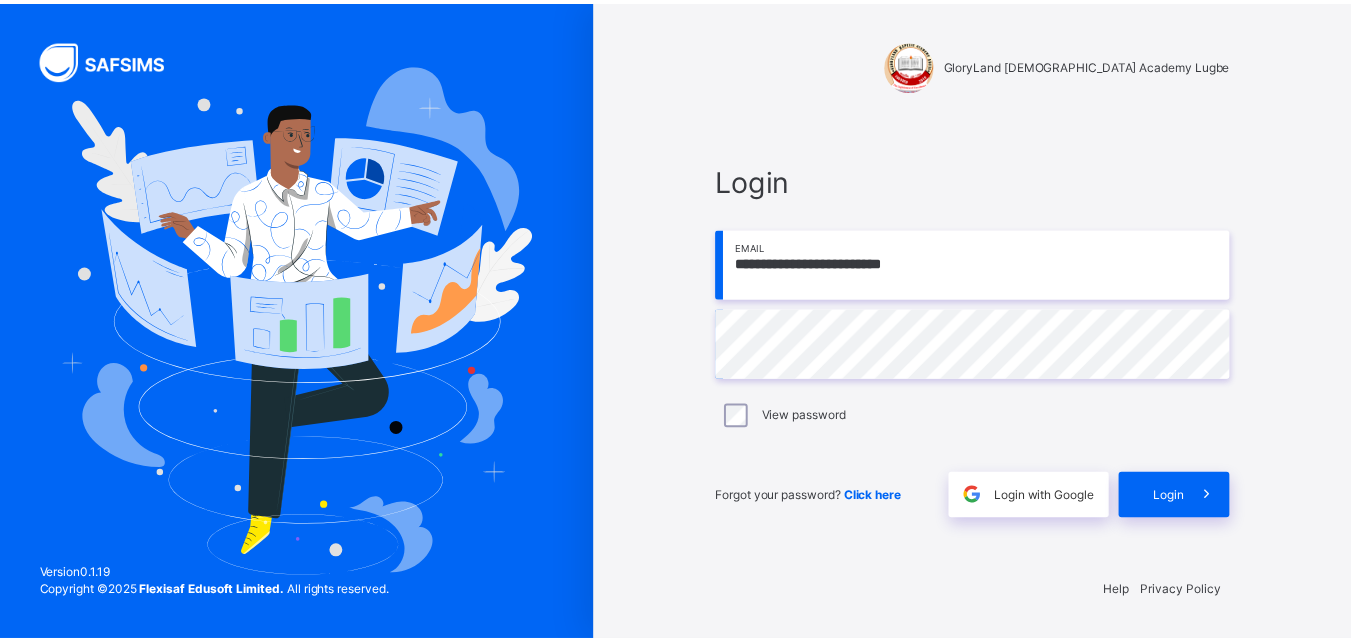scroll, scrollTop: 0, scrollLeft: 0, axis: both 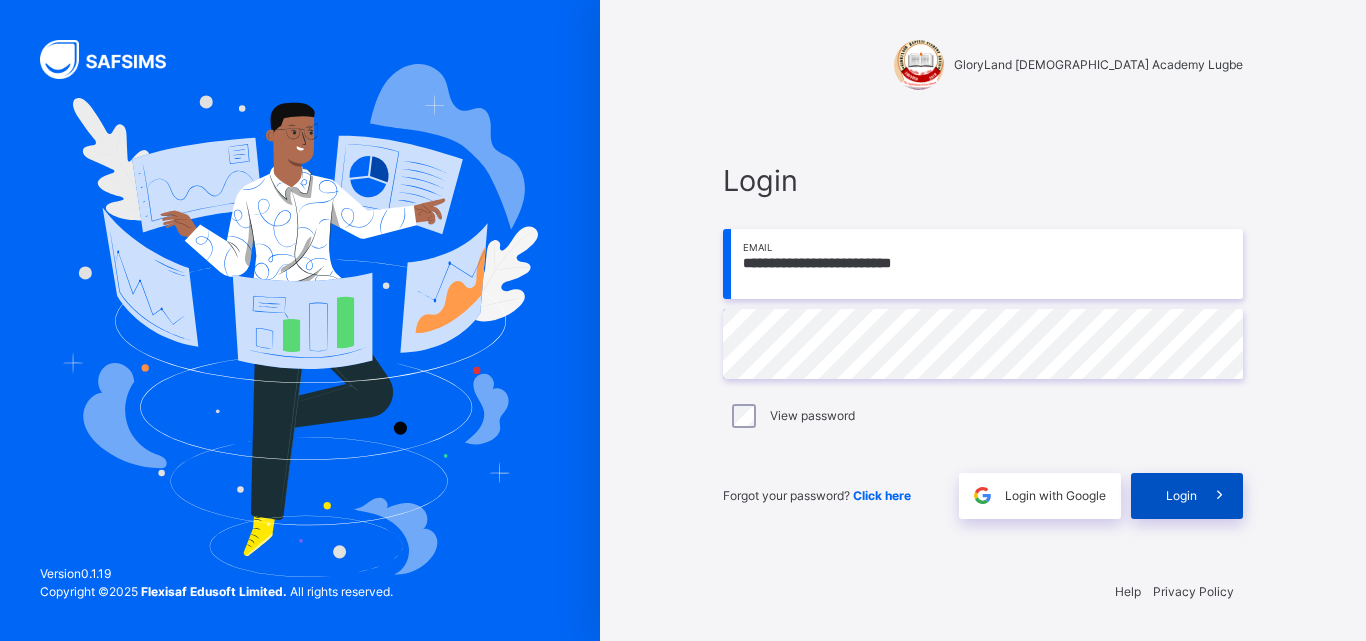 click on "Login" at bounding box center (1181, 496) 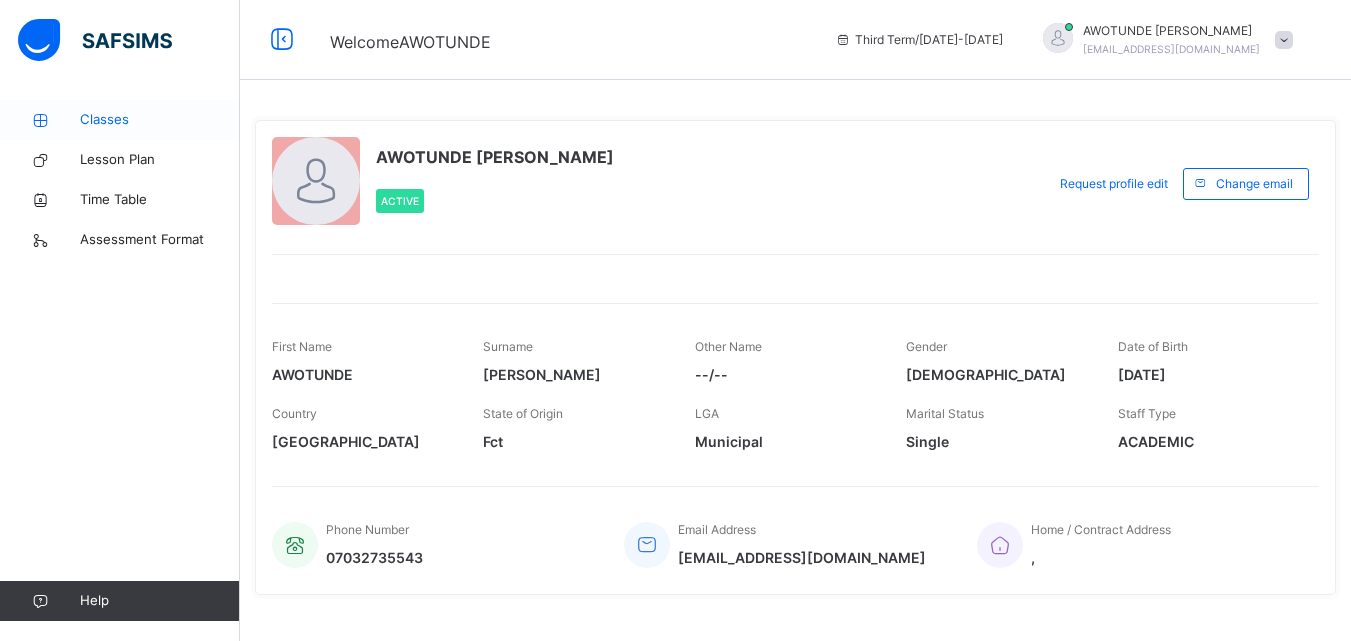 click on "Classes" at bounding box center [160, 120] 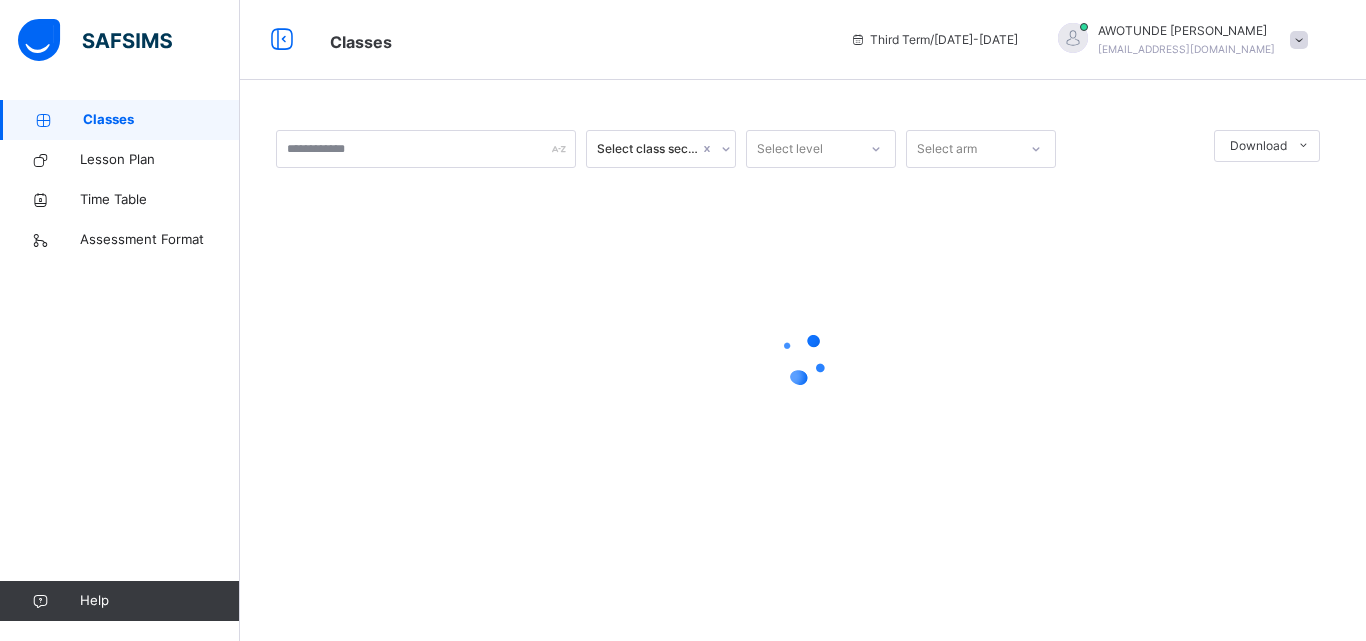 click at bounding box center (803, 358) 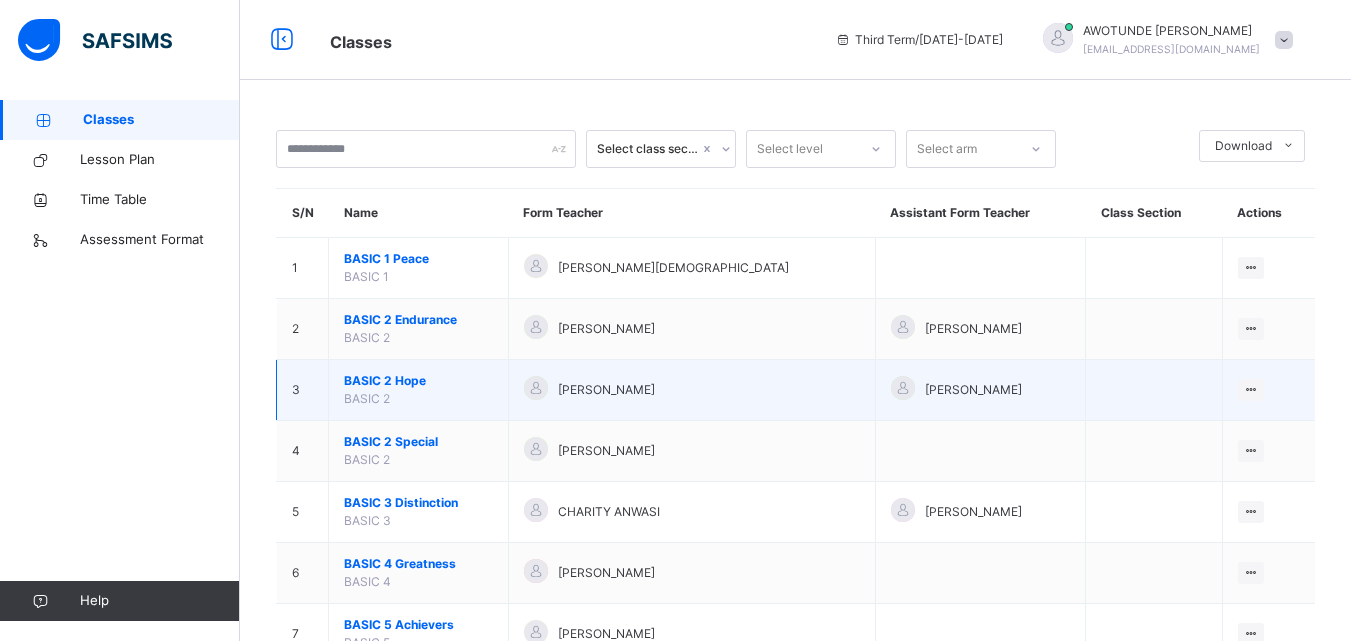 click on "BASIC 2   Hope" at bounding box center (418, 381) 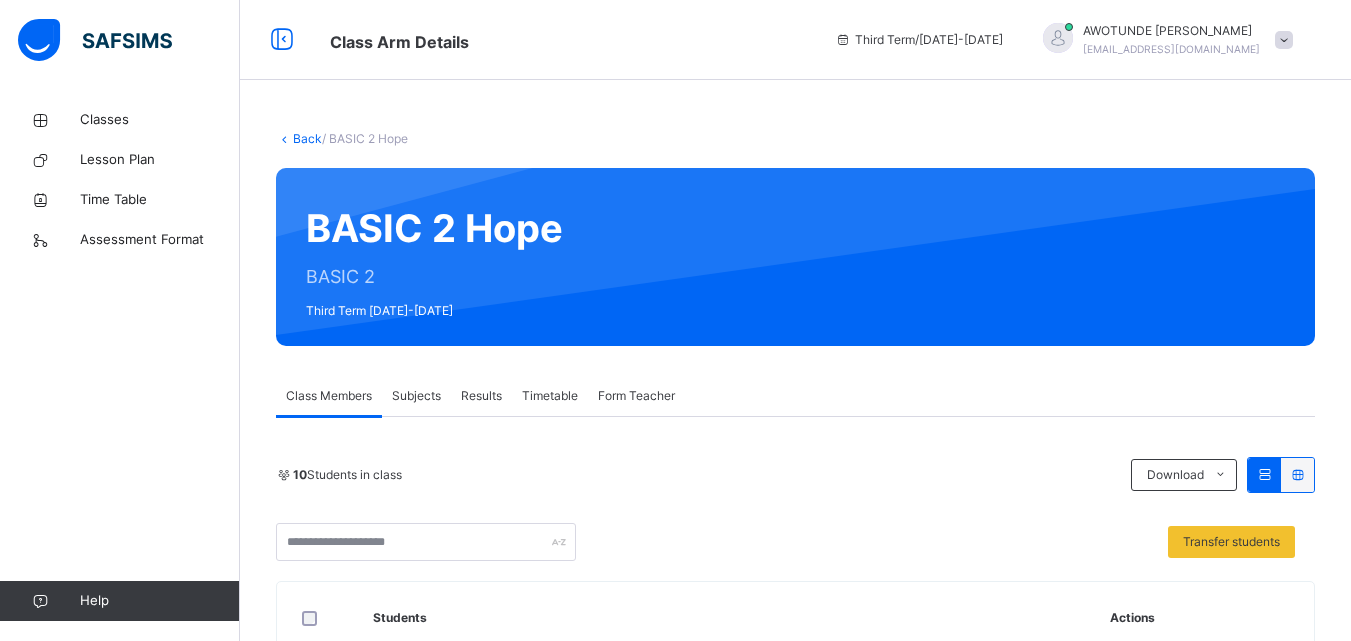 click on "Subjects" at bounding box center (416, 396) 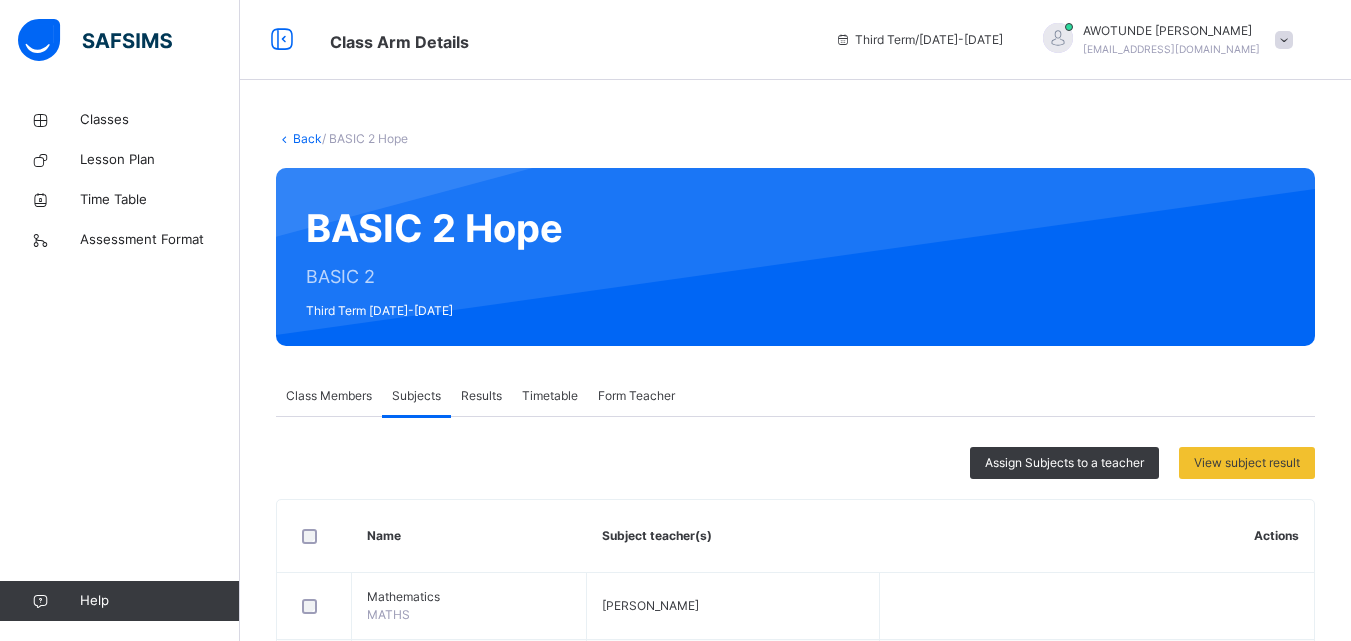 scroll, scrollTop: 21, scrollLeft: 0, axis: vertical 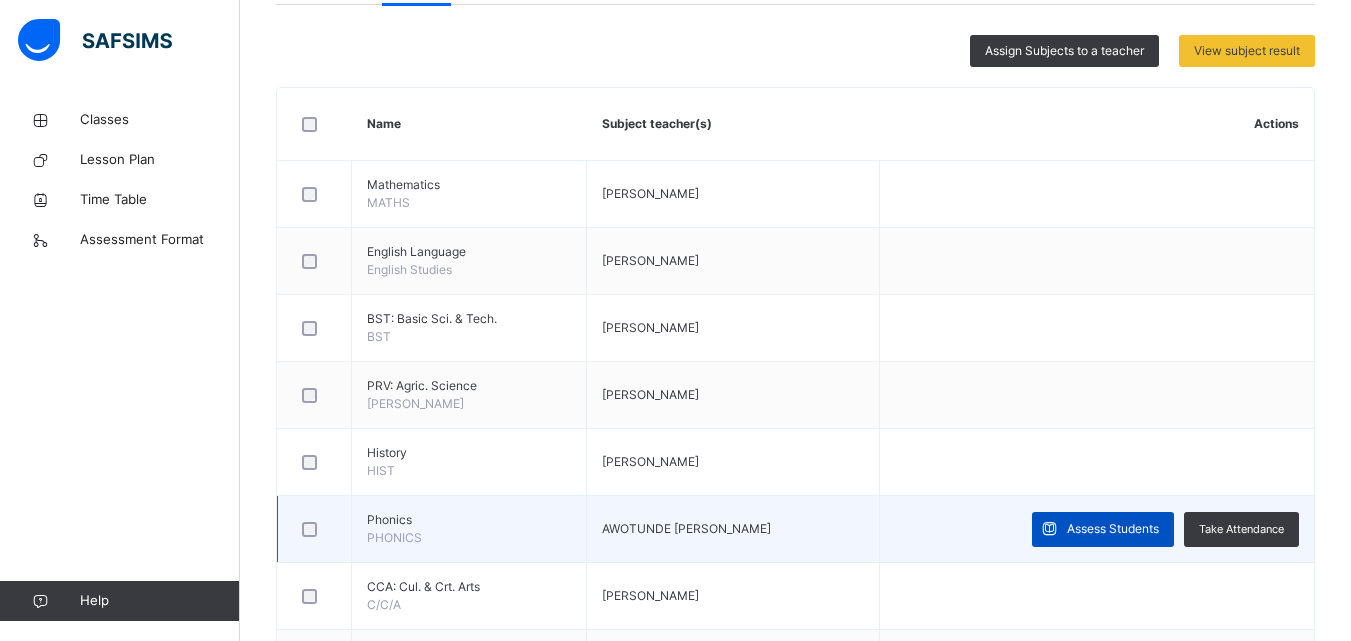 click on "Assess Students" at bounding box center (1113, 529) 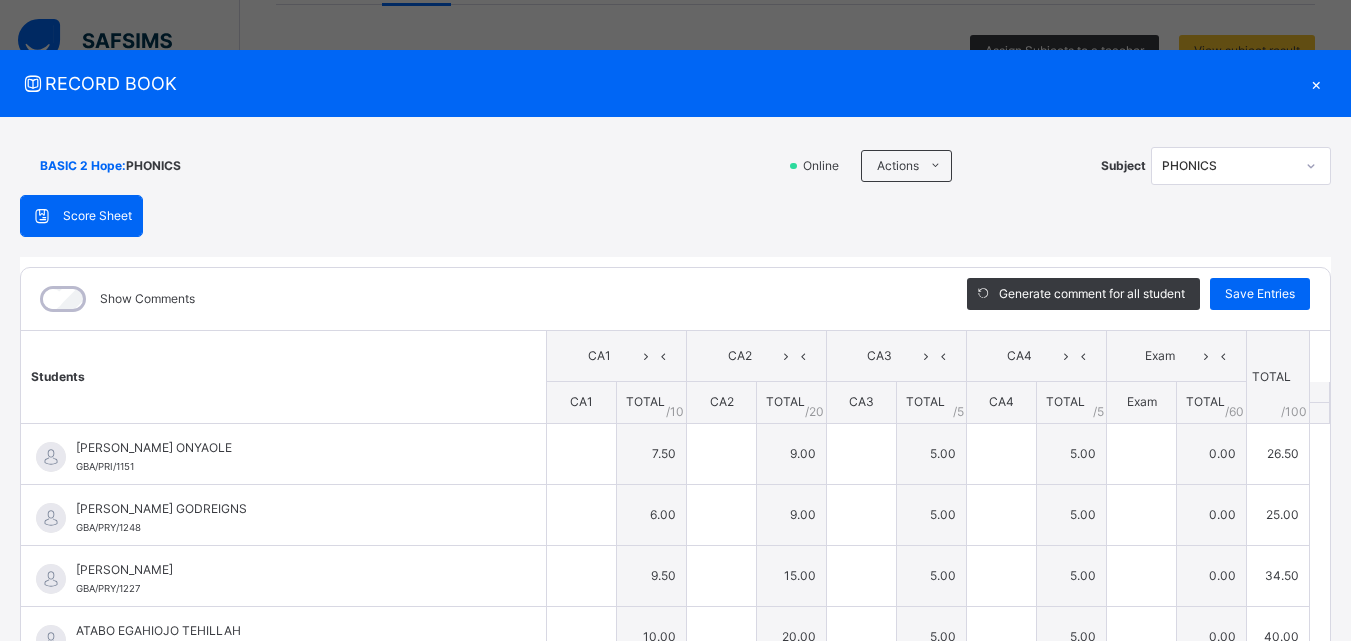 type on "***" 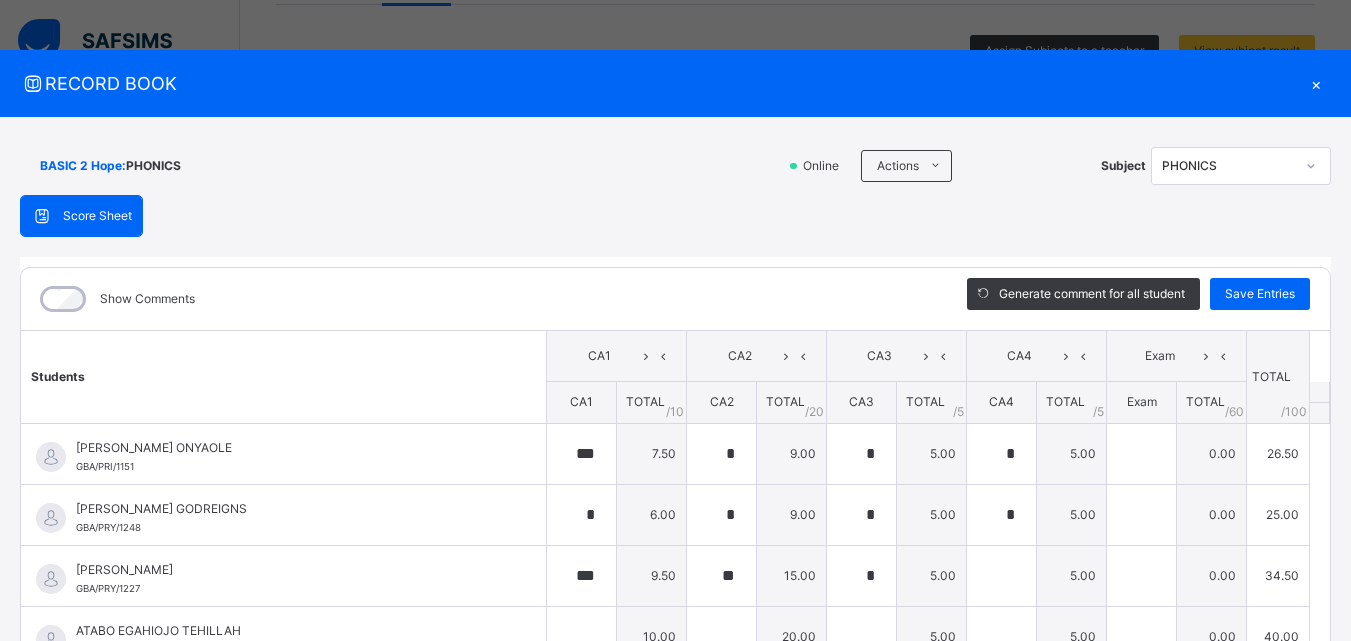 type on "*" 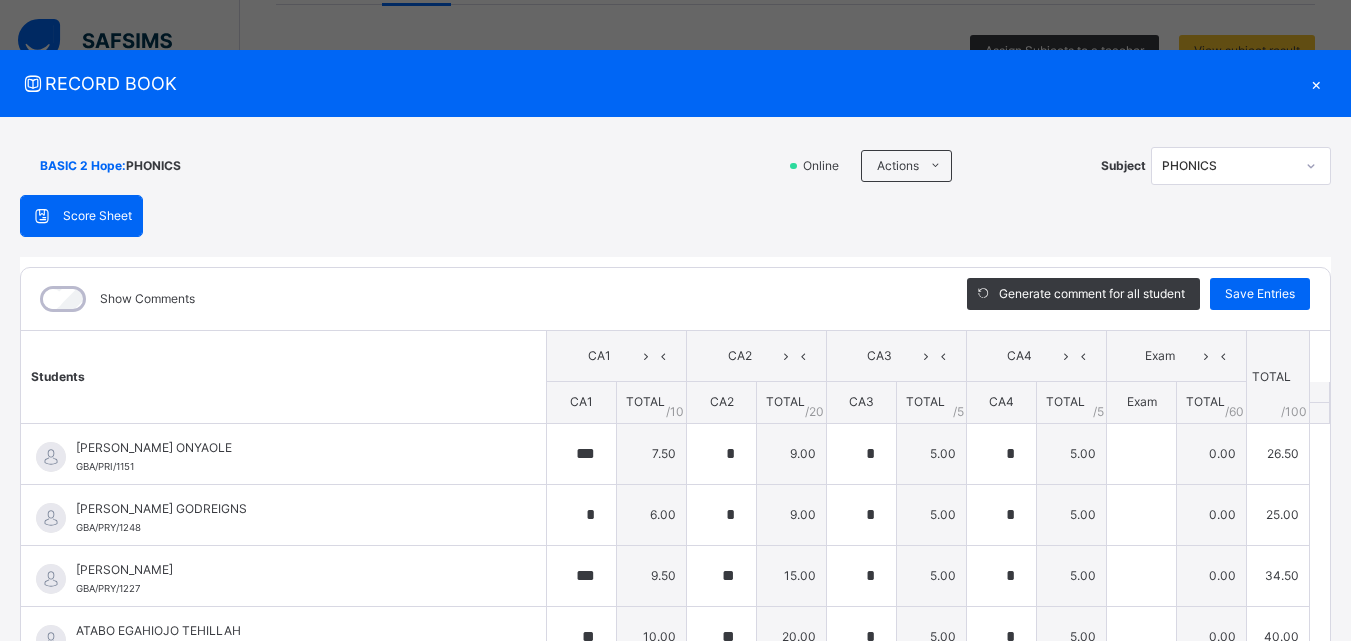 type on "*" 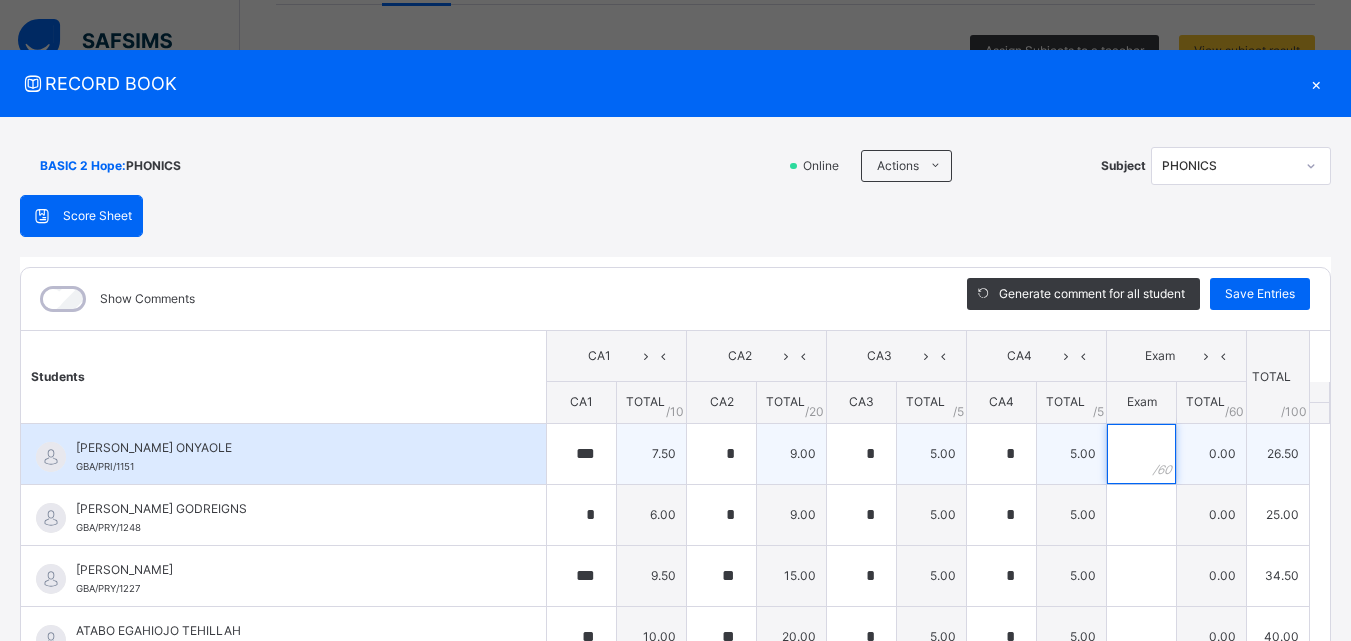 click at bounding box center (1141, 454) 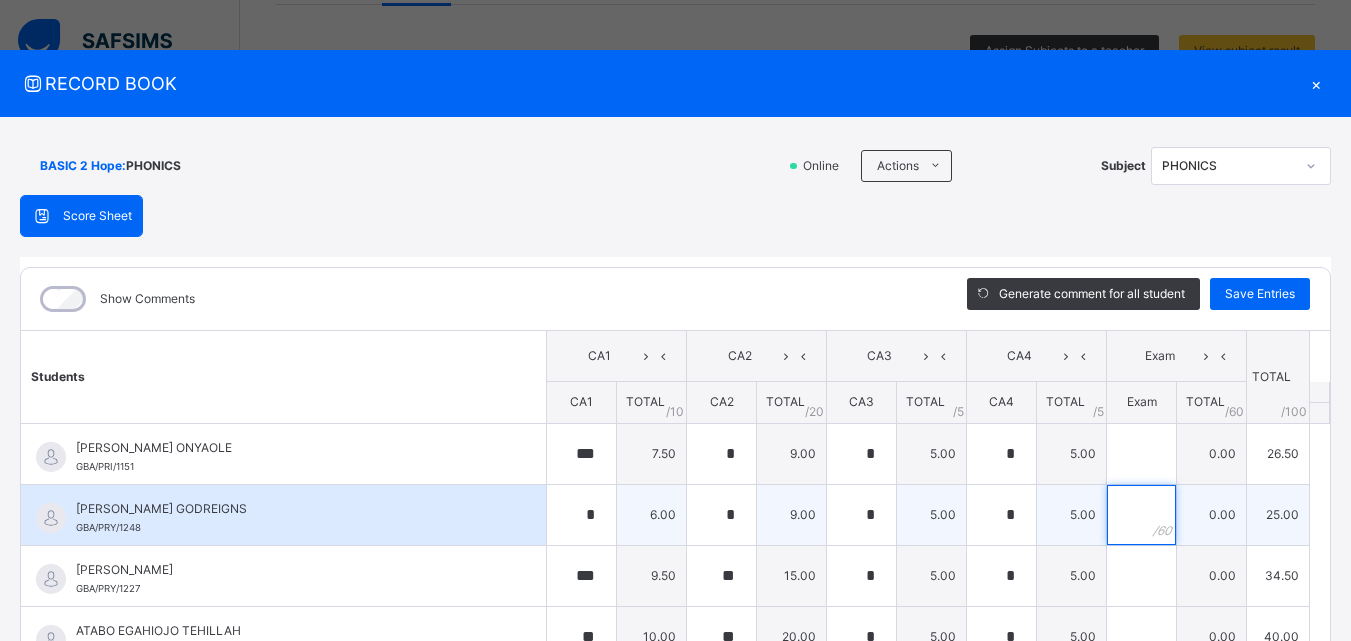 click at bounding box center (1141, 515) 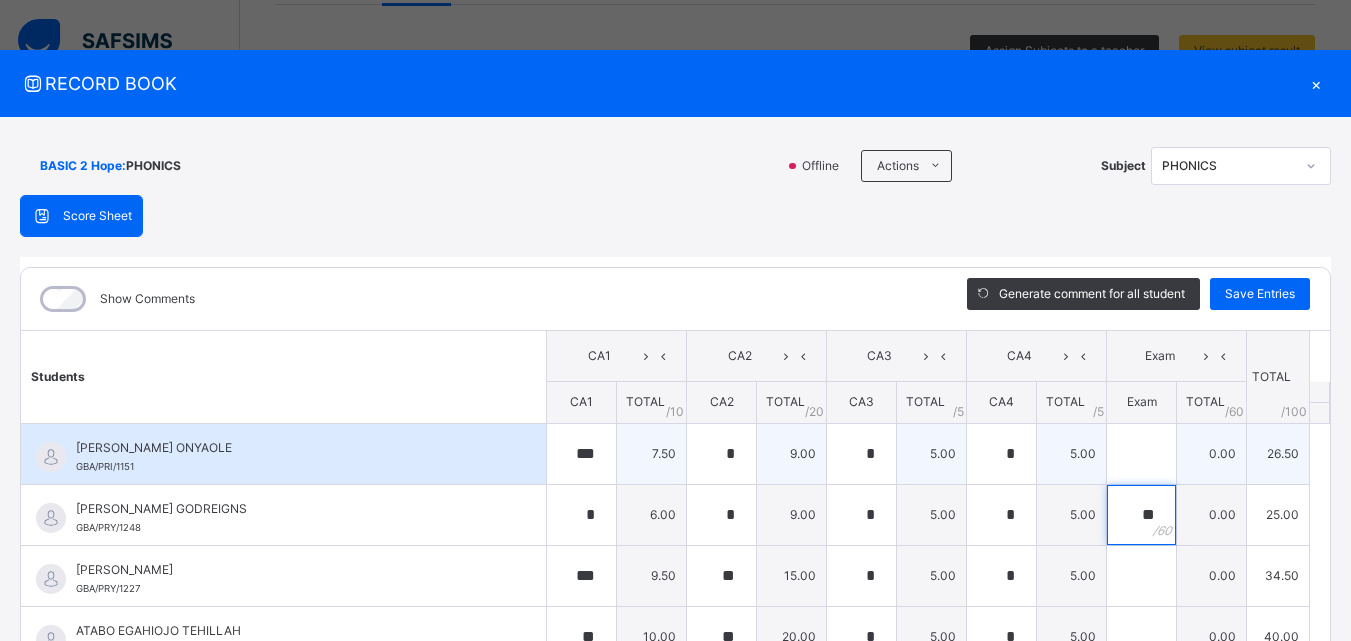 type on "**" 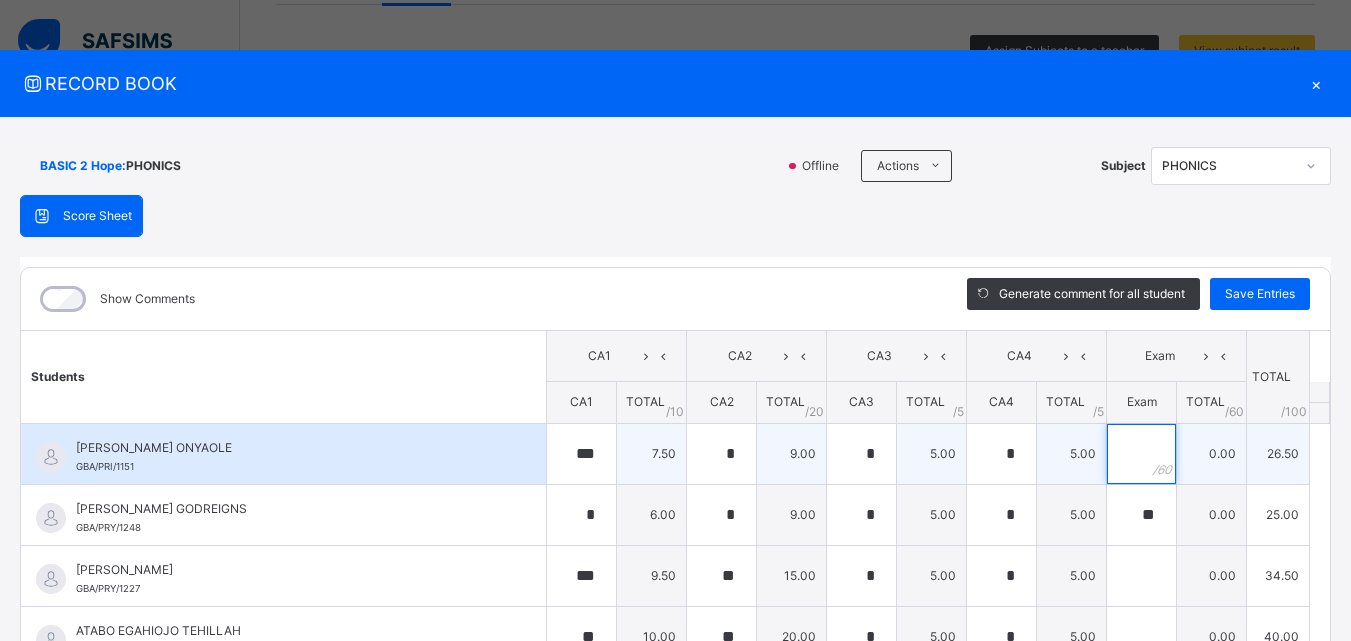 click at bounding box center (1141, 454) 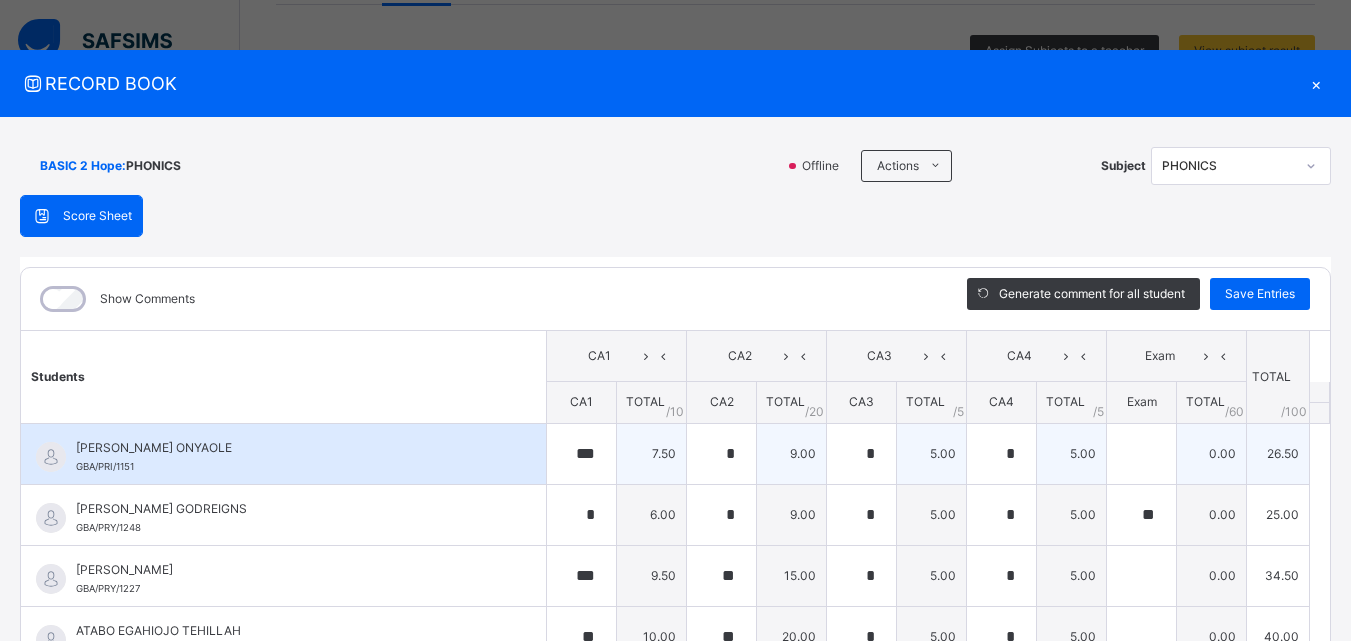 click at bounding box center (1141, 454) 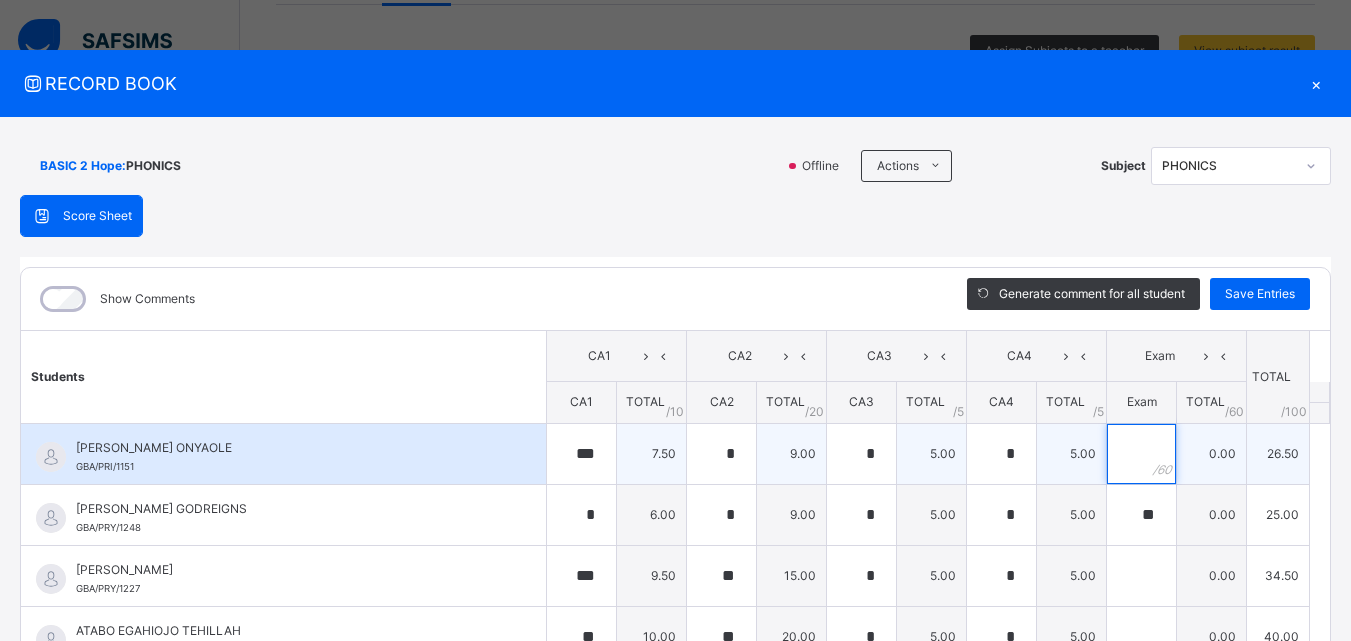 click at bounding box center (1141, 454) 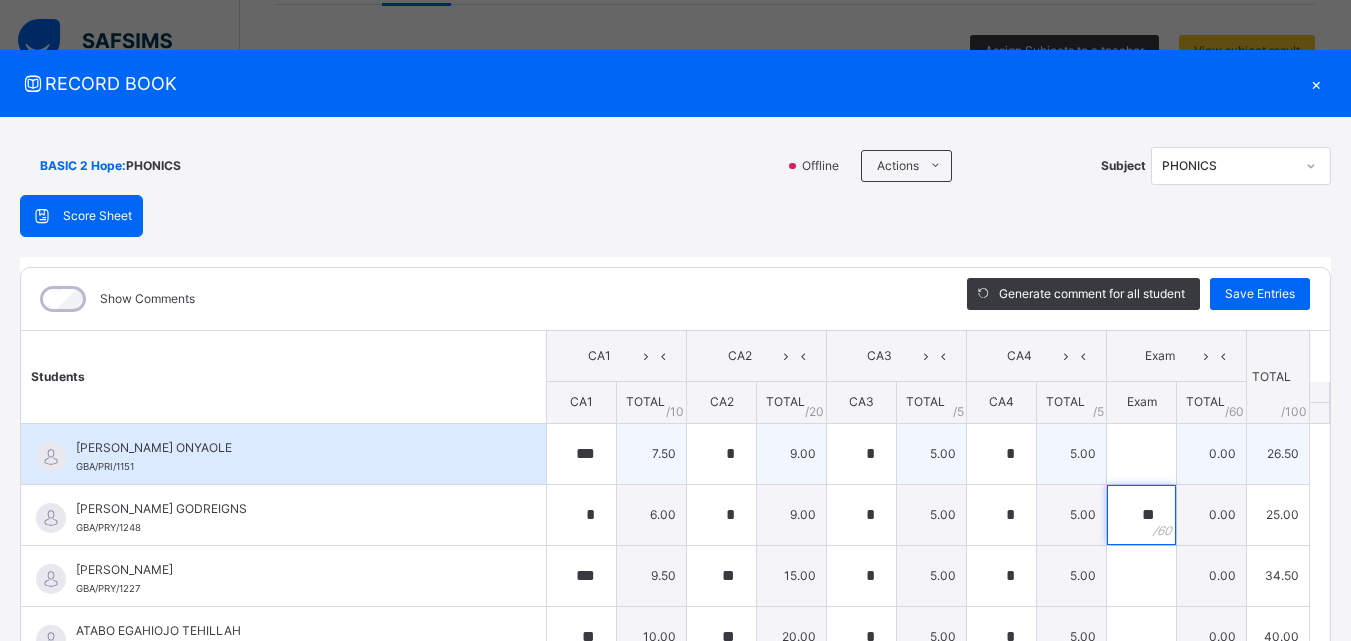 click on "**" at bounding box center [1141, 515] 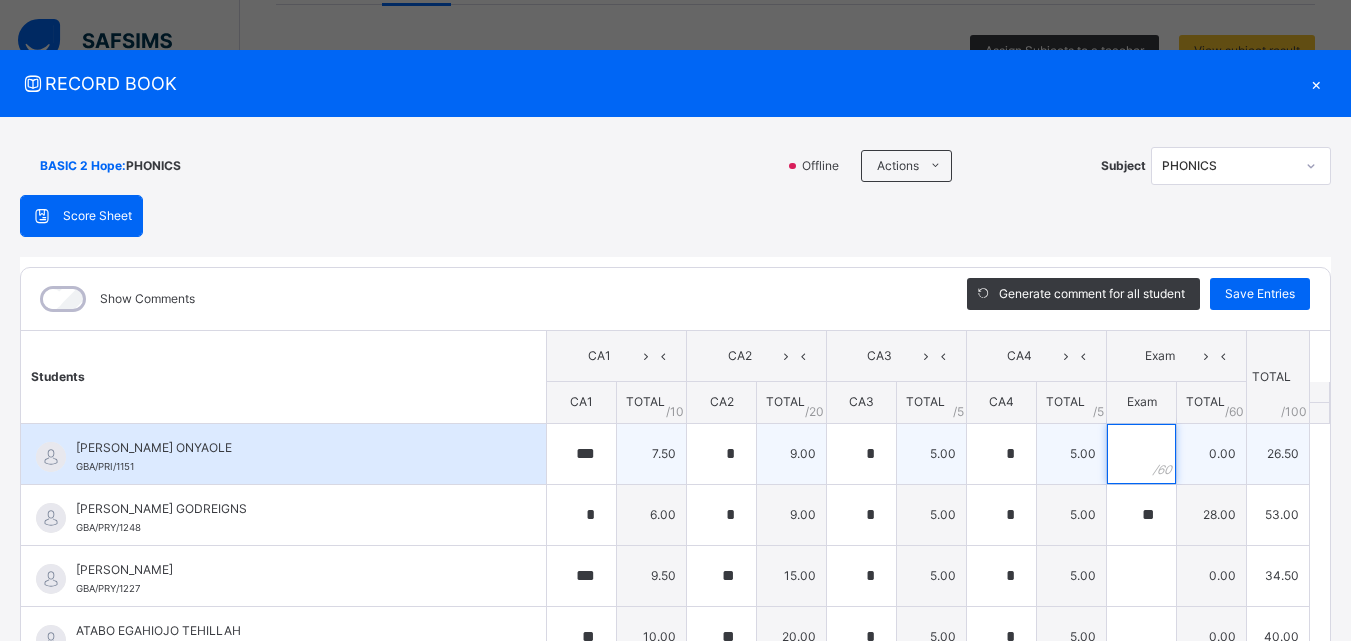 click at bounding box center (1141, 454) 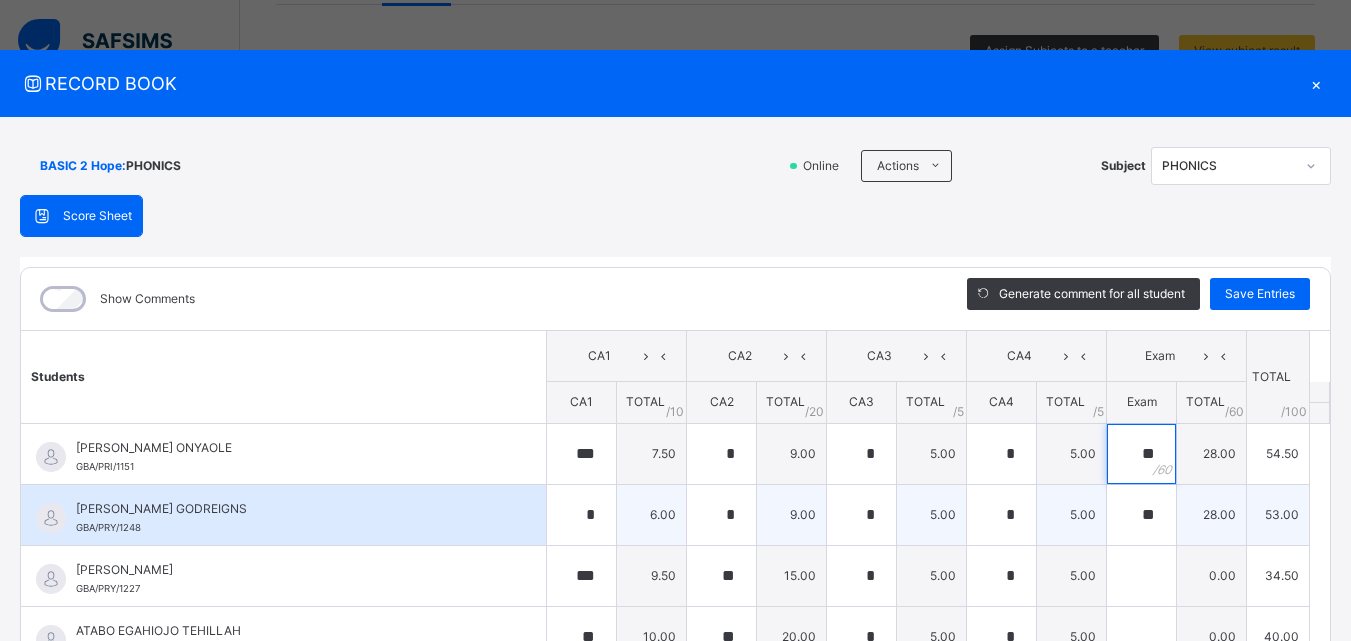 type on "**" 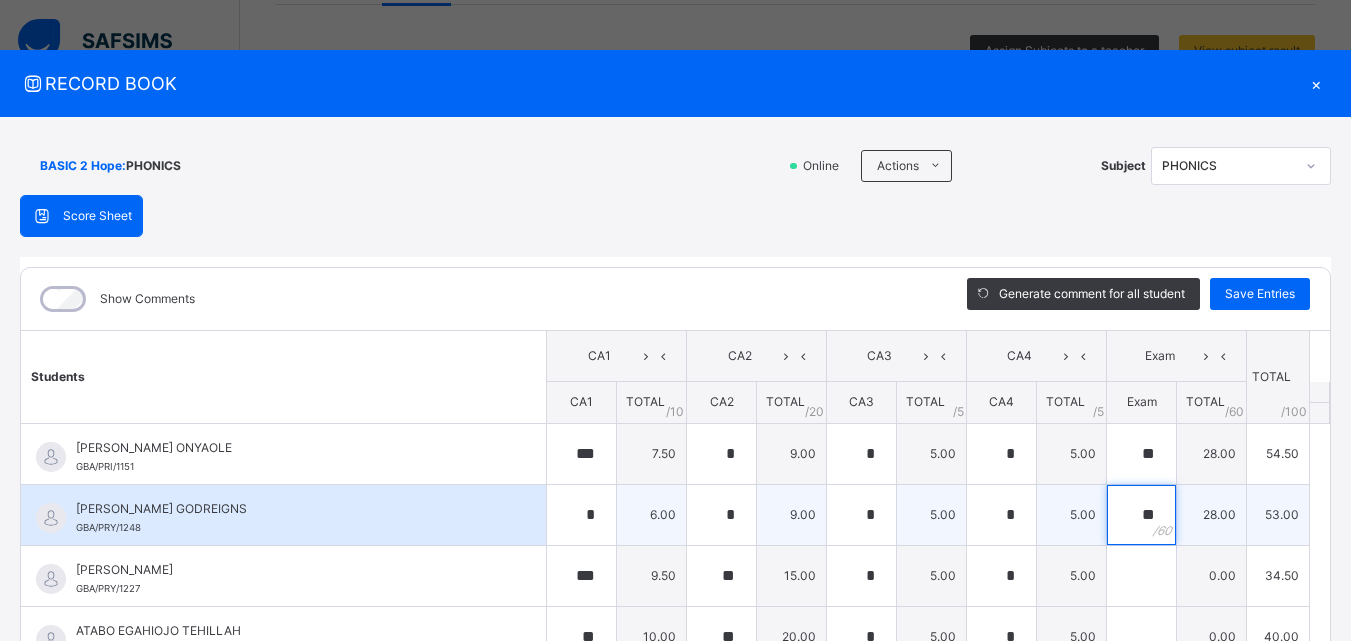click on "**" at bounding box center [1141, 515] 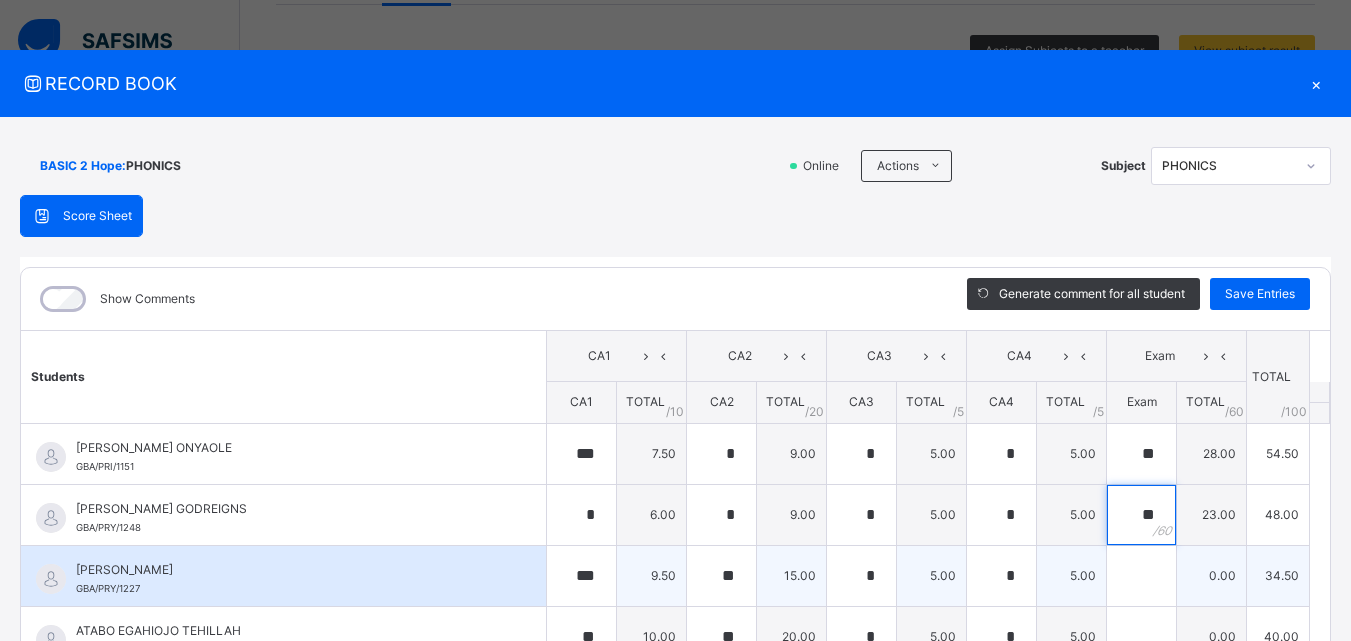 type on "**" 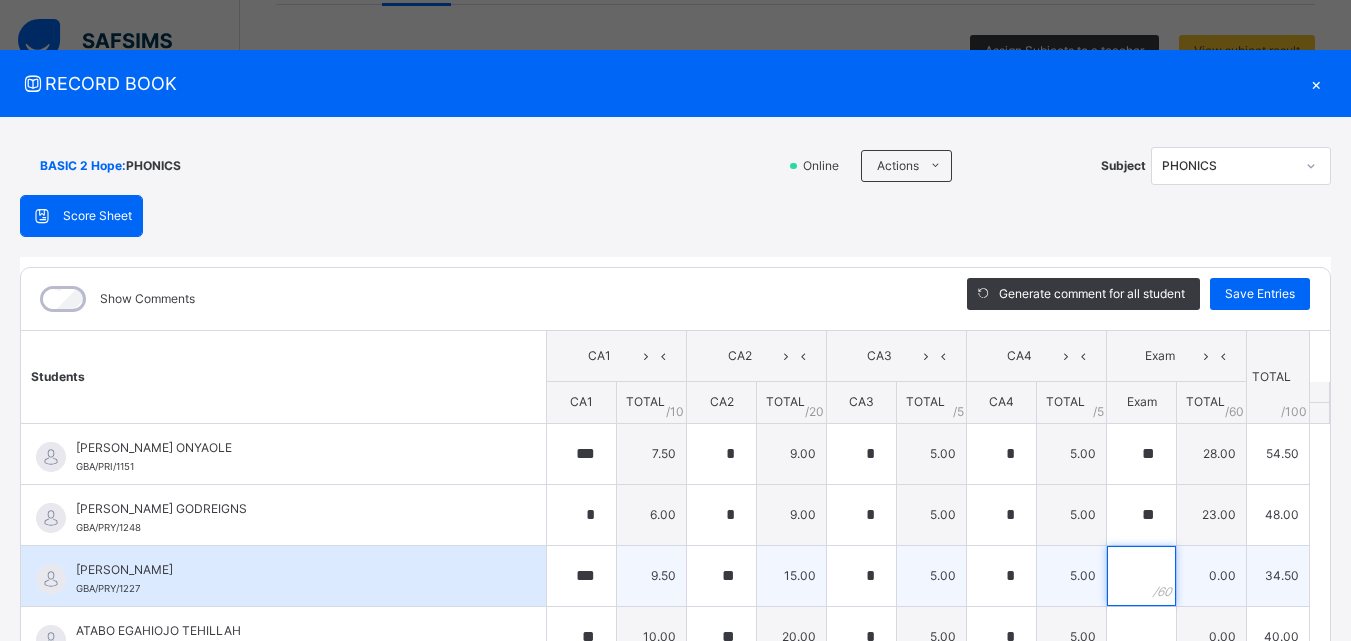 click at bounding box center [1141, 576] 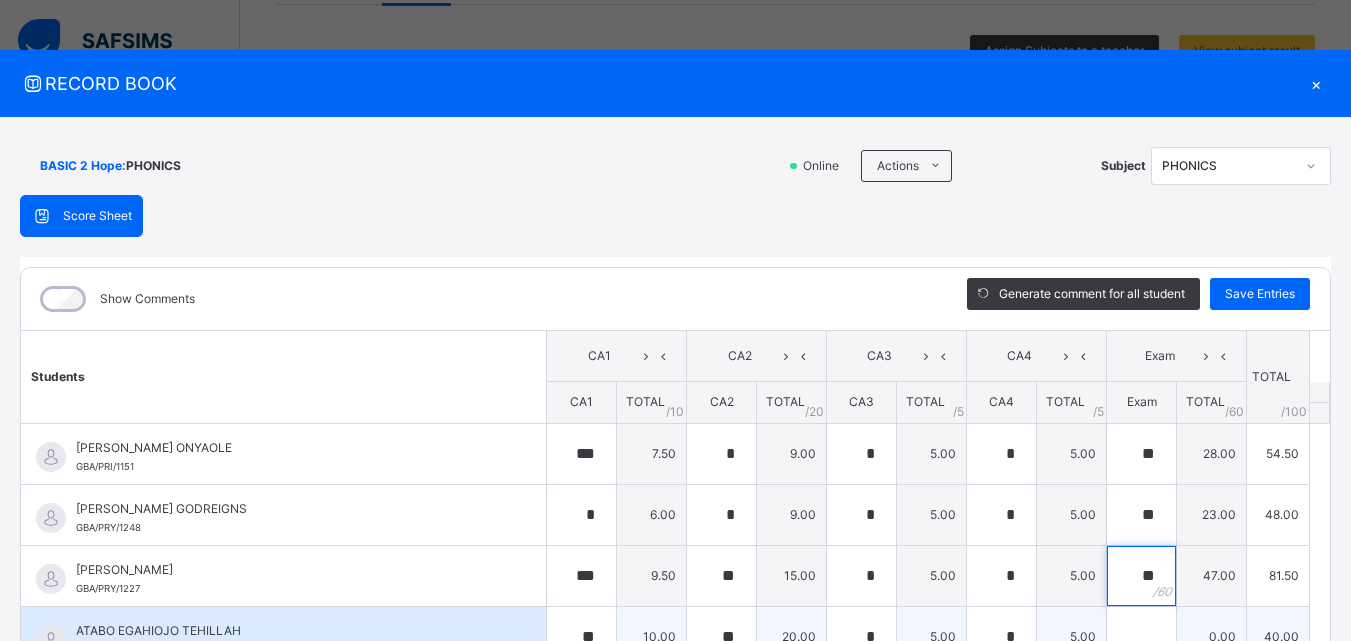 type on "**" 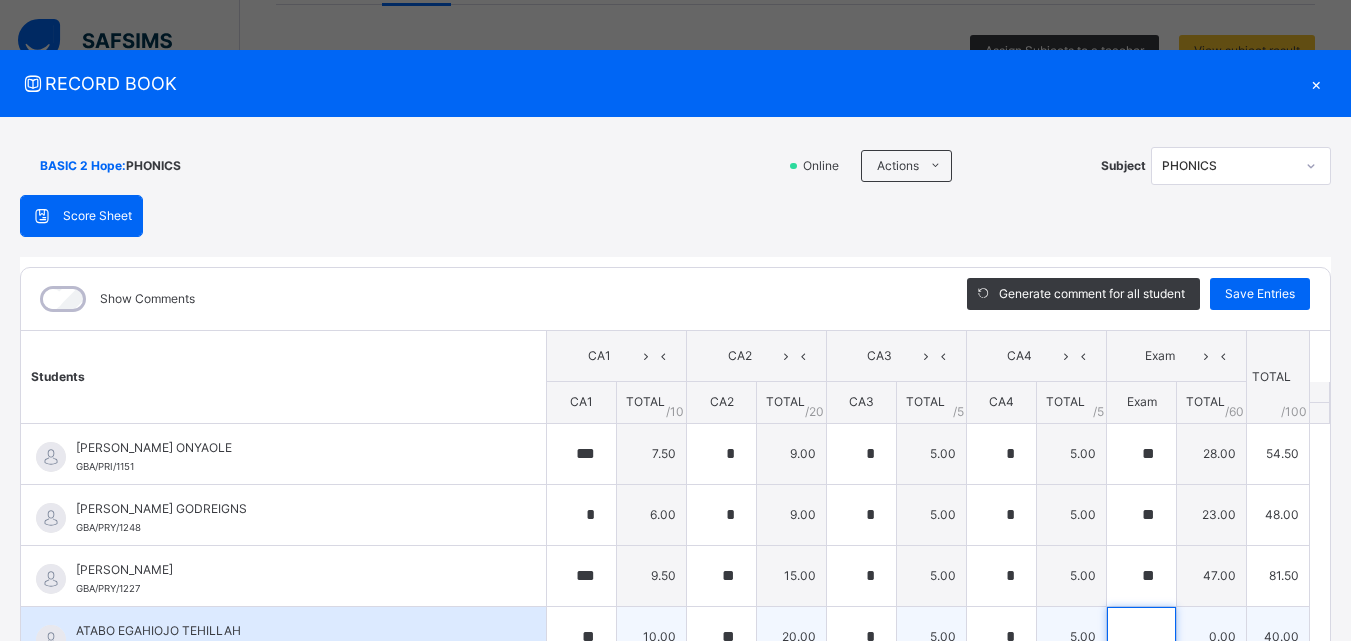 click at bounding box center [1141, 637] 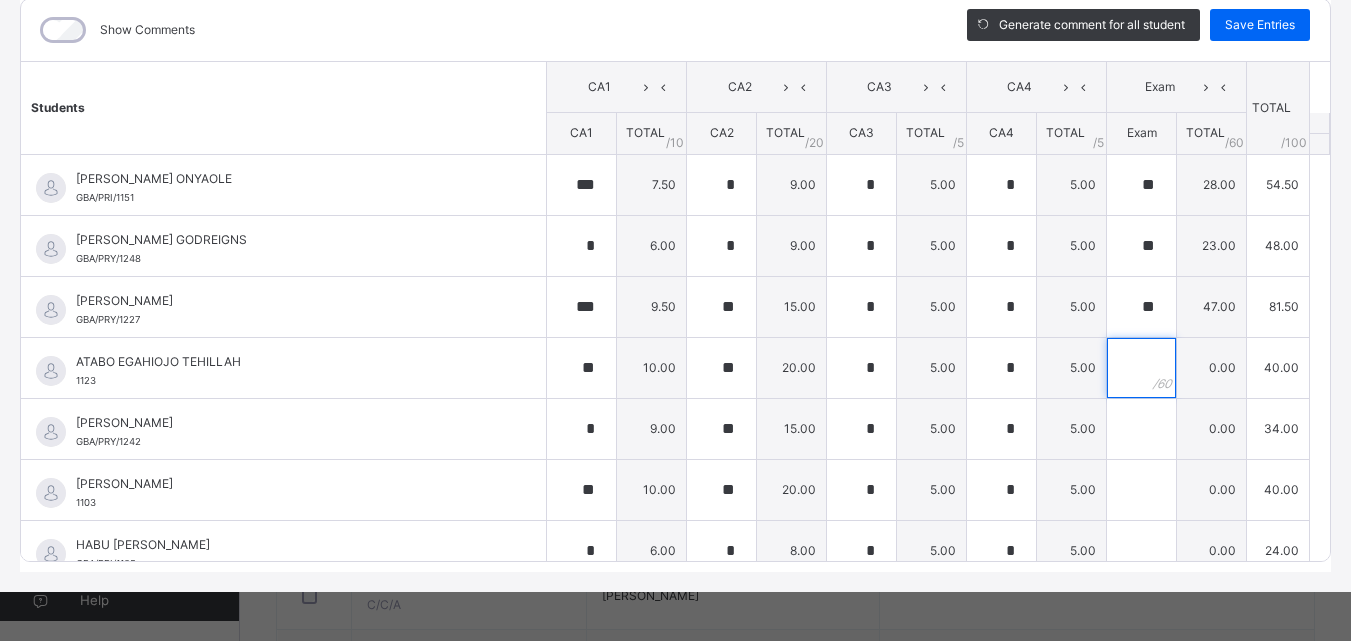 scroll, scrollTop: 270, scrollLeft: 0, axis: vertical 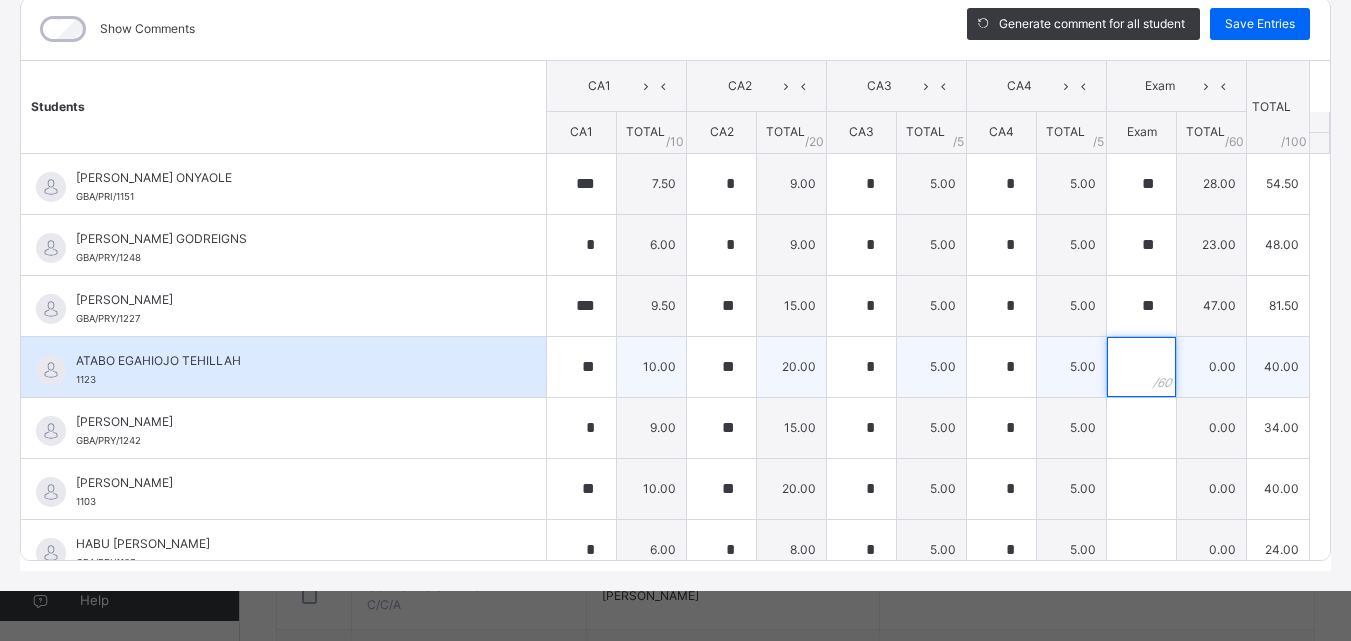 click at bounding box center (1141, 367) 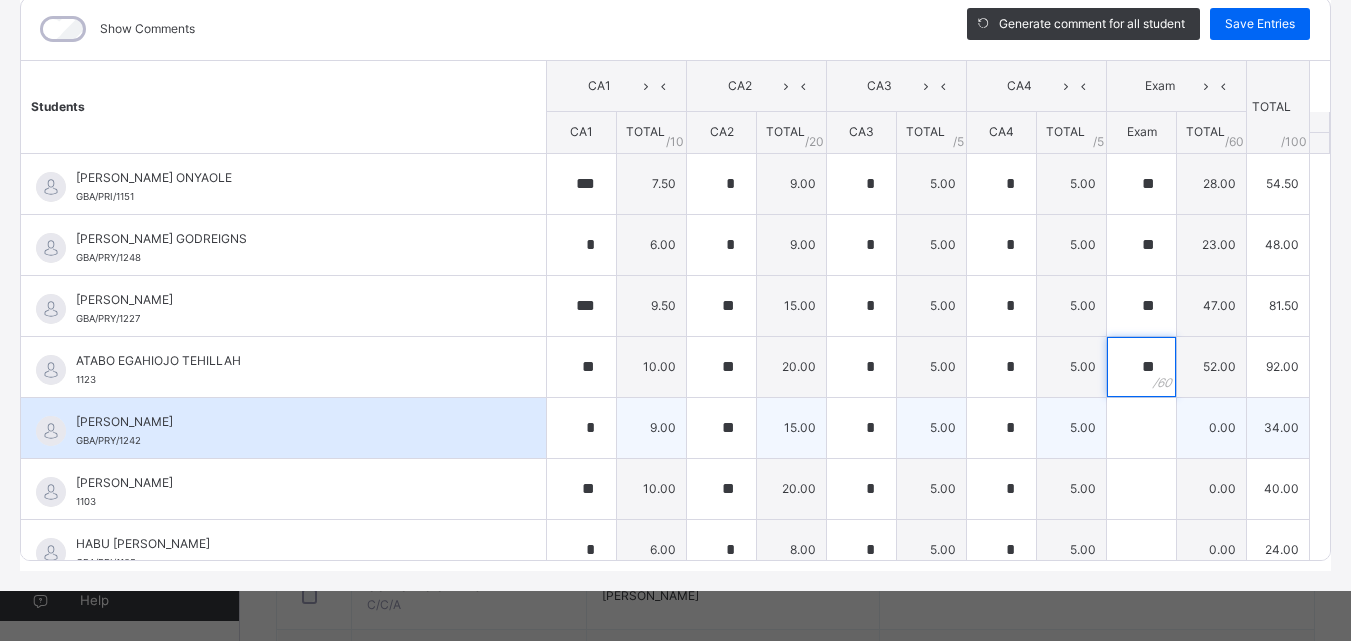 type on "**" 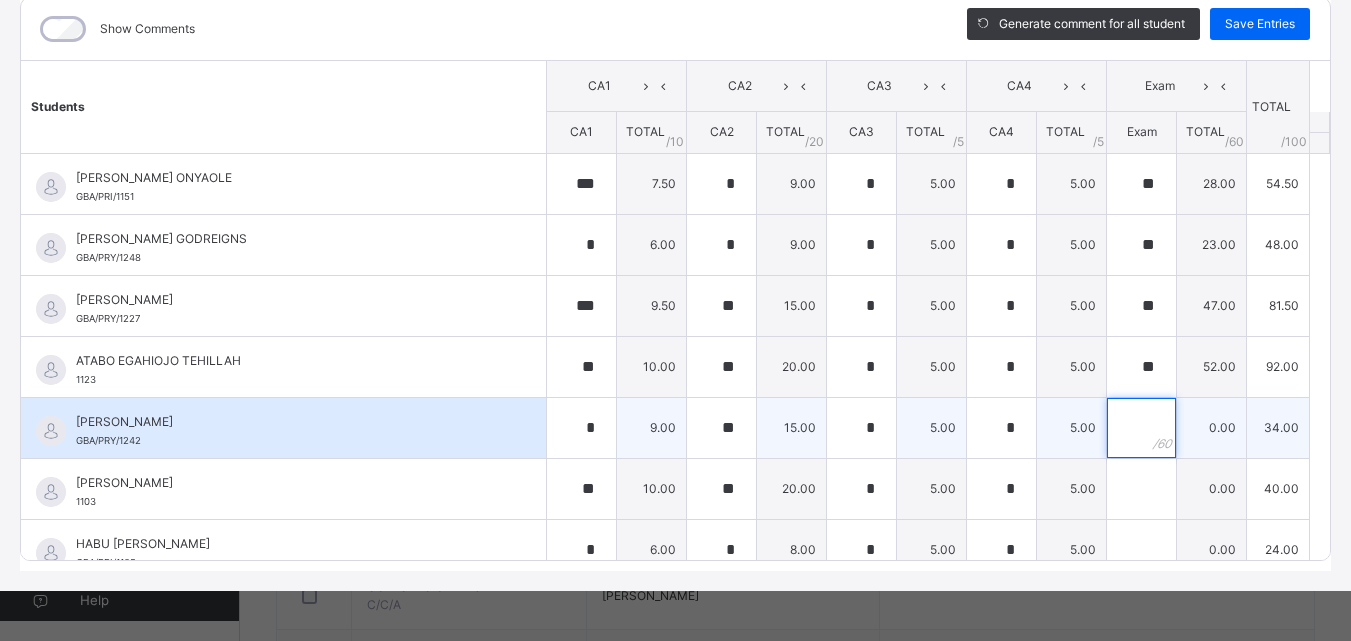 click at bounding box center [1141, 428] 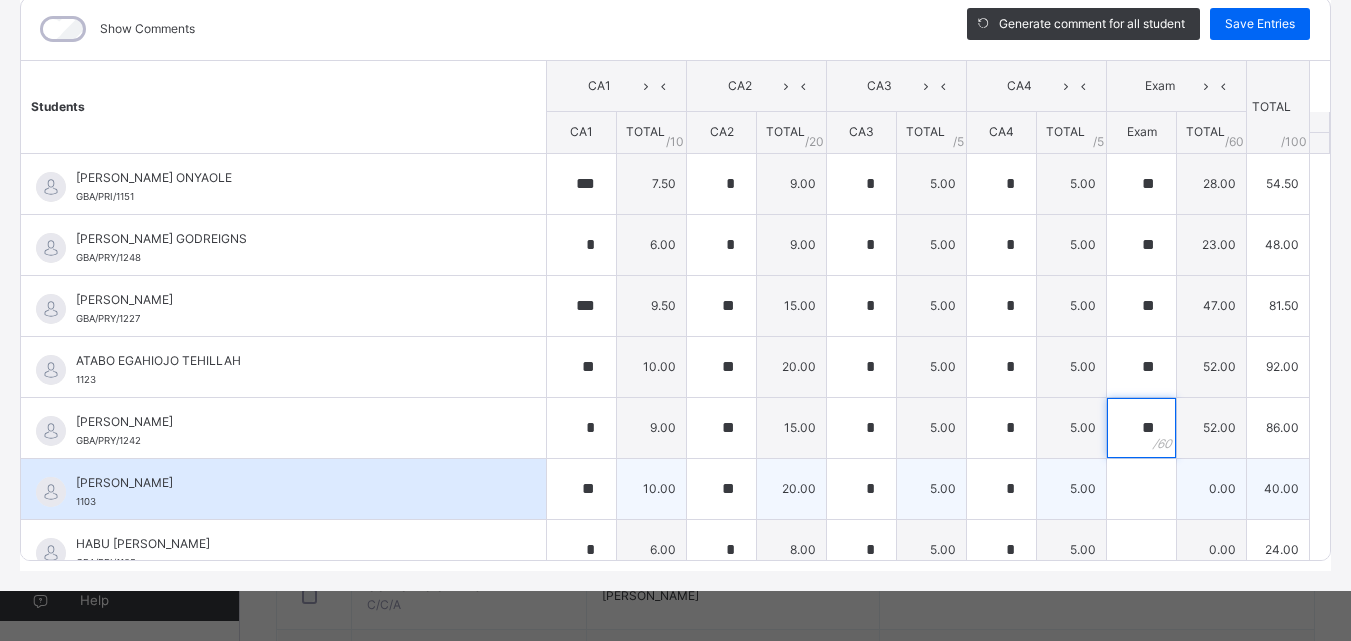 type on "**" 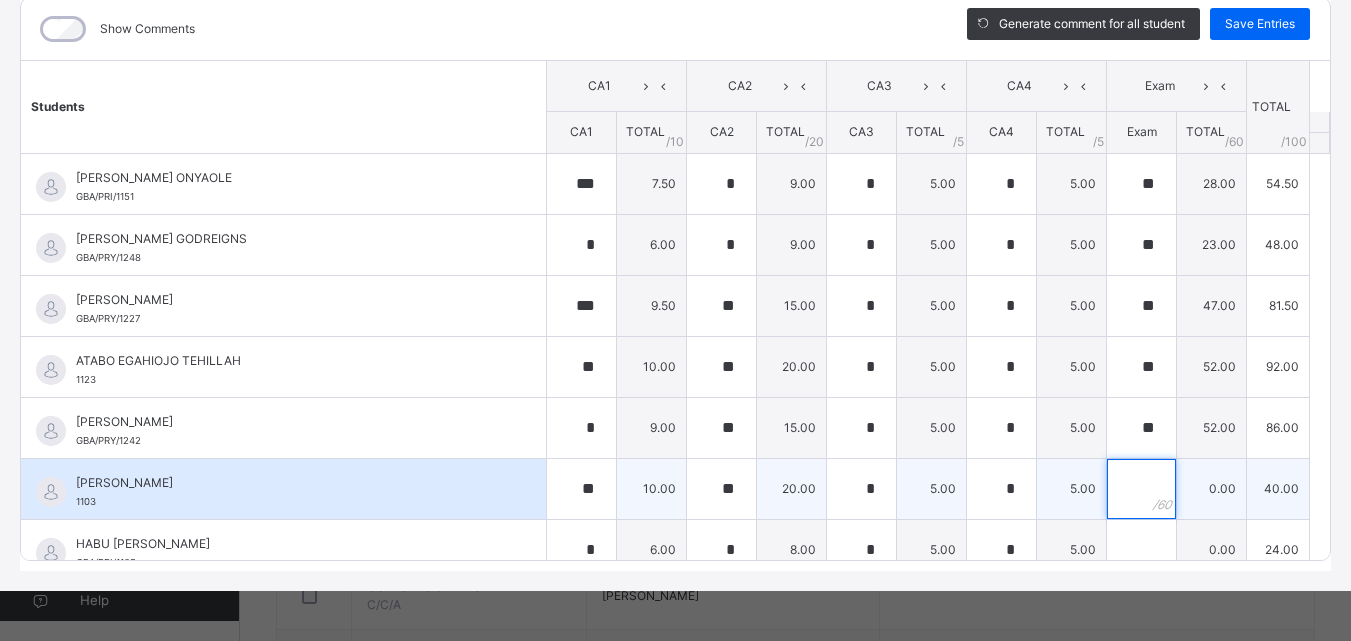 click at bounding box center (1141, 489) 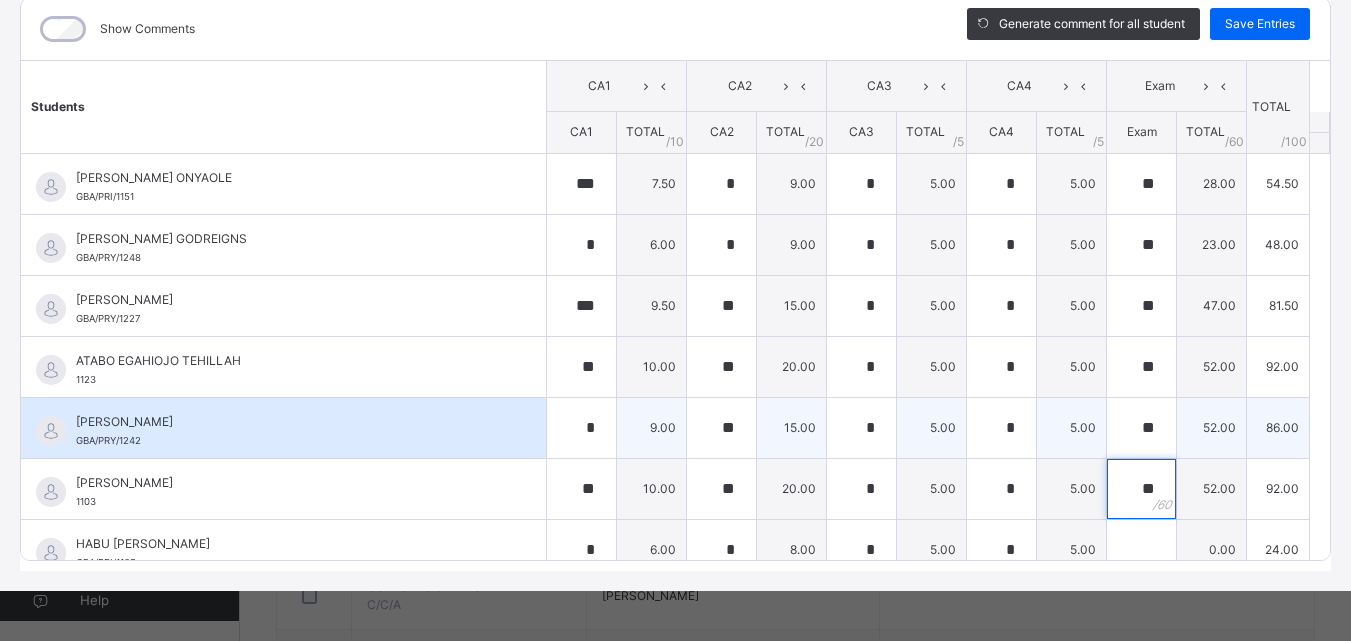 type on "**" 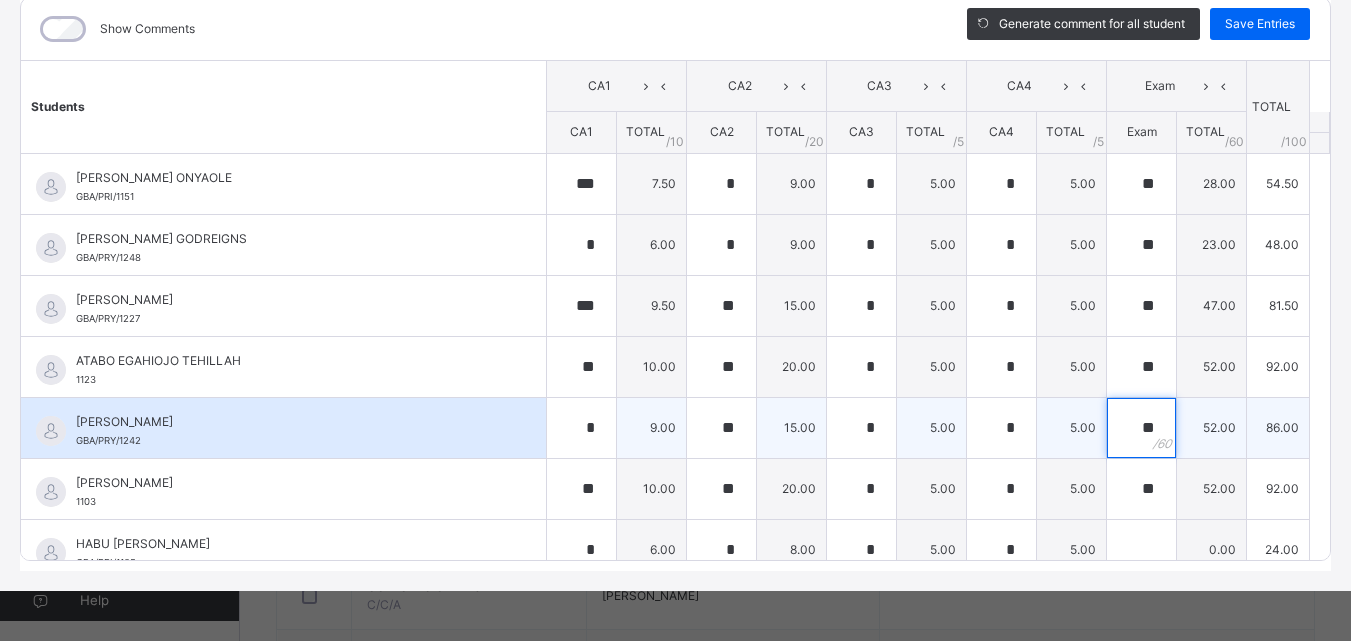 click on "**" at bounding box center [1141, 428] 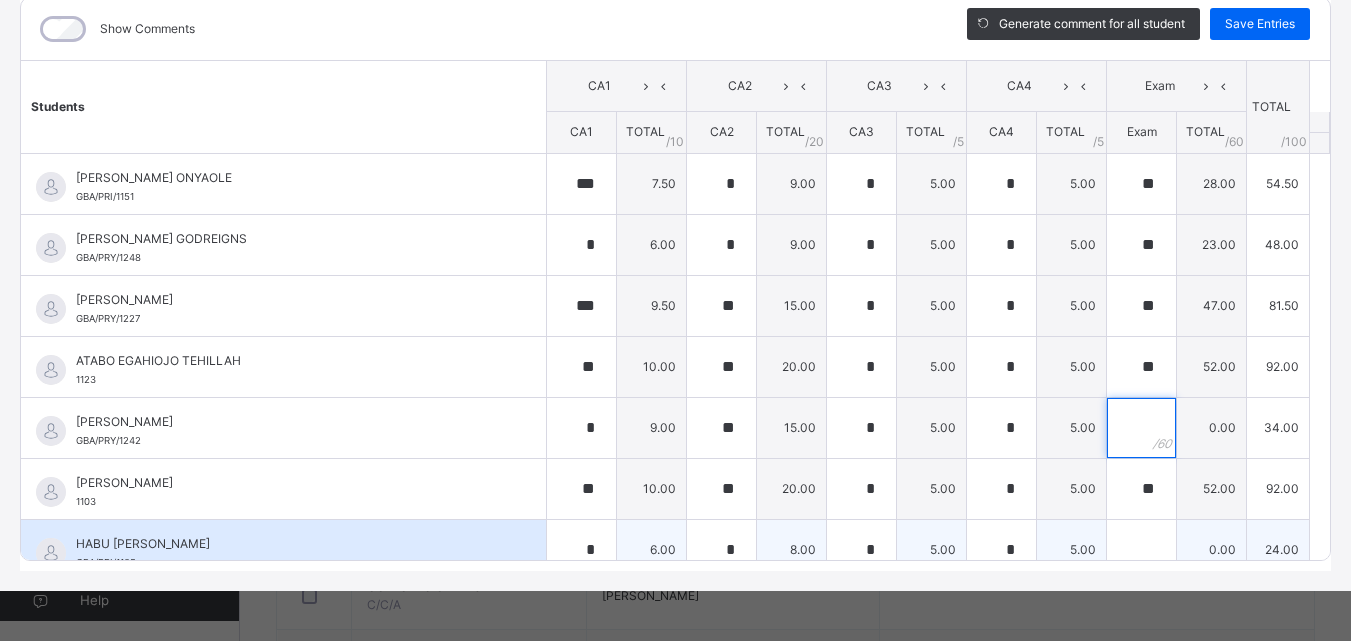 type 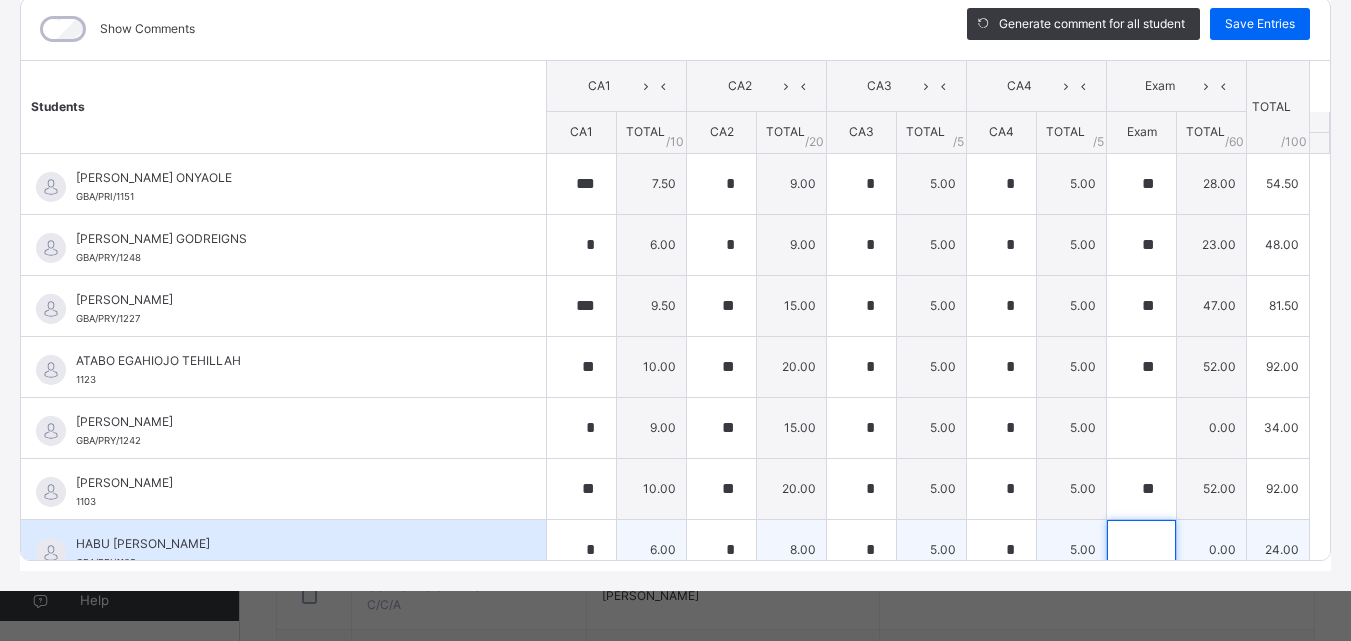 click at bounding box center [1141, 550] 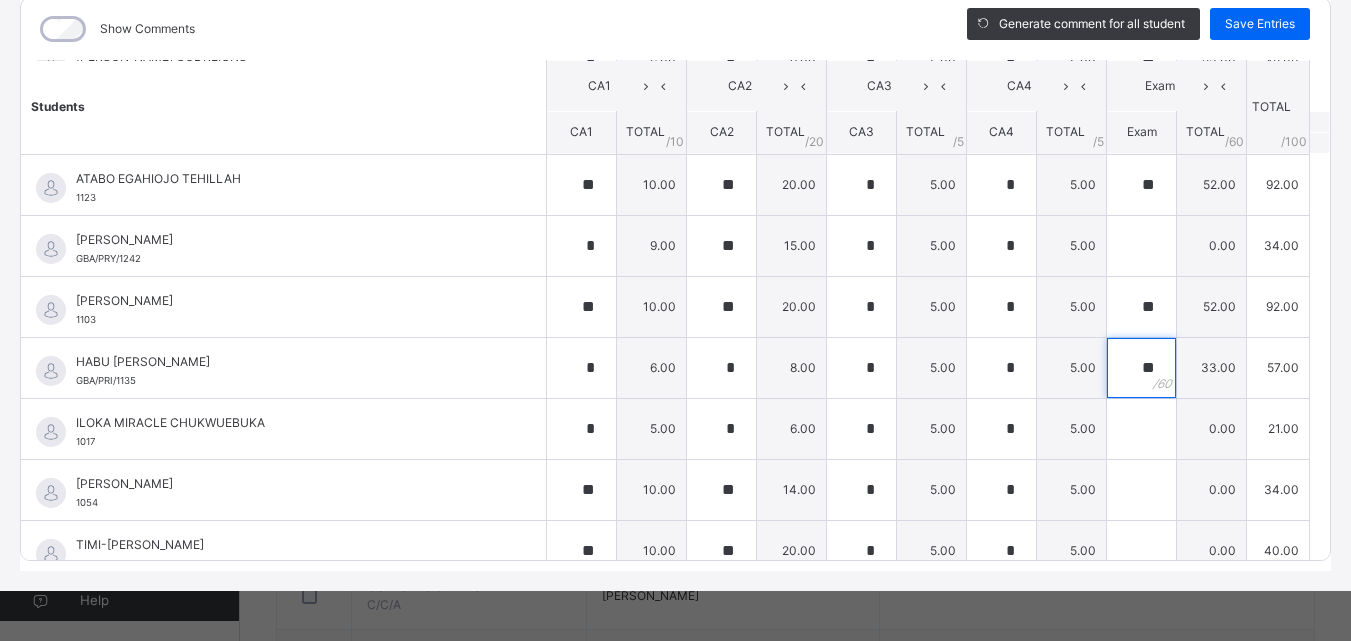 scroll, scrollTop: 204, scrollLeft: 0, axis: vertical 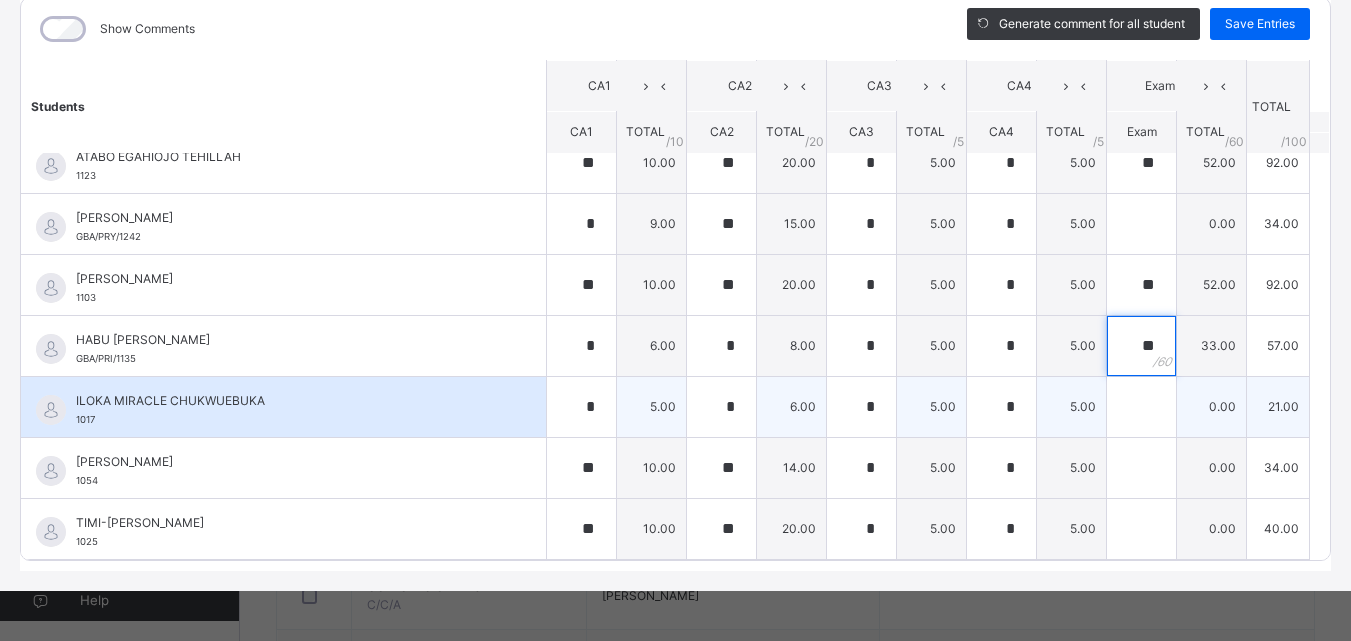 type on "**" 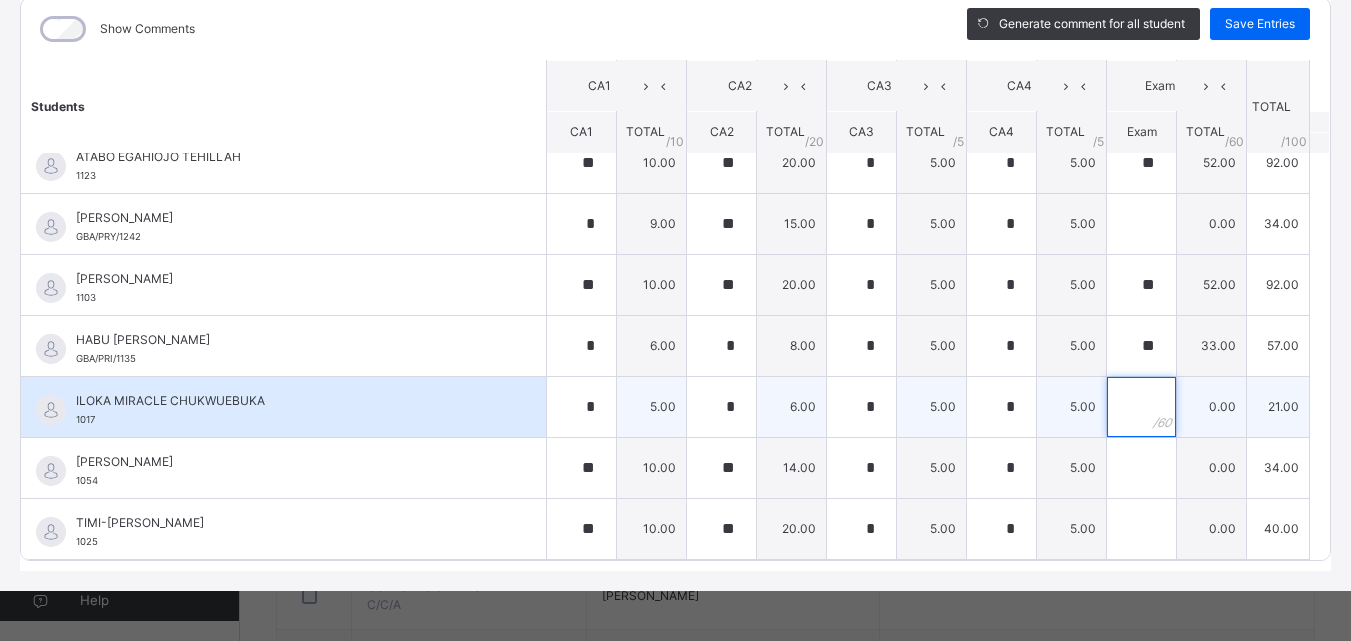click at bounding box center [1141, 407] 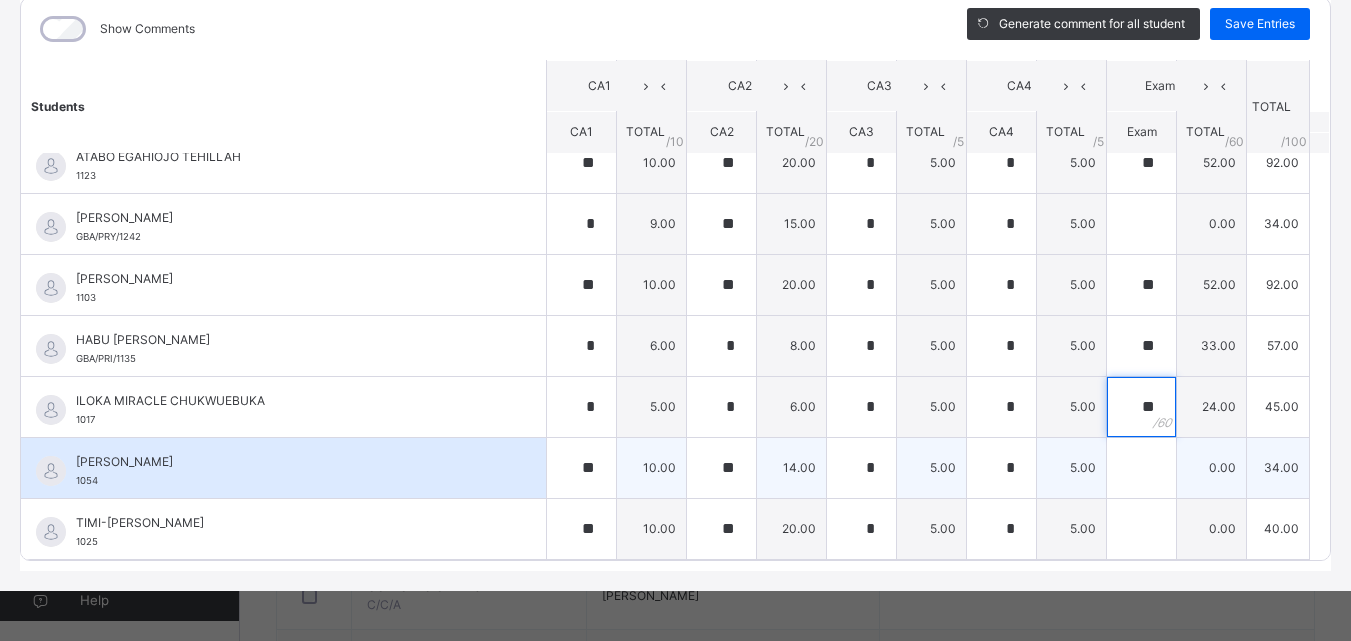type on "**" 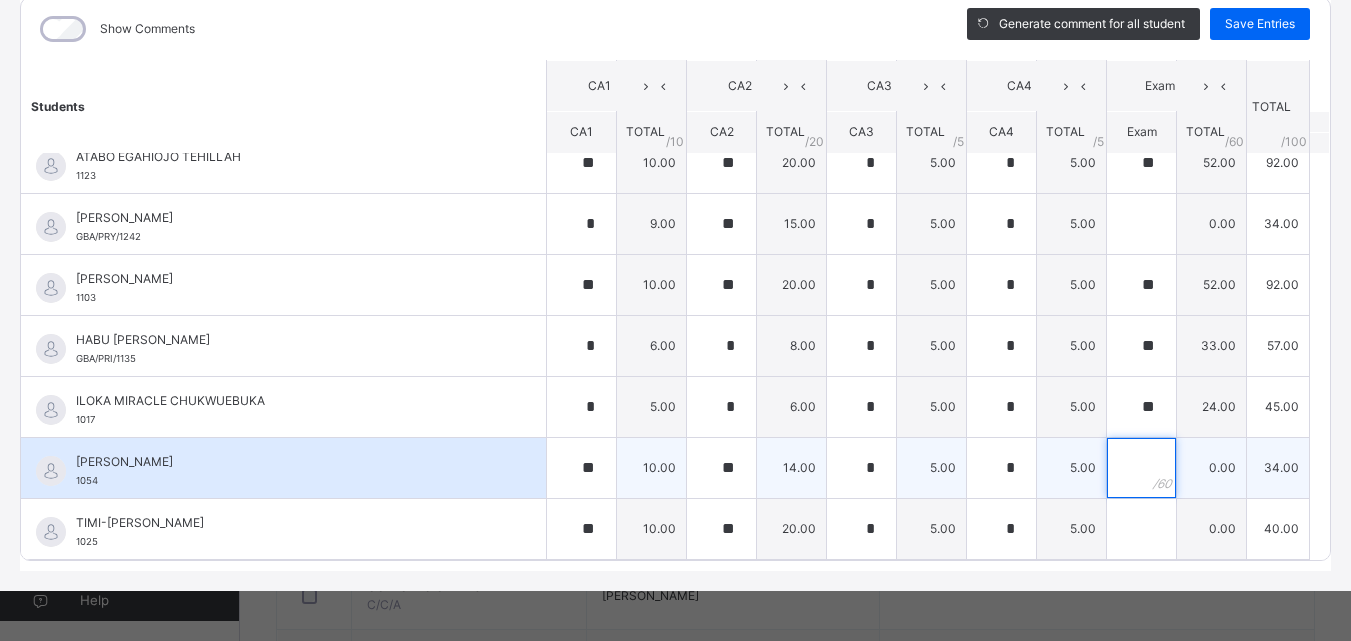 click at bounding box center [1141, 468] 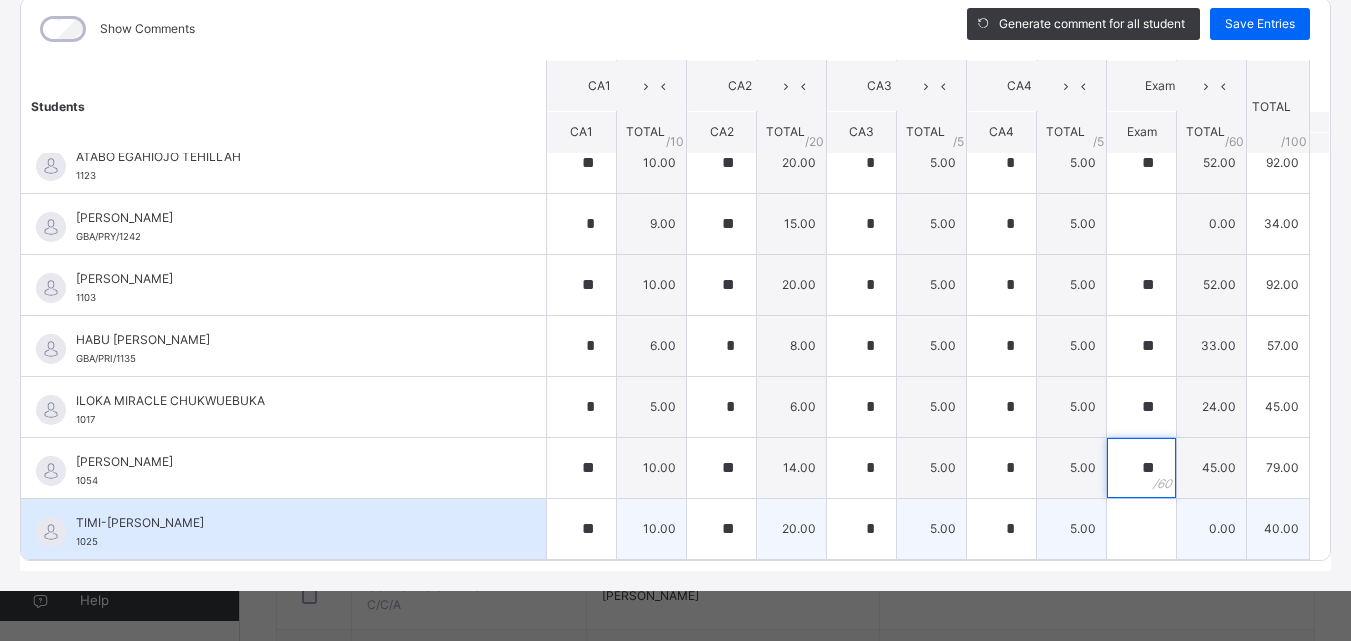 type on "**" 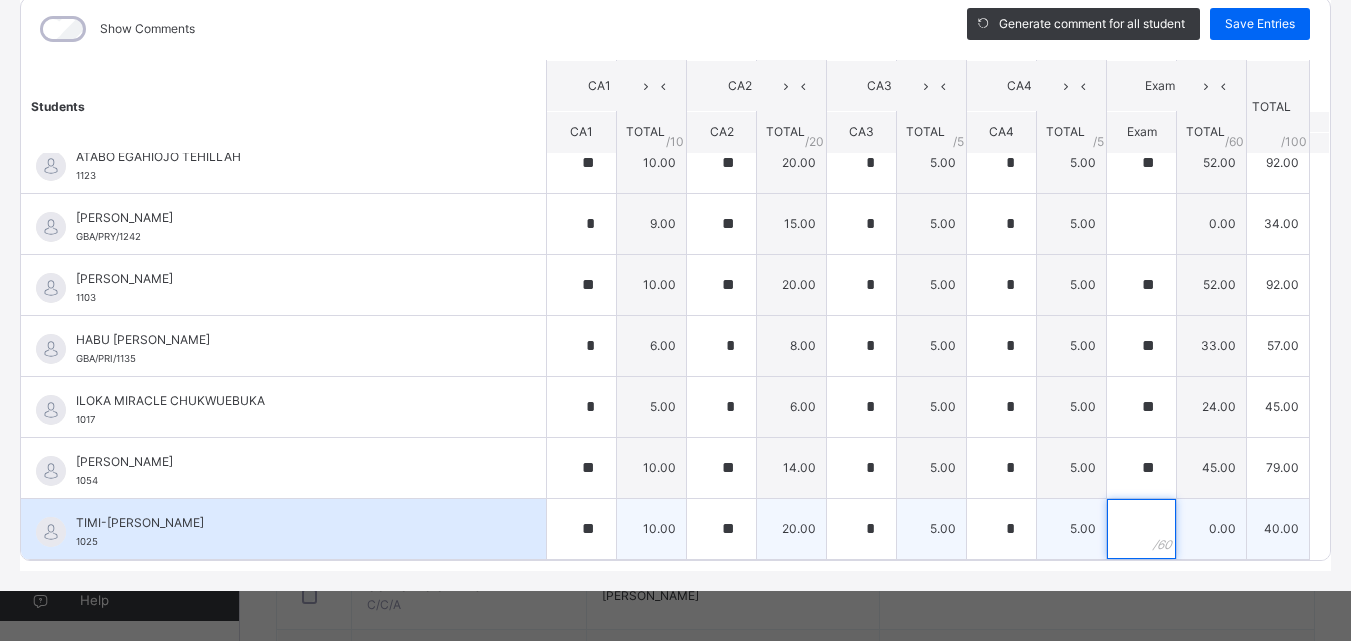 click at bounding box center (1141, 529) 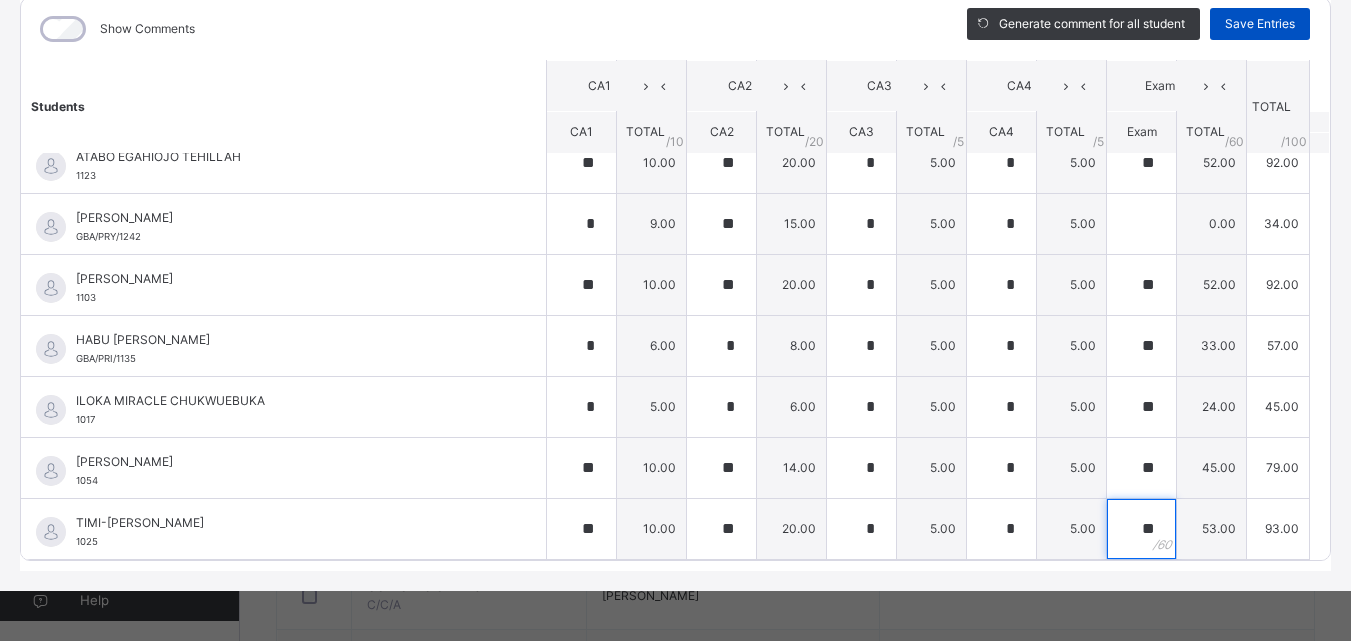 type on "**" 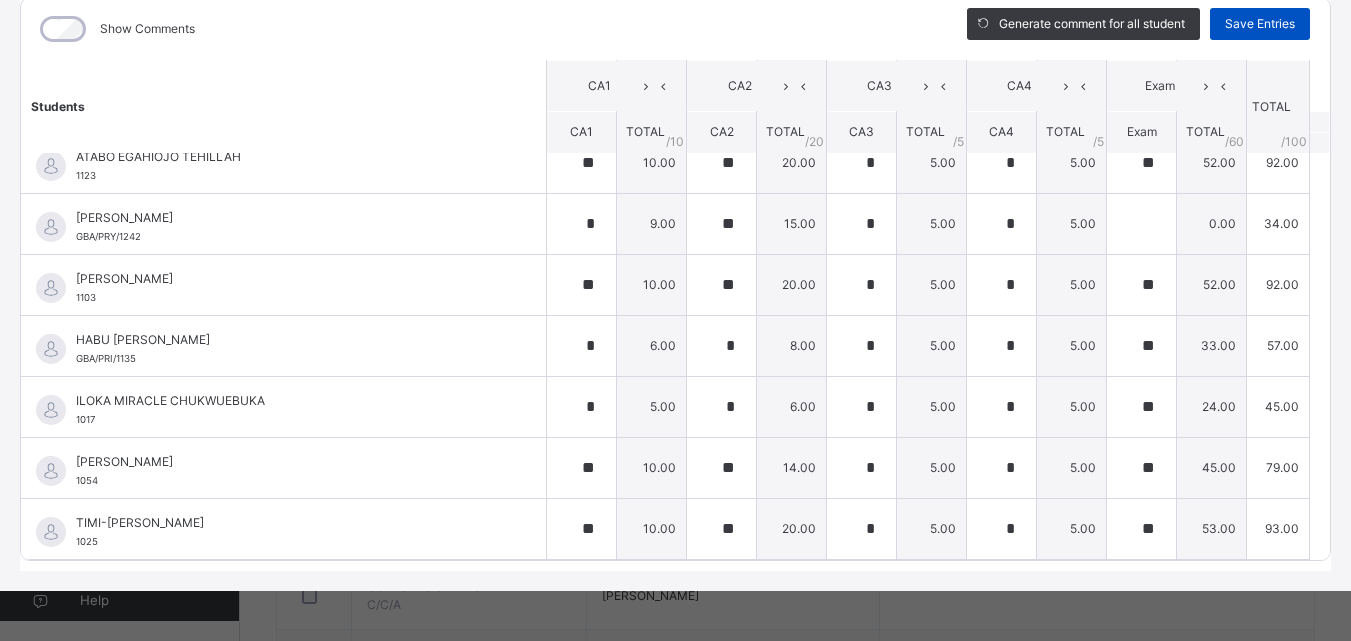 click on "Save Entries" at bounding box center [1260, 24] 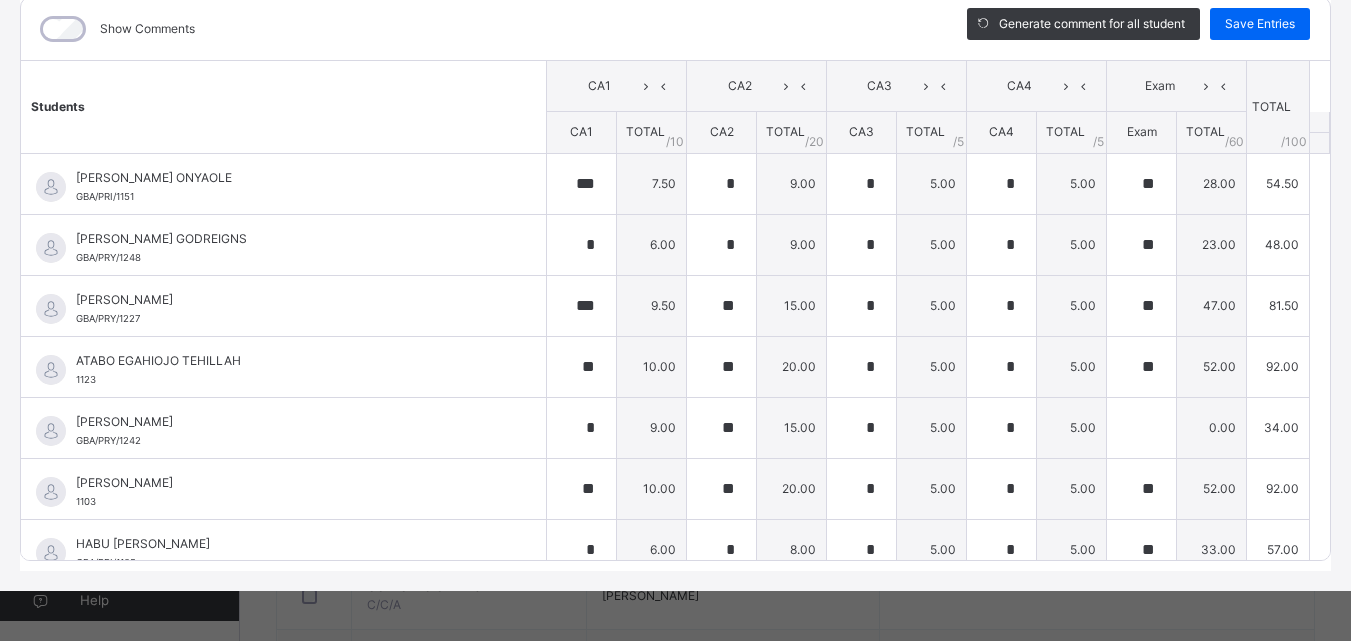 type on "***" 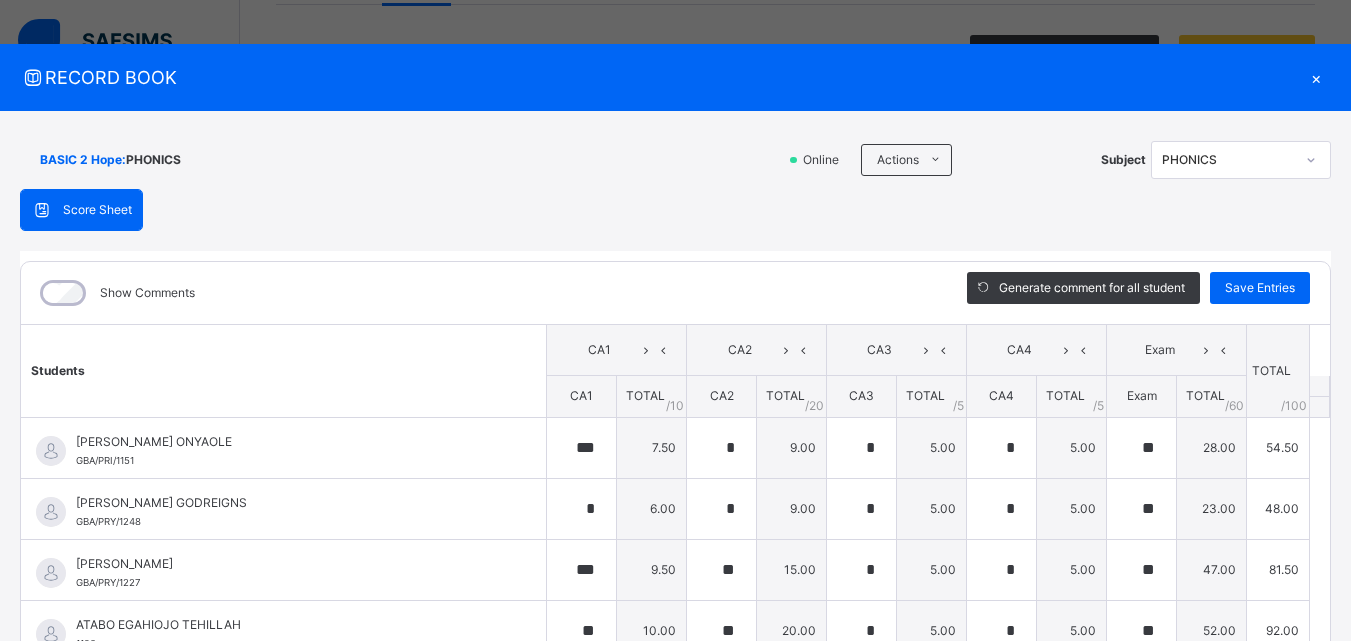 click on "×" at bounding box center [1316, 77] 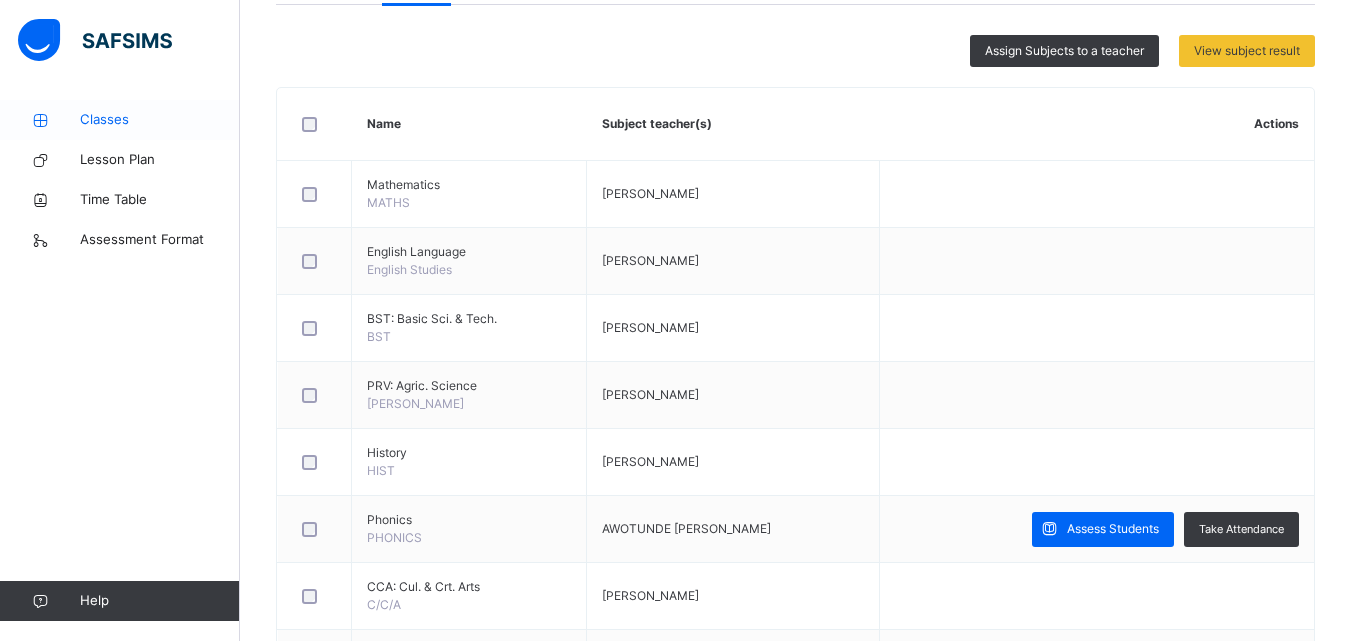 click on "Classes" at bounding box center (120, 120) 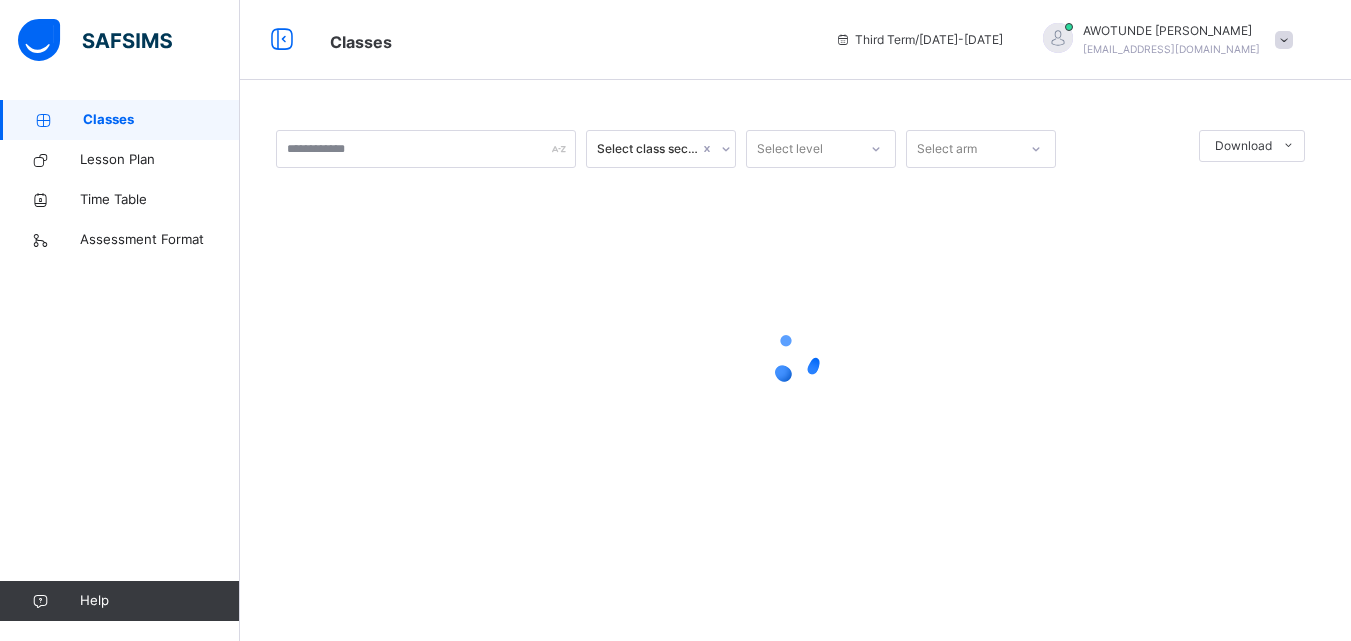 scroll, scrollTop: 0, scrollLeft: 0, axis: both 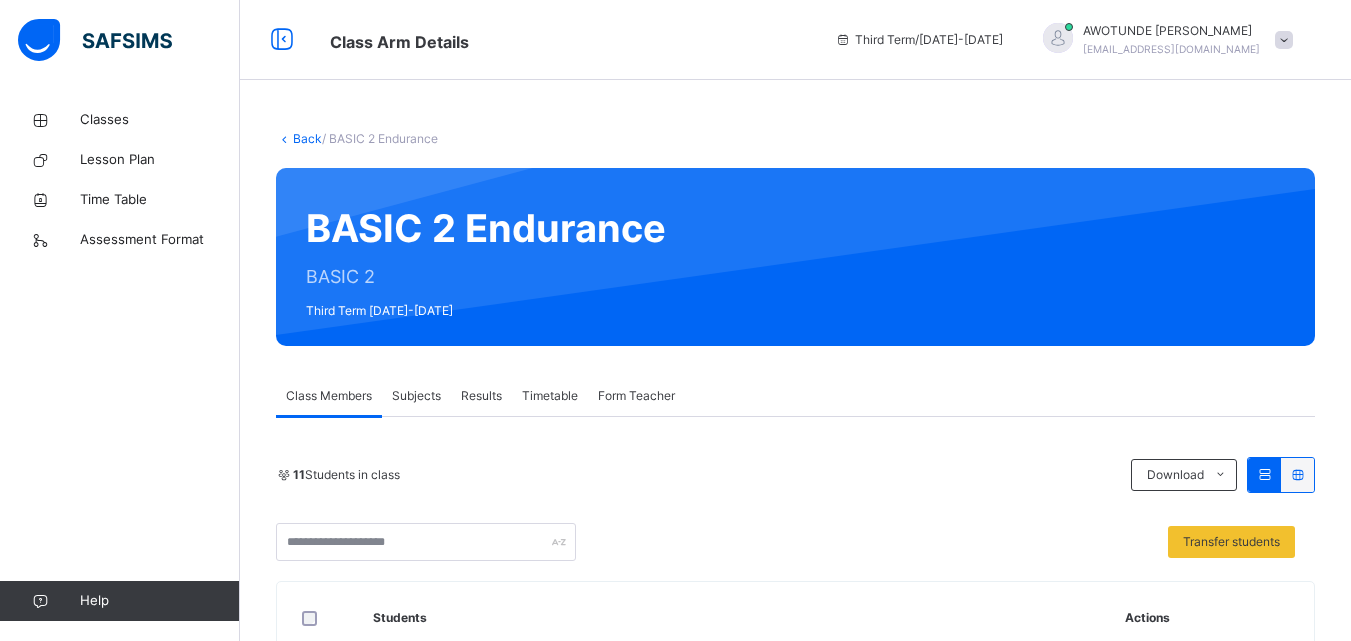 click on "Subjects" at bounding box center [416, 396] 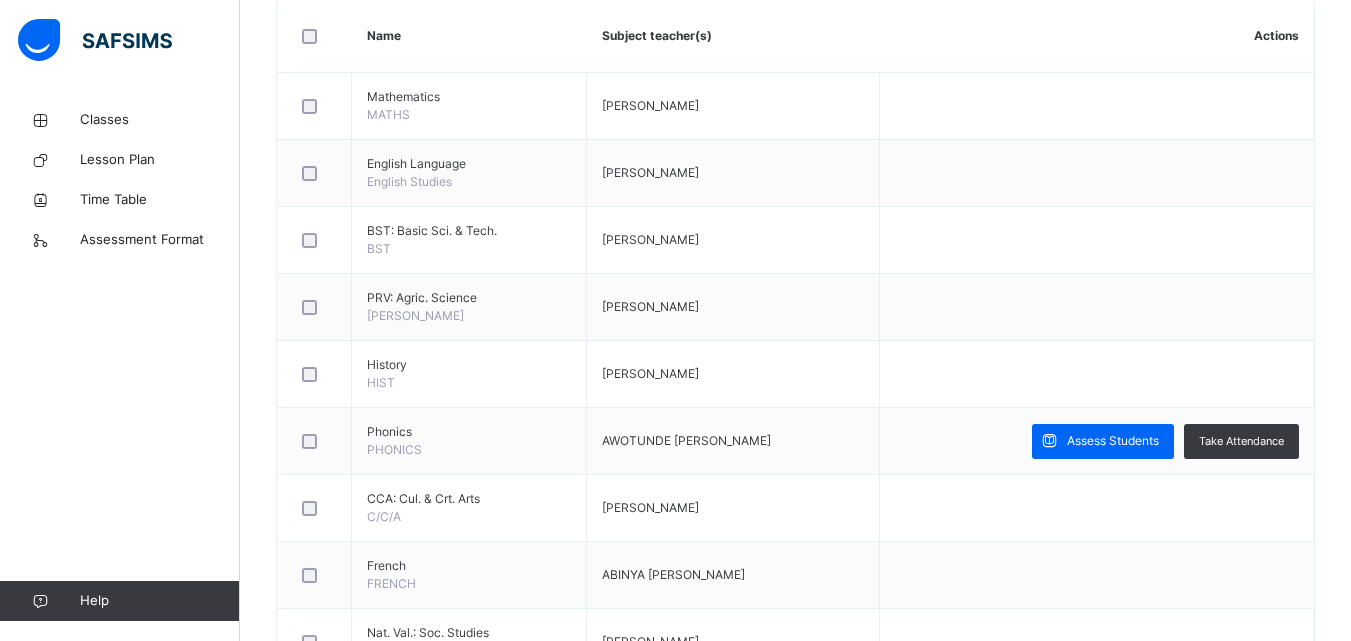 scroll, scrollTop: 505, scrollLeft: 0, axis: vertical 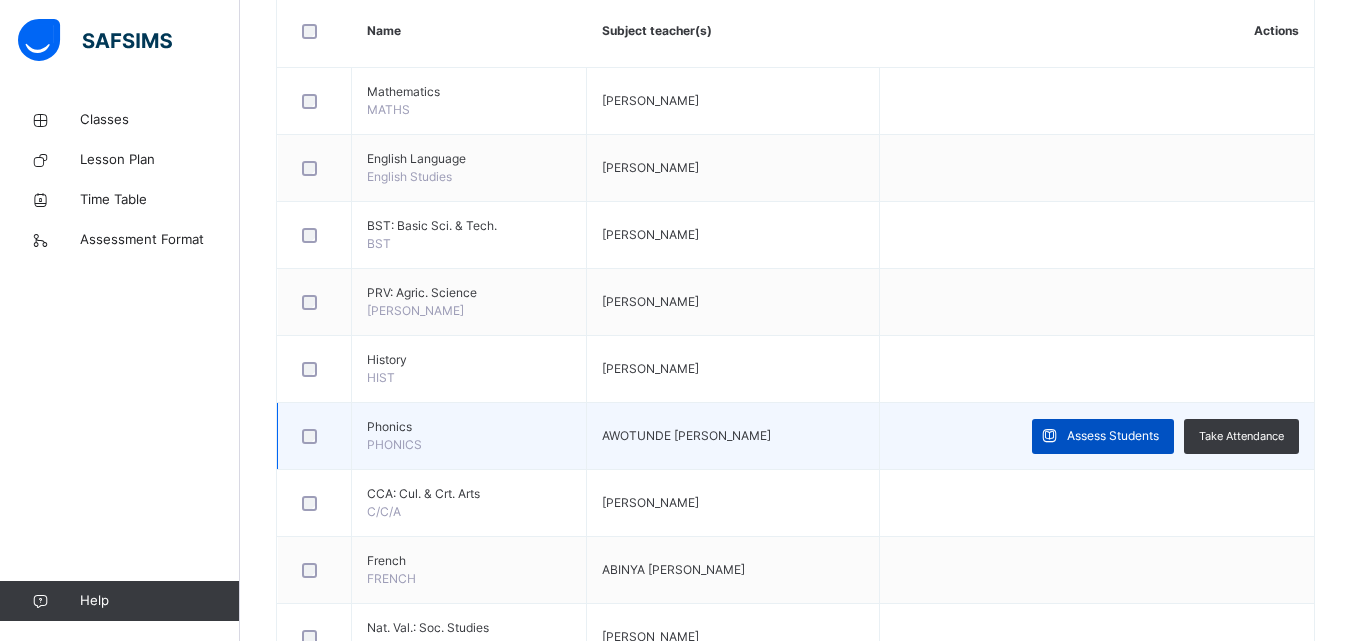 click on "Assess Students" at bounding box center [1113, 436] 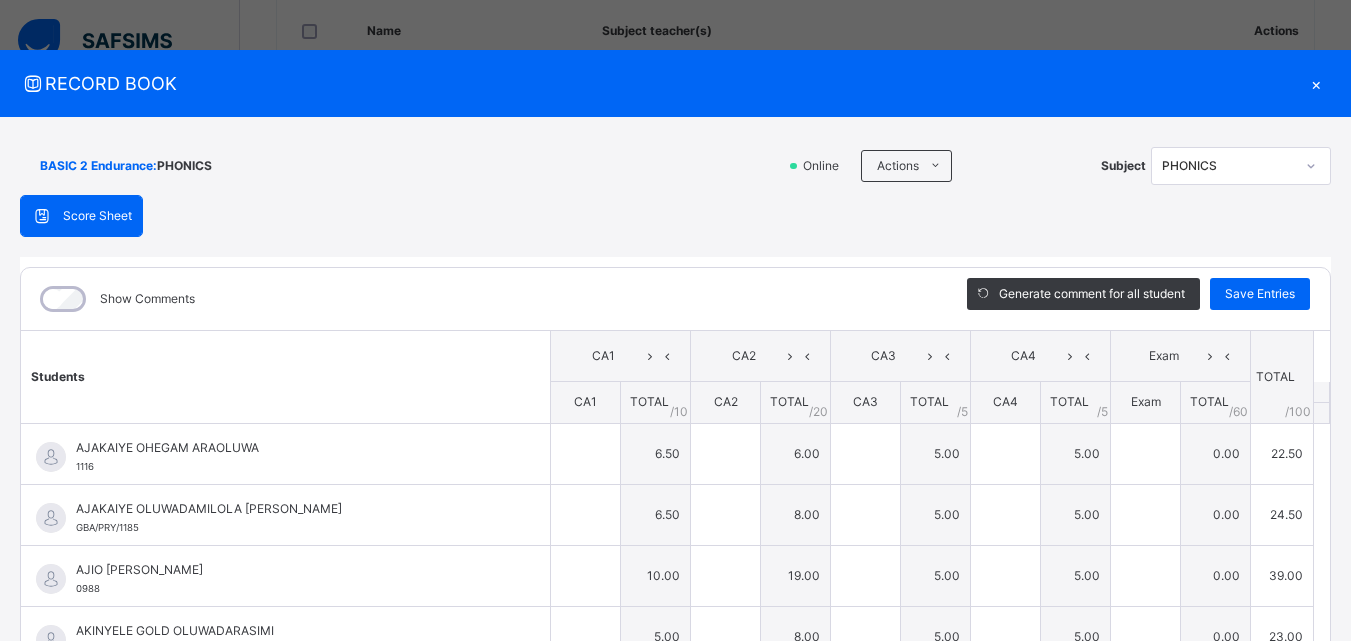 type on "***" 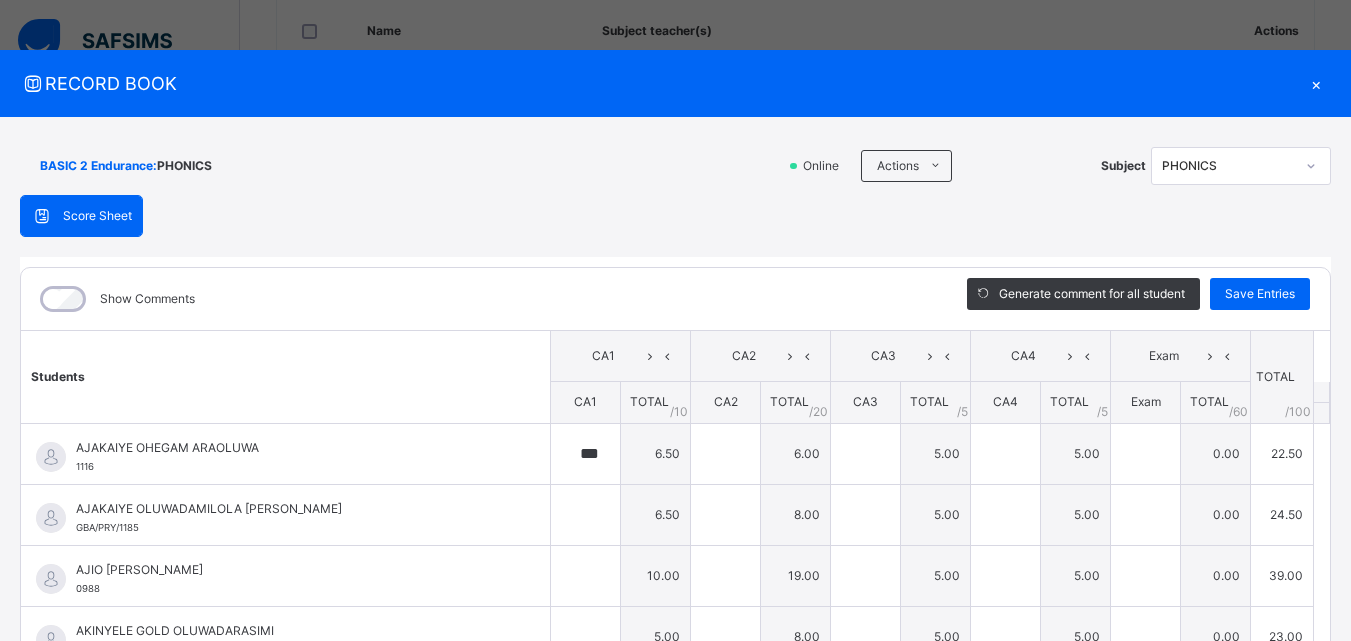 type on "*" 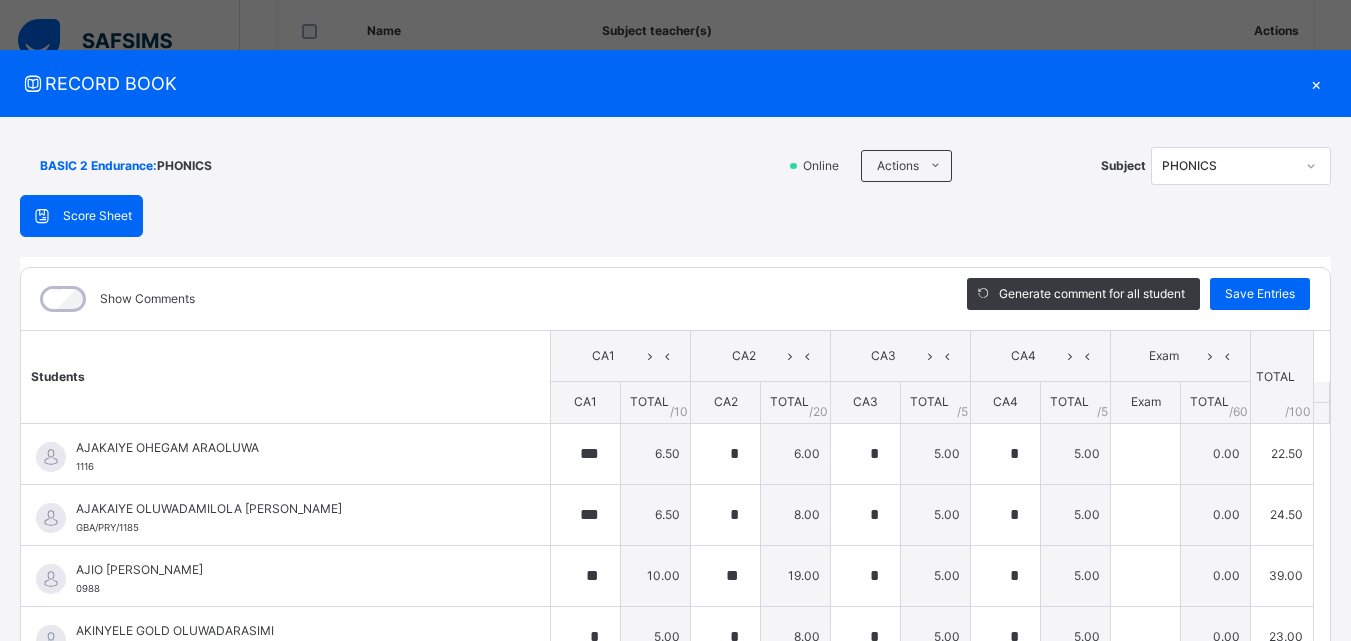 type on "*" 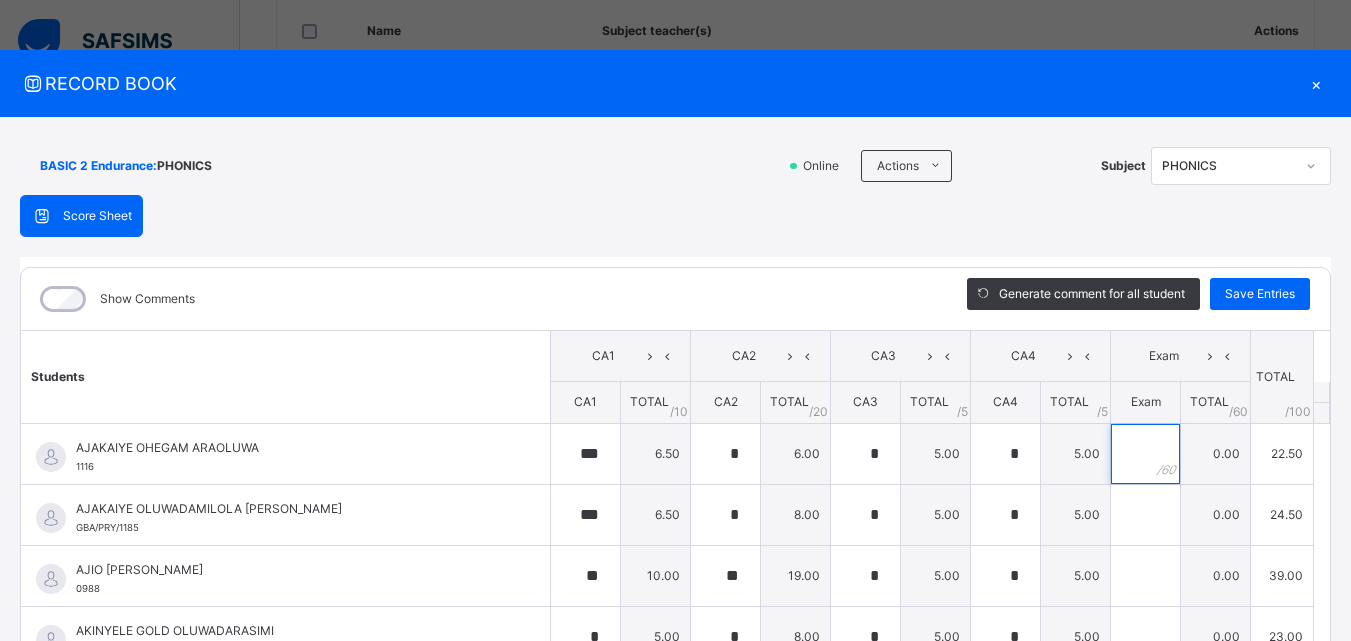 click at bounding box center (1145, 454) 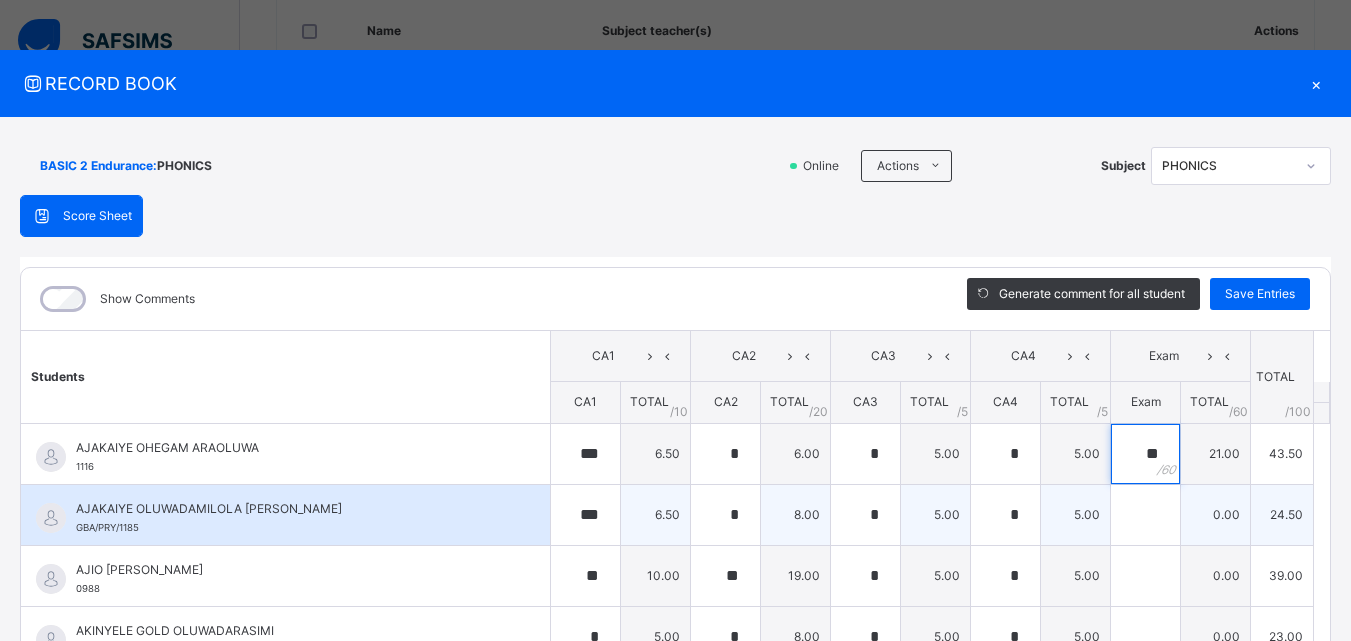 type on "**" 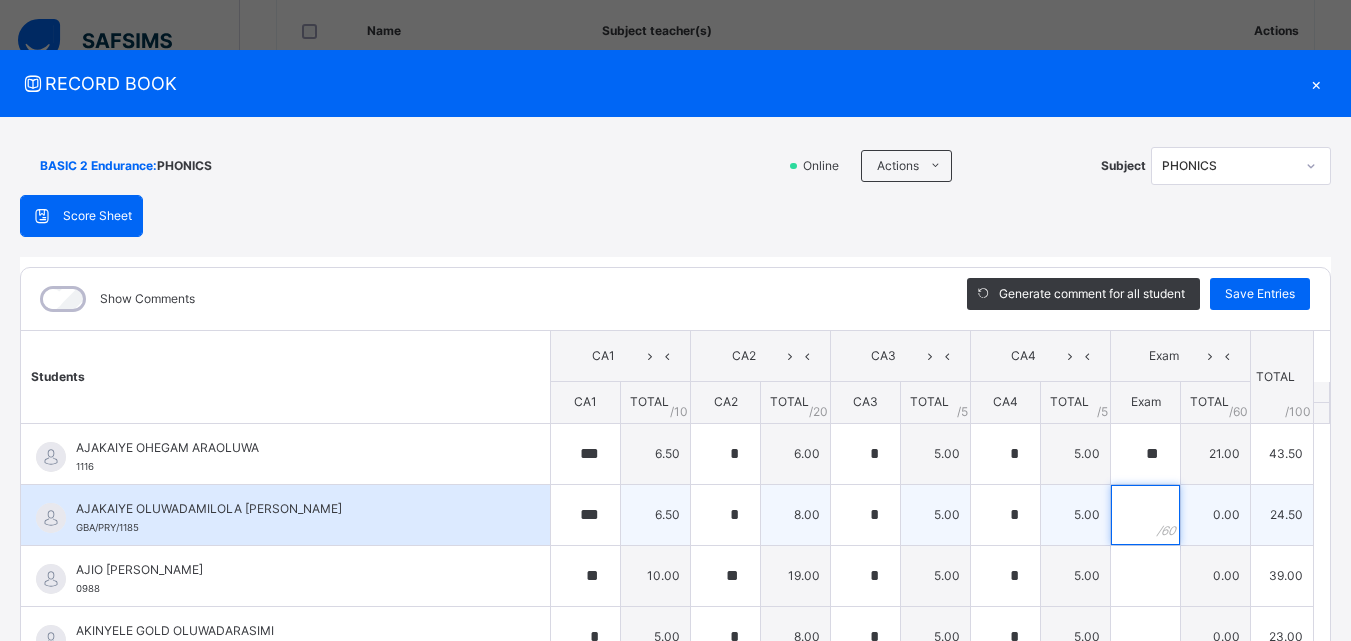 click at bounding box center [1145, 515] 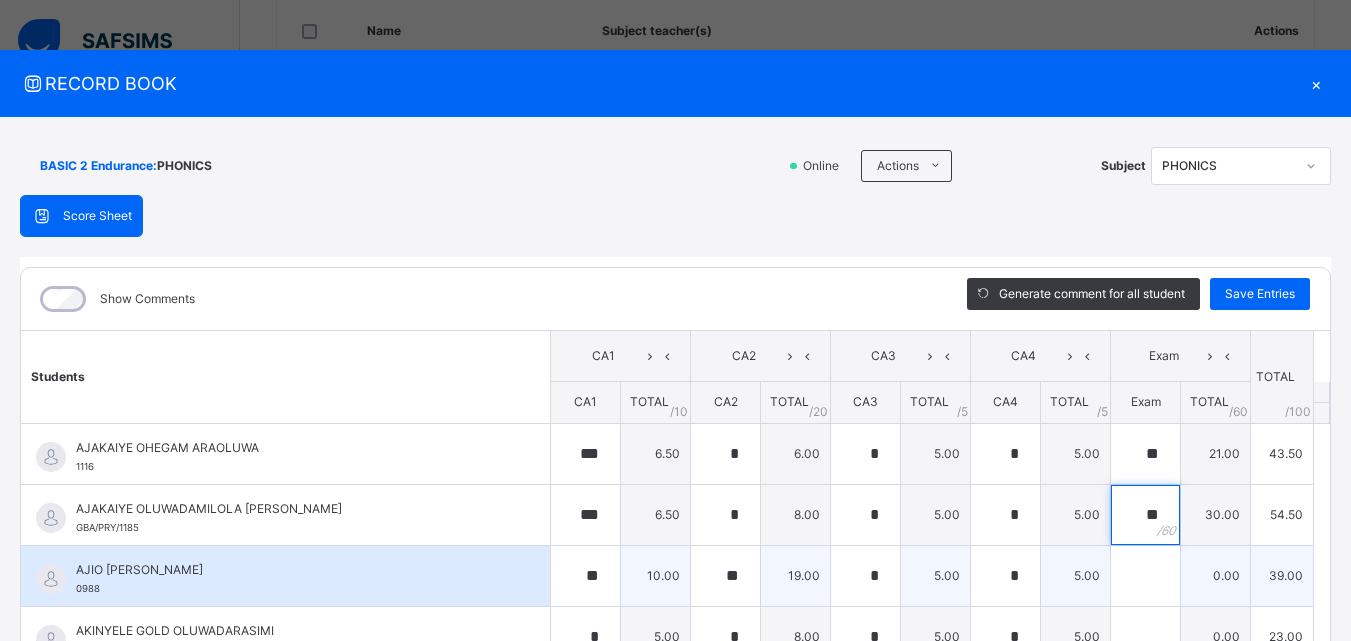 type on "**" 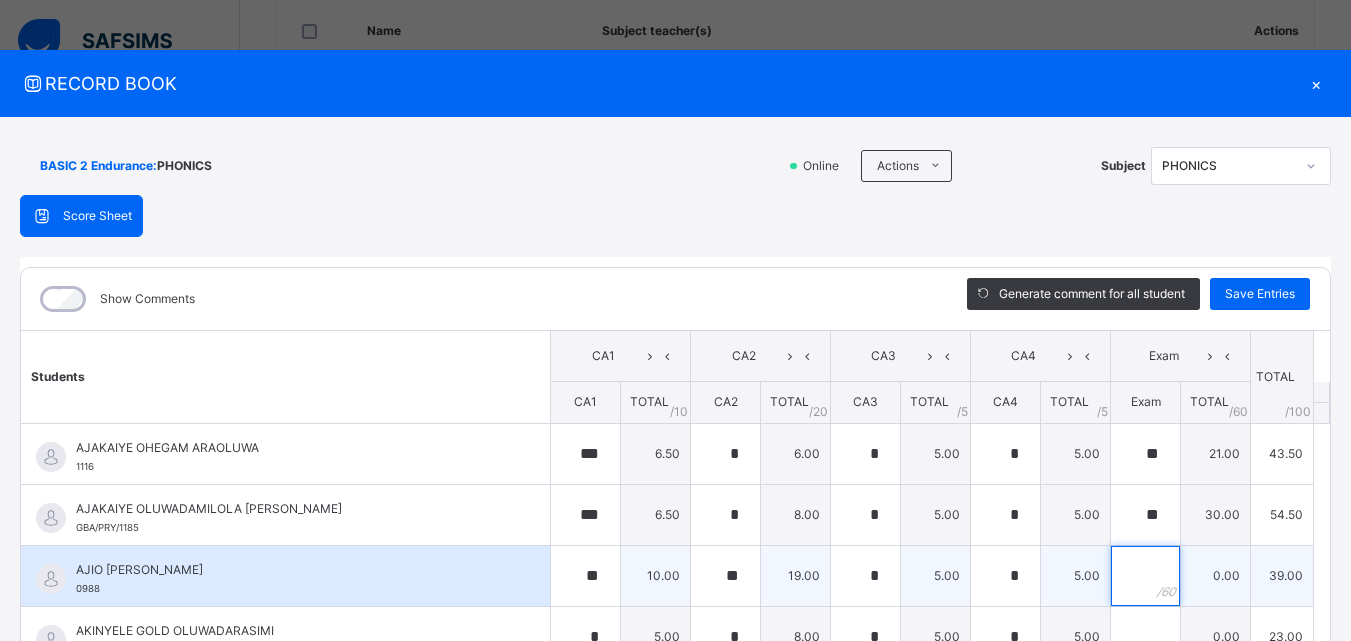 click at bounding box center [1145, 576] 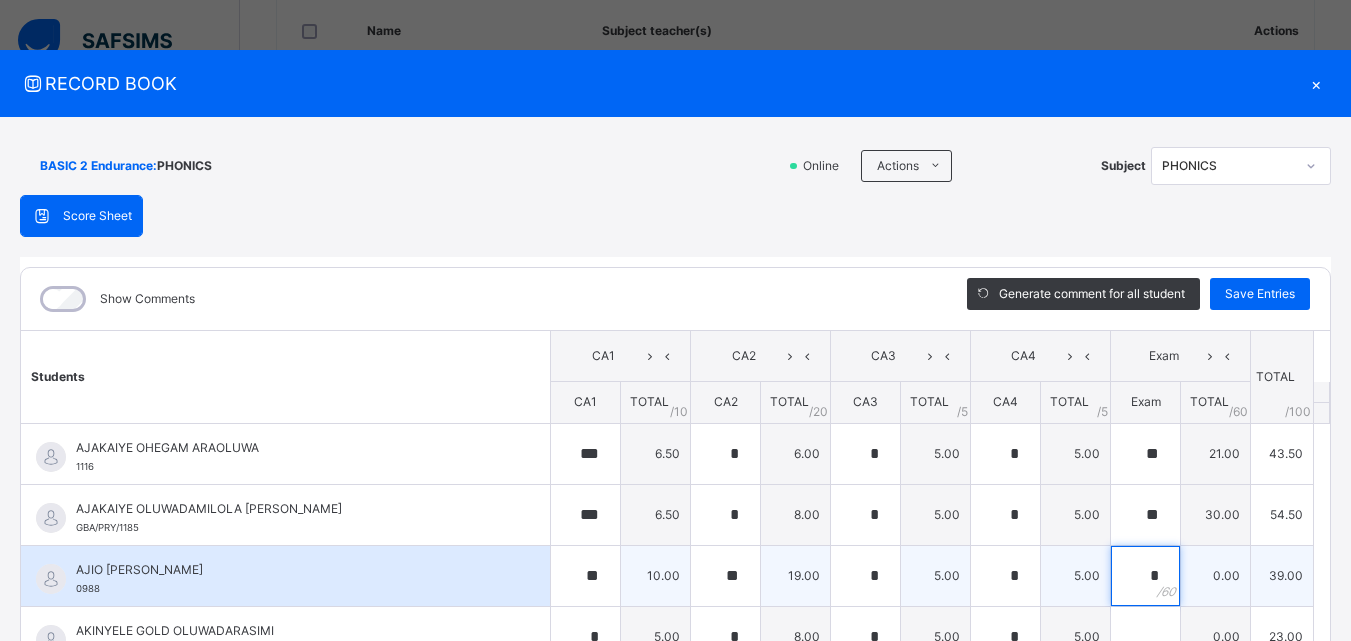 type on "**" 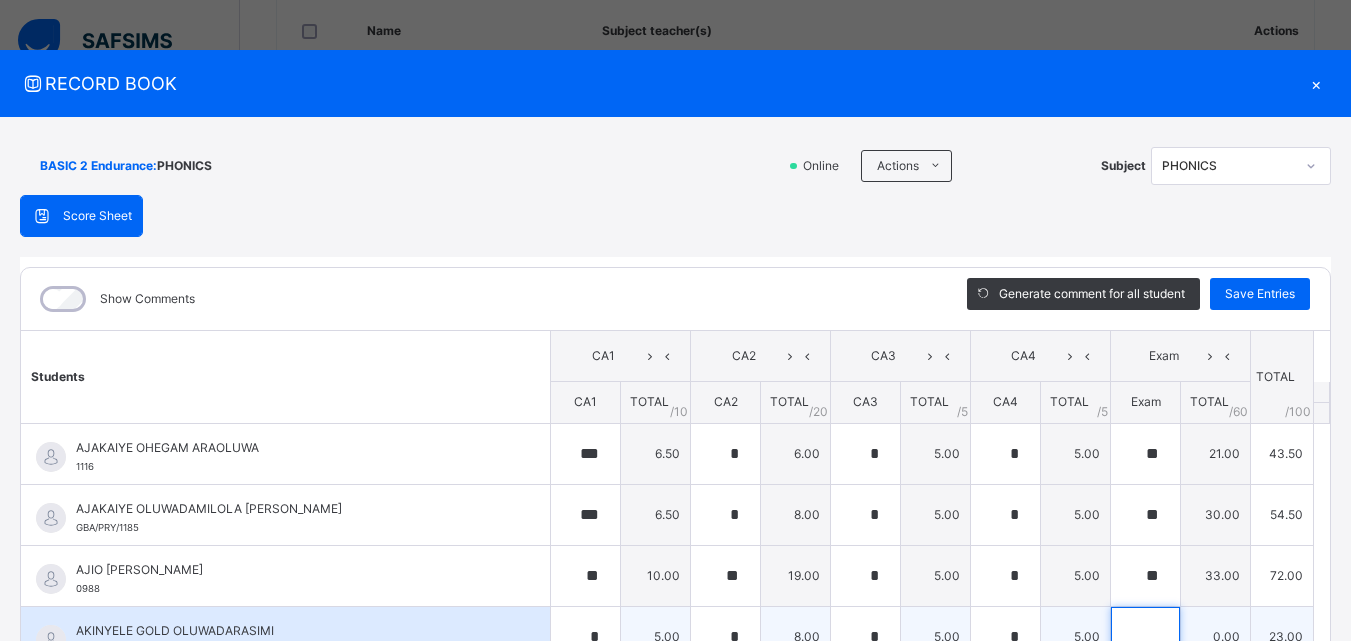 click at bounding box center [1145, 637] 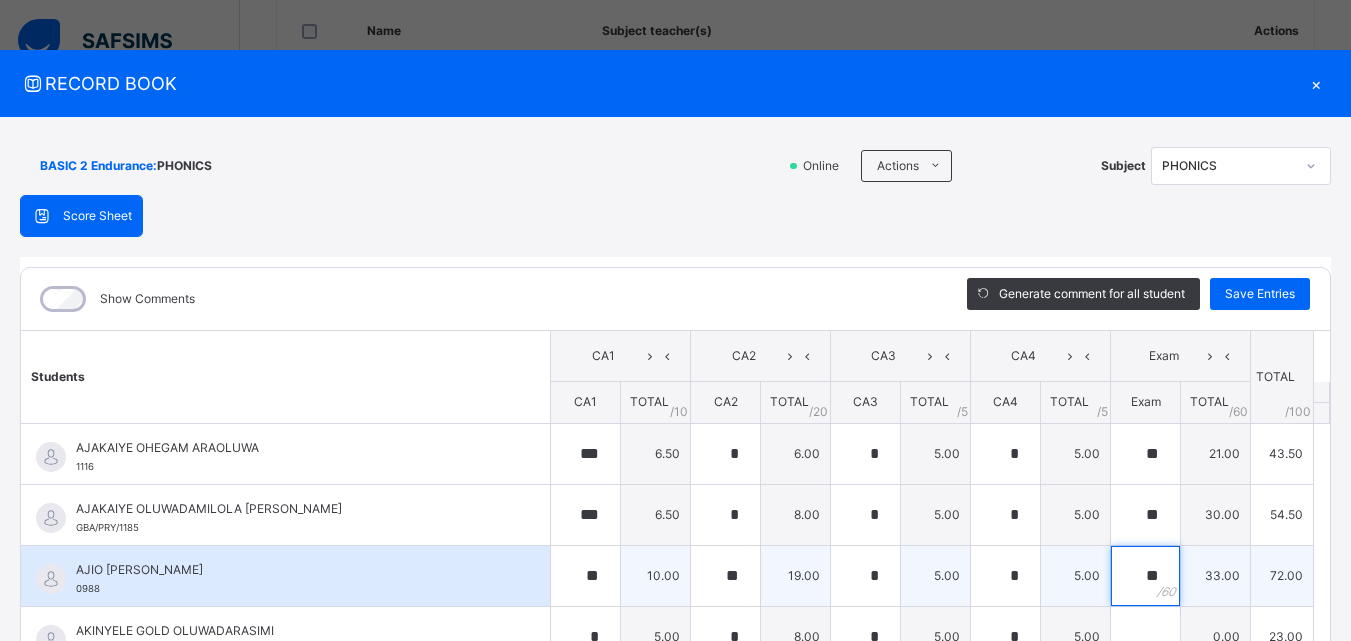click on "**" at bounding box center (1145, 576) 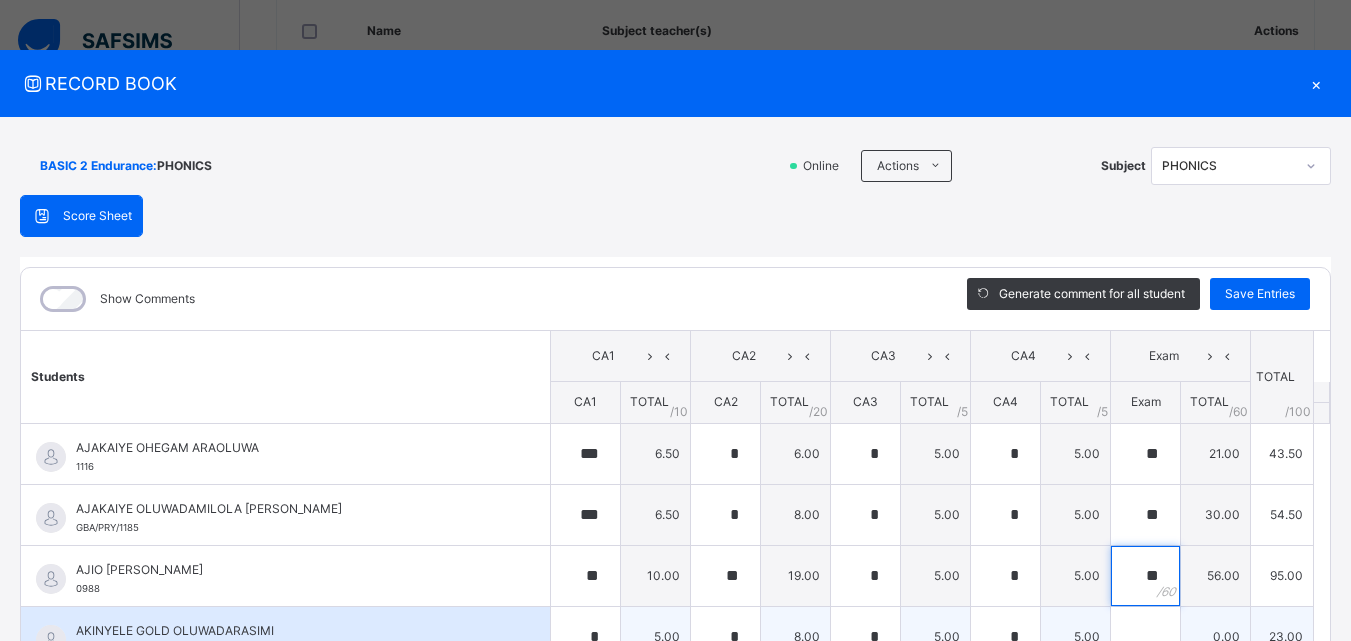 type on "**" 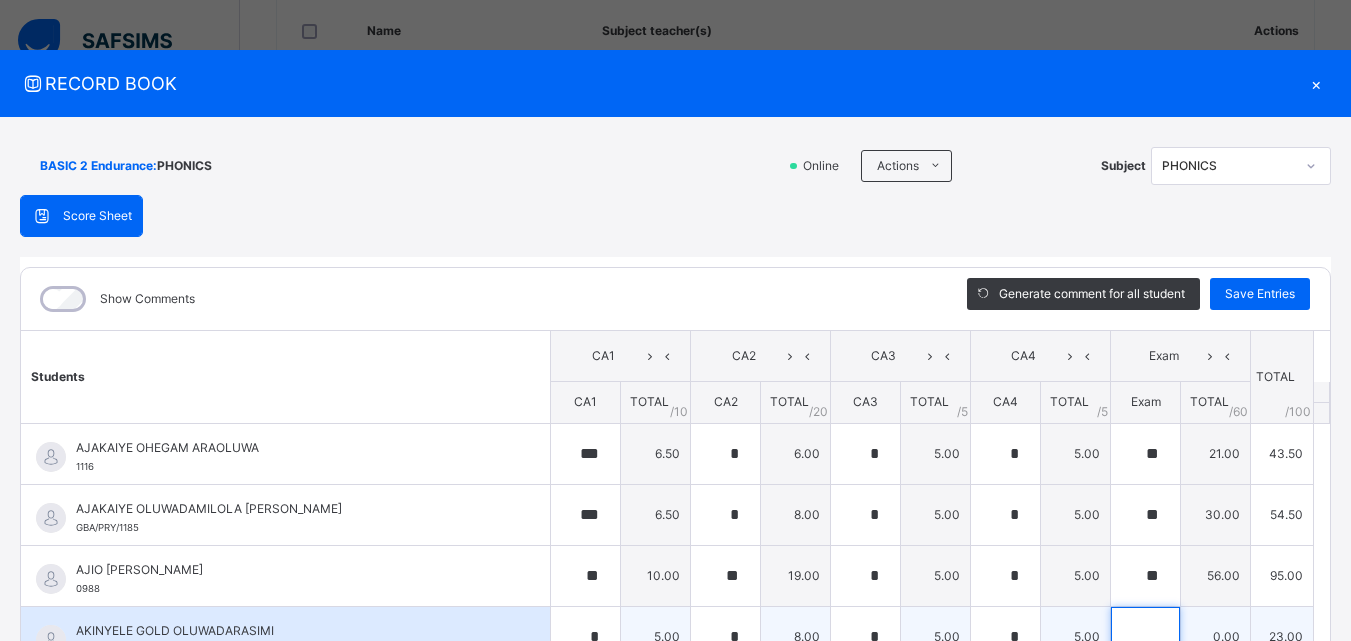 click at bounding box center (1145, 637) 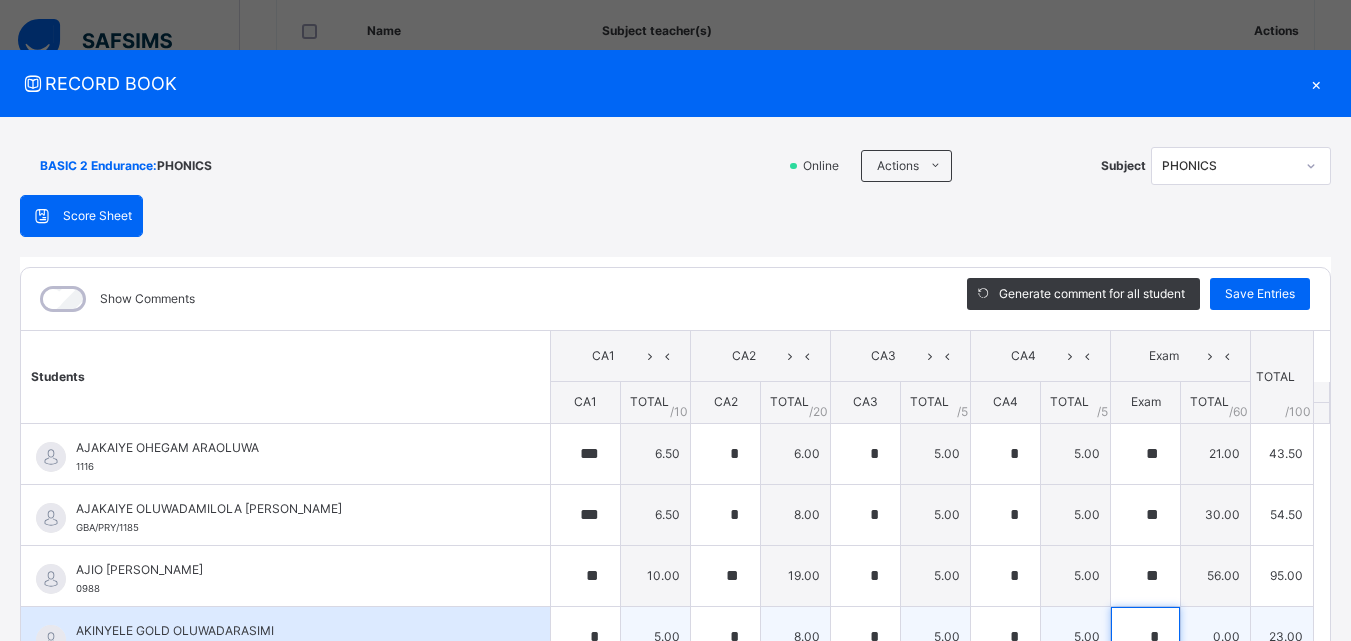 scroll, scrollTop: 6, scrollLeft: 0, axis: vertical 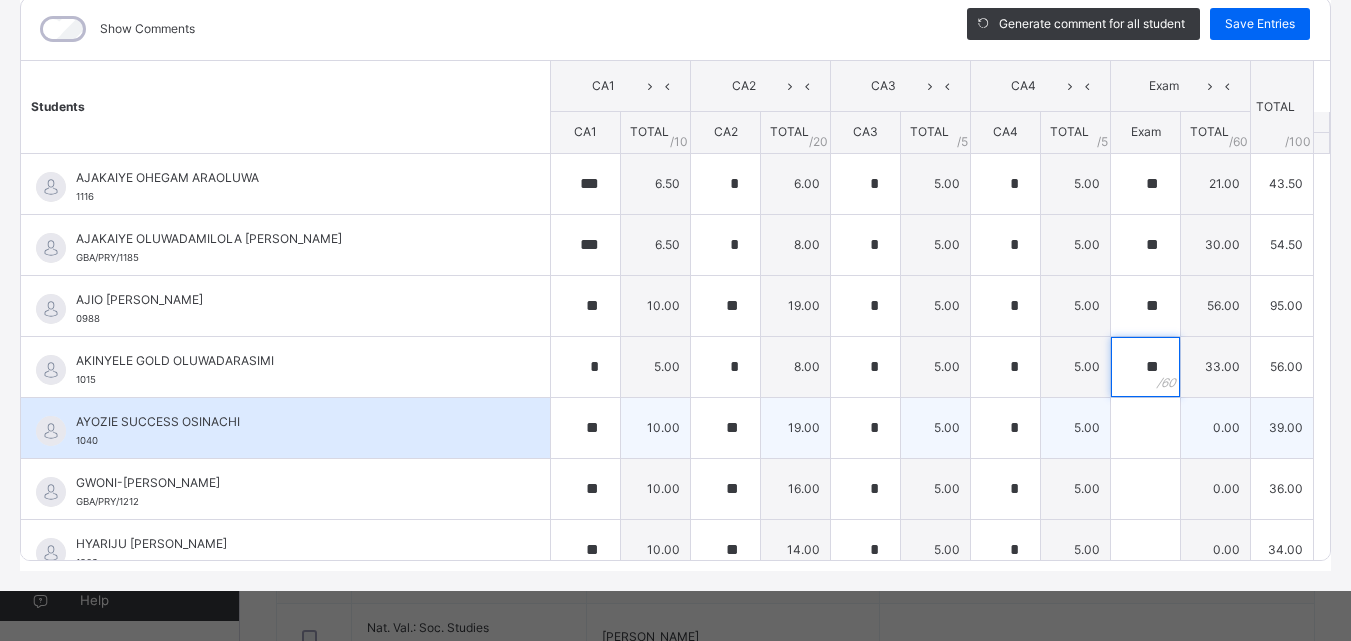 type on "**" 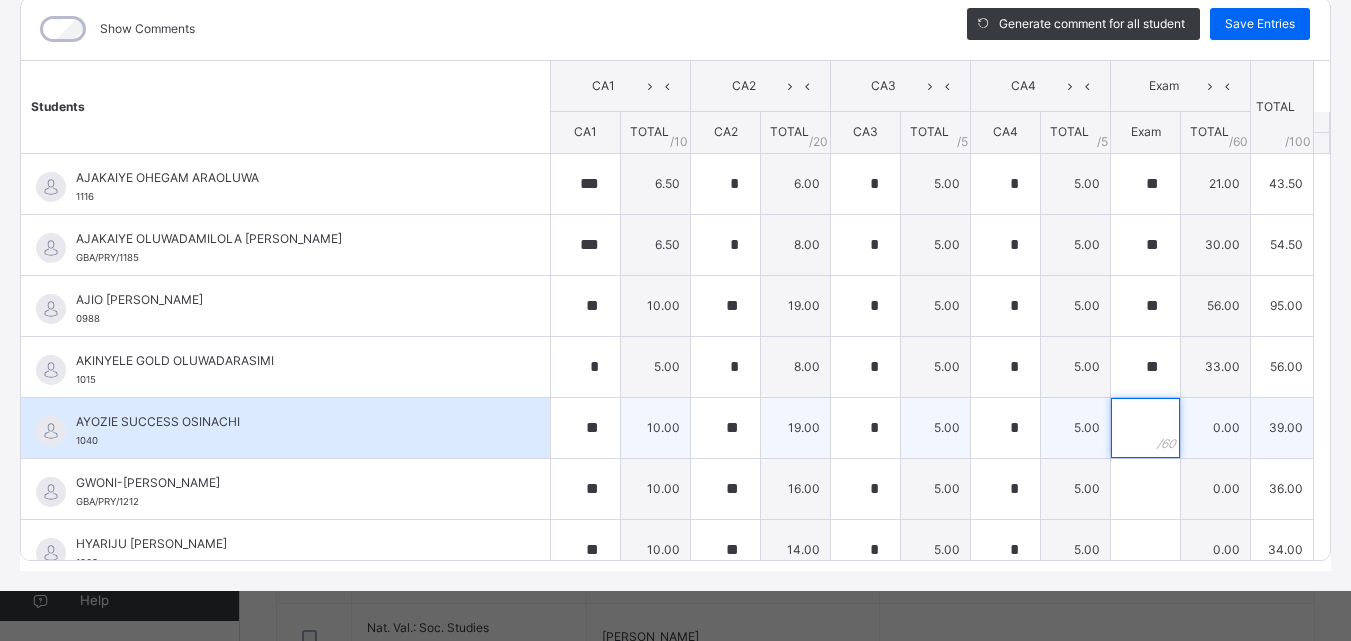 click at bounding box center [1145, 428] 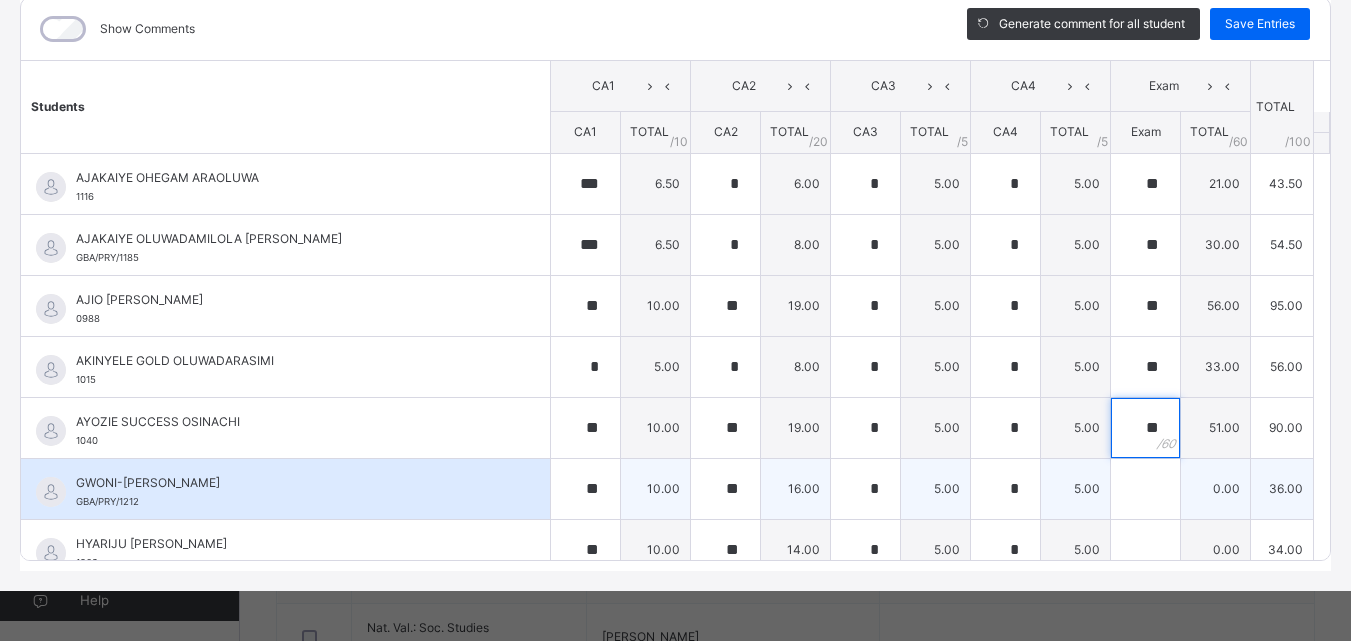 type on "**" 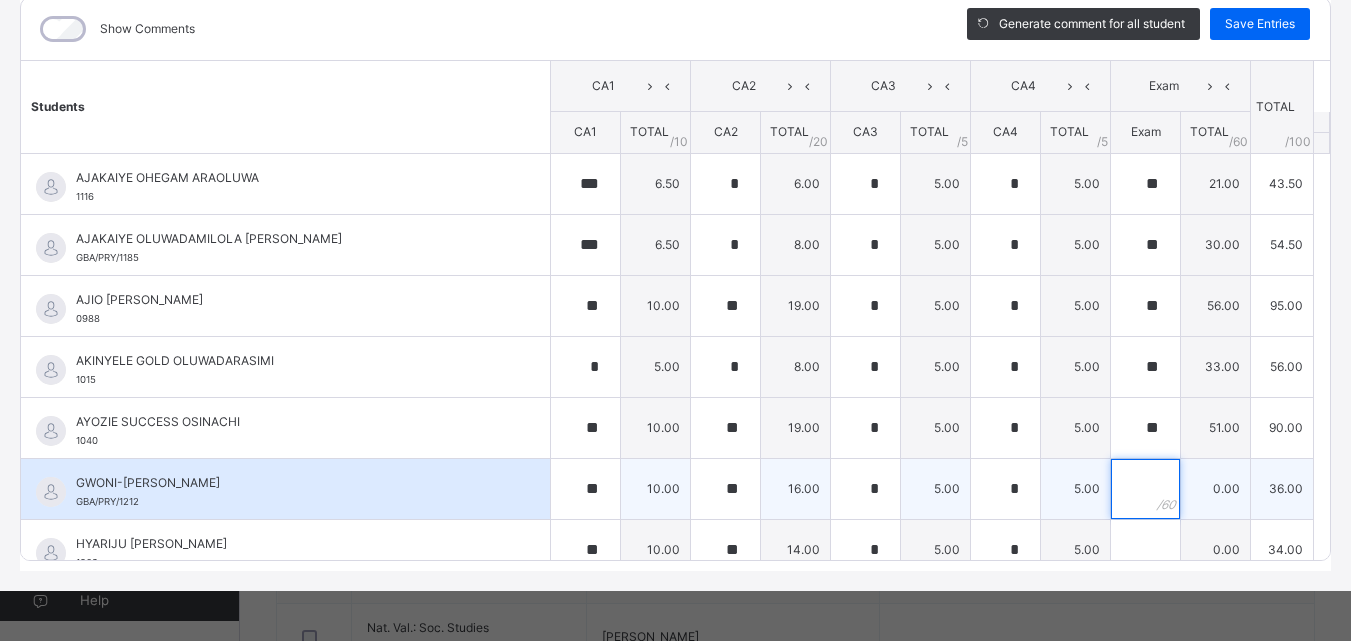 click at bounding box center [1145, 489] 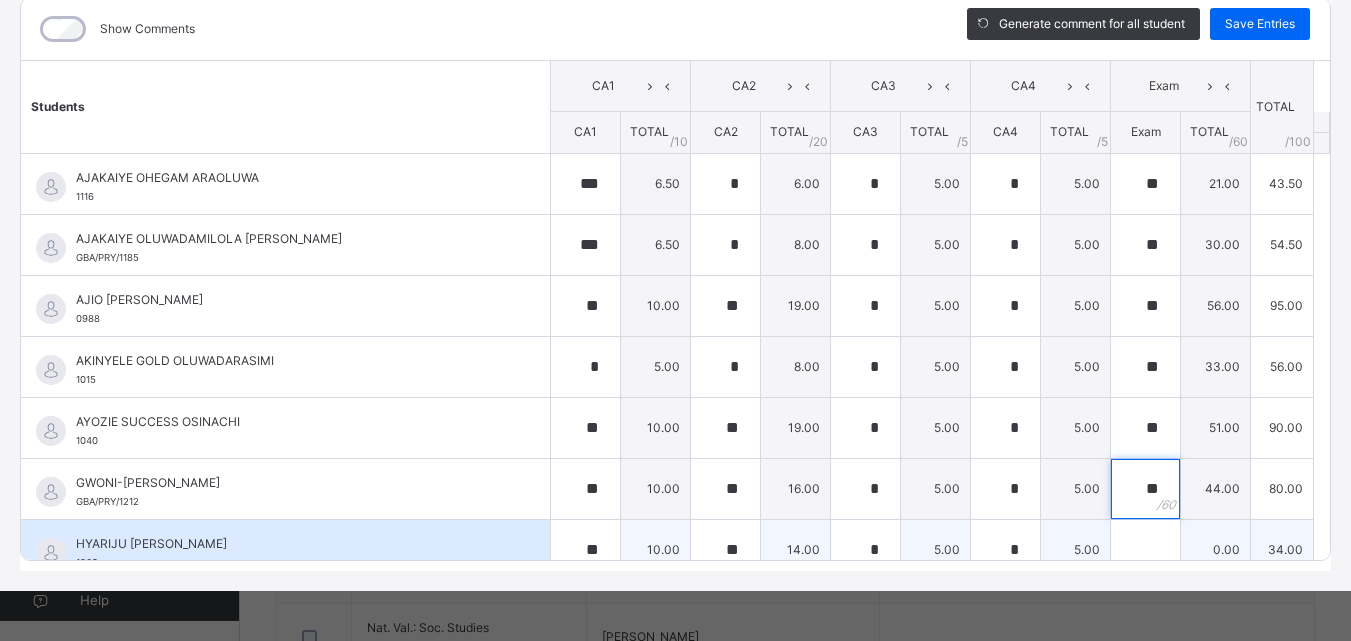 type on "**" 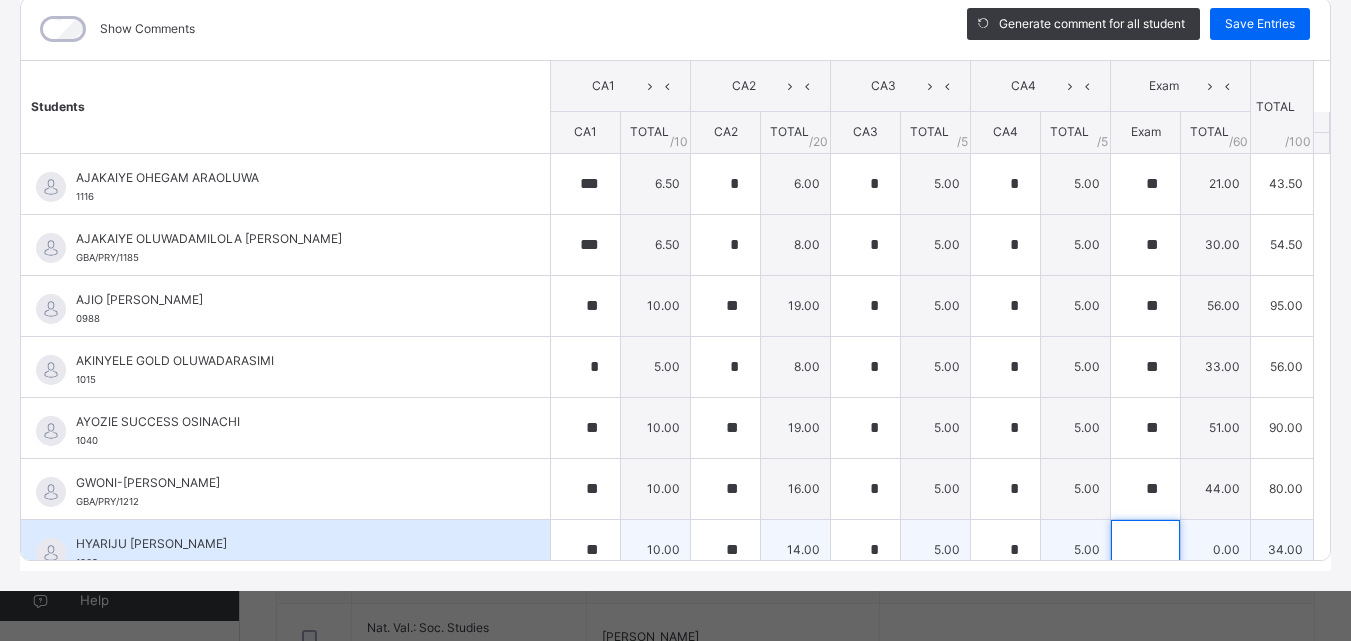 click at bounding box center (1145, 550) 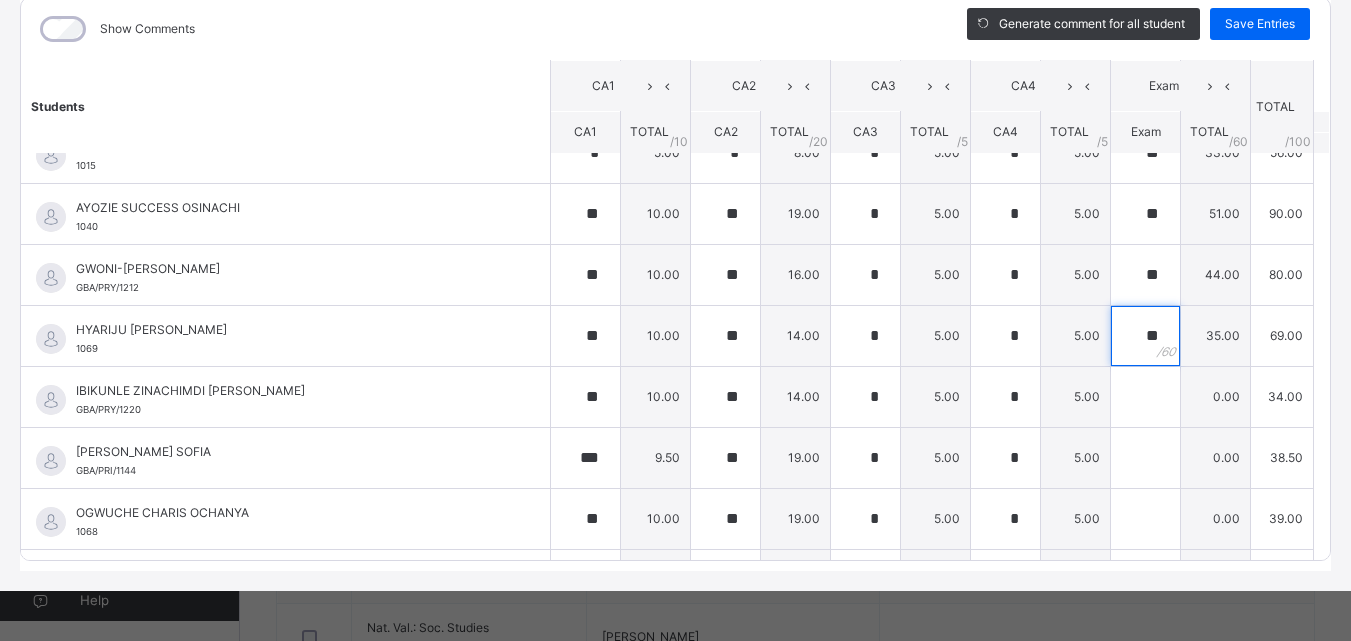 scroll, scrollTop: 265, scrollLeft: 0, axis: vertical 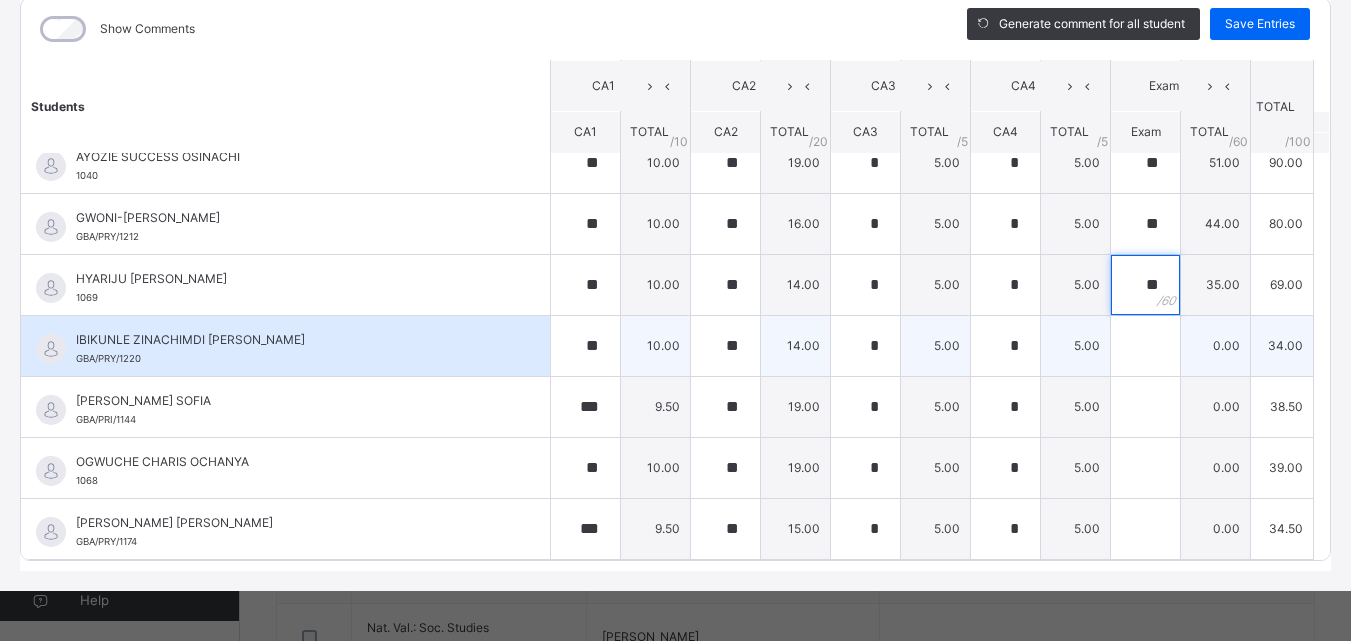 type on "**" 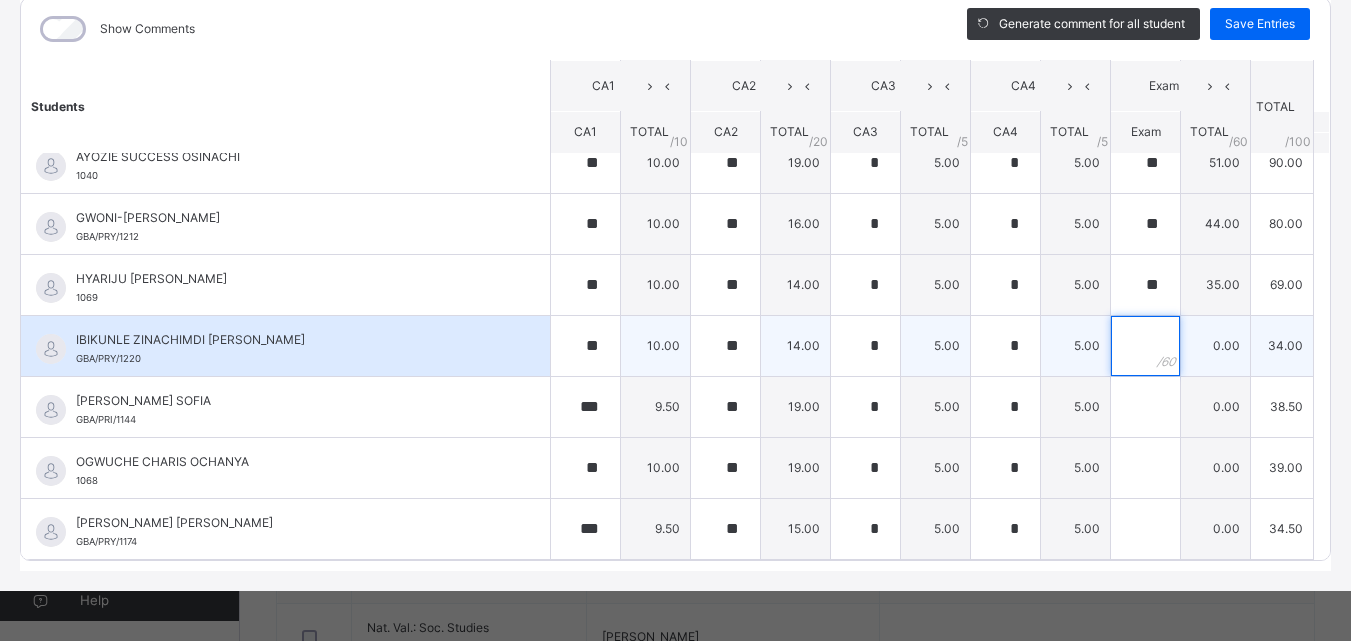 click at bounding box center (1145, 346) 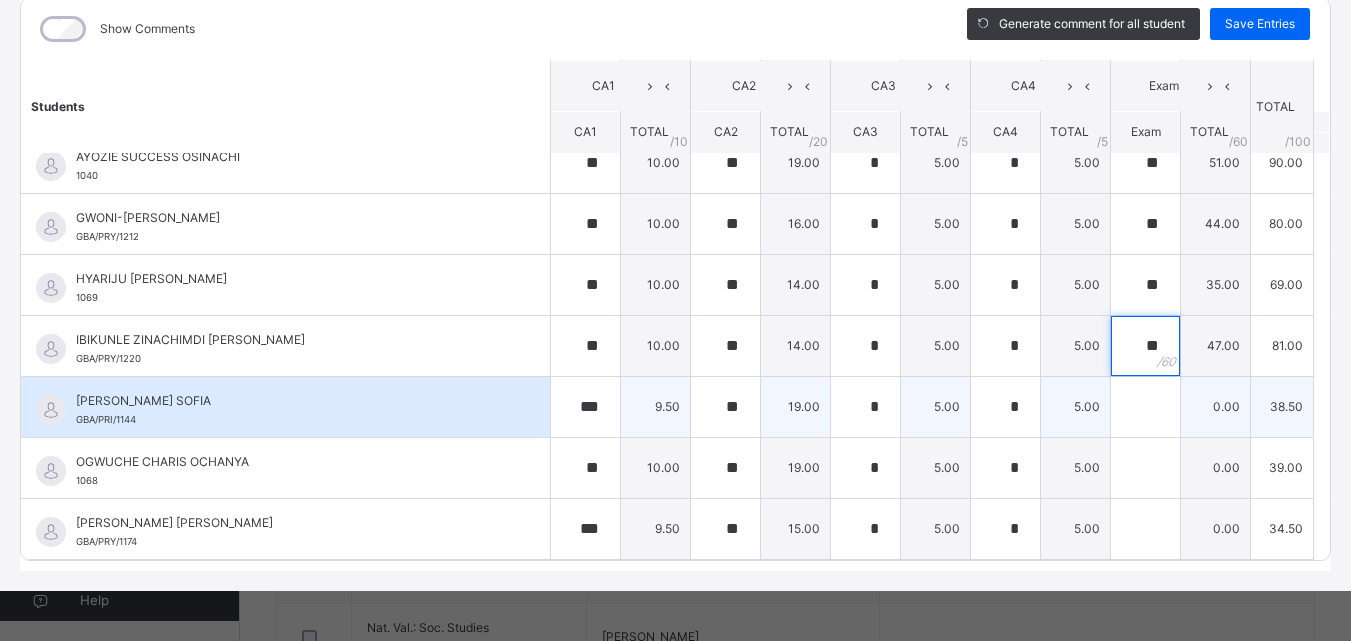 type on "**" 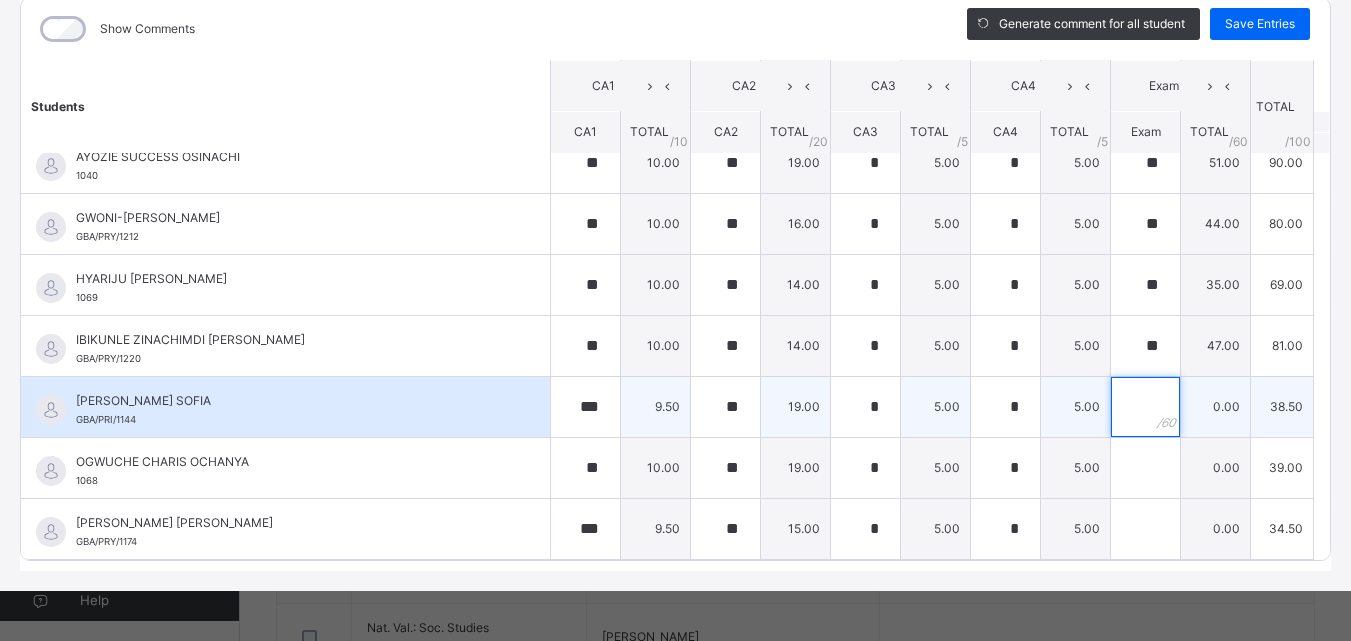 drag, startPoint x: 1132, startPoint y: 404, endPoint x: 1124, endPoint y: 425, distance: 22.472204 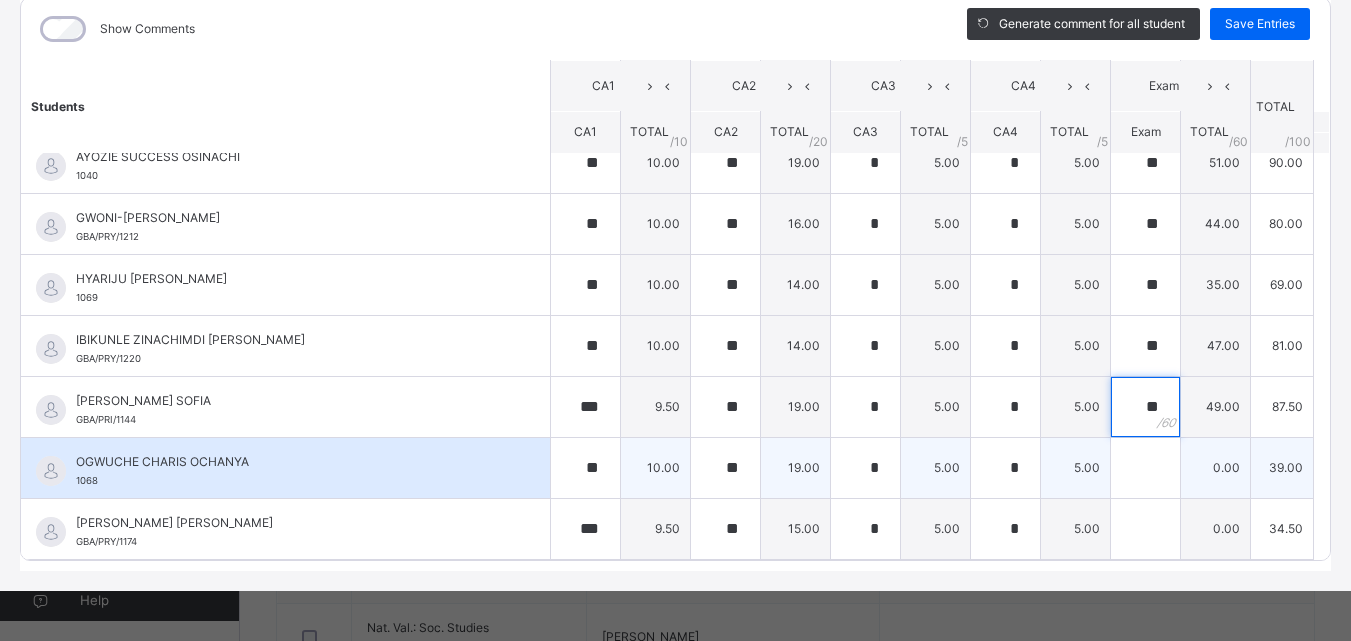 type on "**" 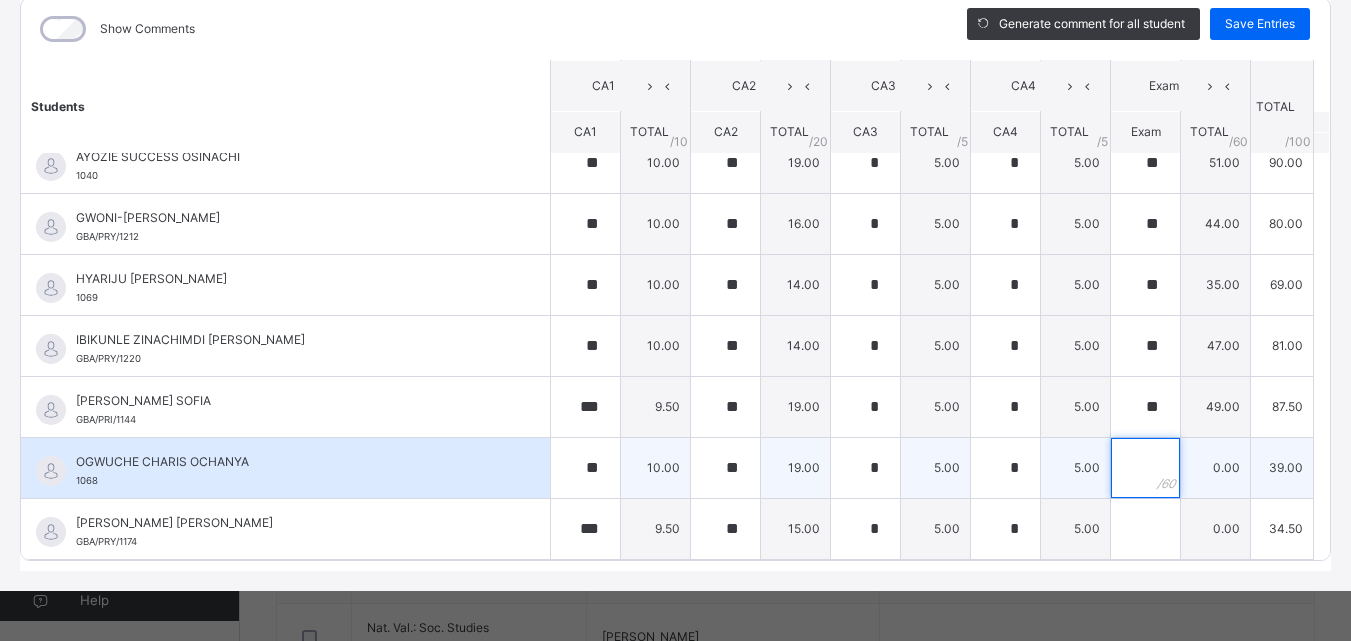 click at bounding box center (1145, 468) 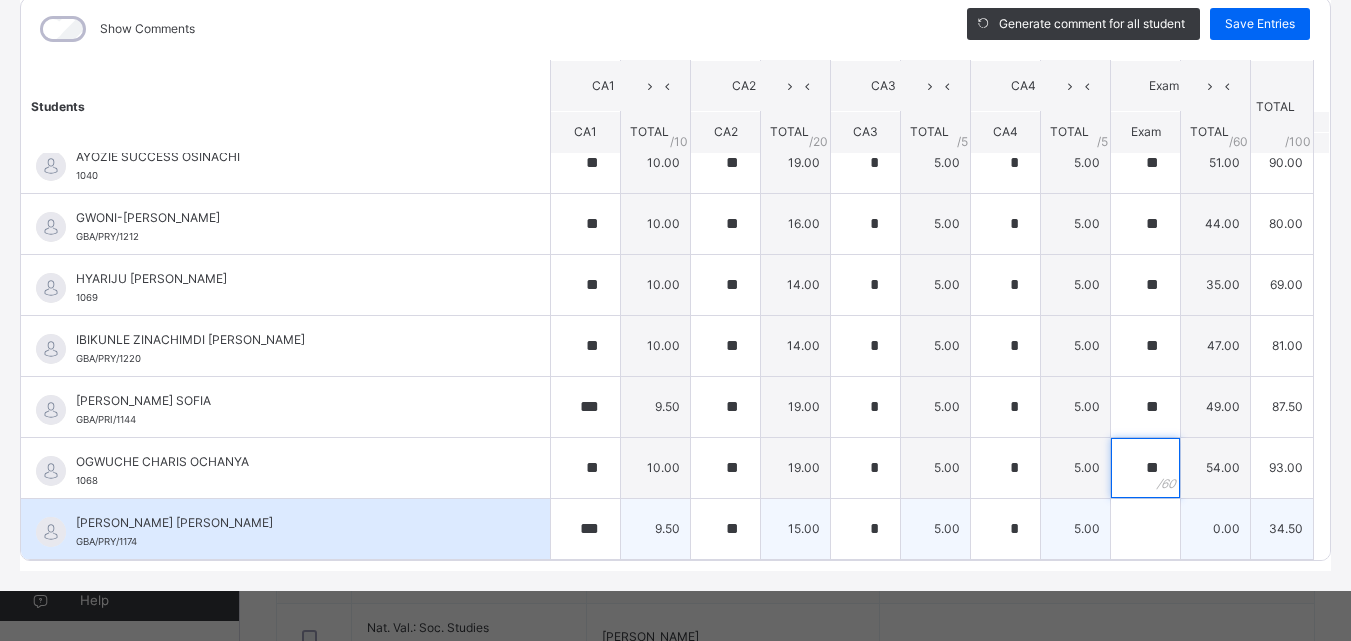 type on "**" 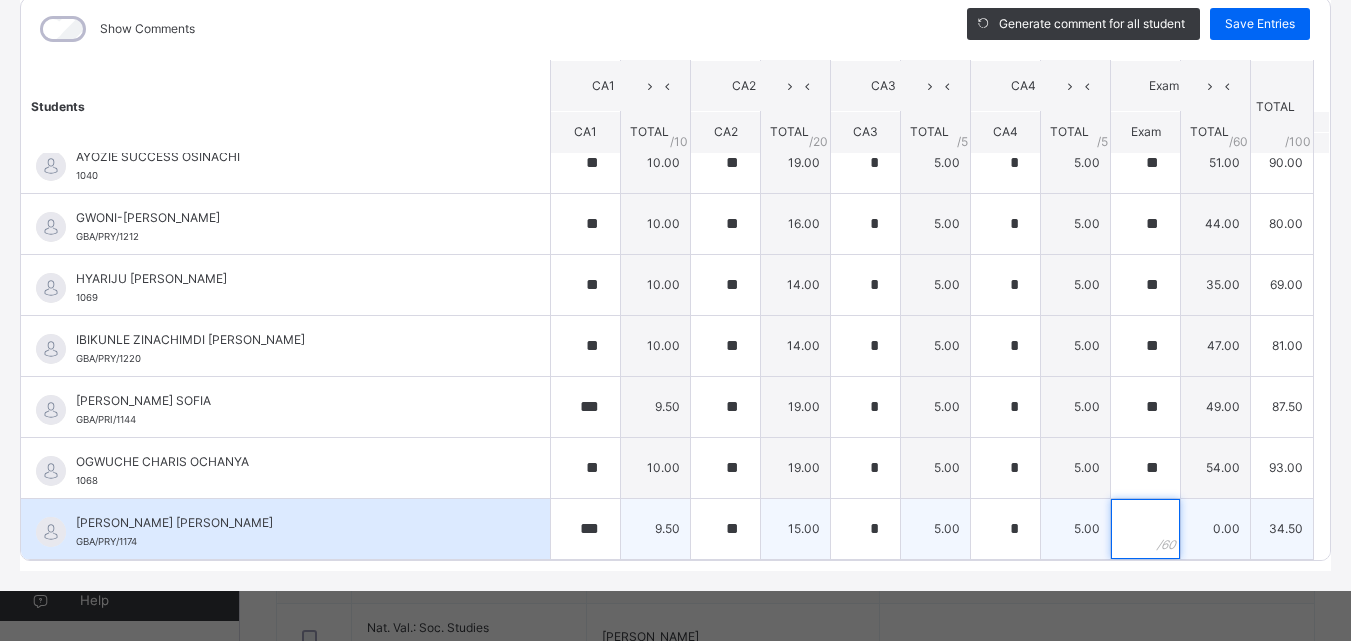 click at bounding box center (1145, 529) 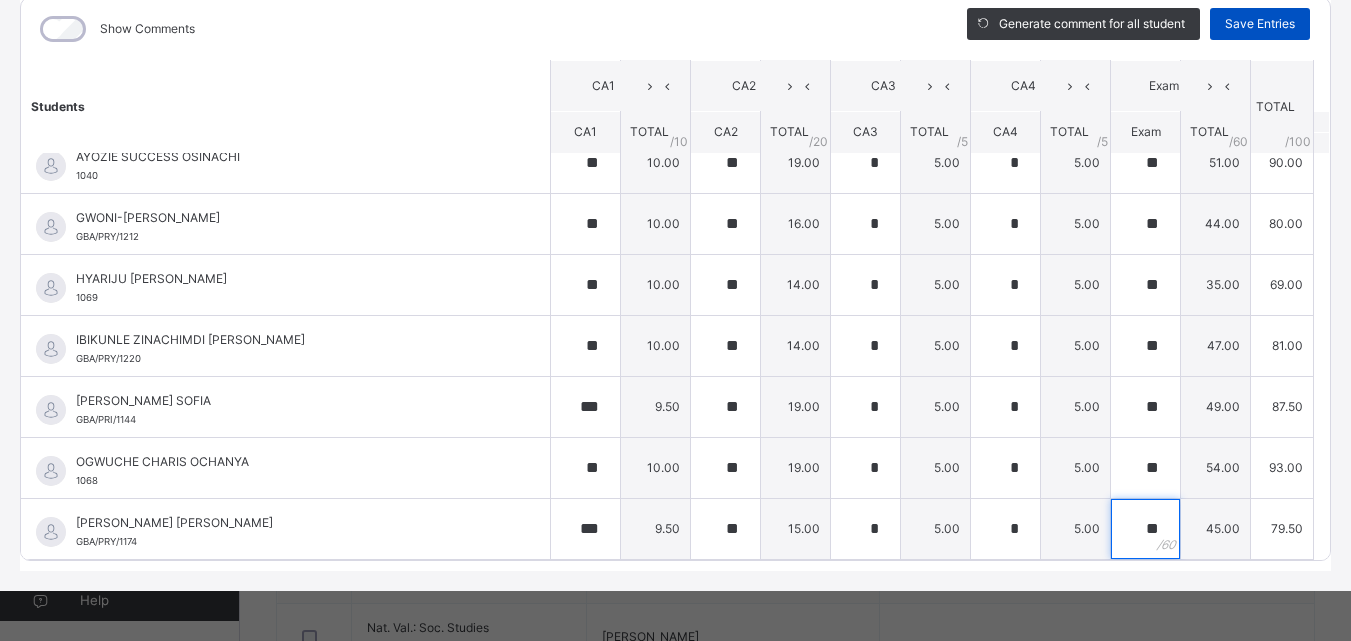 type on "**" 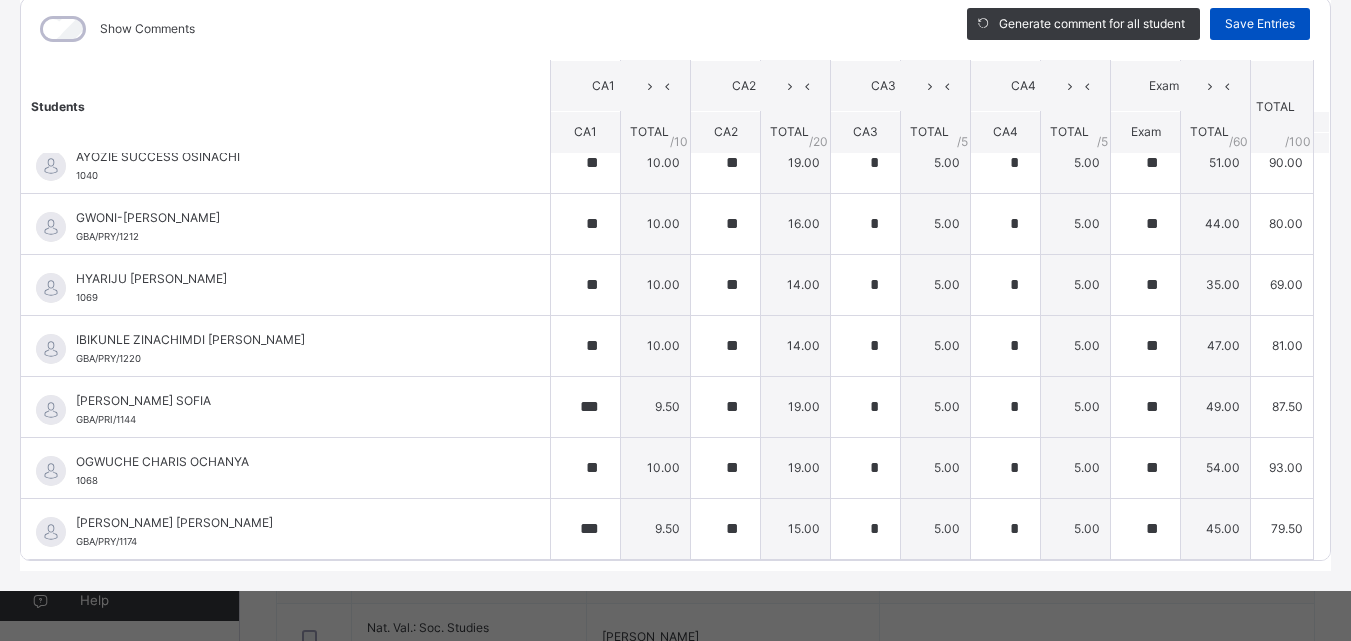 click on "Save Entries" at bounding box center (1260, 24) 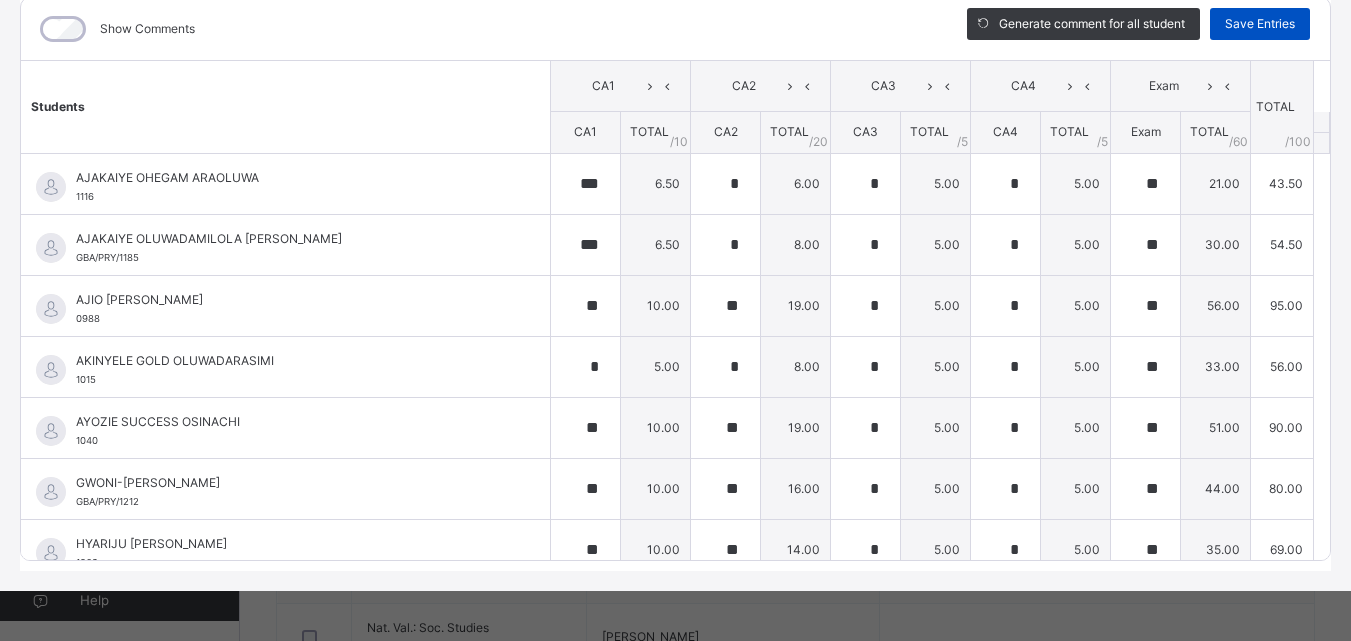 type on "***" 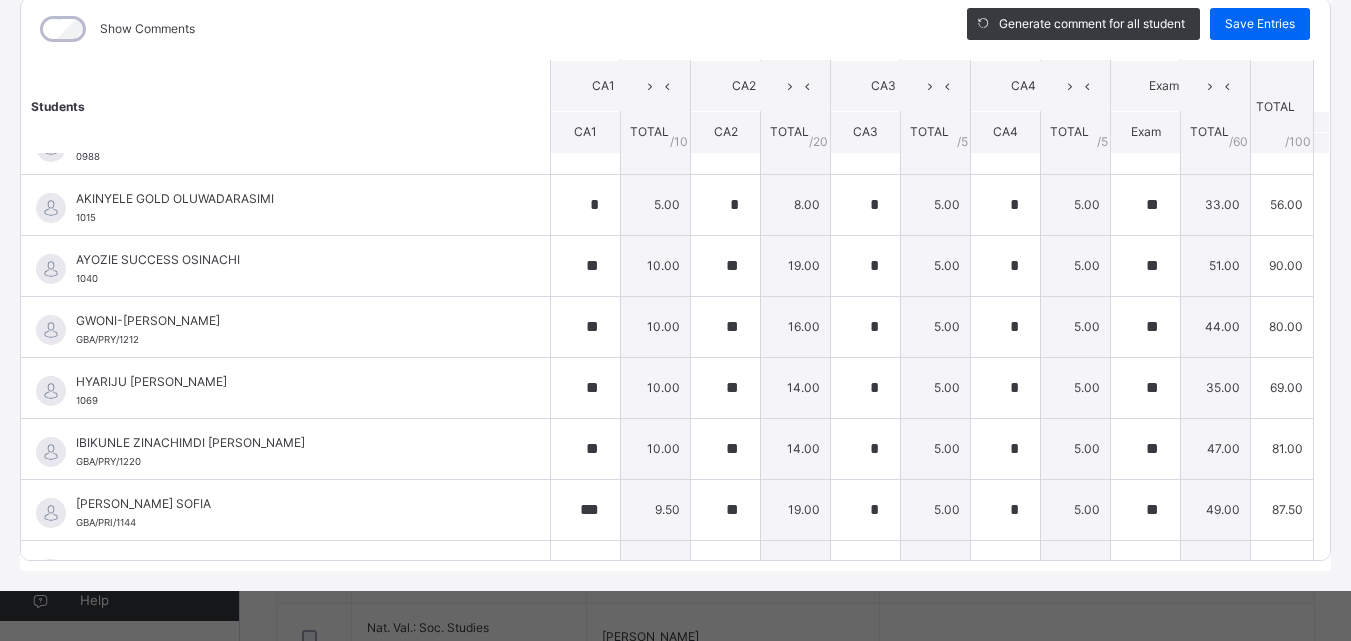 scroll, scrollTop: 265, scrollLeft: 0, axis: vertical 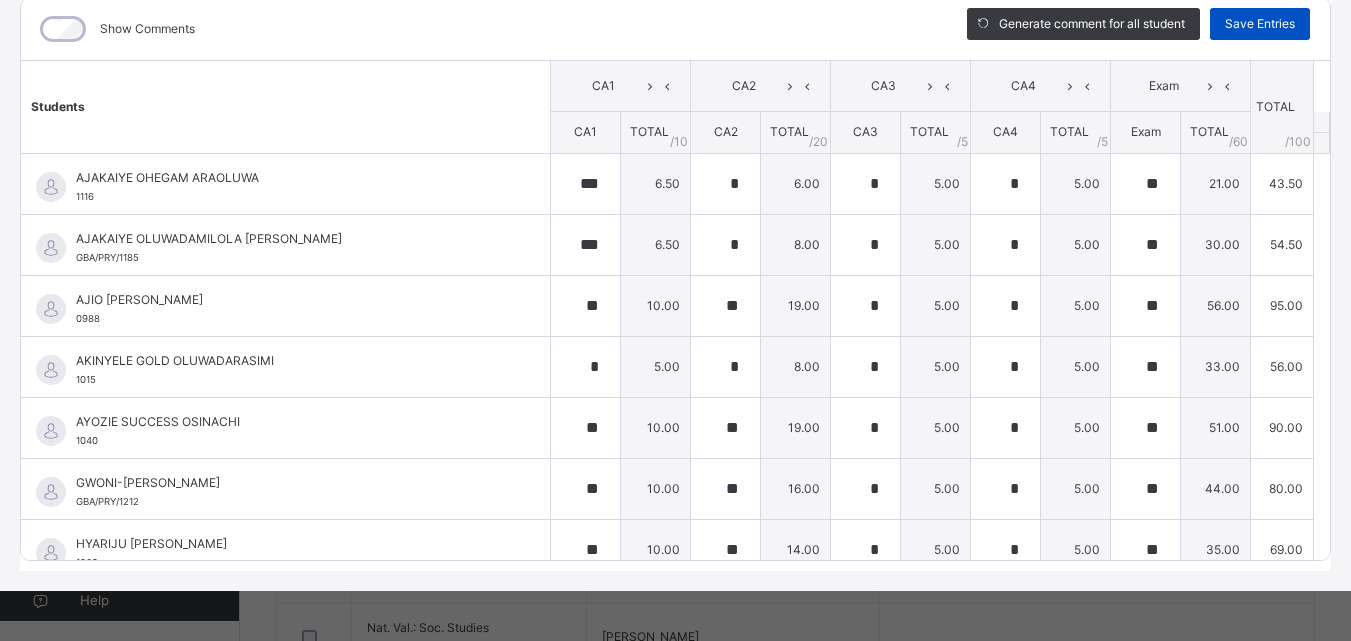 click on "Save Entries" at bounding box center [1260, 24] 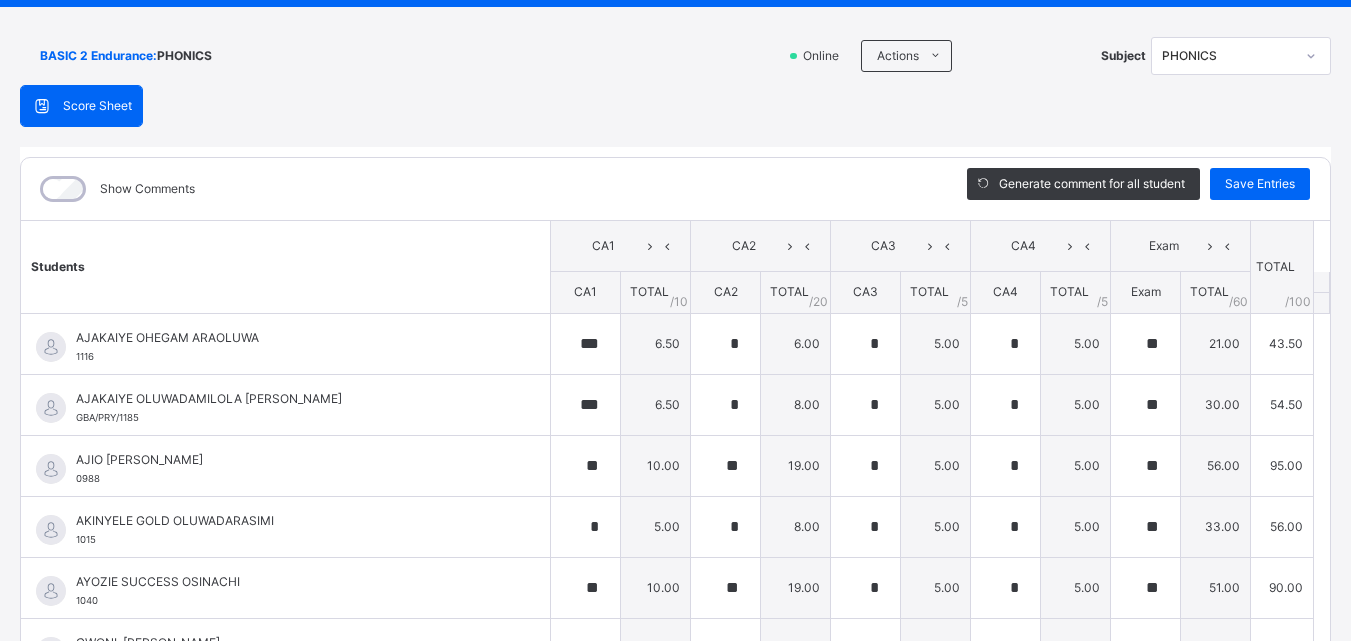 scroll, scrollTop: 0, scrollLeft: 0, axis: both 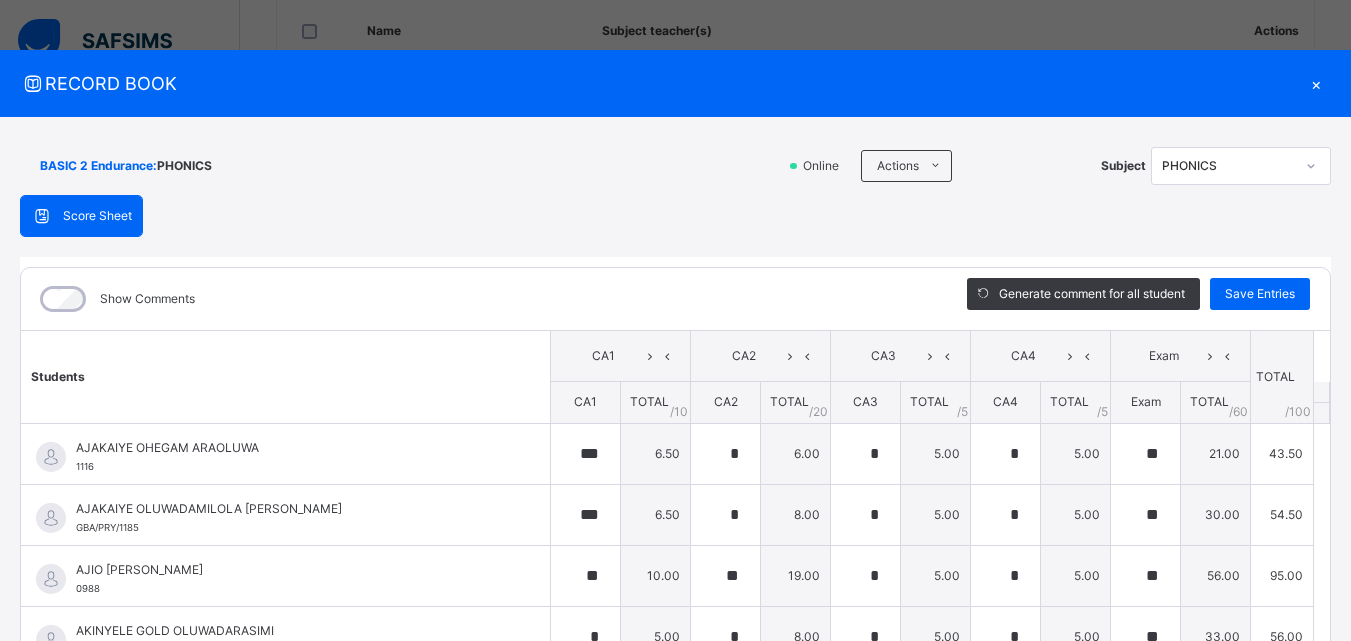 click on "×" at bounding box center (1316, 83) 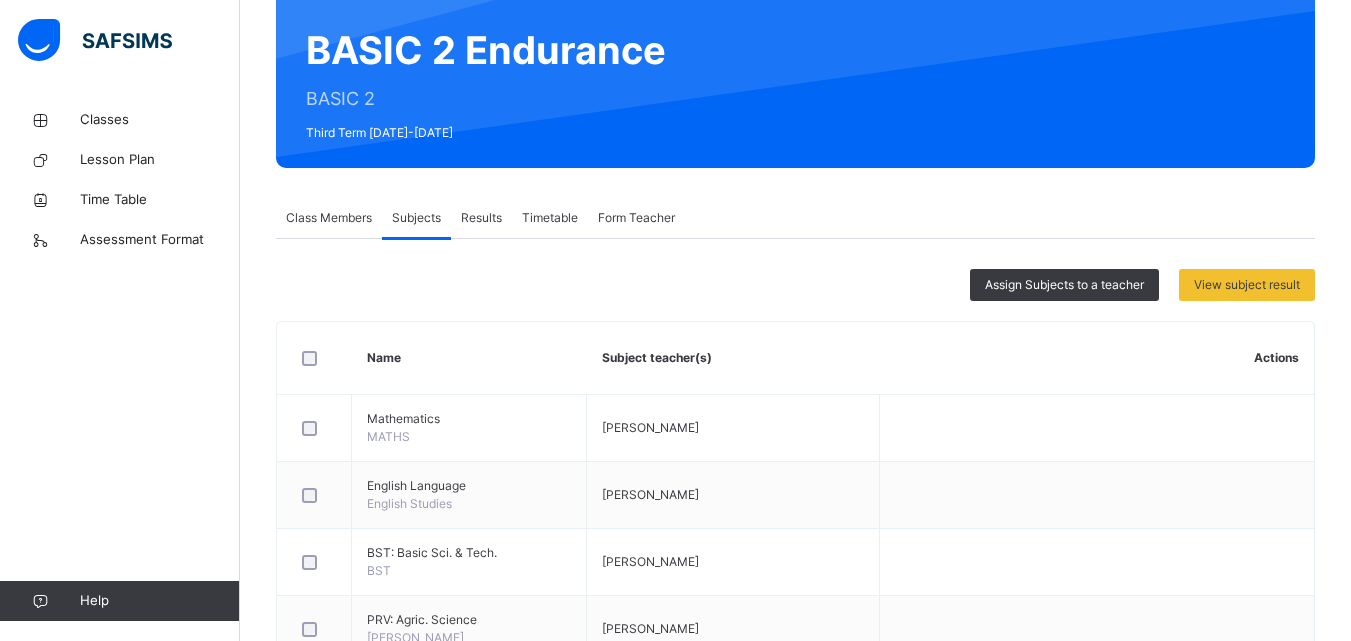 scroll, scrollTop: 175, scrollLeft: 0, axis: vertical 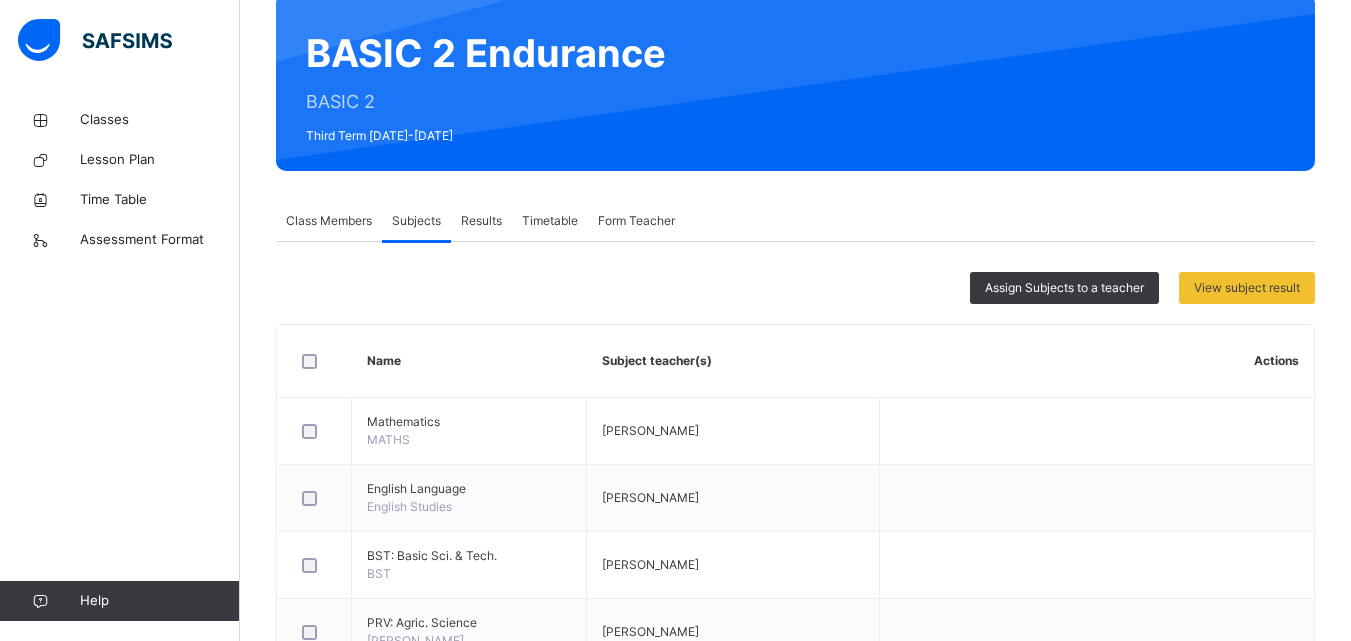 click on "Class Members" at bounding box center (329, 221) 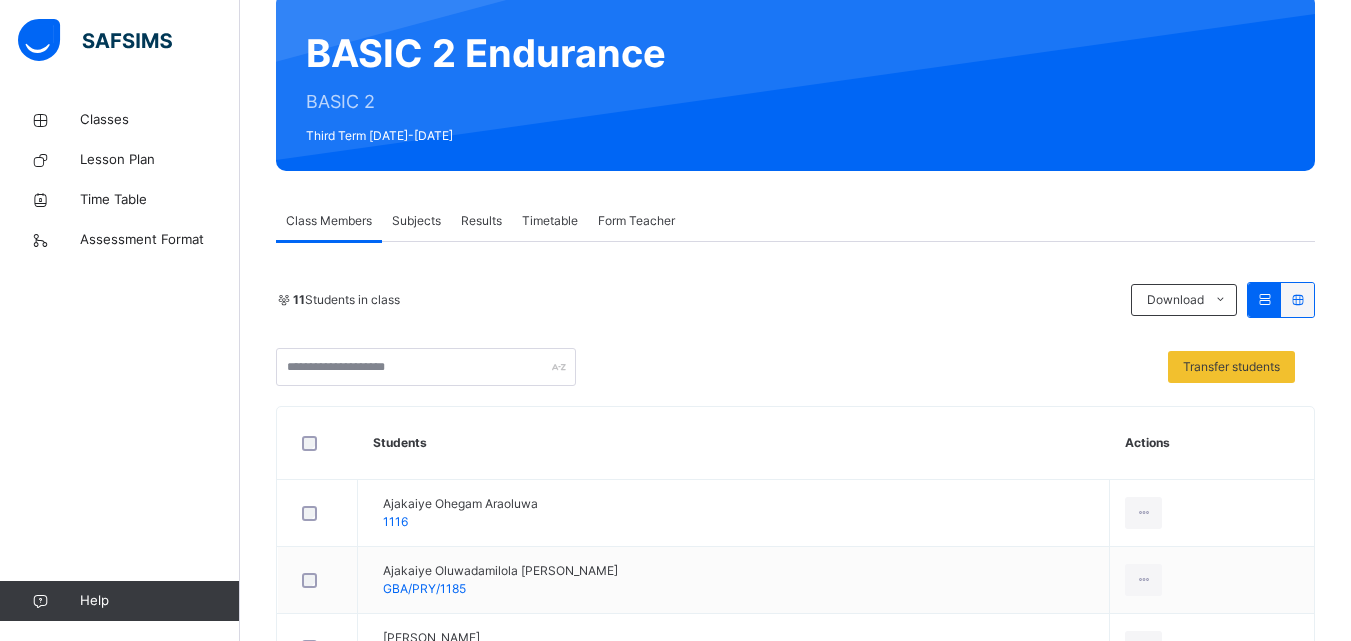 click on "Subjects" at bounding box center [416, 221] 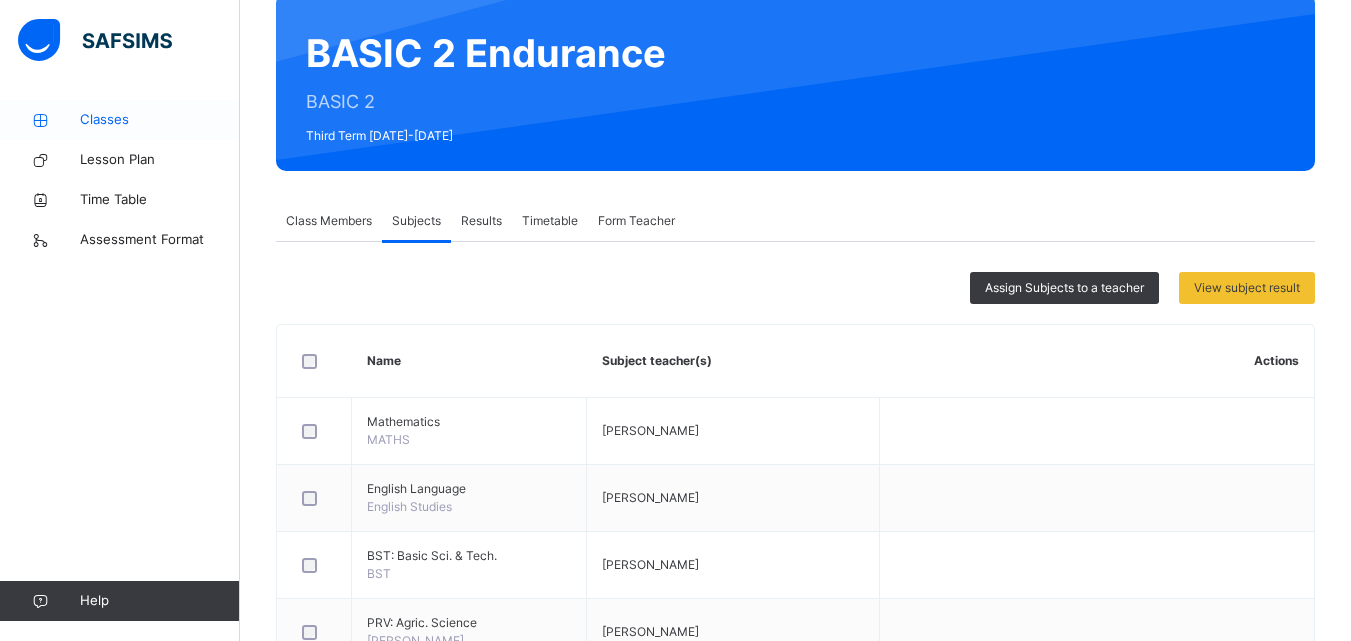 click on "Classes" at bounding box center [160, 120] 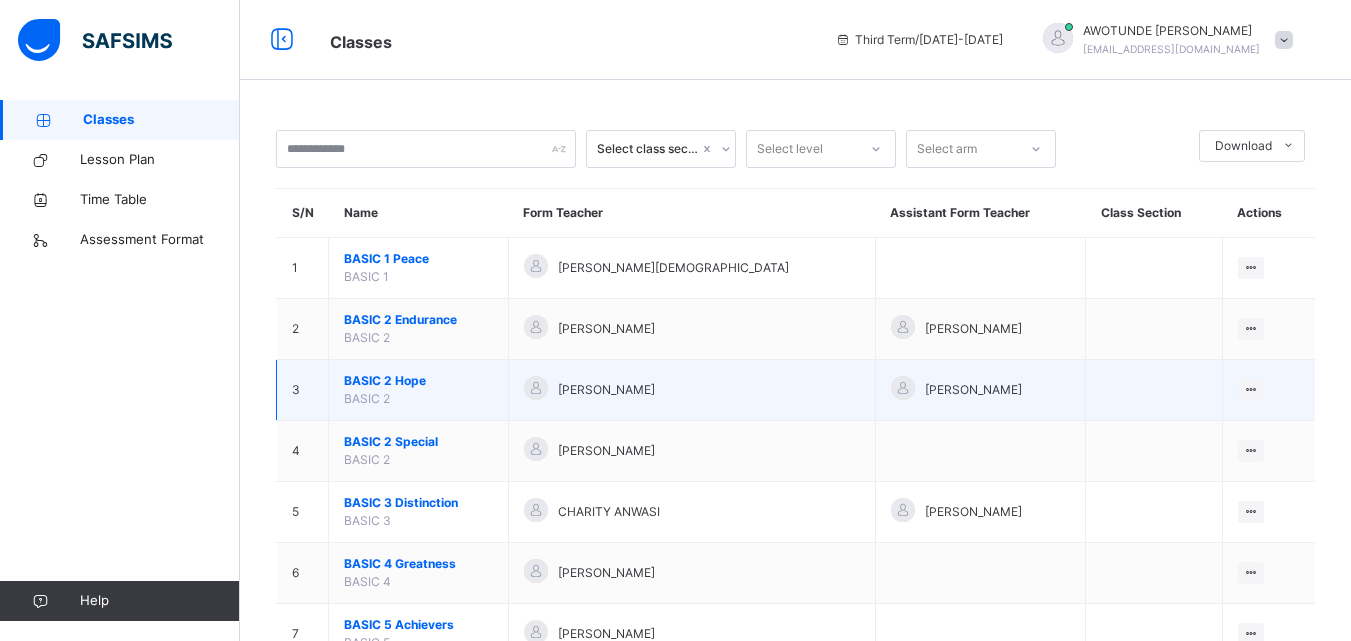 click on "BASIC 2   Hope" at bounding box center (418, 381) 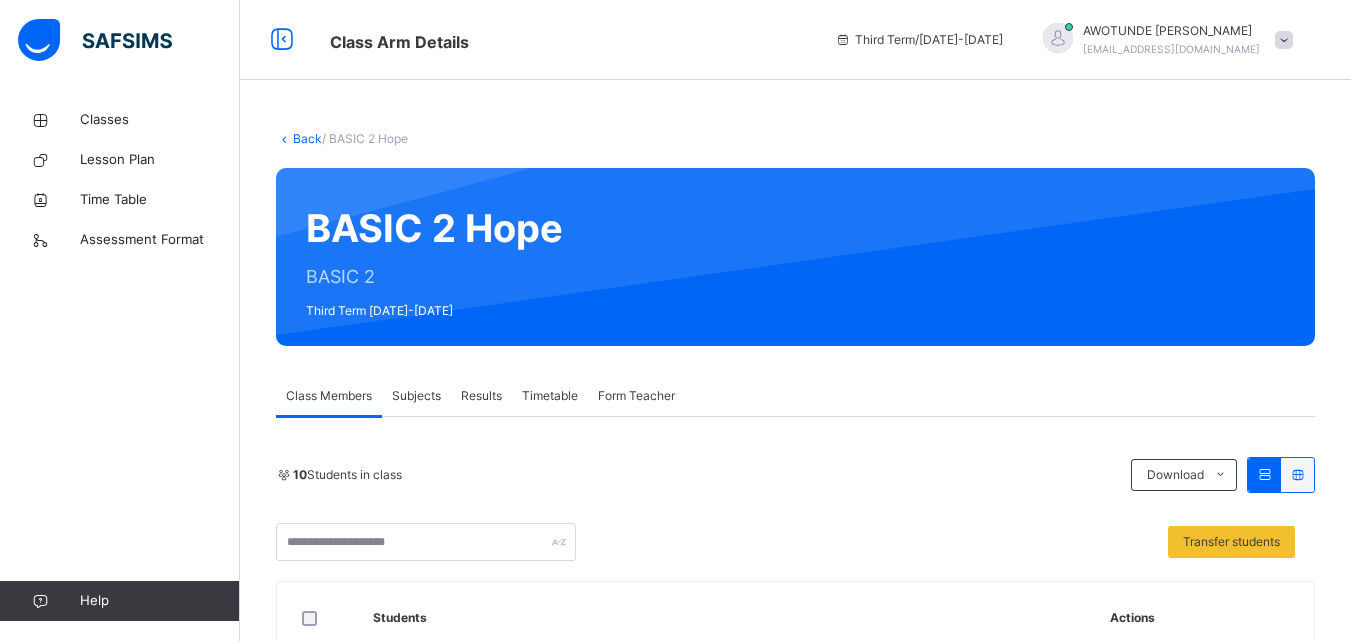 click on "Subjects" at bounding box center [416, 396] 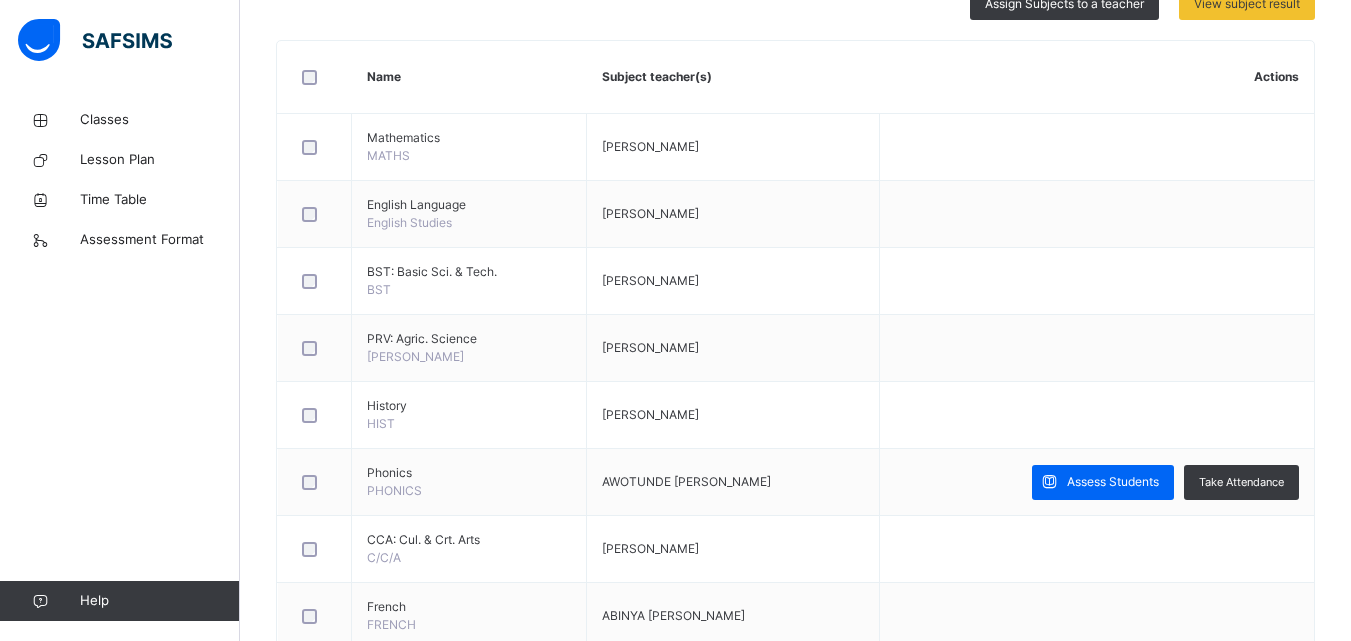 scroll, scrollTop: 474, scrollLeft: 0, axis: vertical 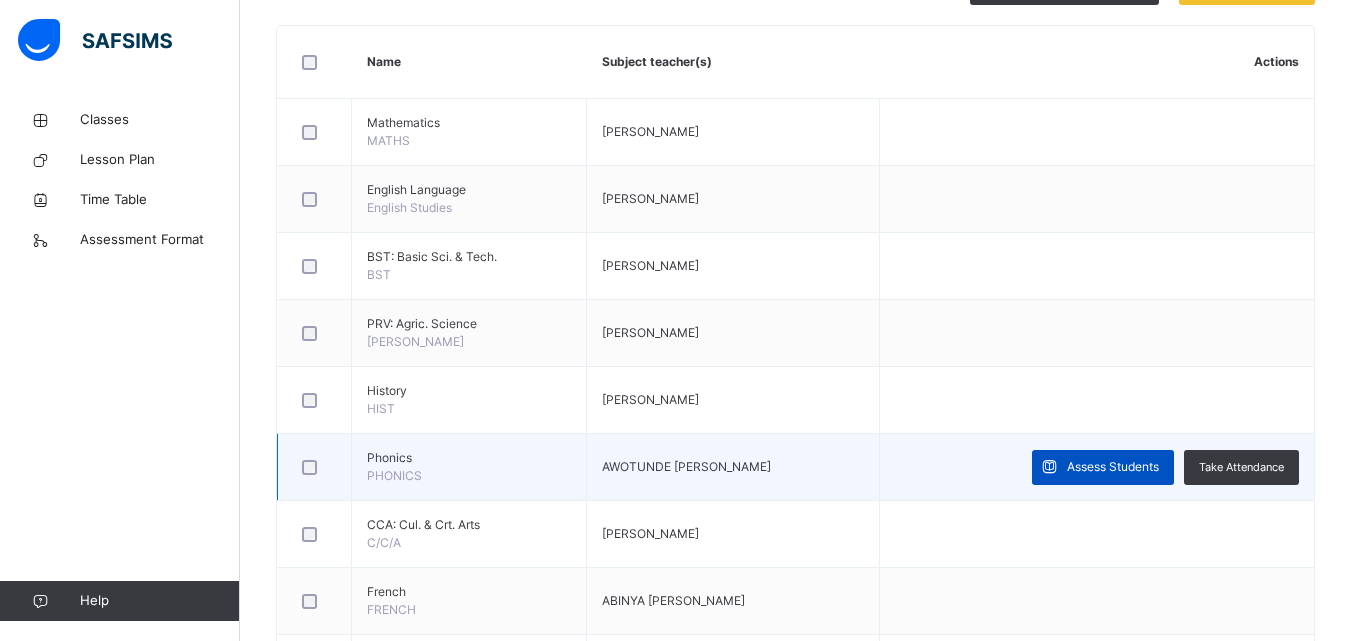 click on "Assess Students" at bounding box center (1113, 467) 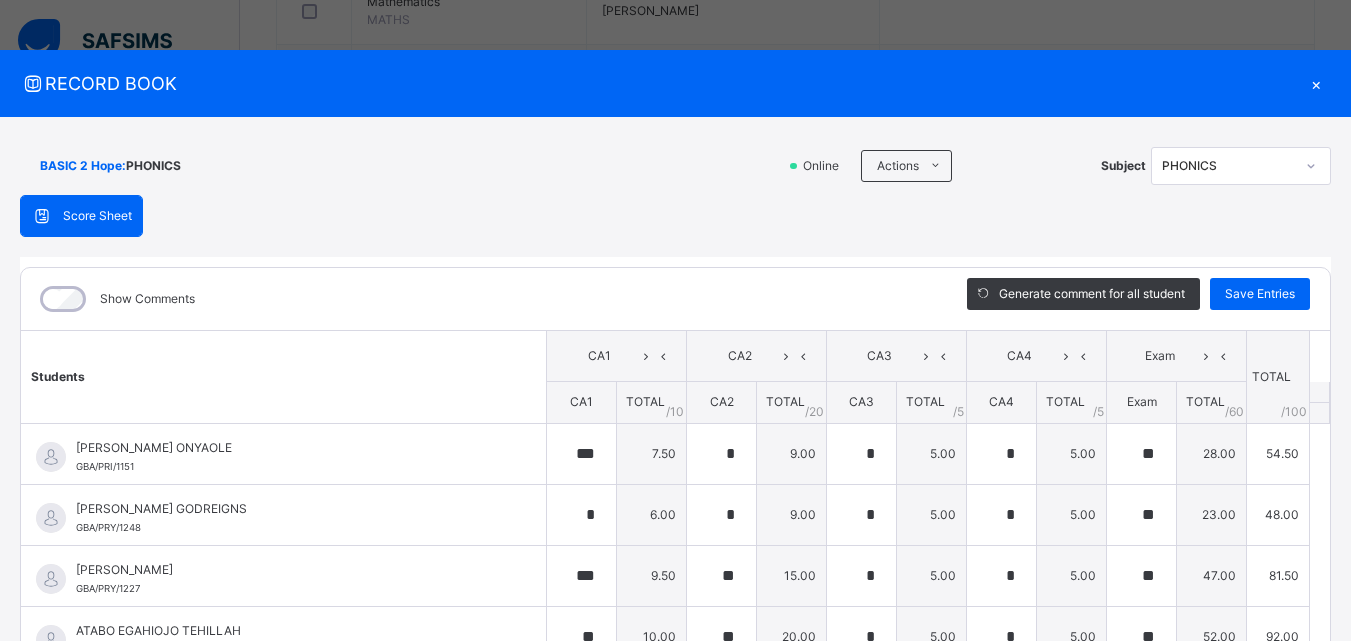 scroll, scrollTop: 611, scrollLeft: 0, axis: vertical 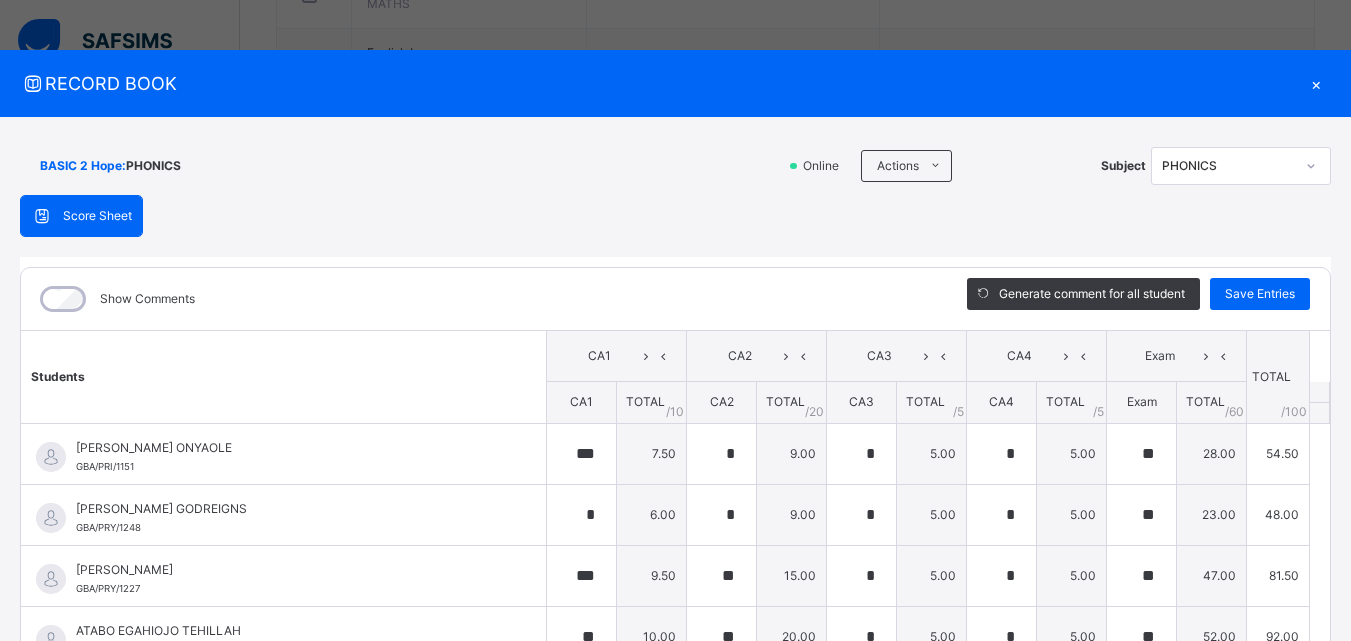 click on "×" at bounding box center (1316, 83) 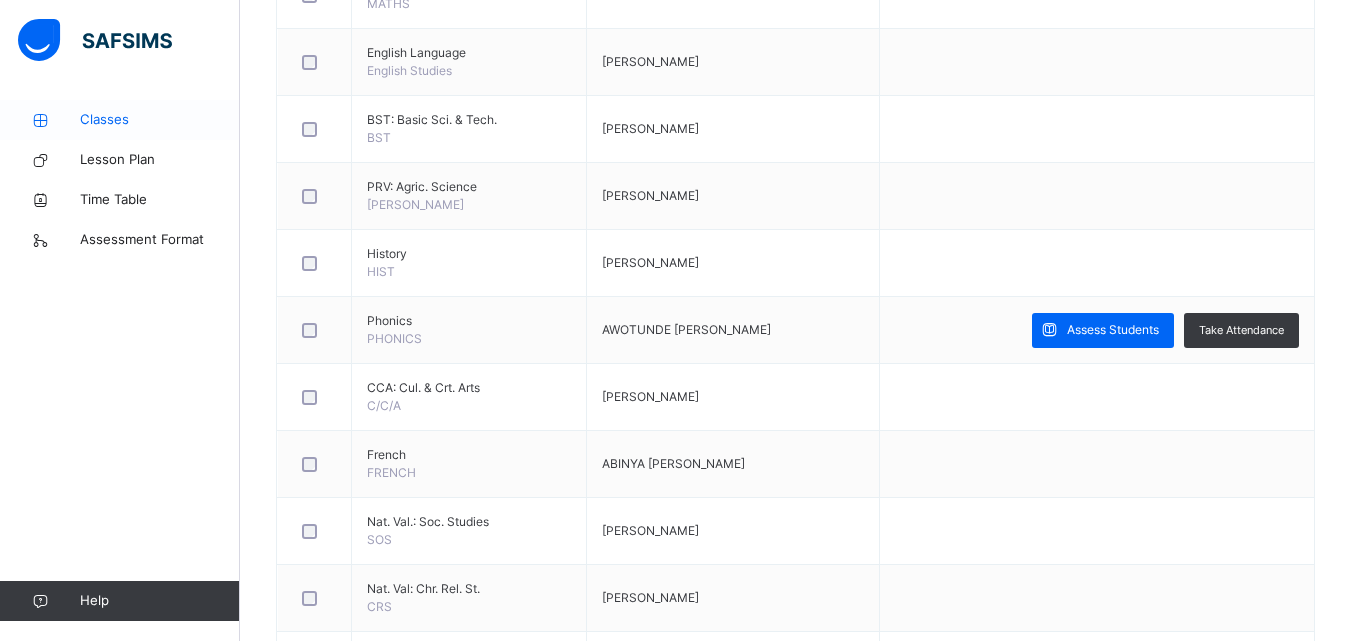 click on "Classes" at bounding box center [160, 120] 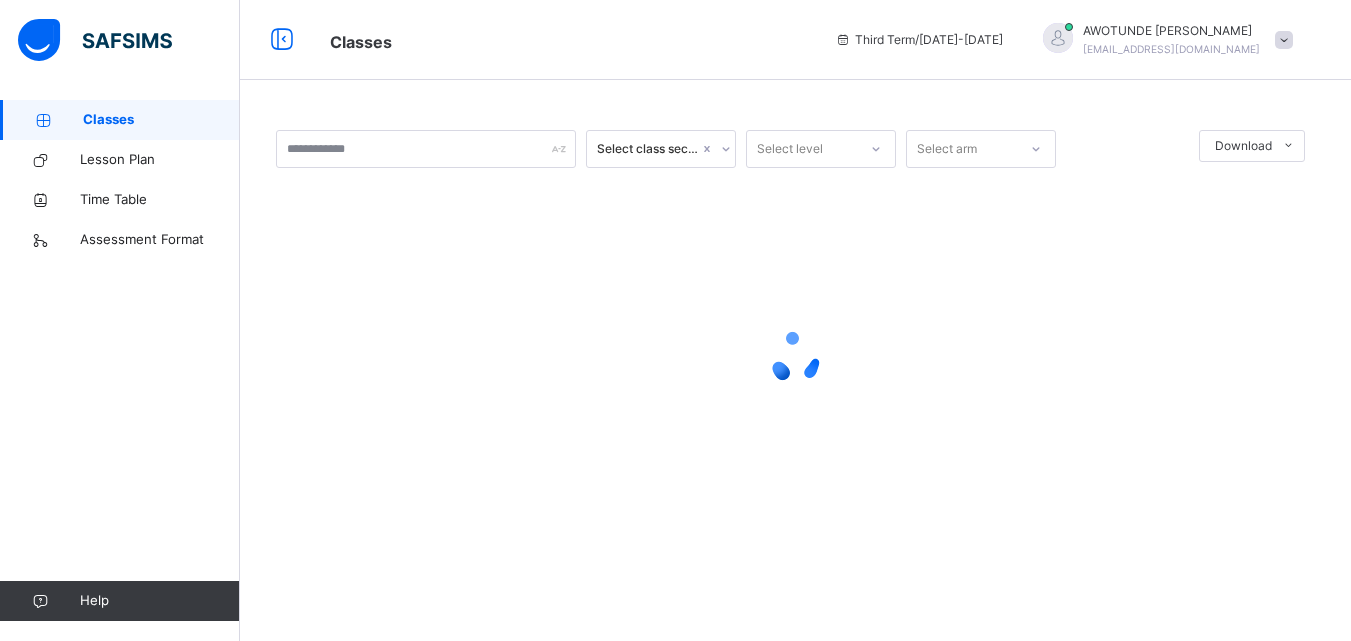 scroll, scrollTop: 0, scrollLeft: 0, axis: both 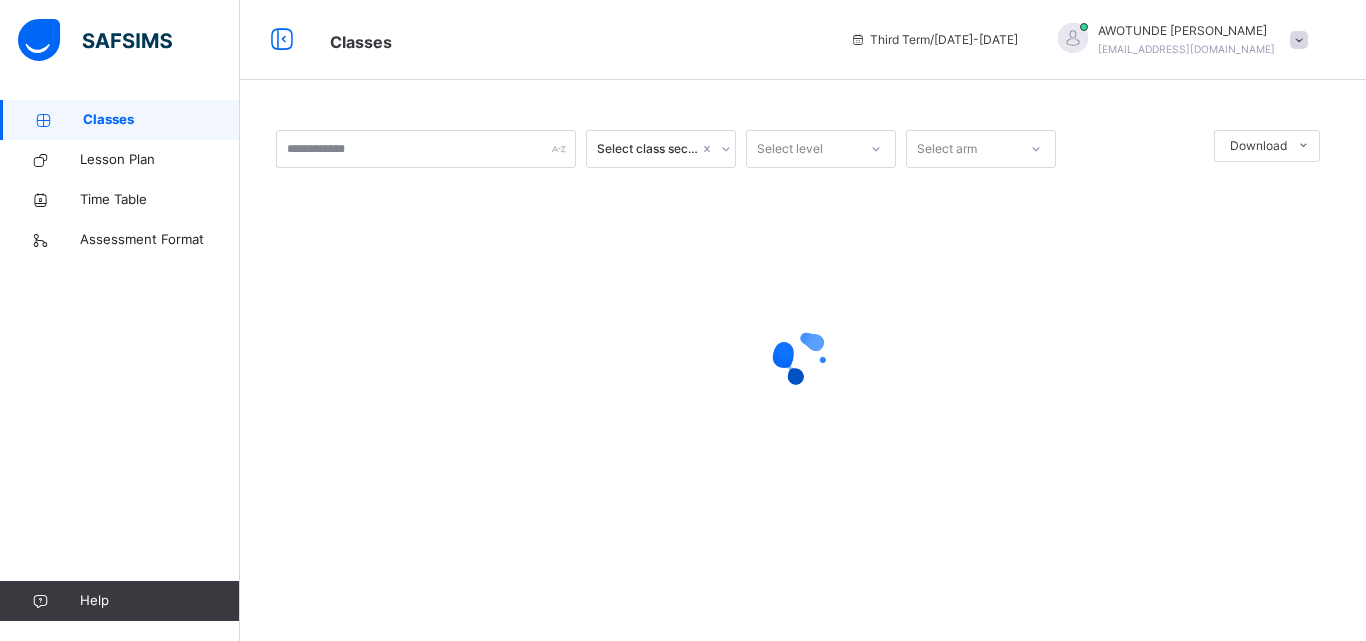 click on "Classes" at bounding box center (161, 120) 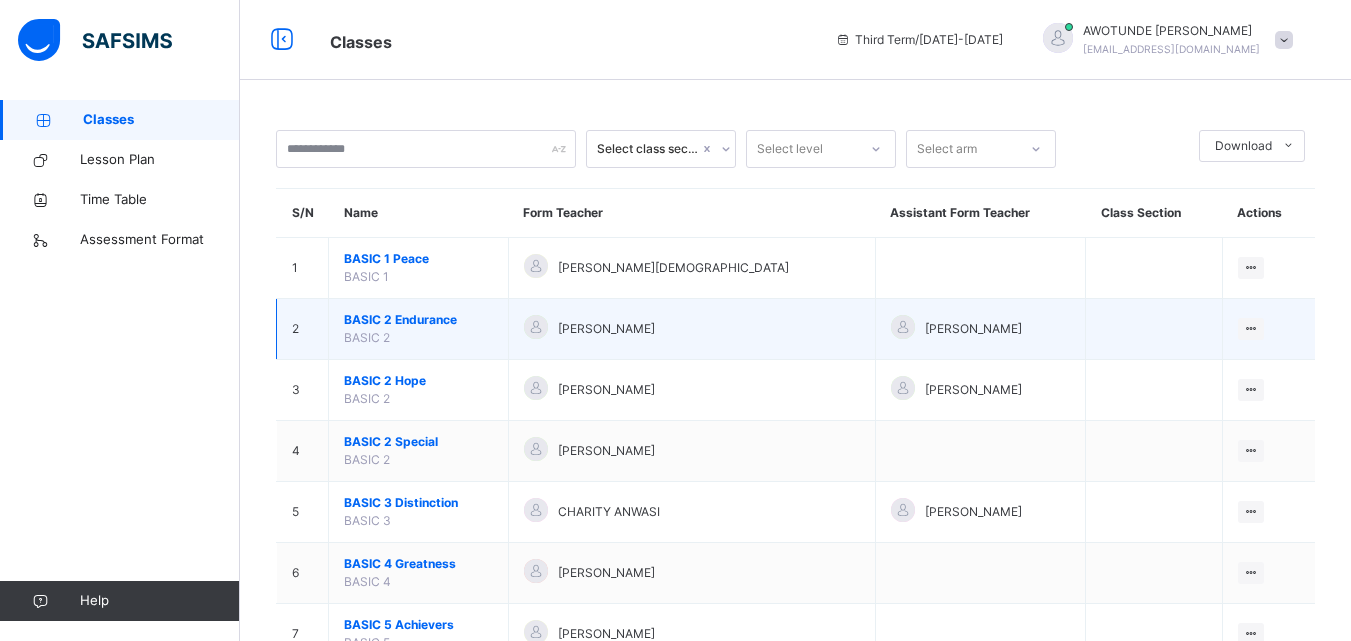 click on "BASIC 2   Endurance" at bounding box center [418, 320] 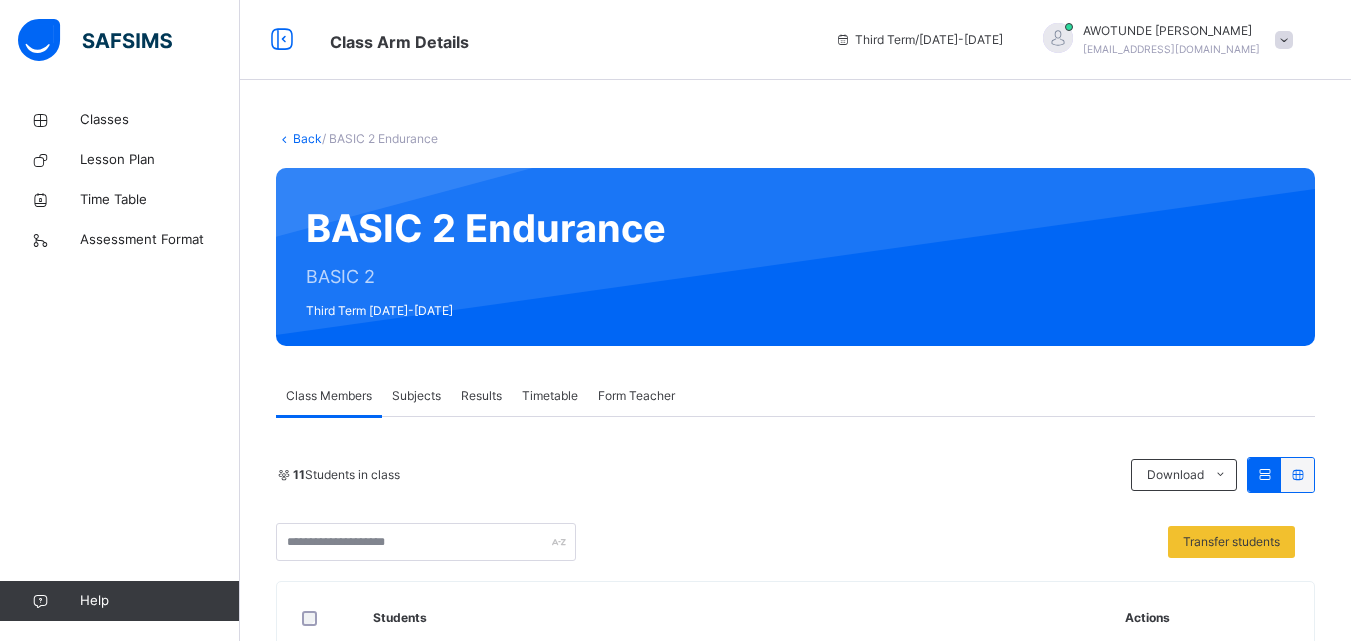 click on "Subjects" at bounding box center [416, 396] 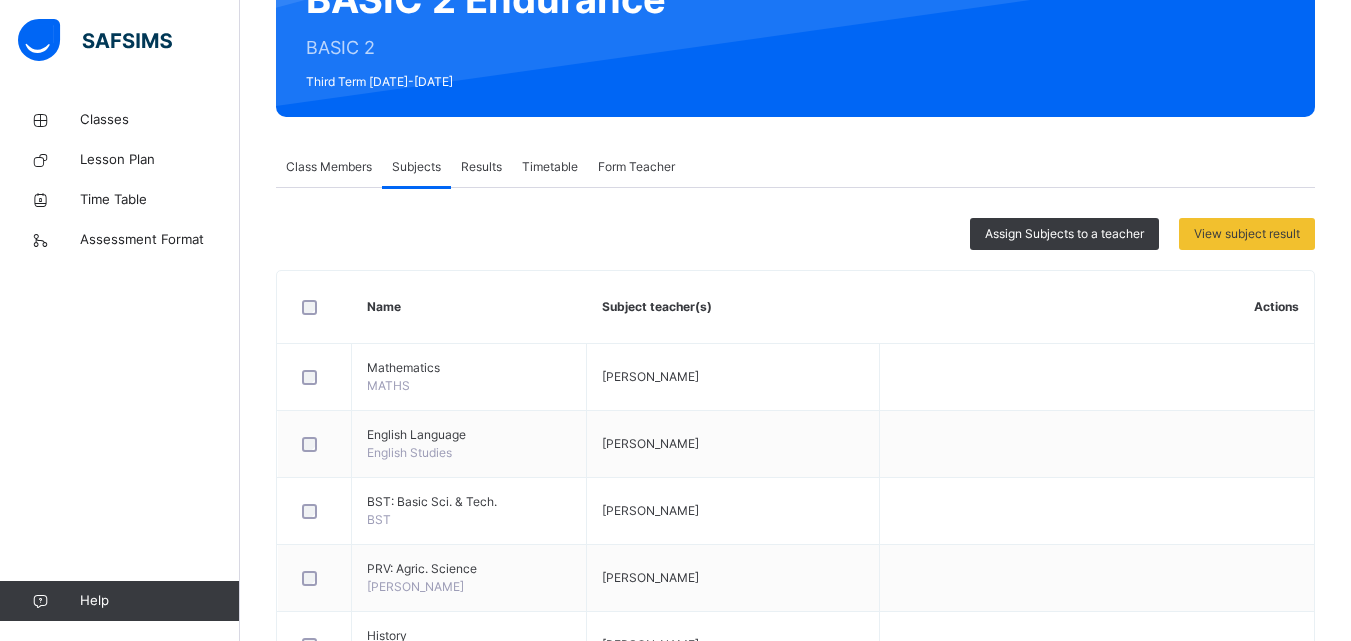scroll, scrollTop: 255, scrollLeft: 0, axis: vertical 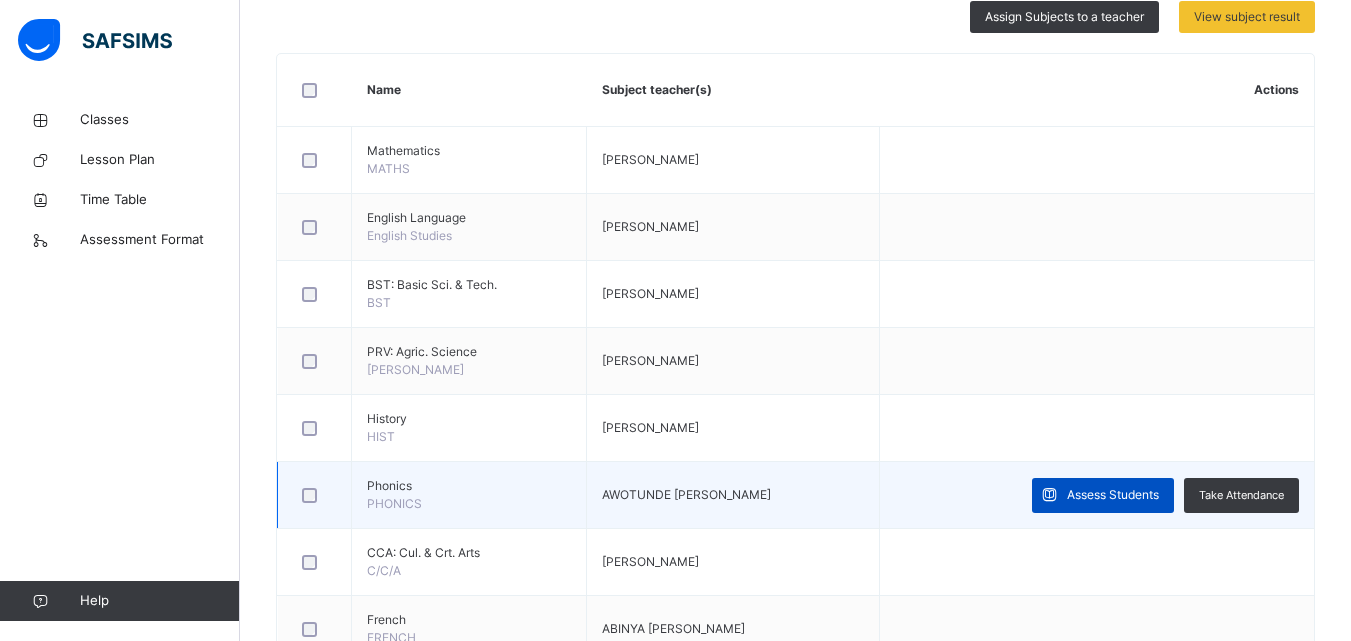 click on "Assess Students" at bounding box center (1113, 495) 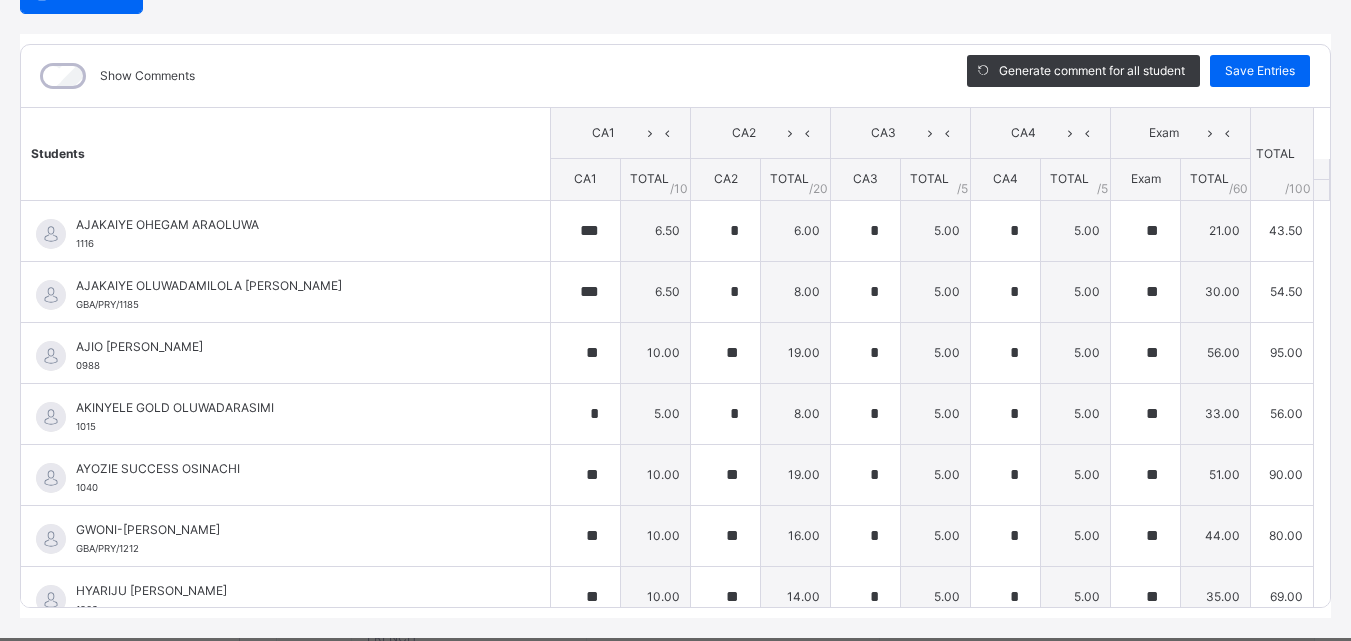 scroll, scrollTop: 270, scrollLeft: 0, axis: vertical 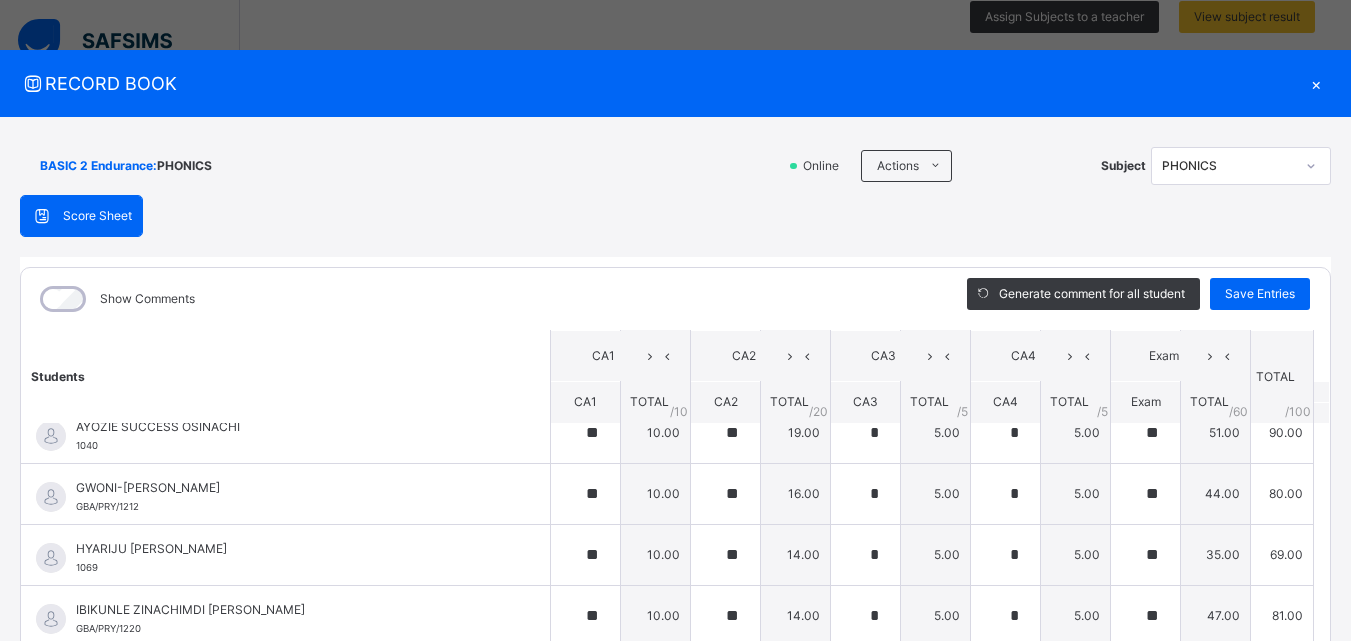 click on "×" at bounding box center [1316, 83] 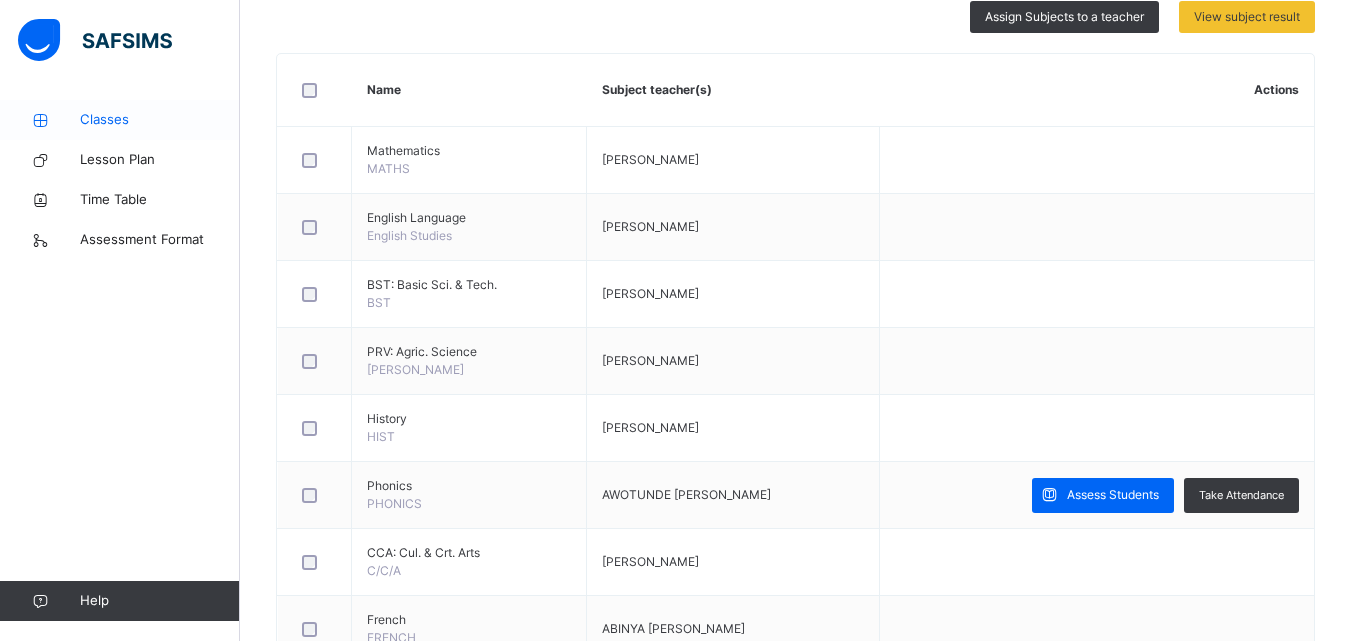 click on "Classes" at bounding box center [160, 120] 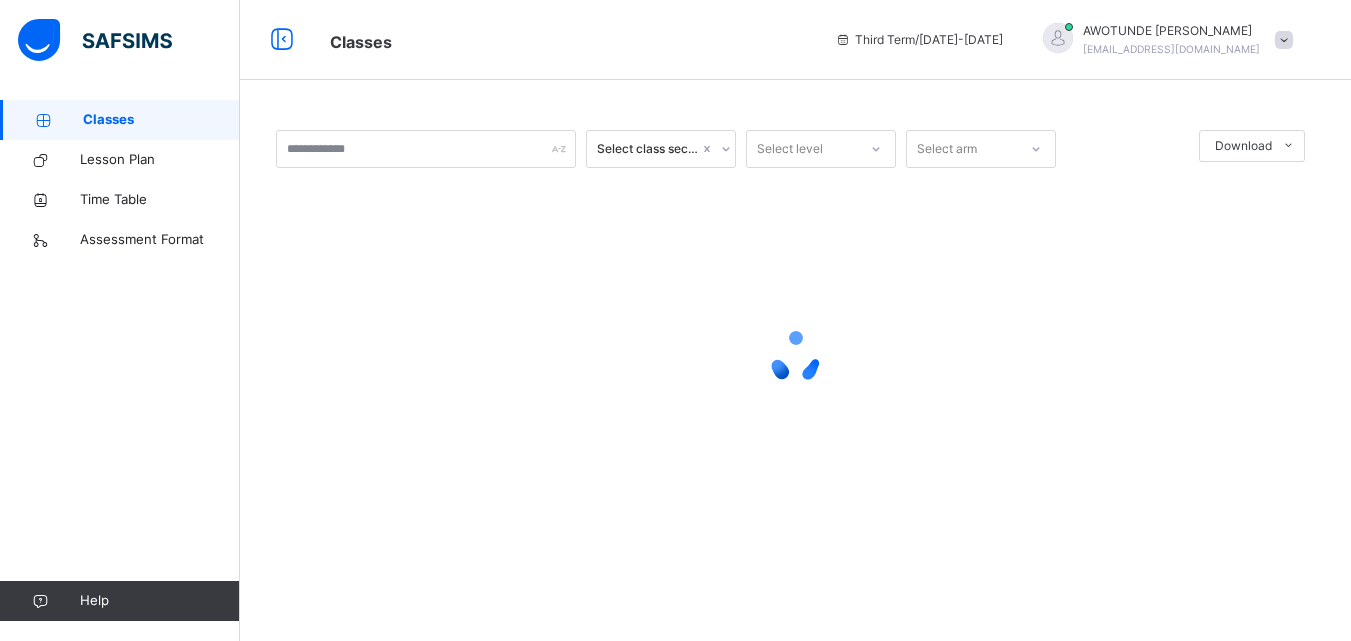 scroll, scrollTop: 0, scrollLeft: 0, axis: both 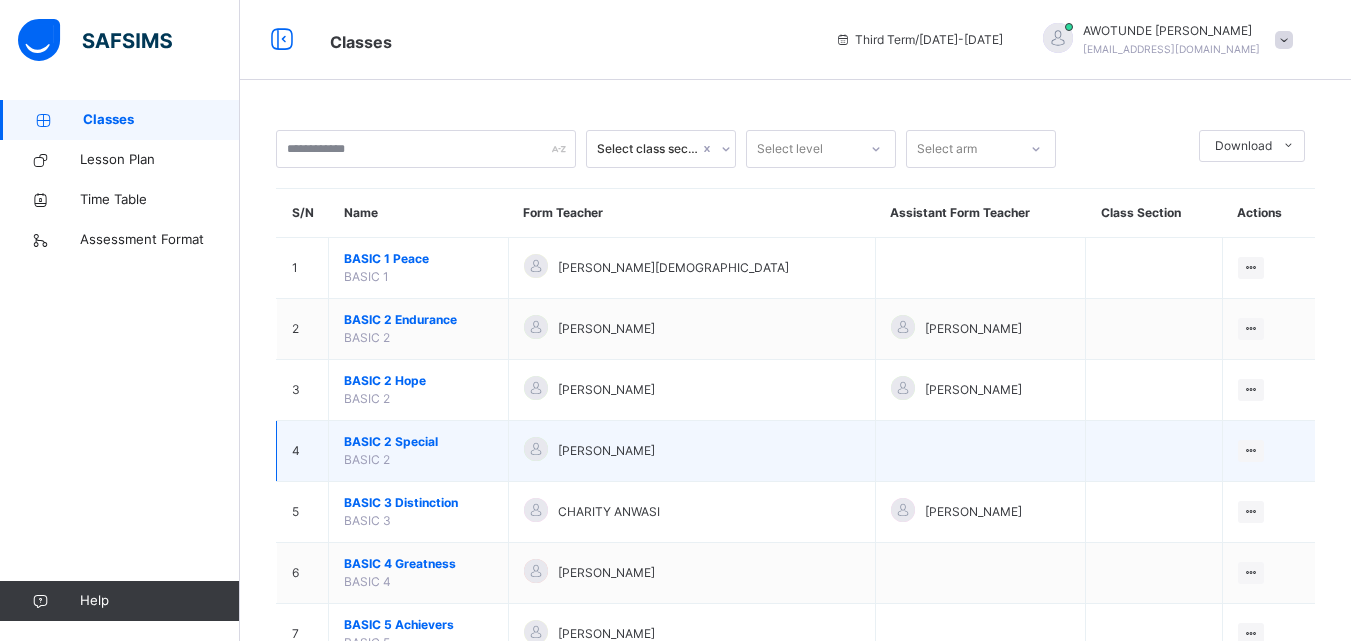 click on "BASIC 2   Special" at bounding box center [418, 442] 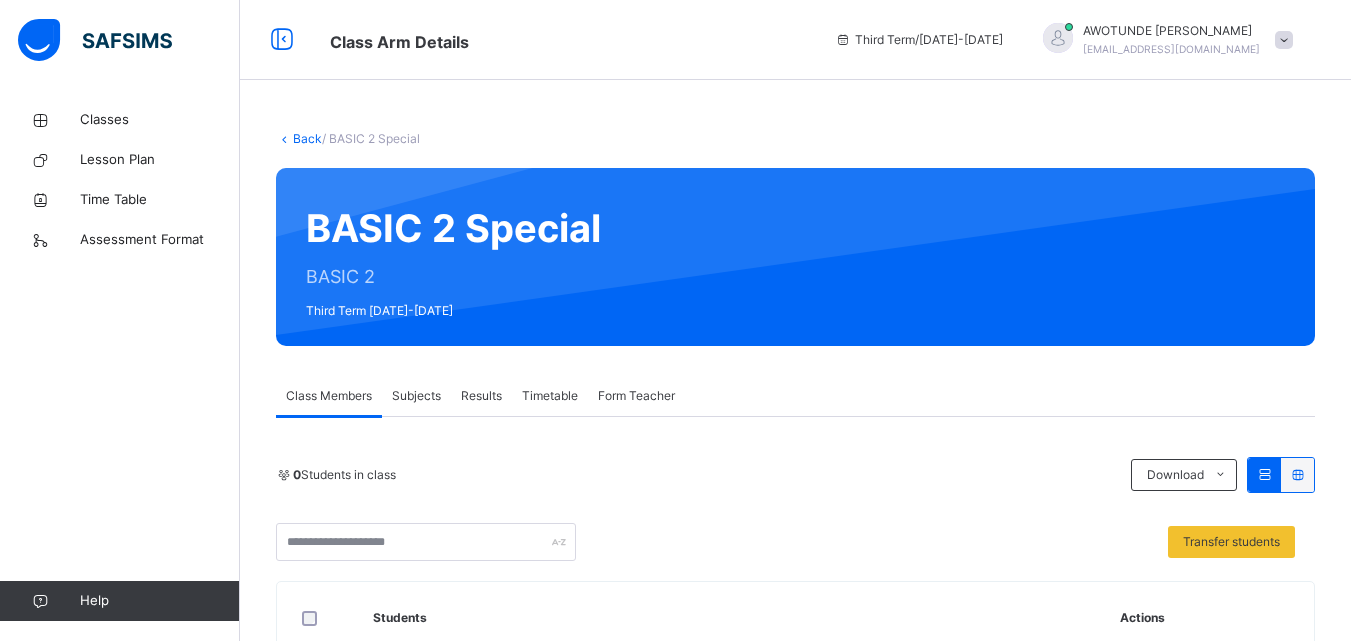 click on "Subjects" at bounding box center [416, 396] 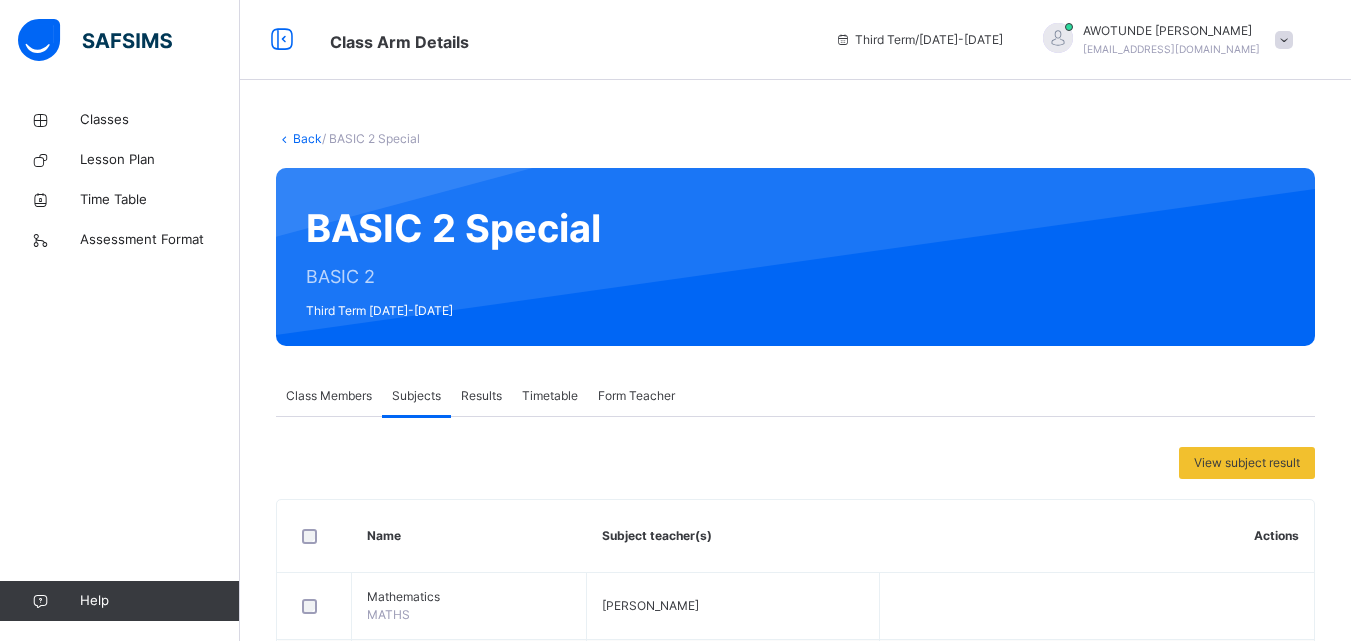 click at bounding box center [315, 536] 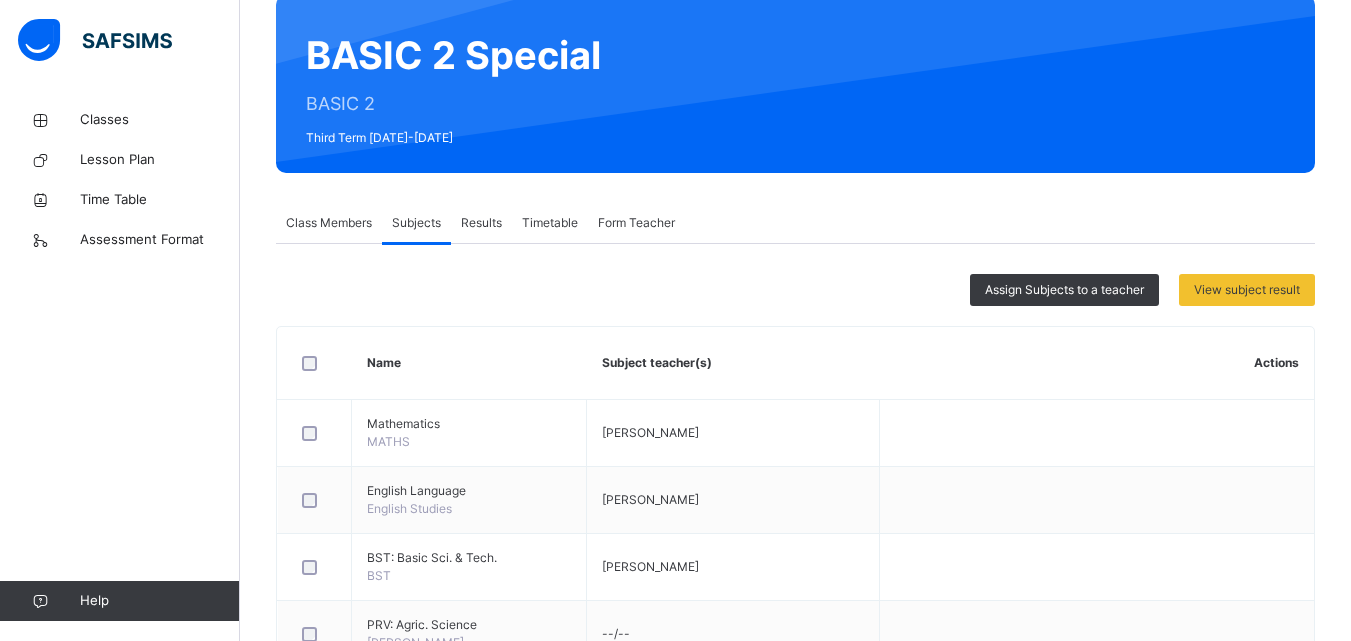 scroll, scrollTop: 178, scrollLeft: 0, axis: vertical 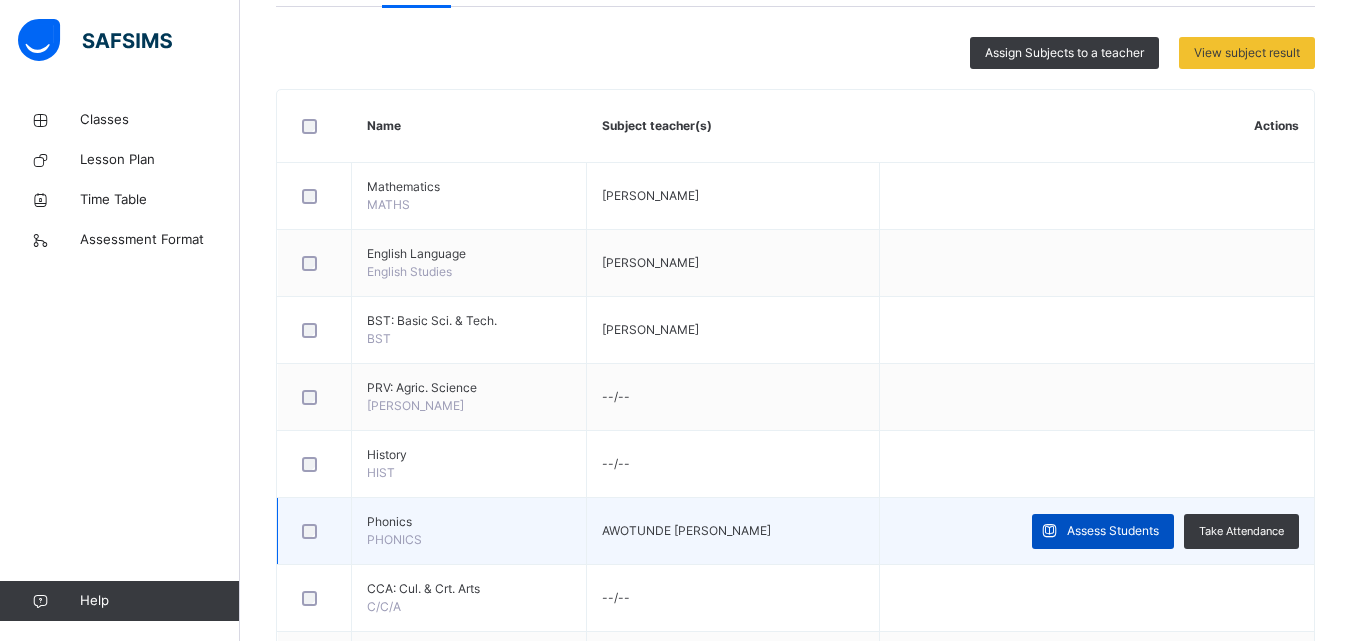 click on "Assess Students" at bounding box center [1113, 531] 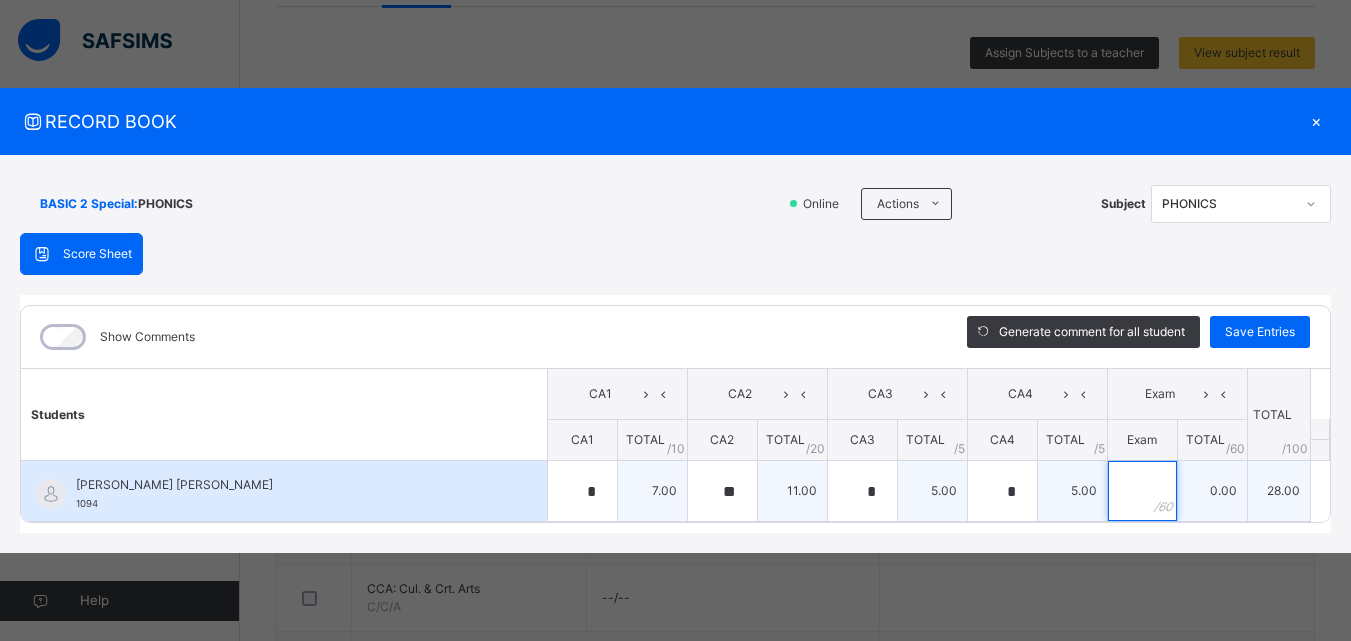 click at bounding box center (1142, 491) 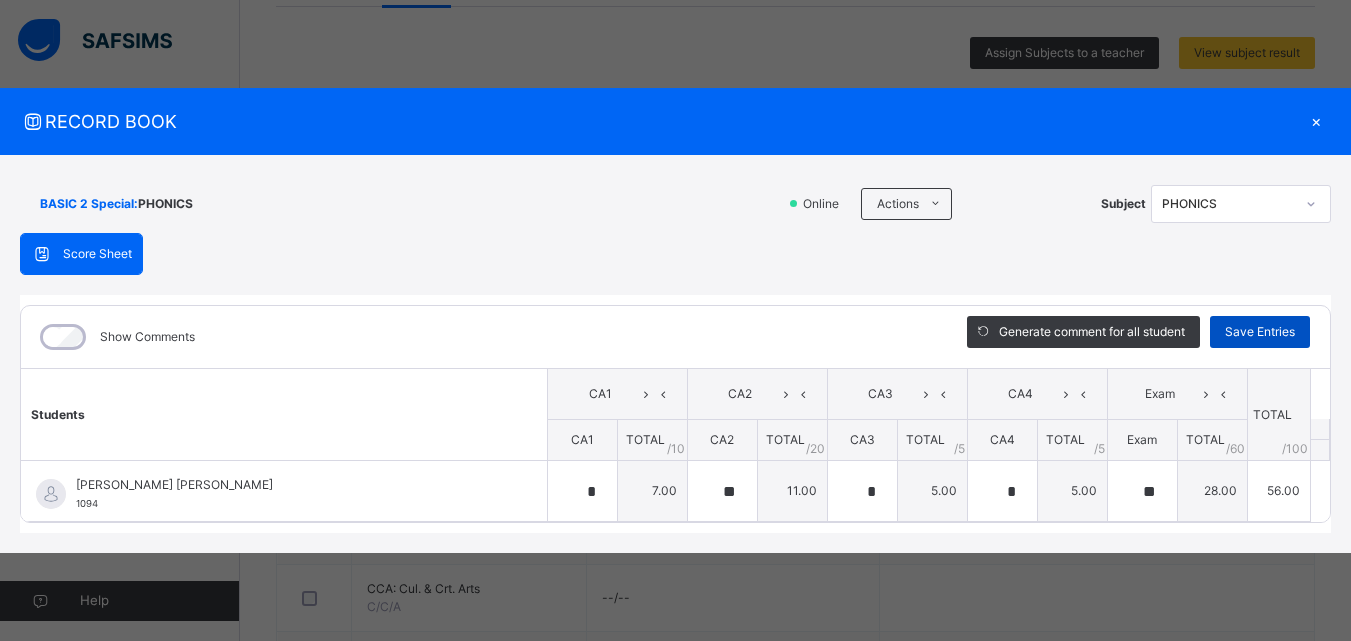 click on "Save Entries" at bounding box center (1260, 332) 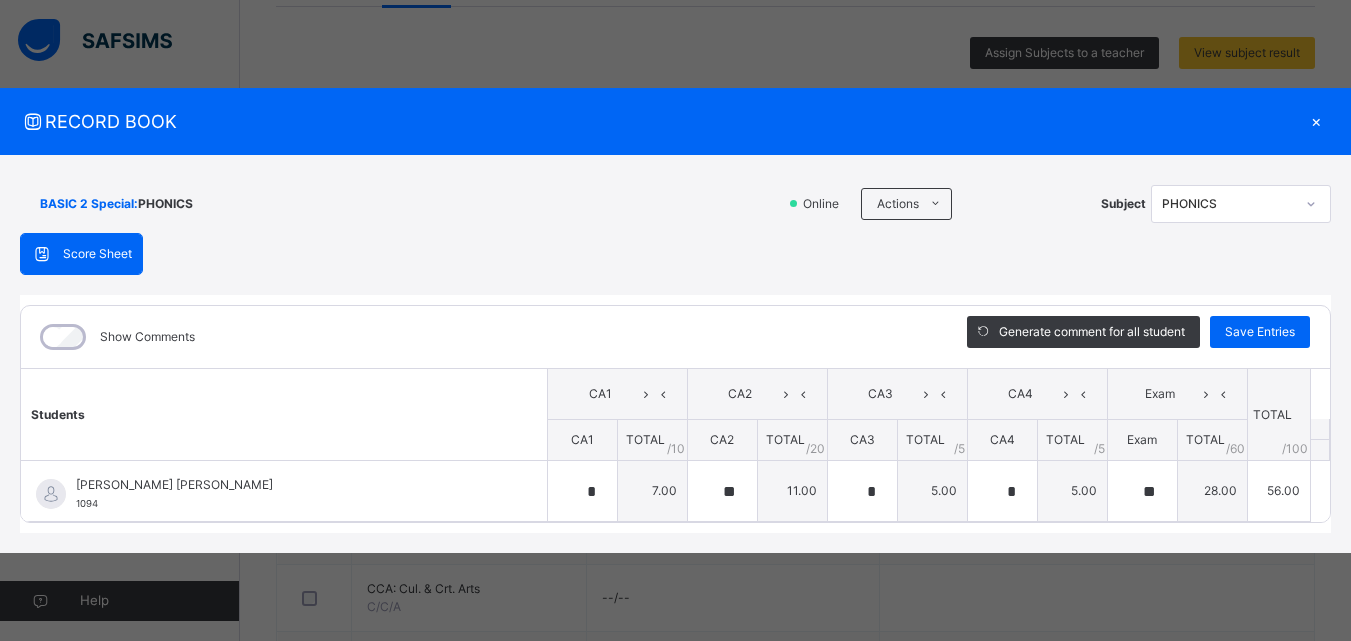 click on "×" at bounding box center [1316, 121] 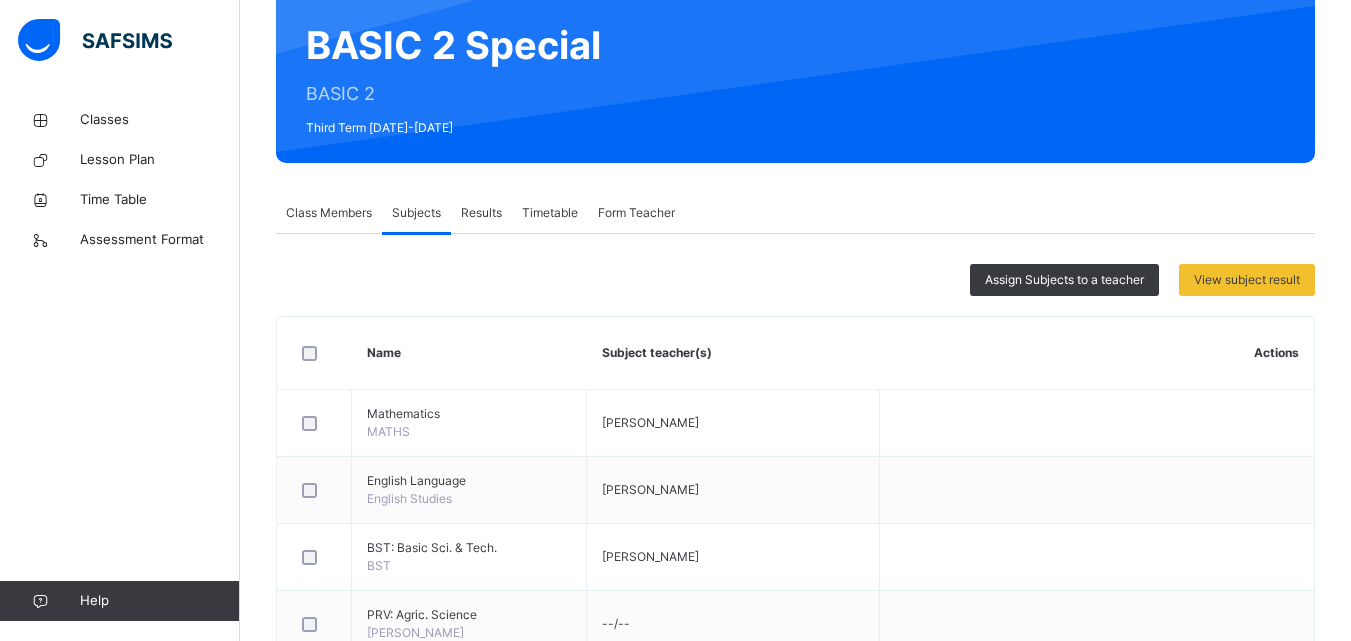 scroll, scrollTop: 0, scrollLeft: 0, axis: both 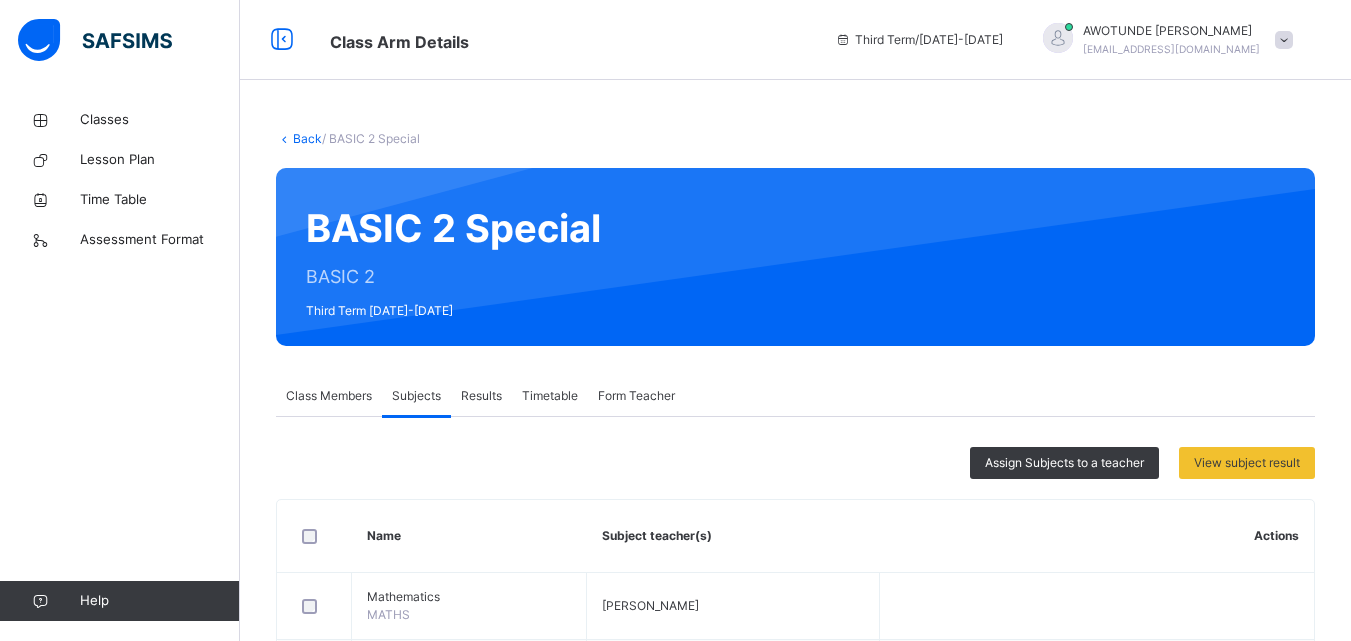 click at bounding box center [1284, 40] 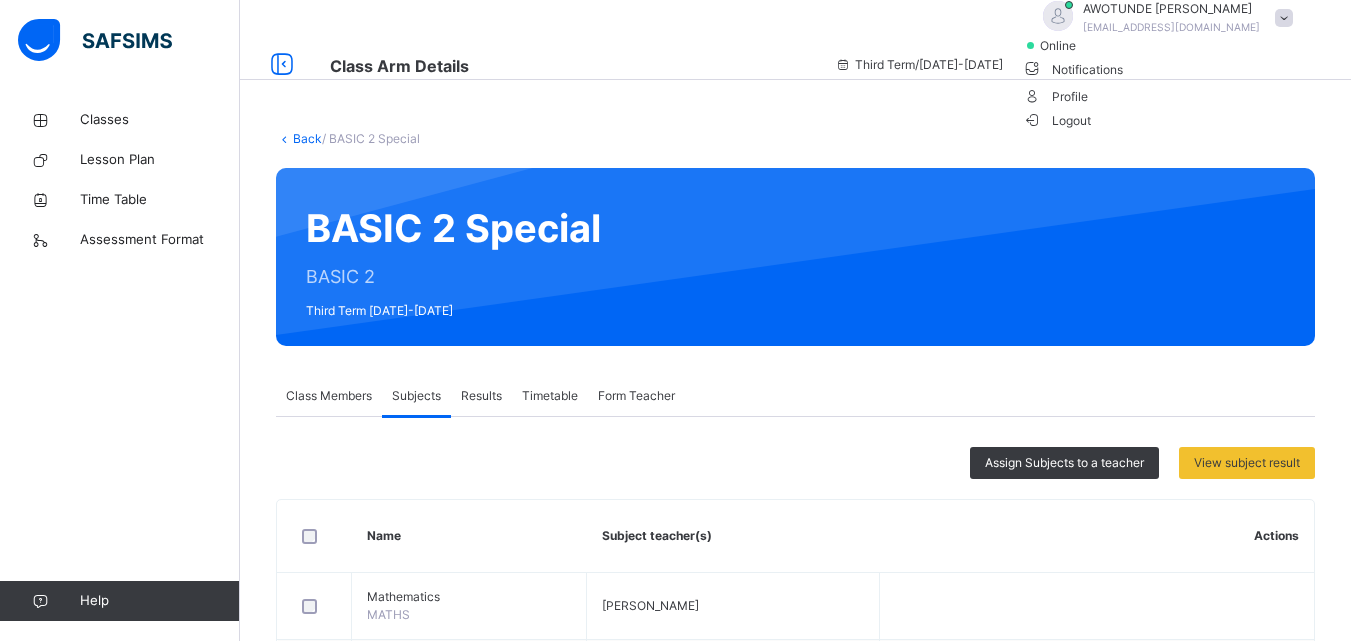 click on "Logout" at bounding box center [1057, 120] 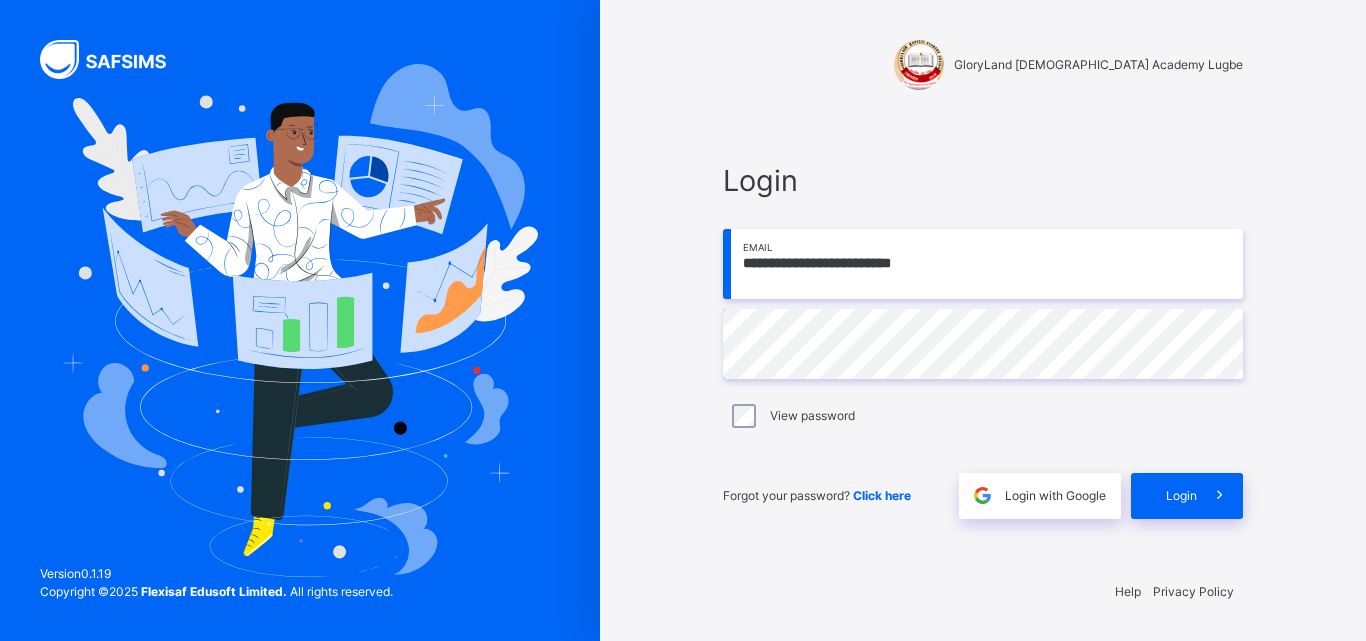 click on "**********" at bounding box center [983, 264] 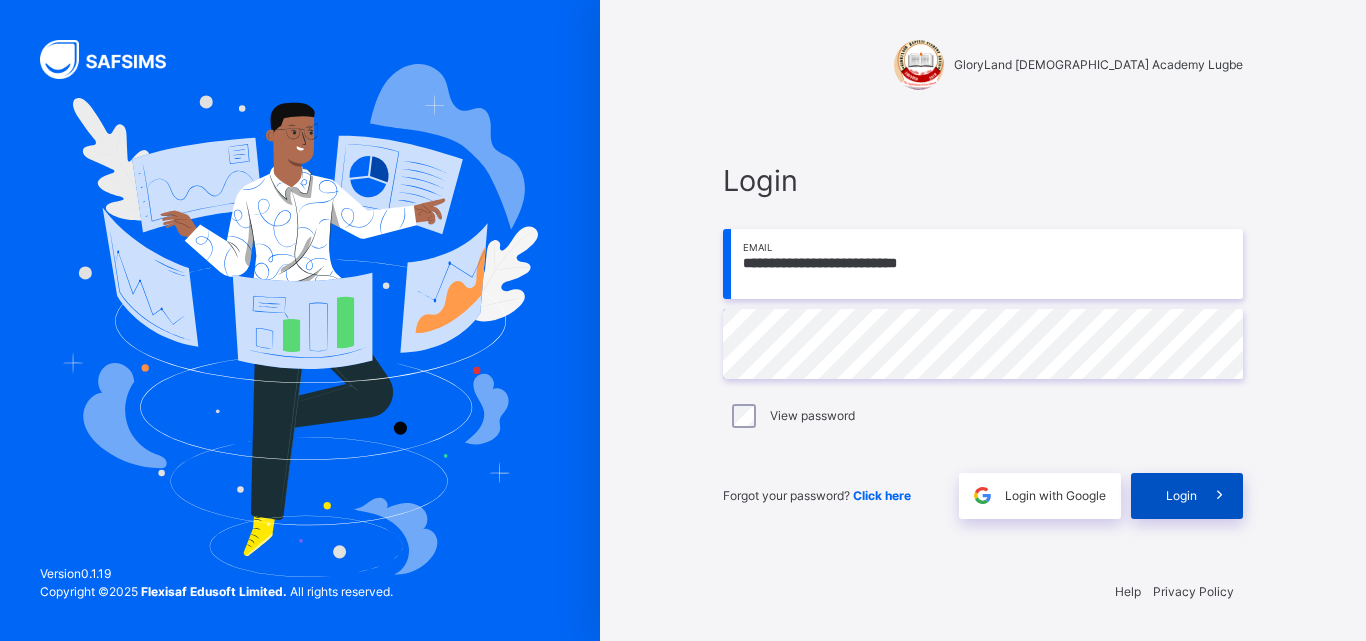 click on "Login" at bounding box center (1181, 496) 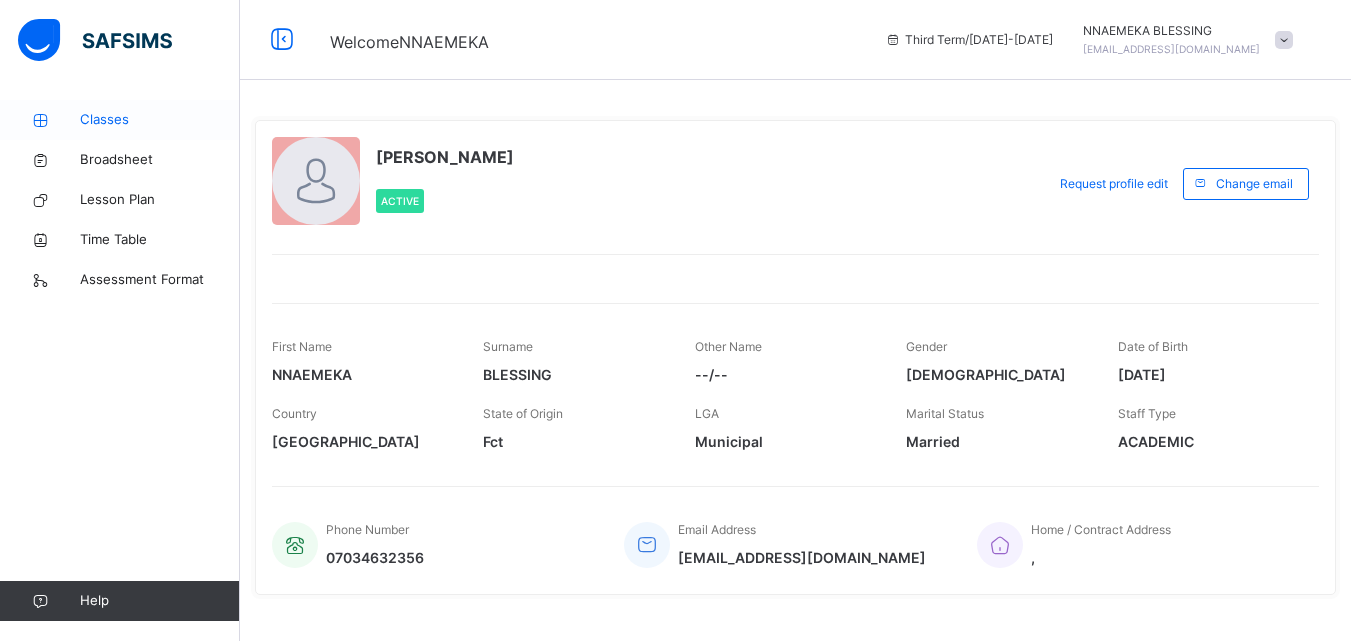 click on "Classes" at bounding box center (160, 120) 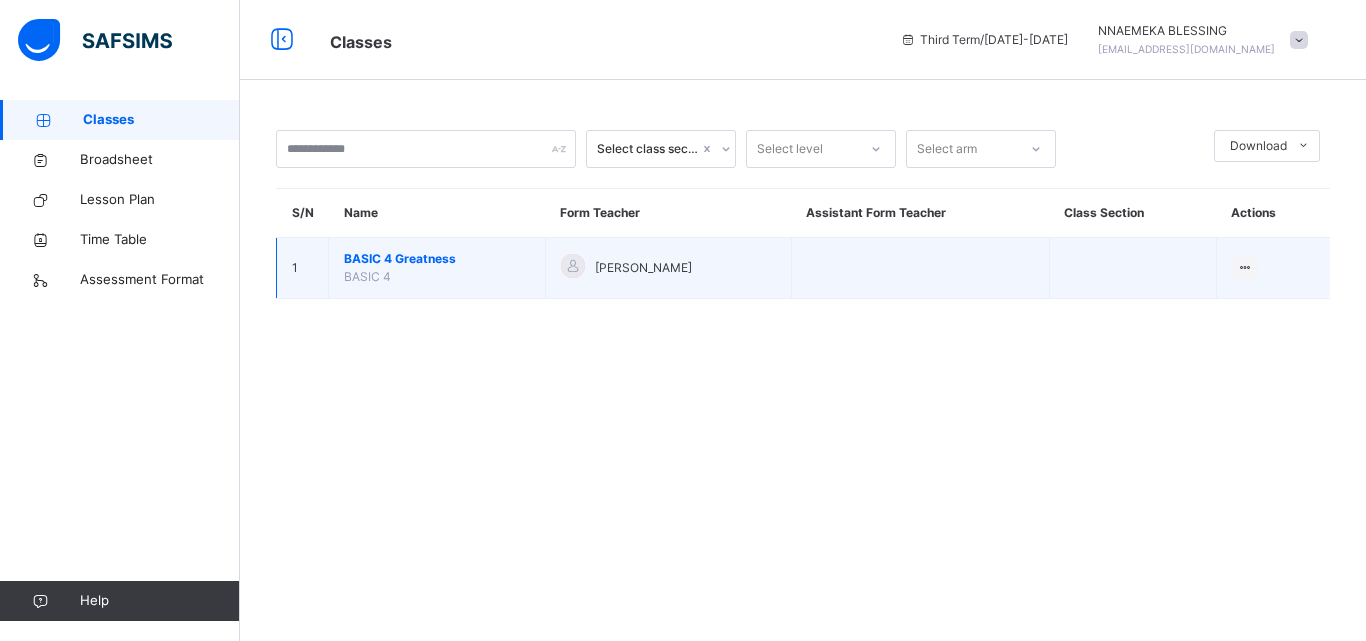click on "BASIC 4   Greatness" at bounding box center (437, 259) 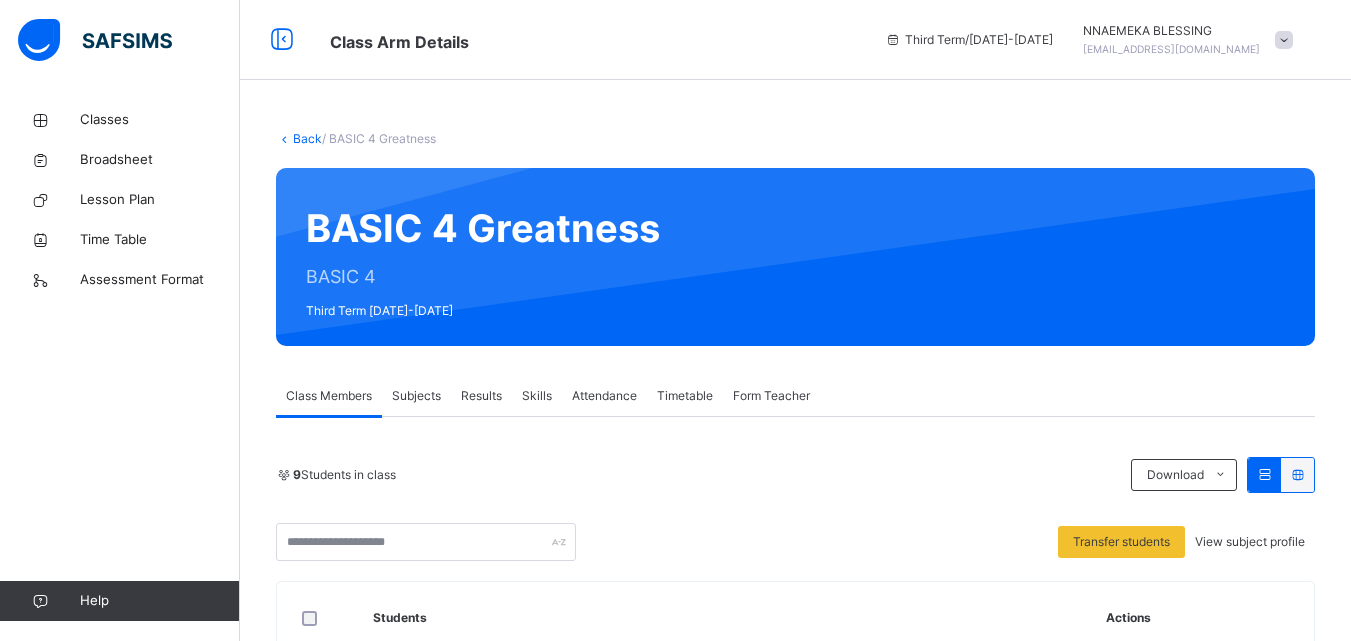 click on "Subjects" at bounding box center [416, 396] 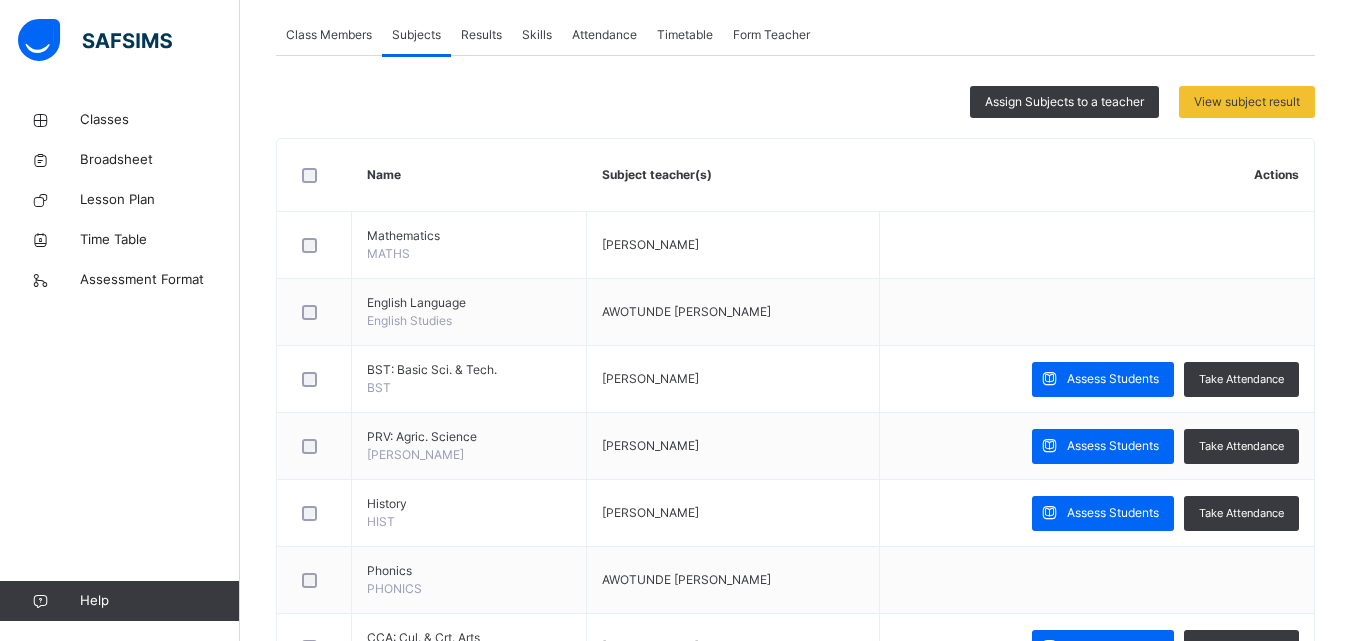 scroll, scrollTop: 392, scrollLeft: 0, axis: vertical 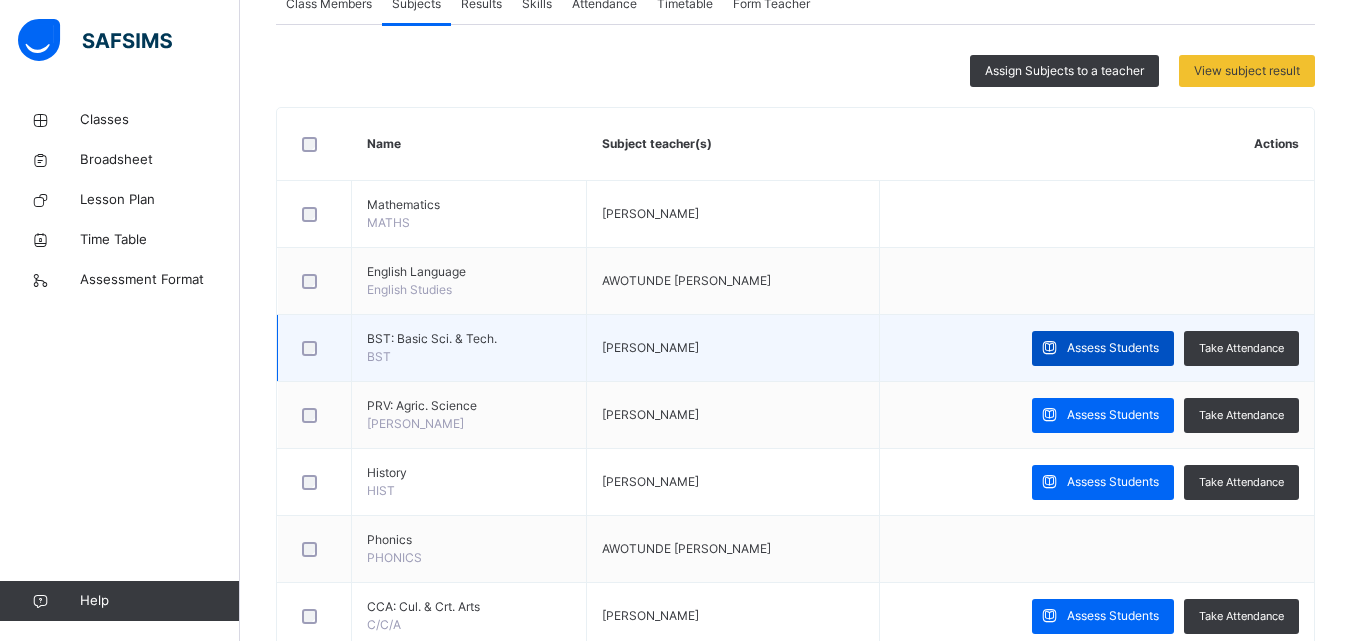 click on "Assess Students" at bounding box center (1113, 348) 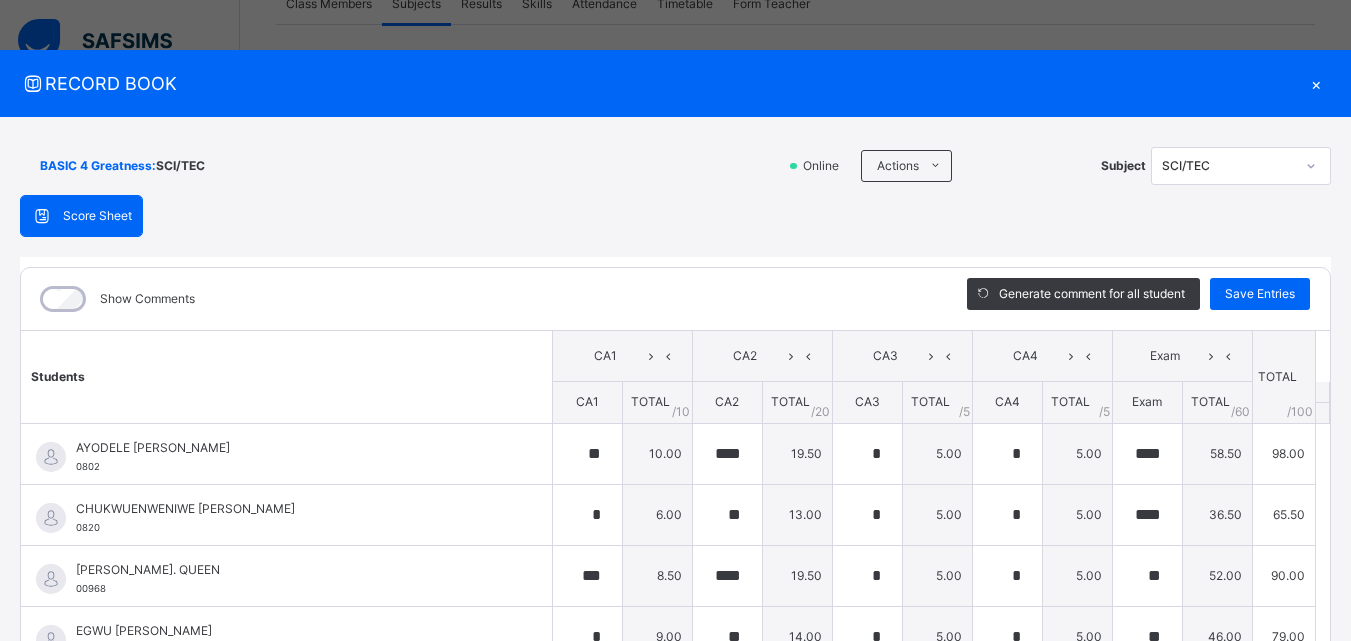 click 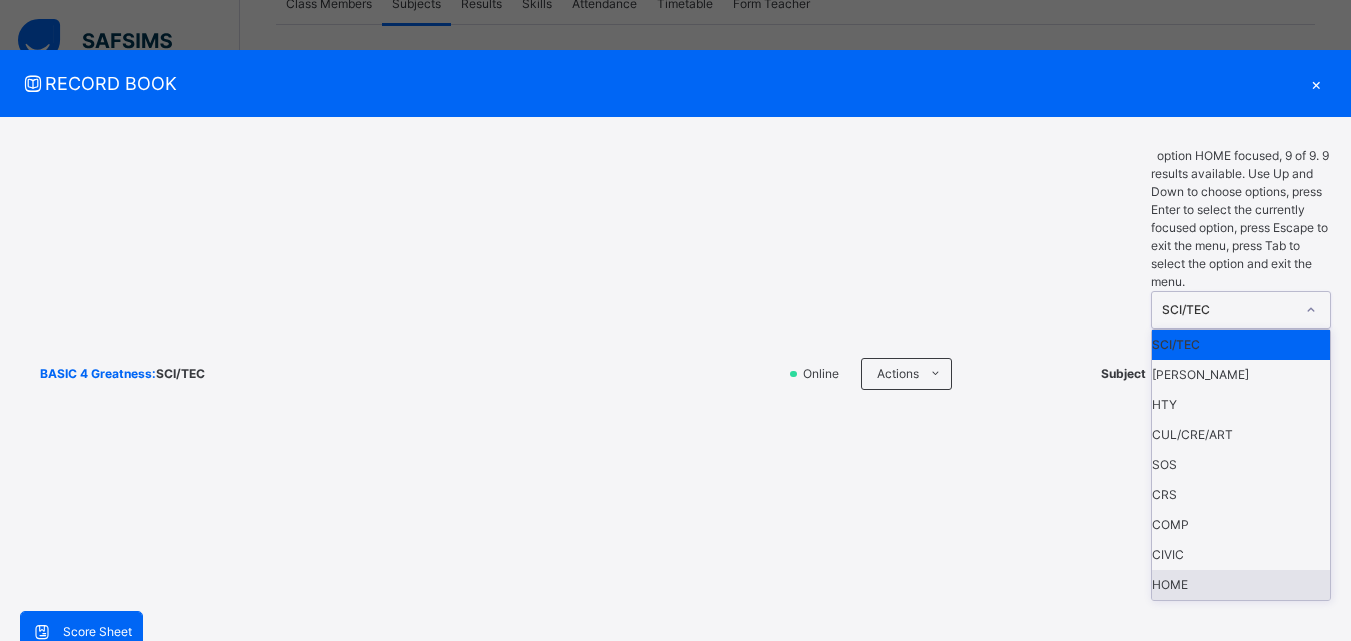 click on "HOME" at bounding box center (1241, 585) 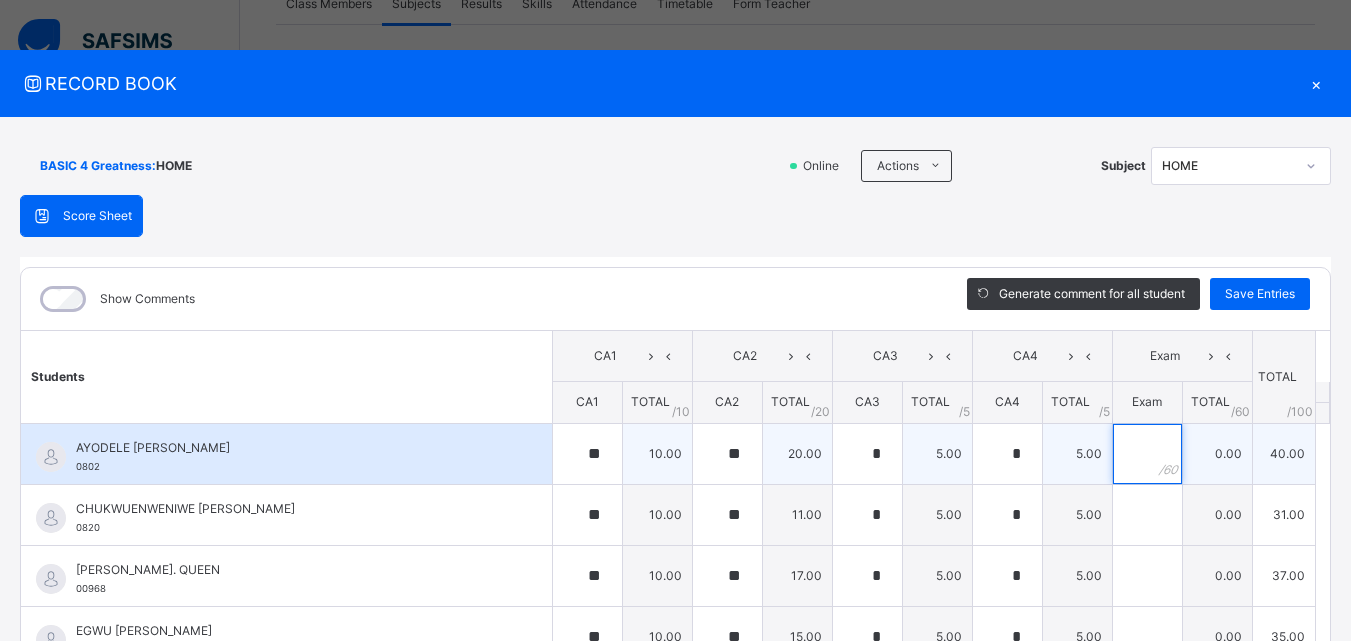 click at bounding box center (1147, 454) 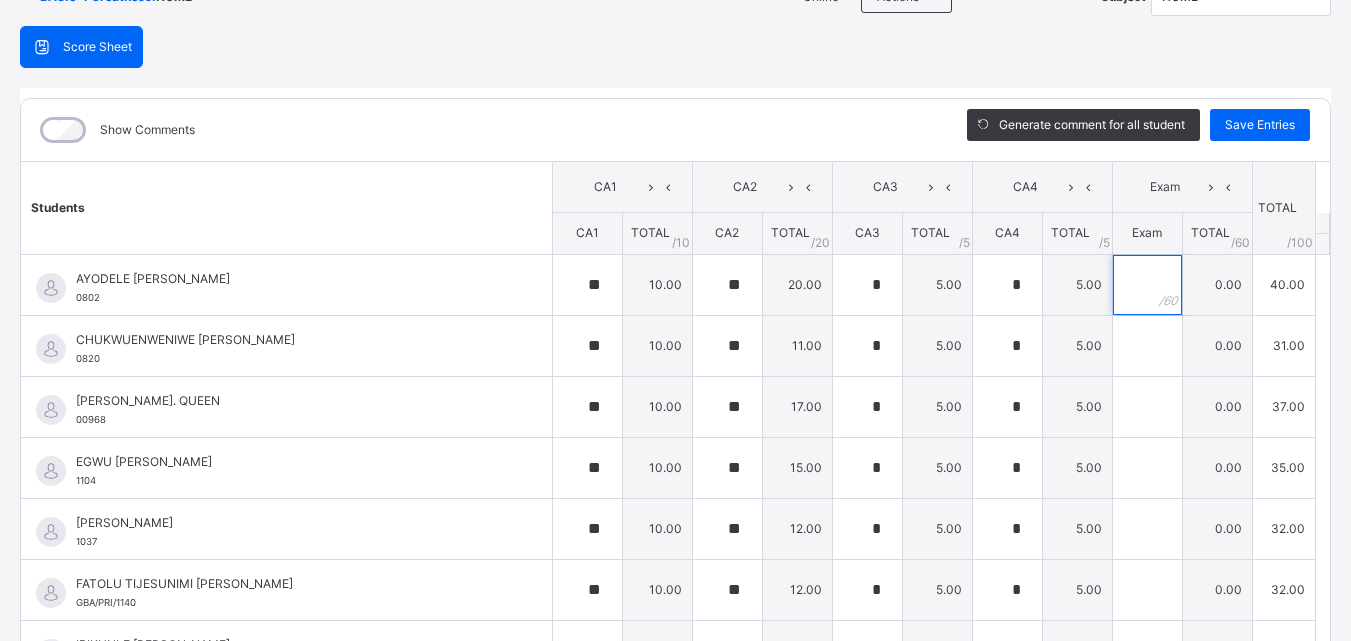 scroll, scrollTop: 176, scrollLeft: 0, axis: vertical 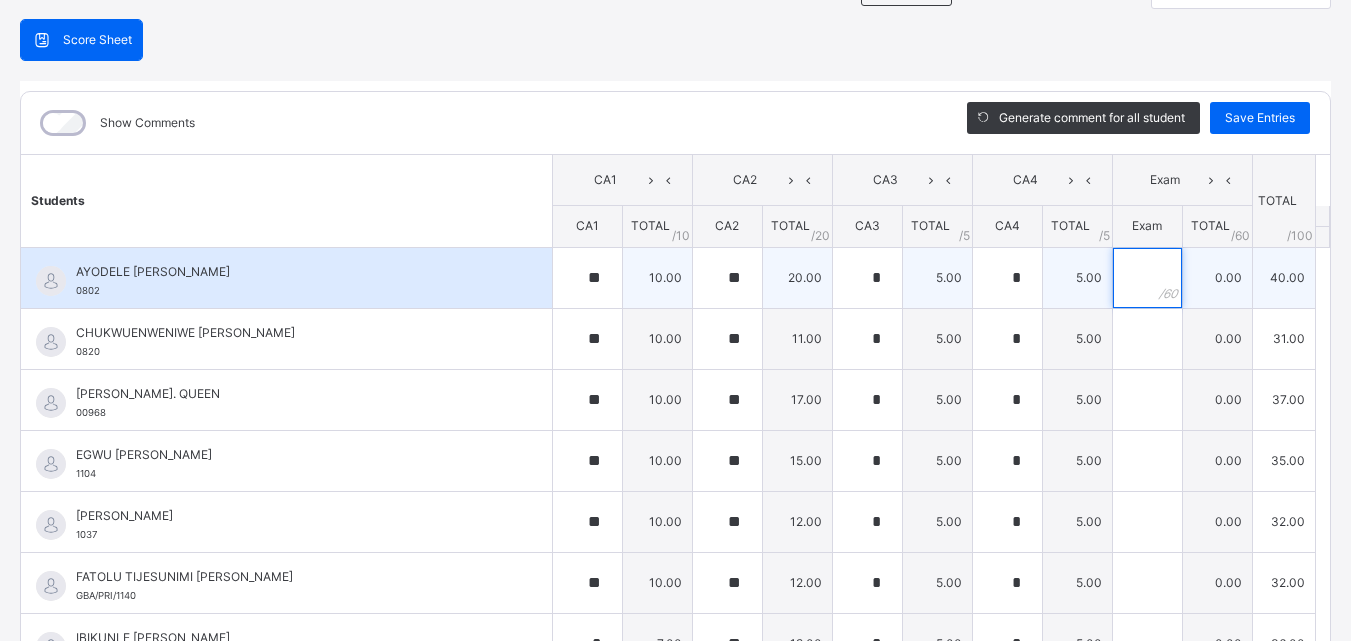 click at bounding box center [1147, 278] 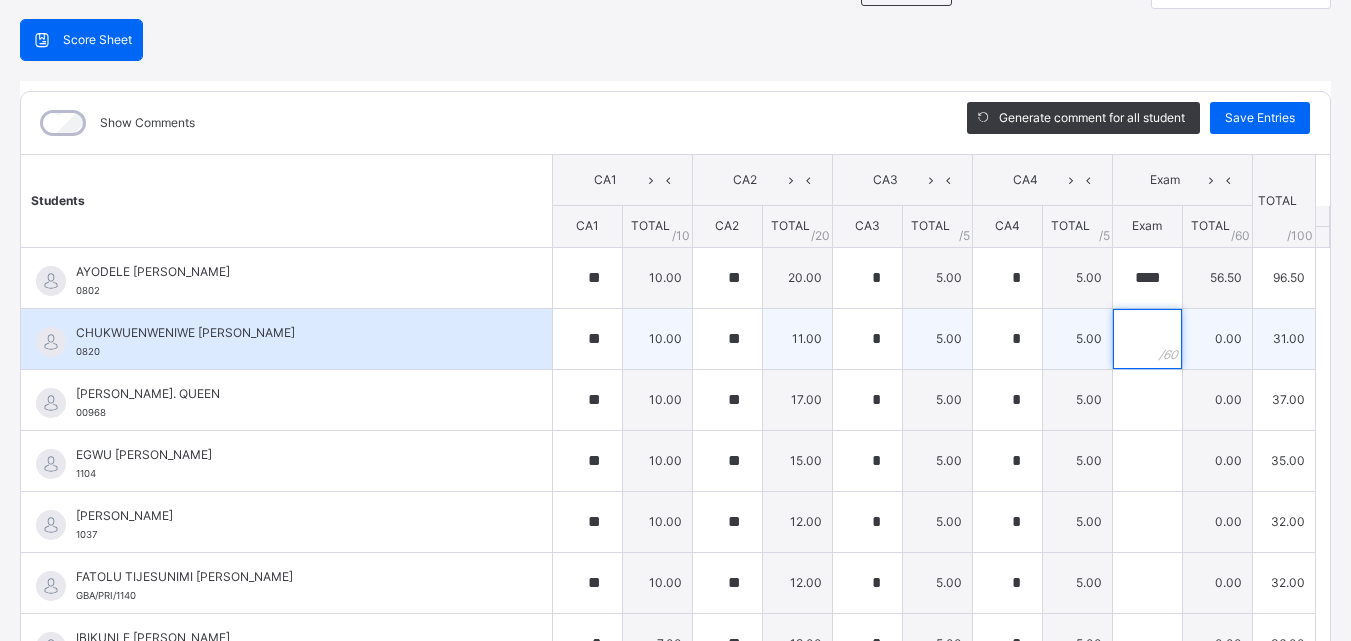 click at bounding box center (1147, 339) 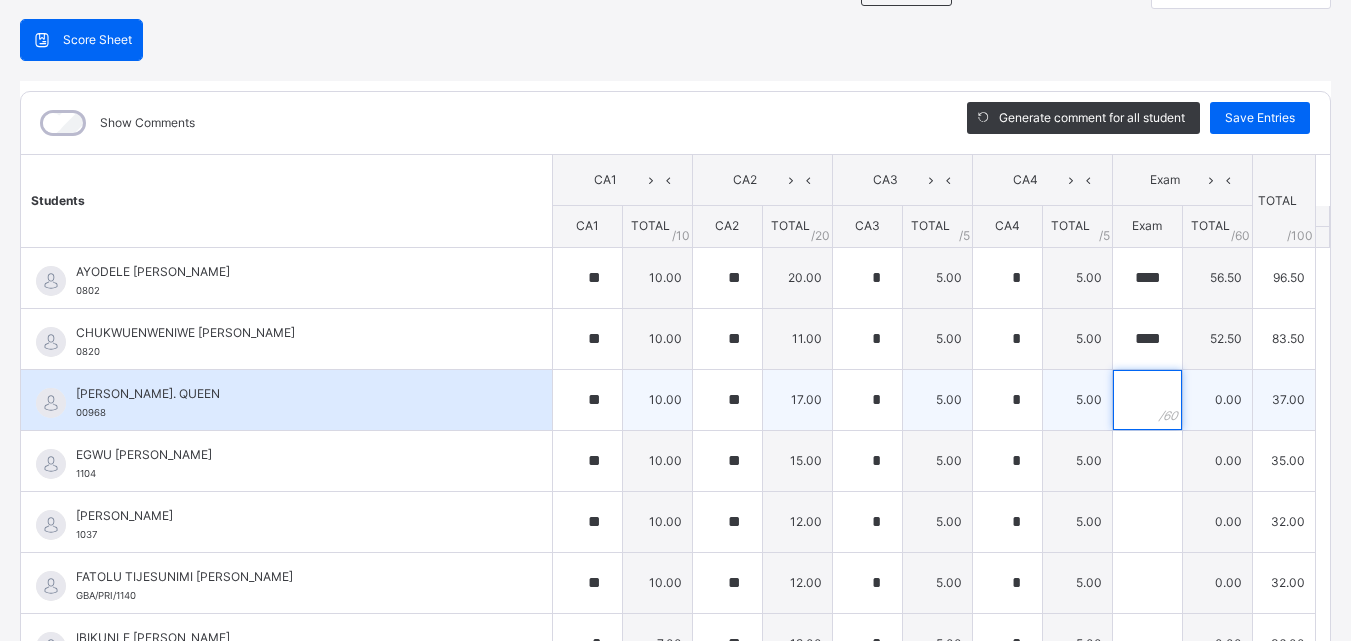 click at bounding box center [1147, 400] 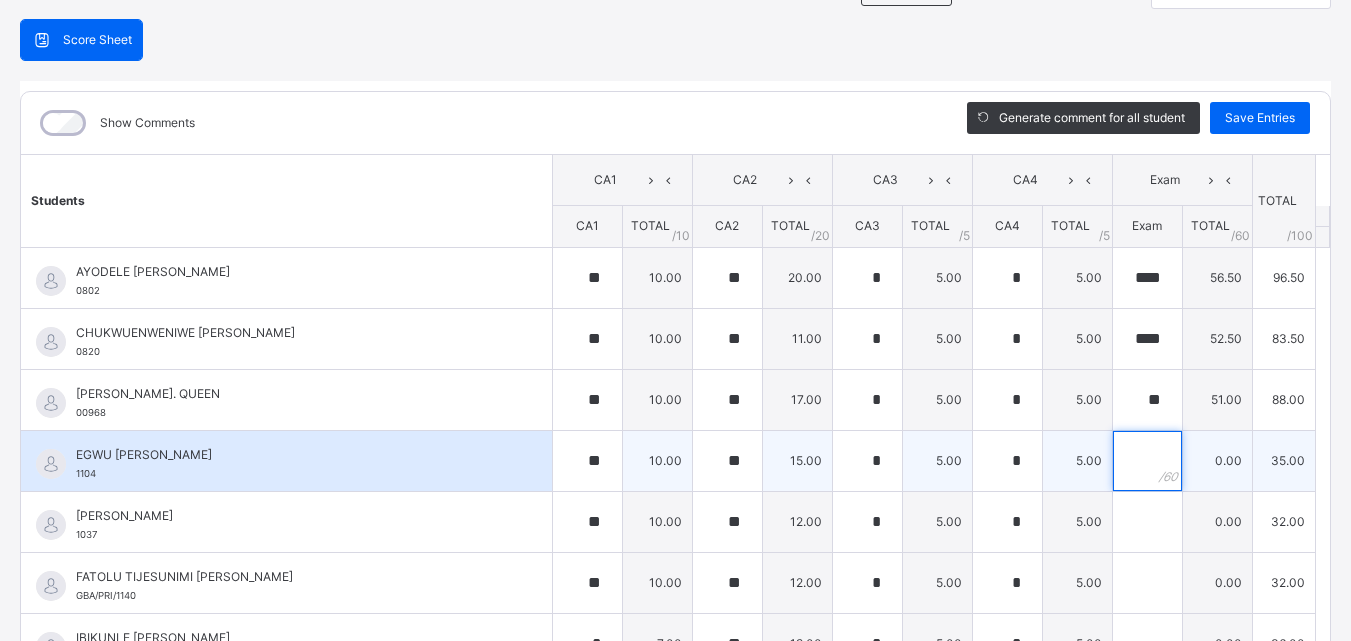 click at bounding box center [1147, 461] 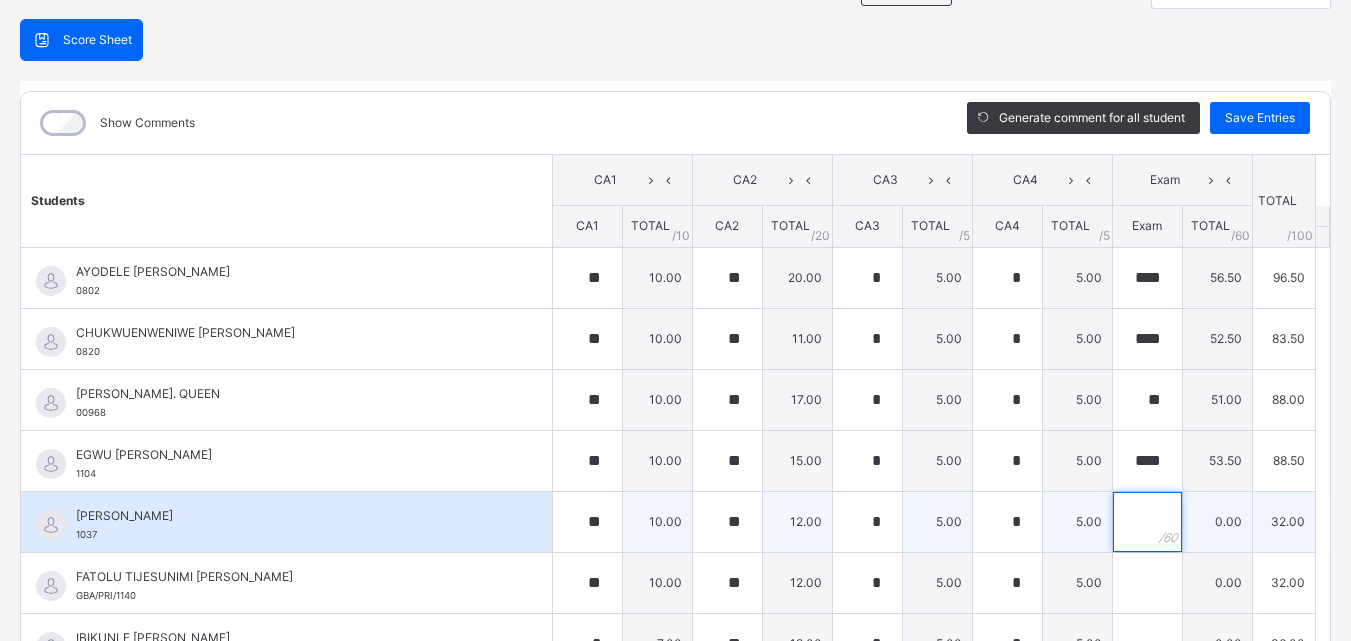 click at bounding box center (1147, 522) 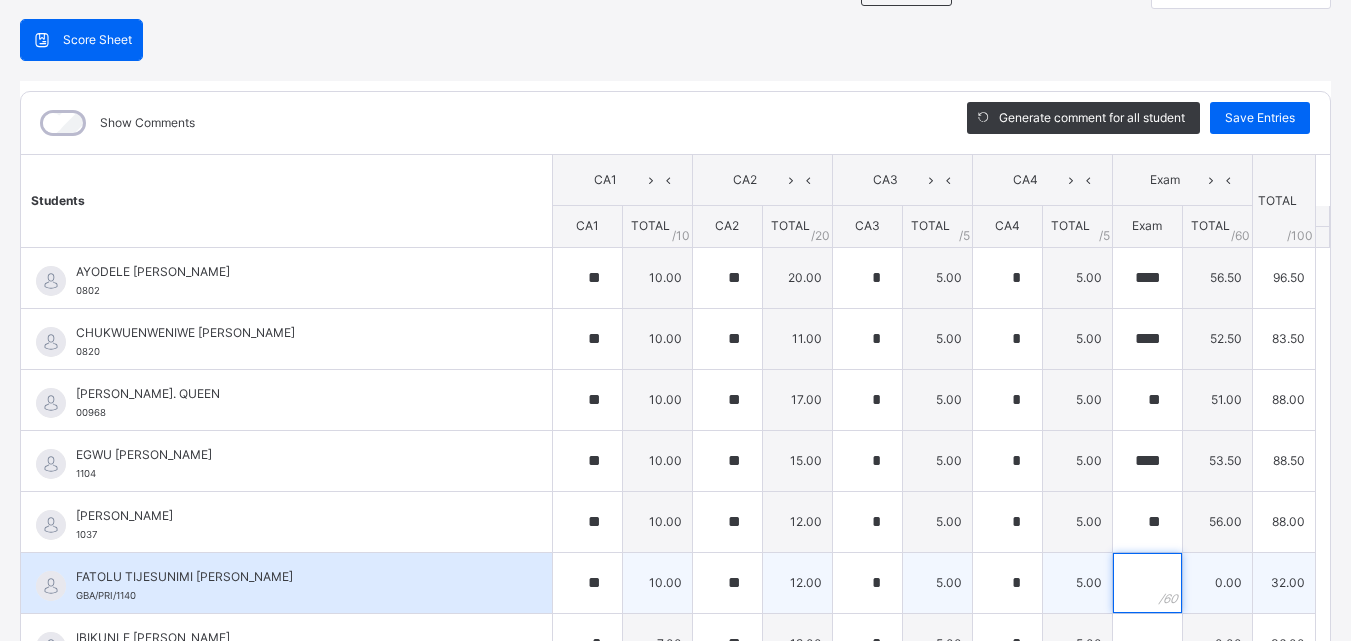 click at bounding box center (1147, 583) 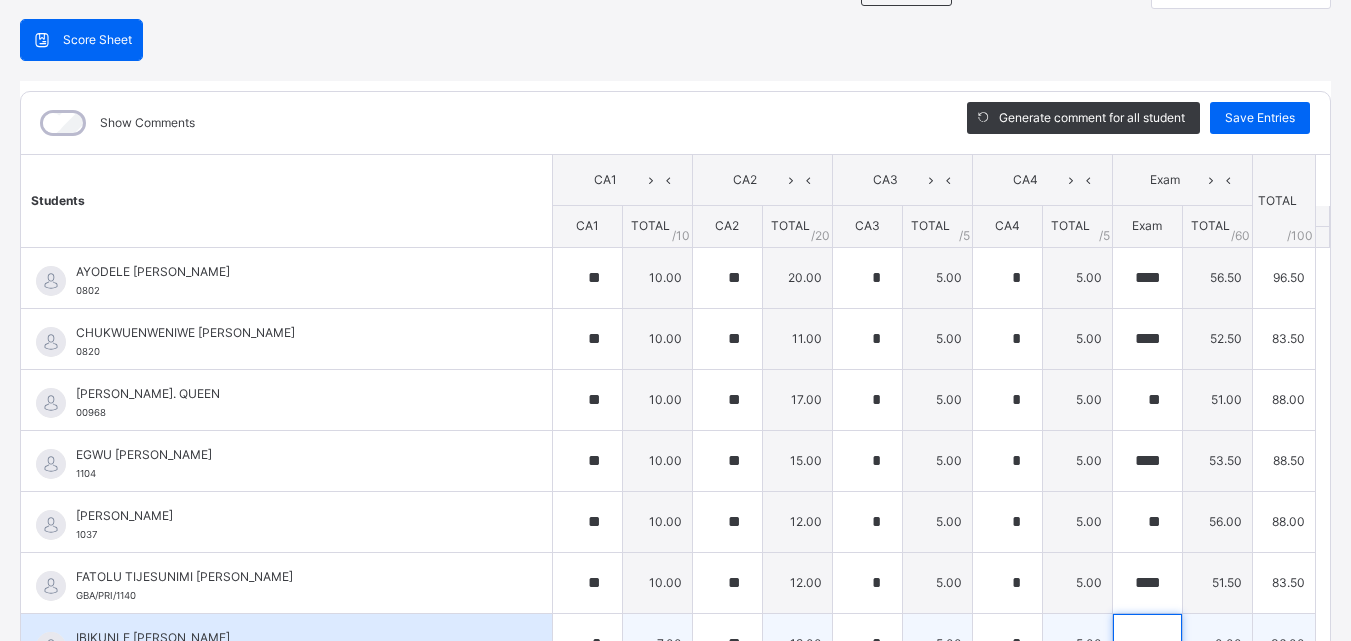 click at bounding box center (1147, 644) 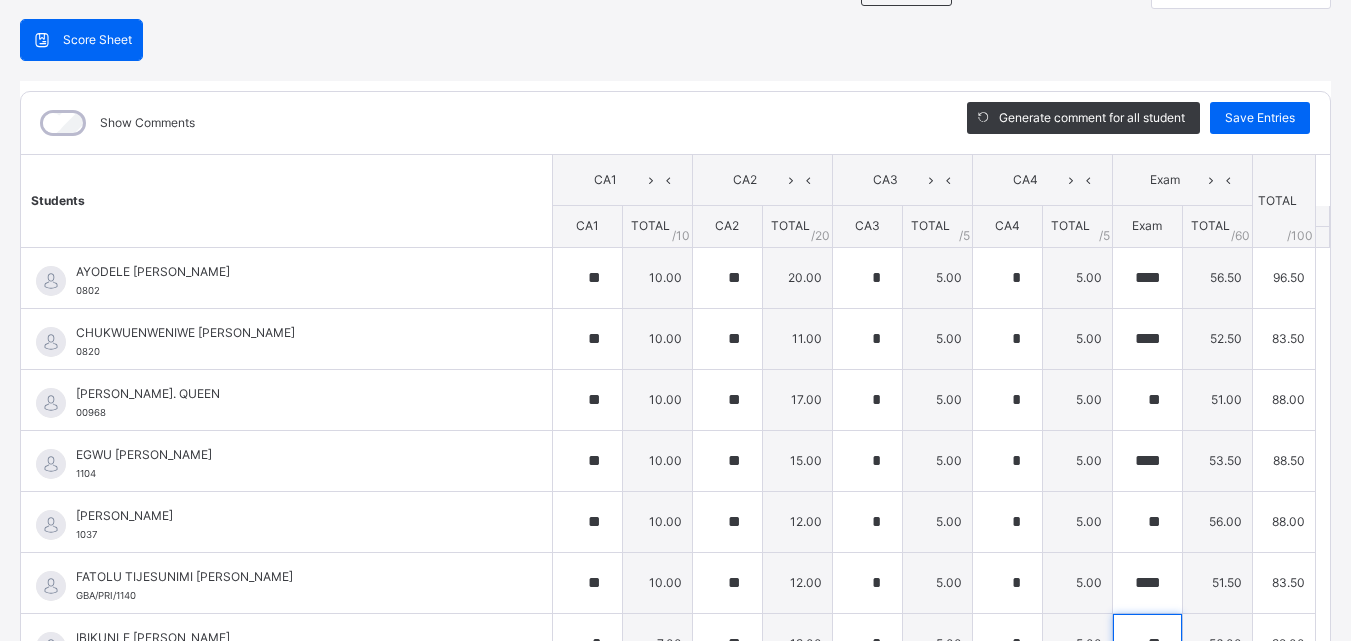 scroll, scrollTop: 189, scrollLeft: 0, axis: vertical 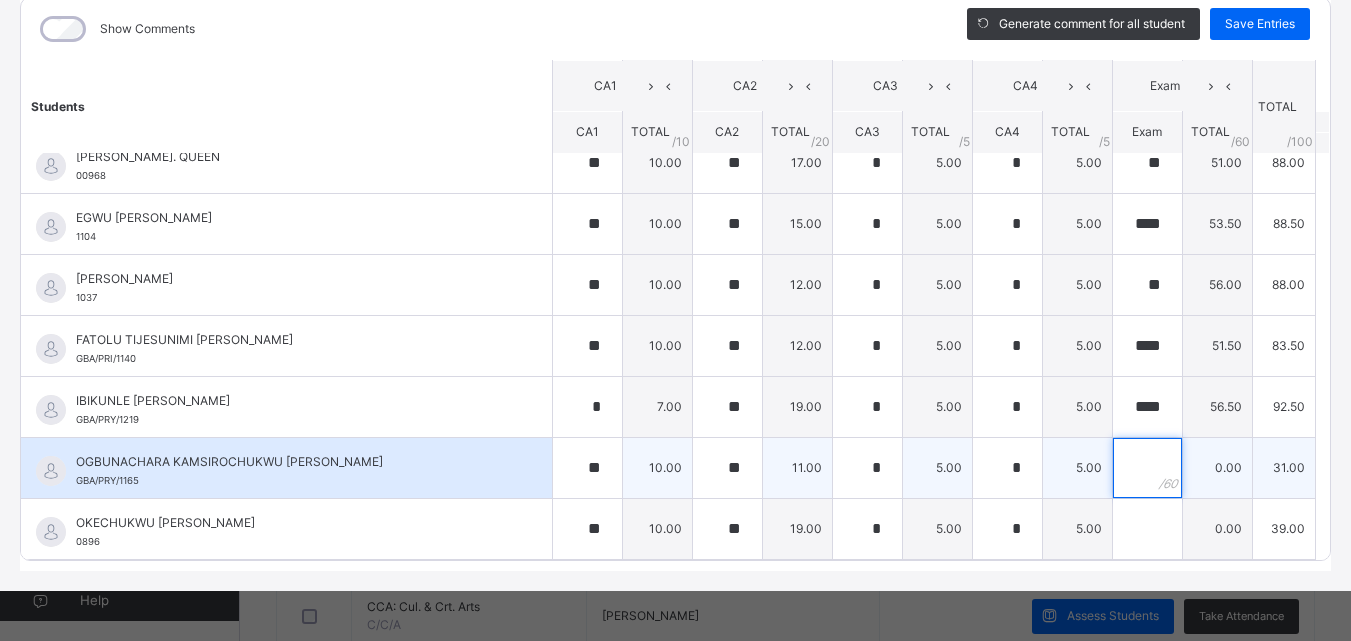 click at bounding box center (1147, 468) 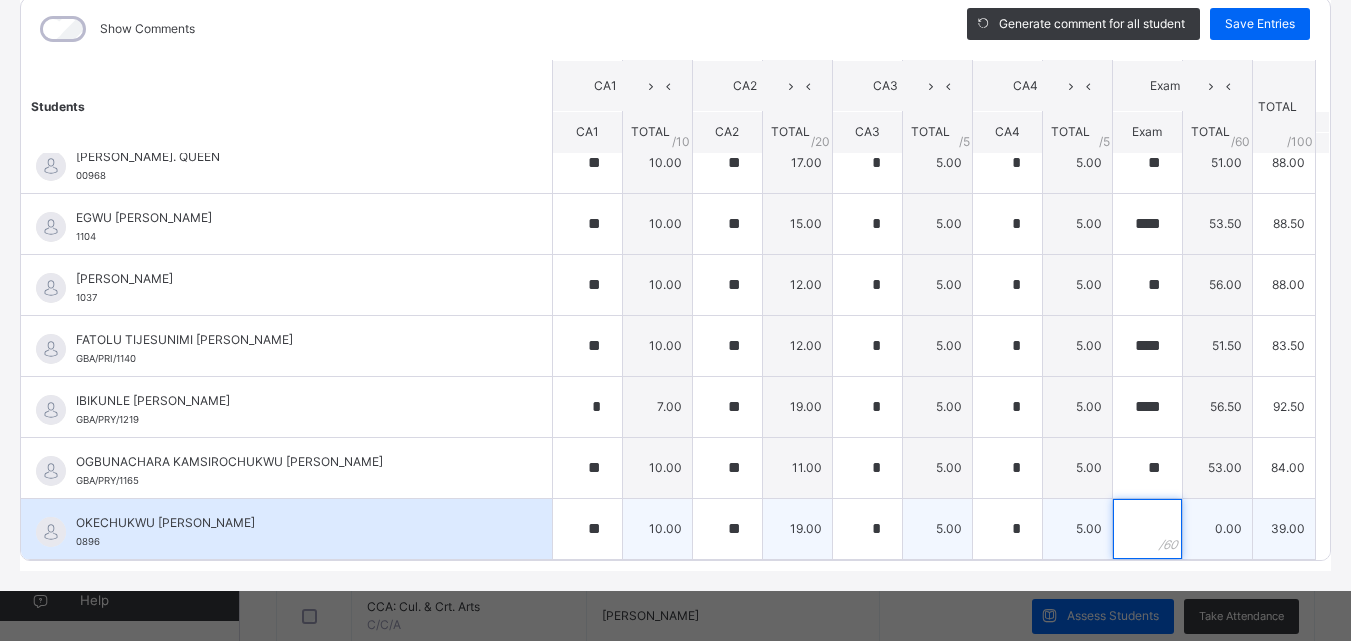 click at bounding box center [1147, 529] 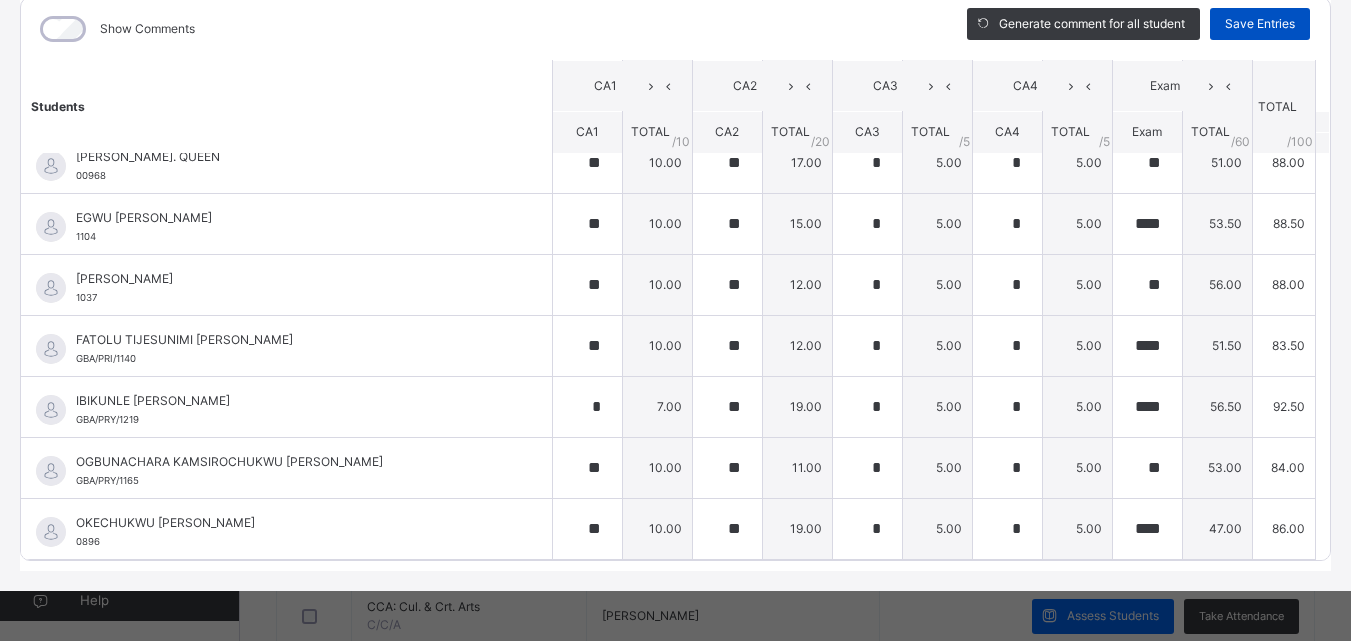 click on "Save Entries" at bounding box center [1260, 24] 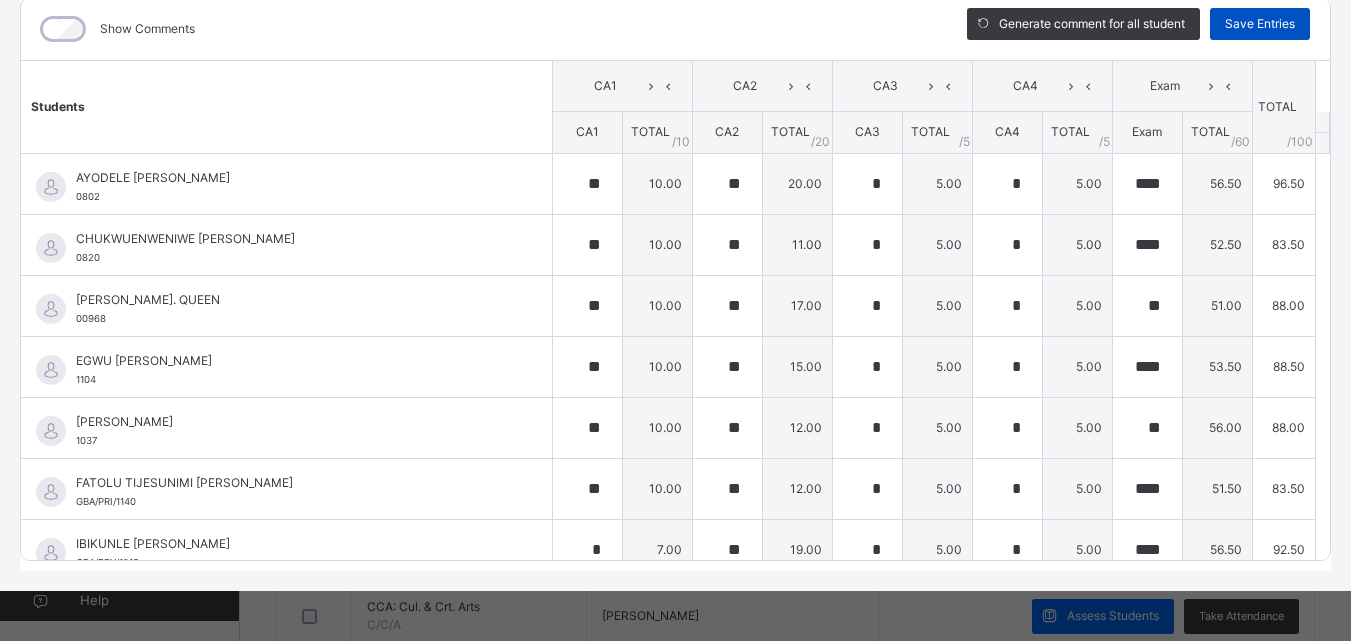 click on "Save Entries" at bounding box center [1260, 24] 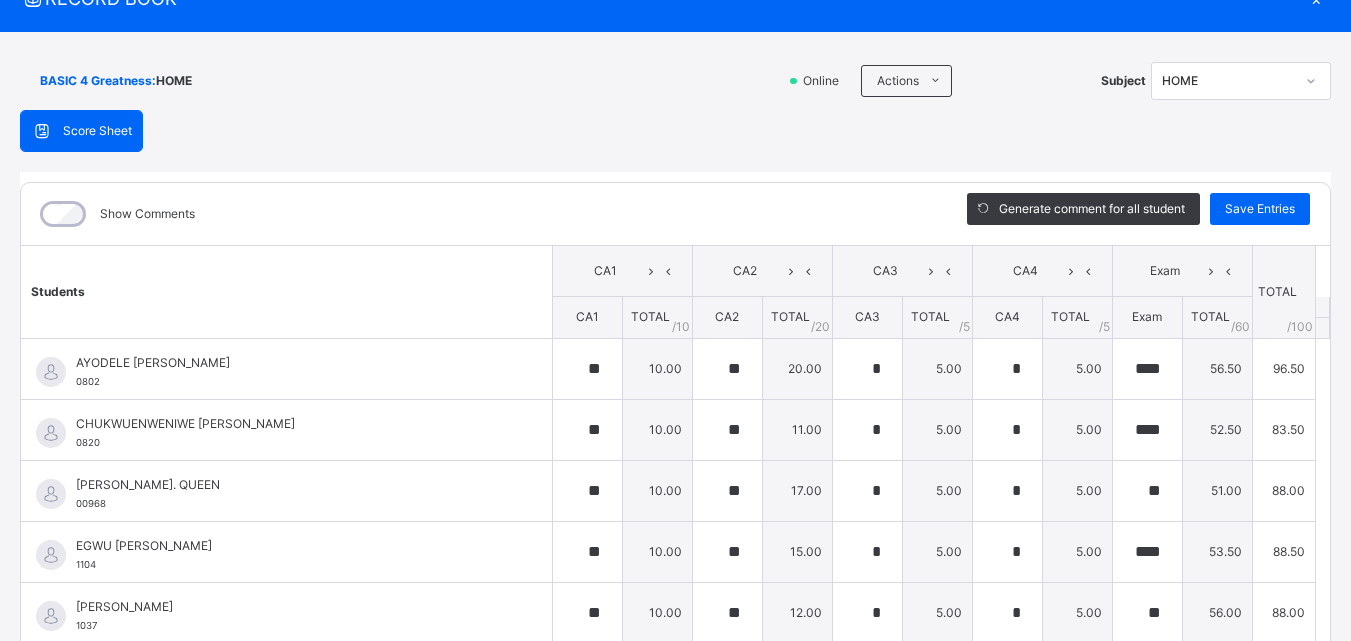 scroll, scrollTop: 82, scrollLeft: 0, axis: vertical 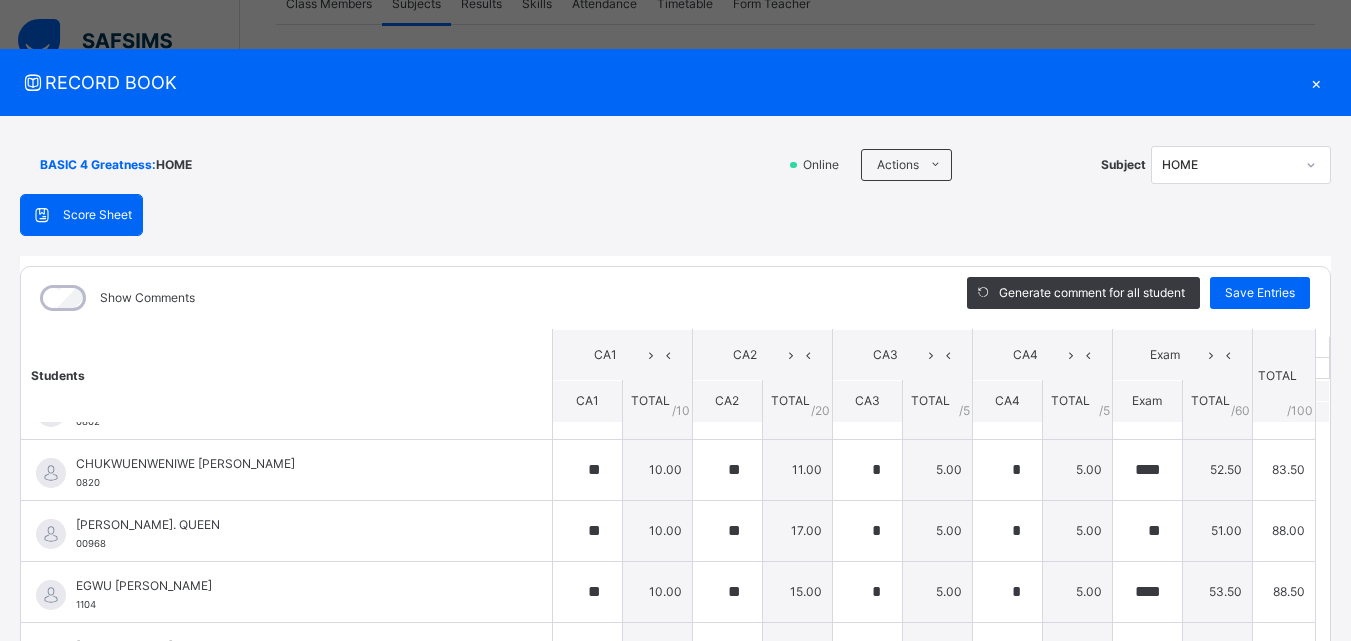 click on "×" at bounding box center [1316, 82] 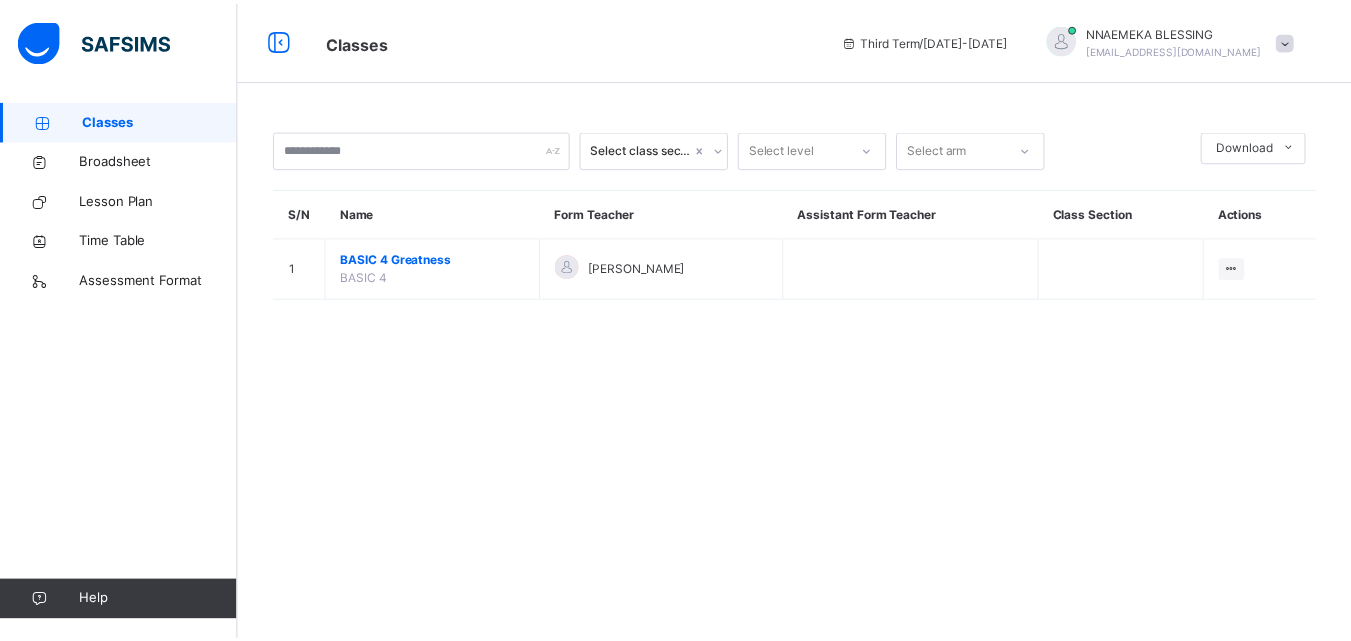 scroll, scrollTop: 0, scrollLeft: 0, axis: both 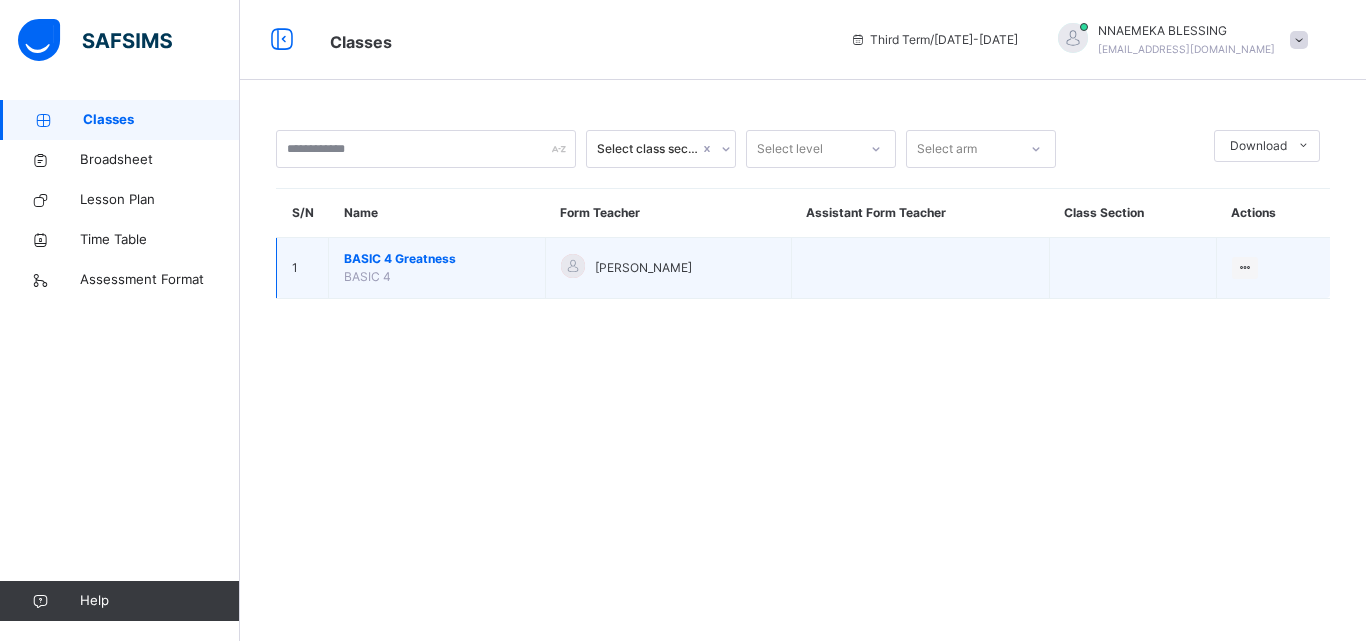 click on "BASIC 4   Greatness" at bounding box center [437, 259] 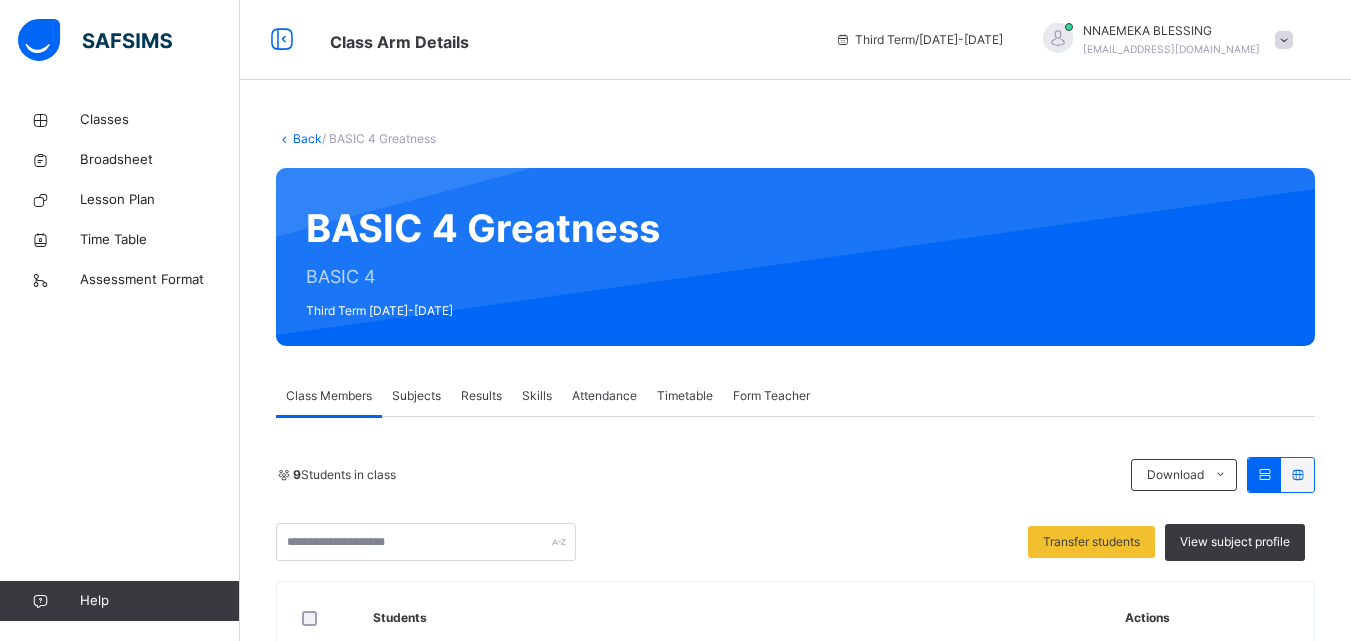 click on "Subjects" at bounding box center [416, 396] 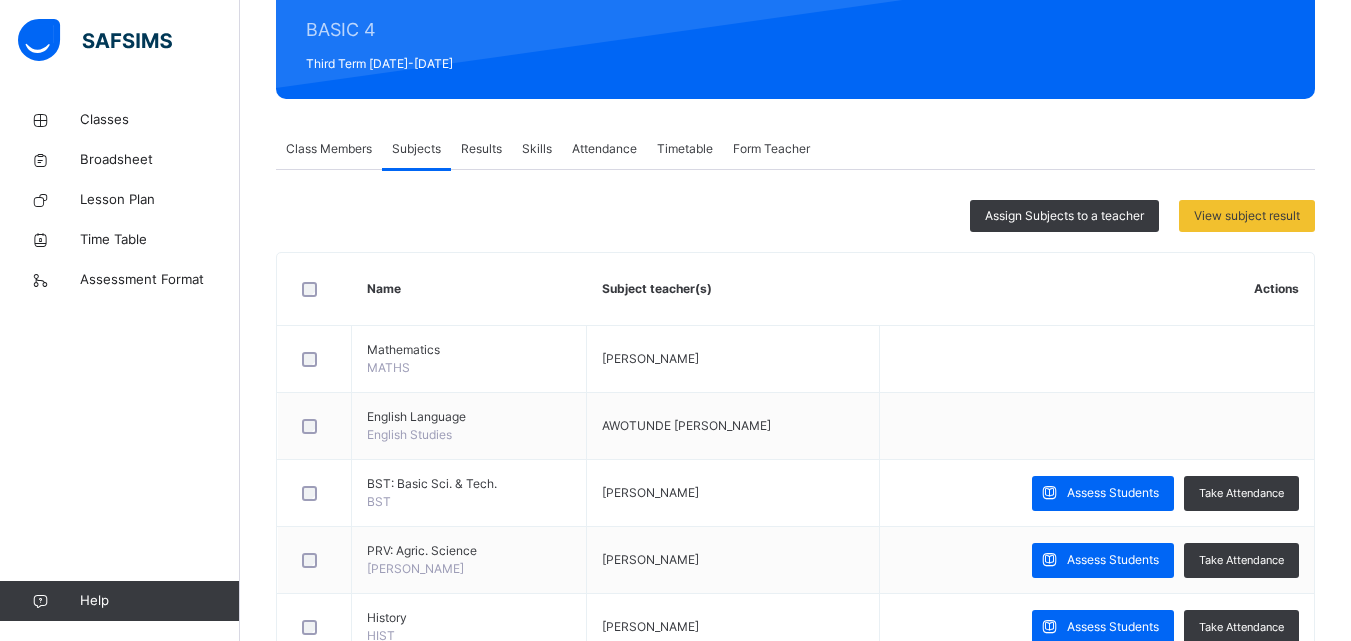 scroll, scrollTop: 423, scrollLeft: 0, axis: vertical 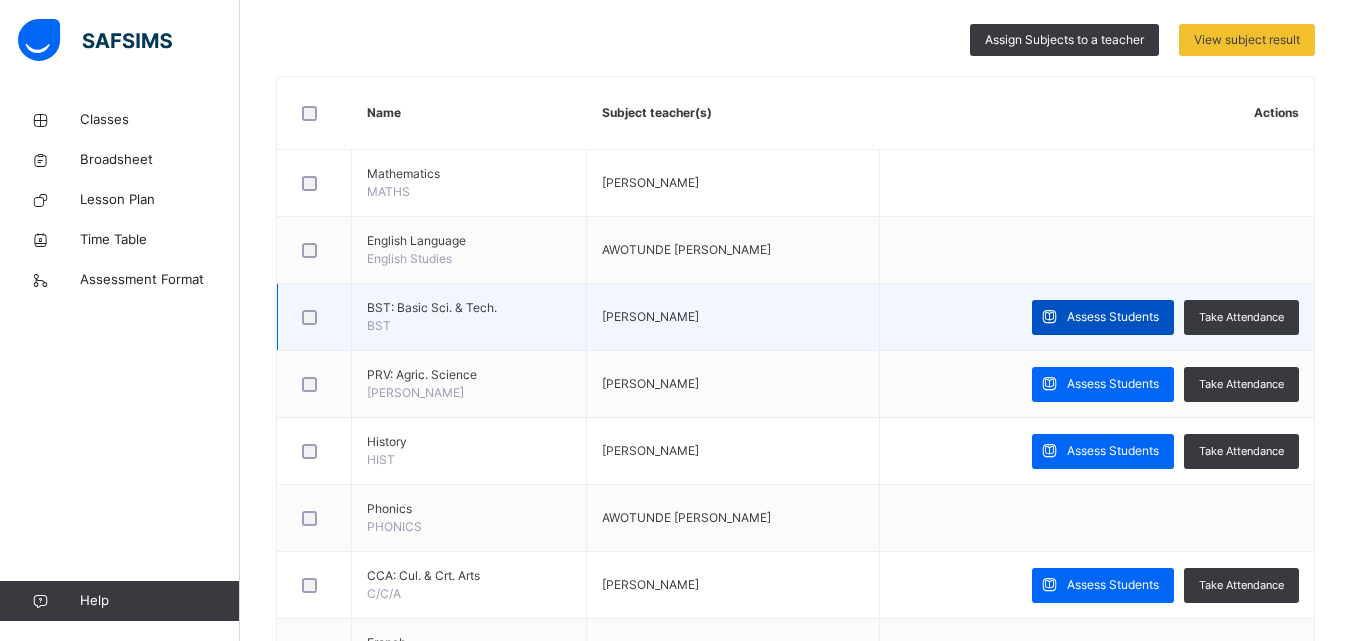 click on "Assess Students" at bounding box center [1113, 317] 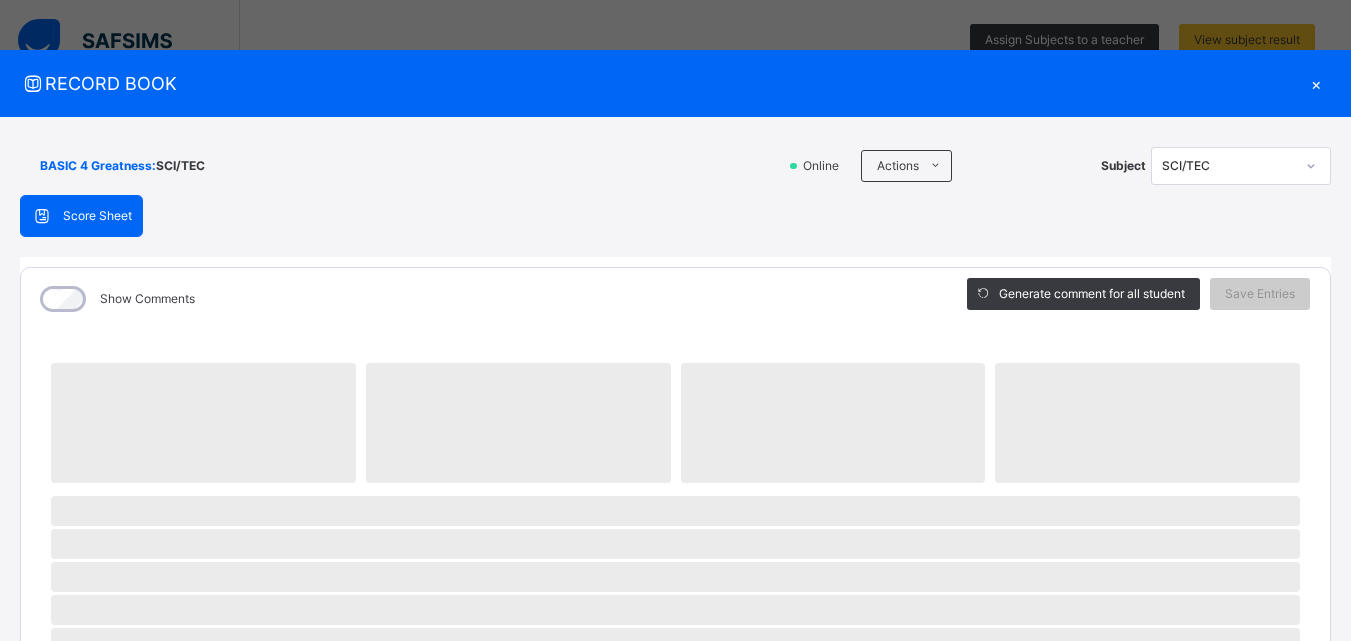 click 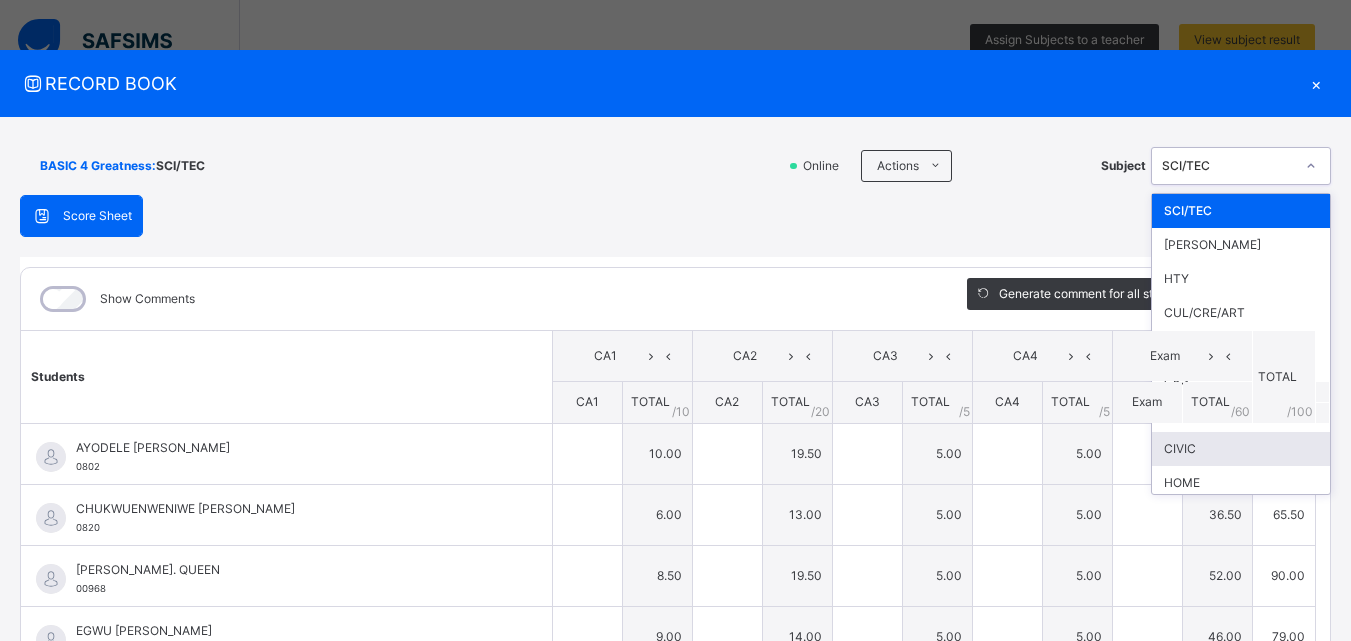 type on "**" 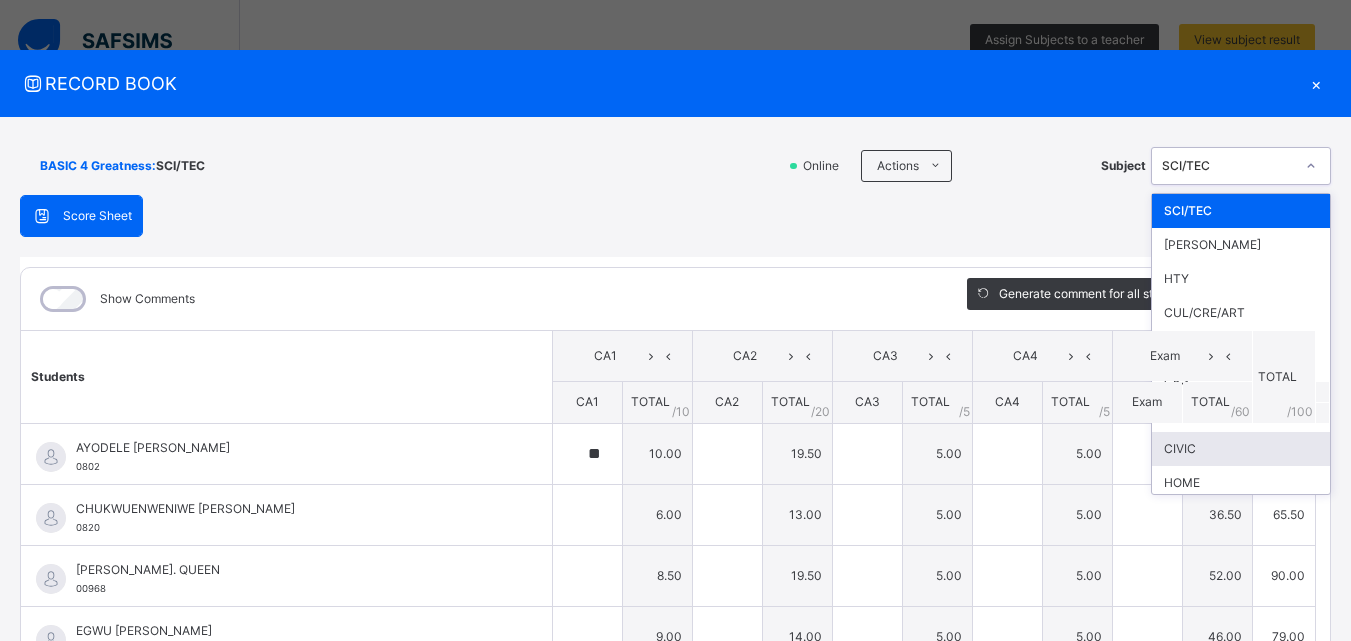 type on "****" 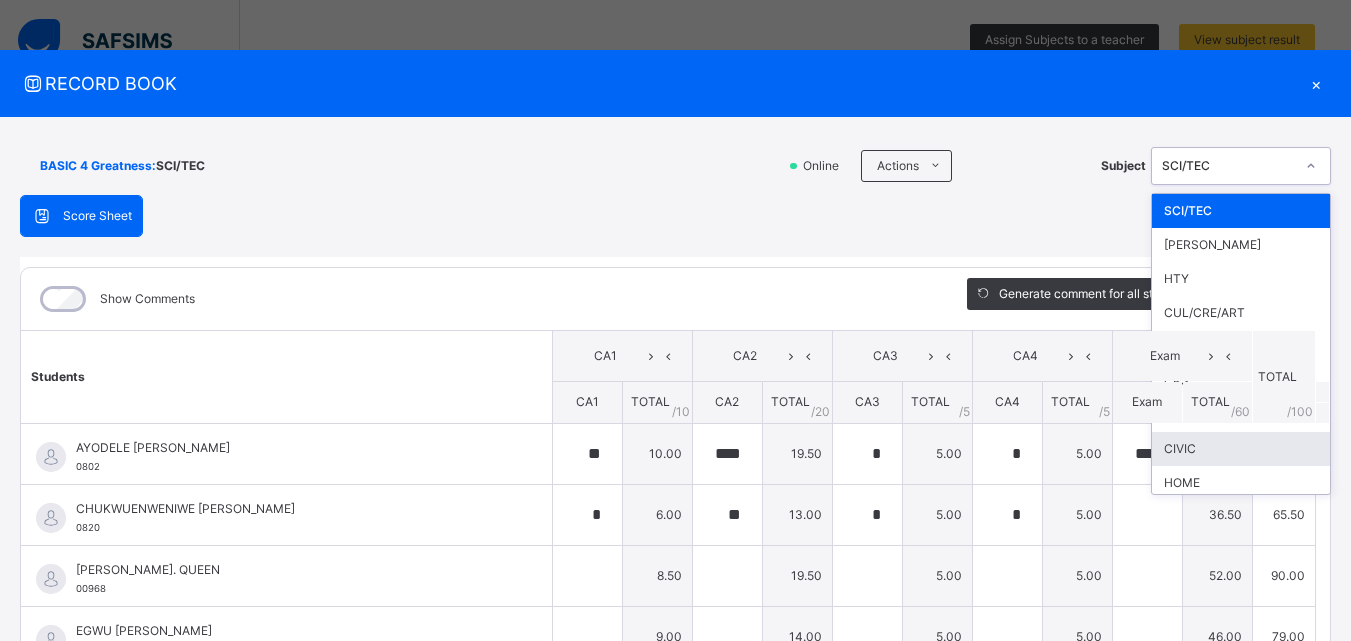 type on "****" 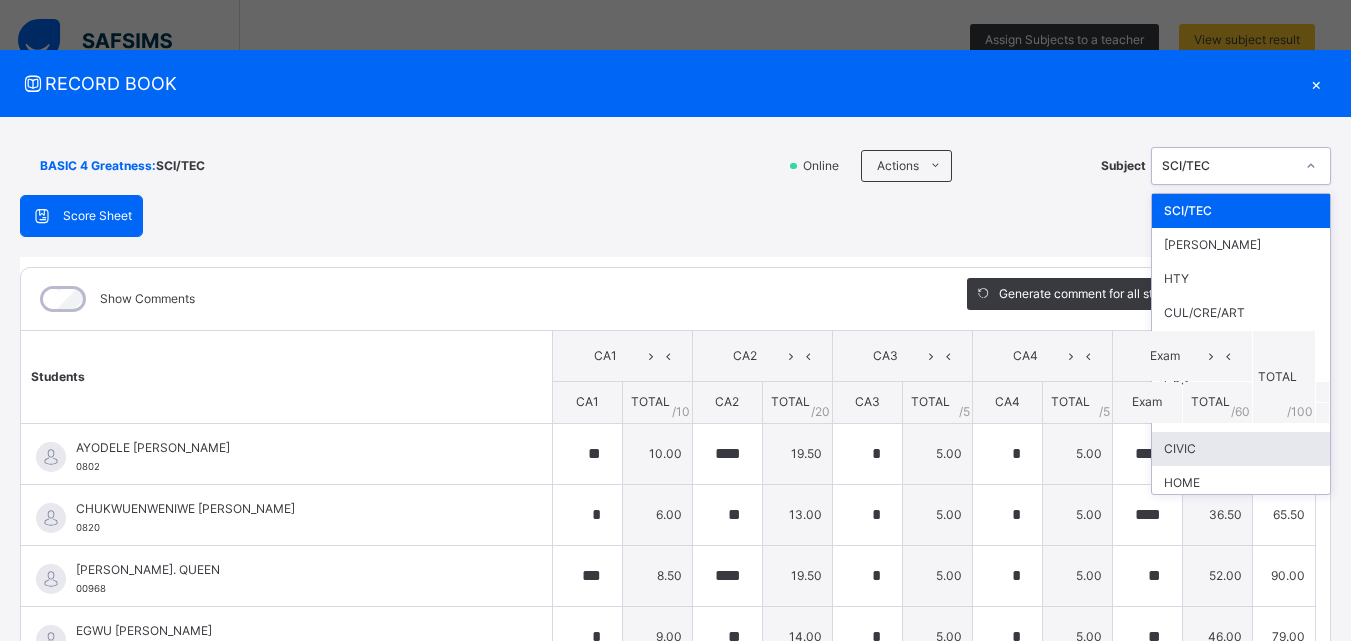 type on "*" 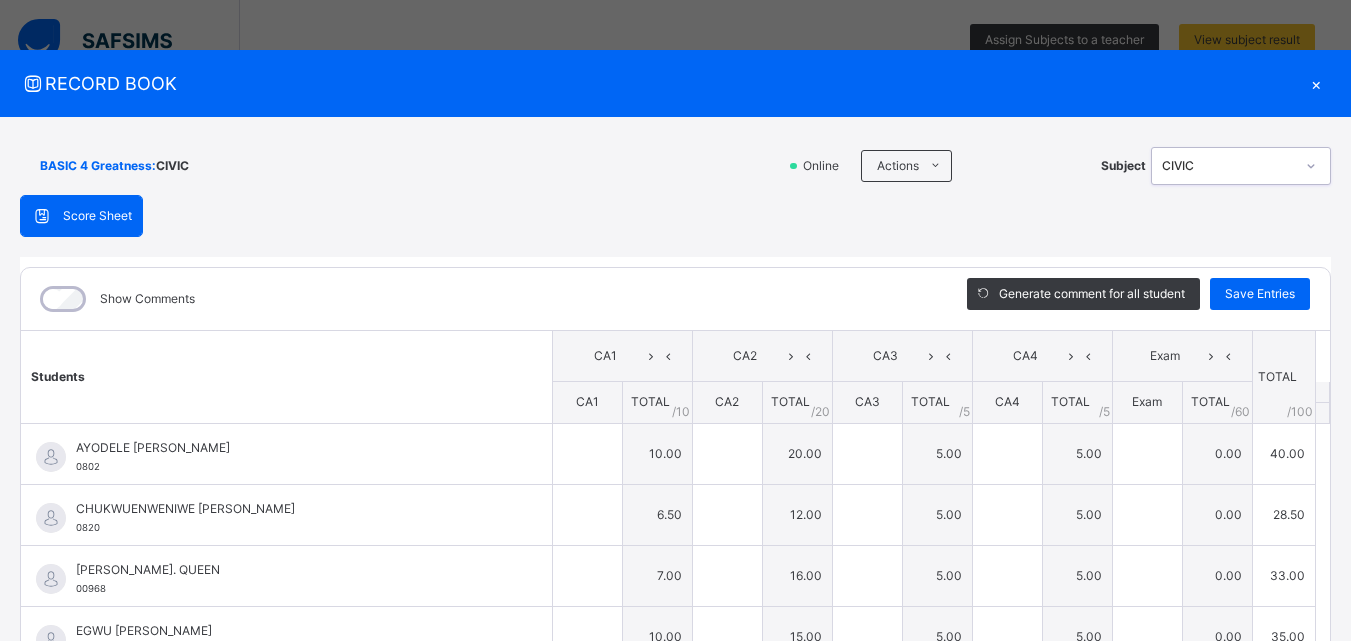type on "**" 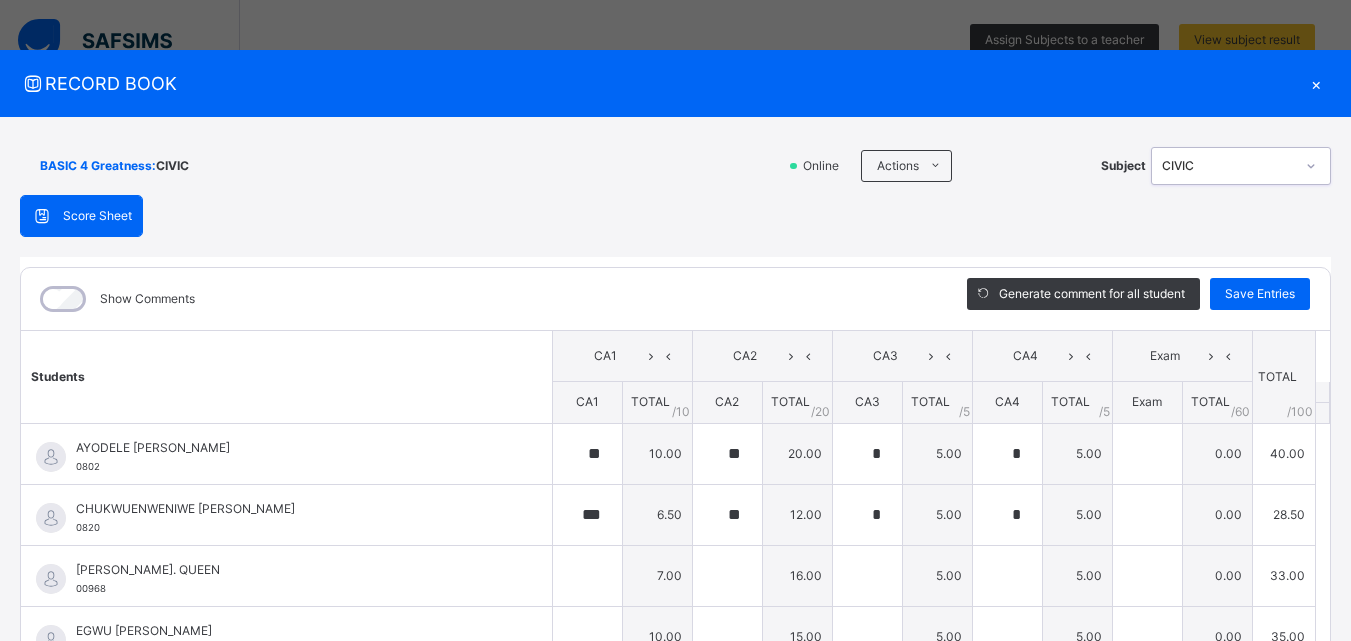 type on "*" 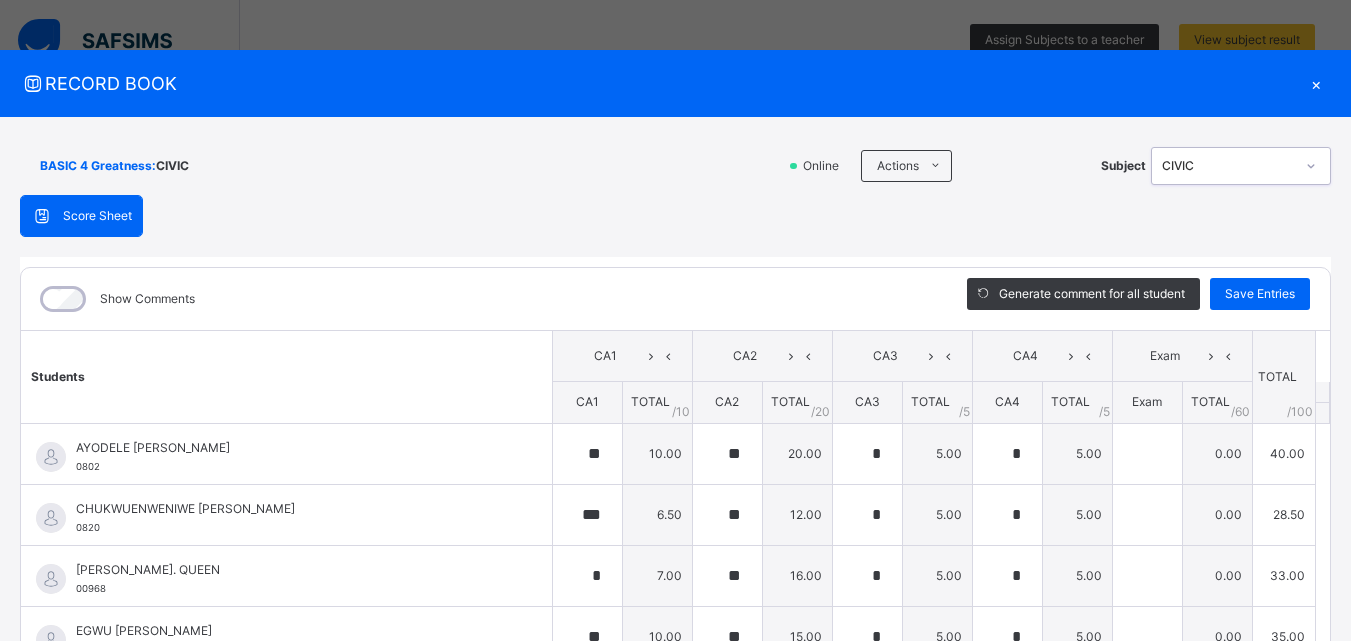 type on "*" 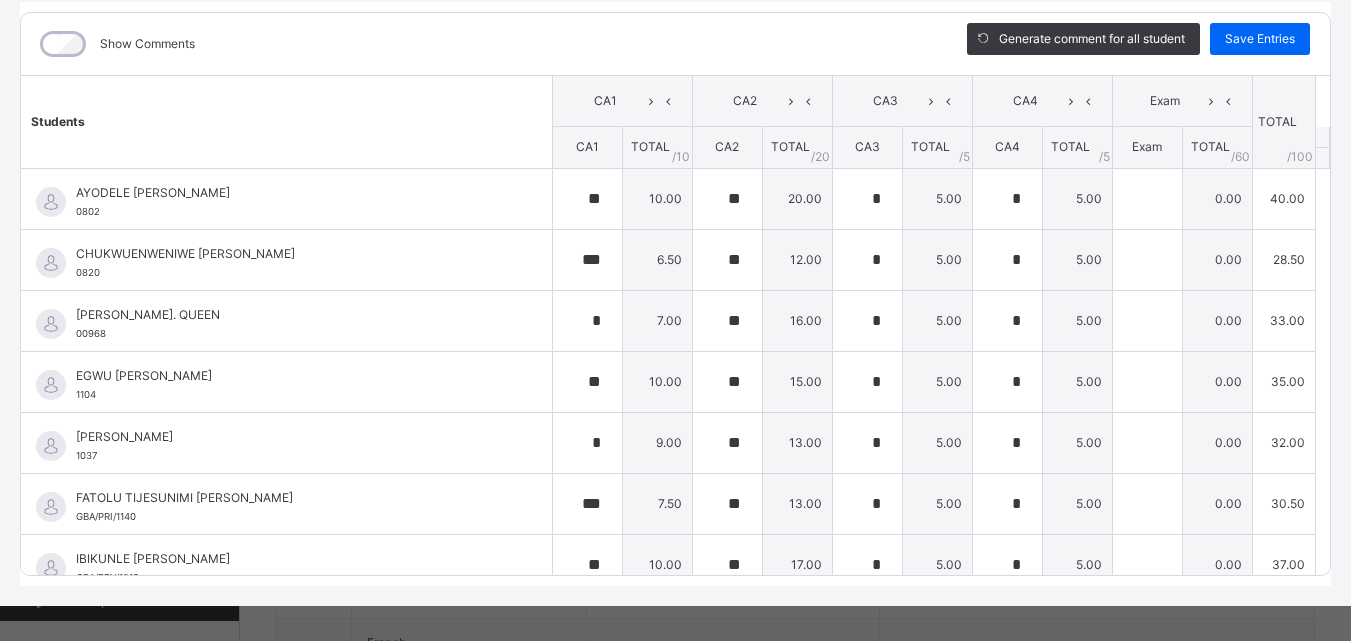 scroll, scrollTop: 253, scrollLeft: 0, axis: vertical 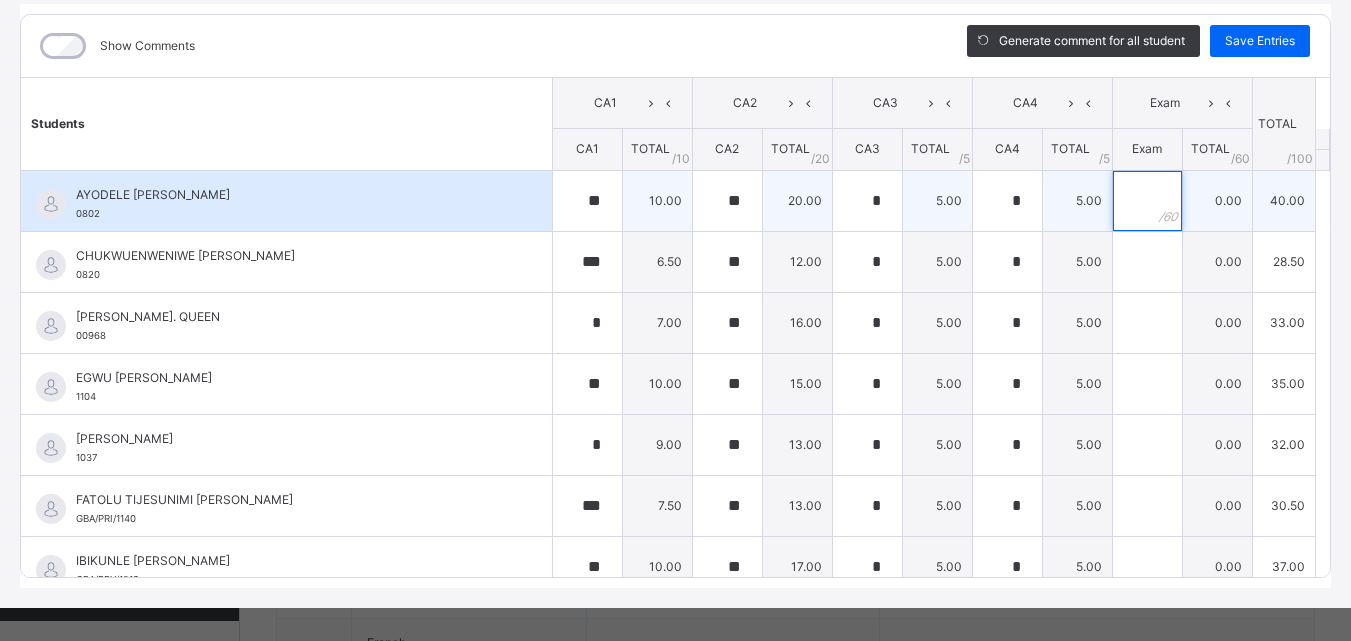 click at bounding box center (1147, 201) 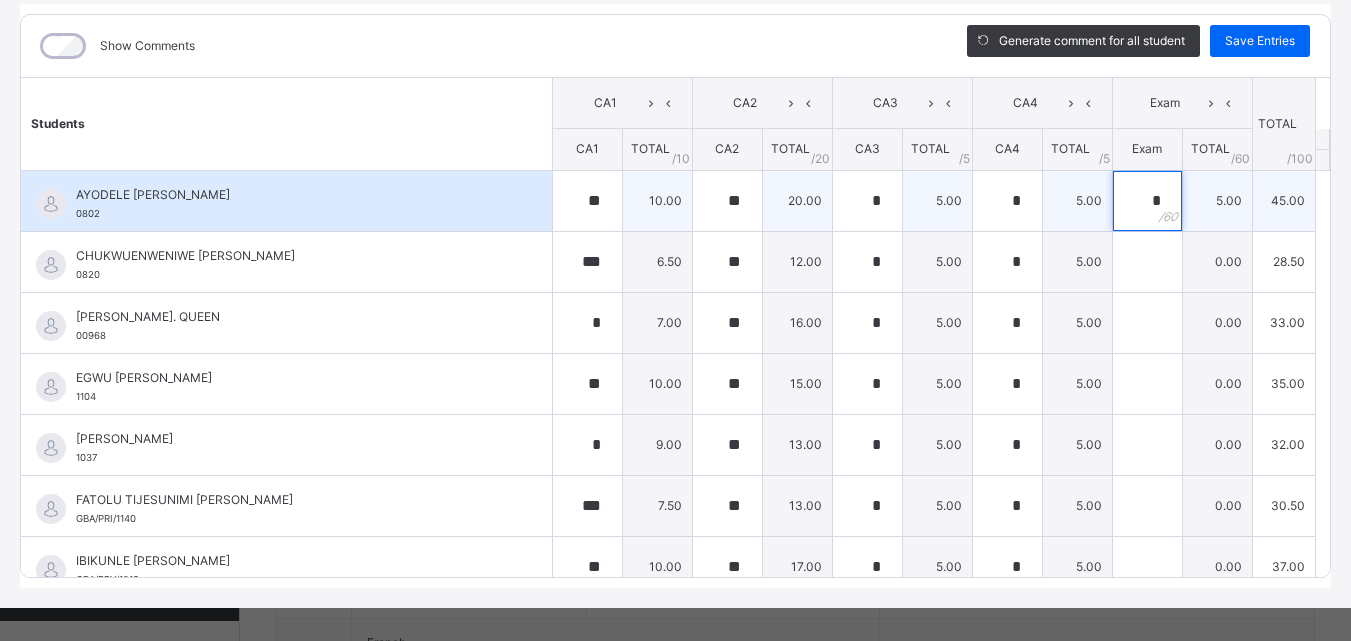type on "**" 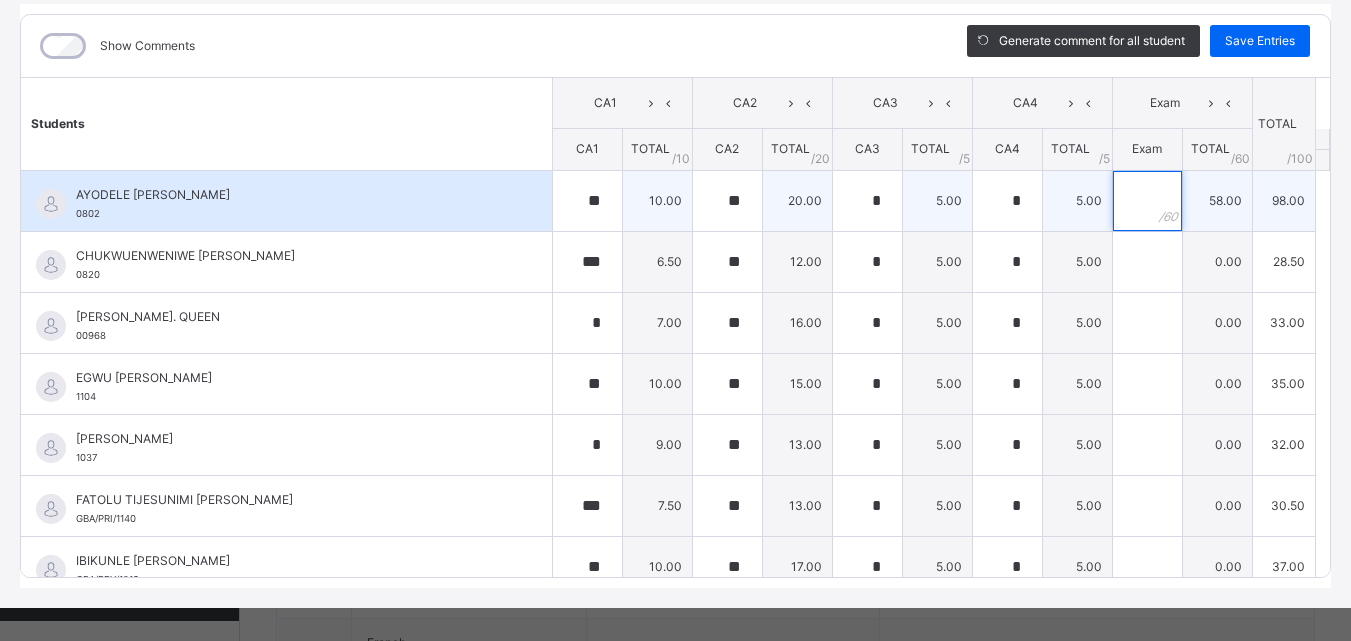 type on "*" 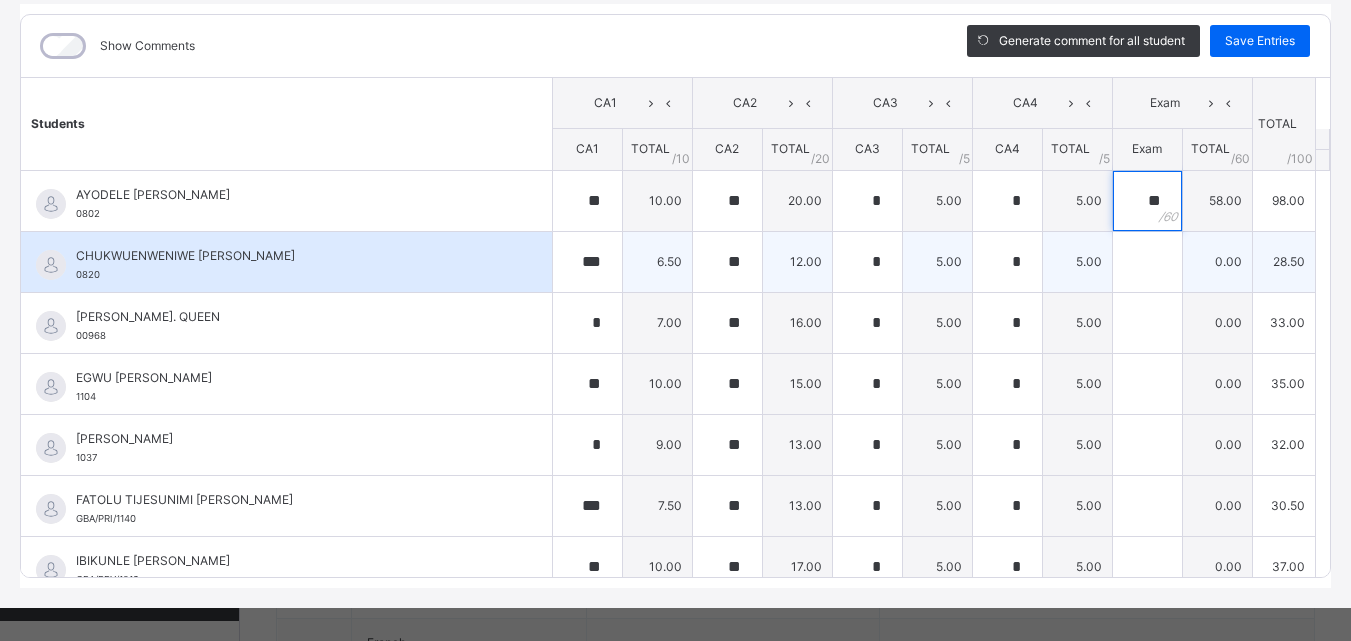 type on "**" 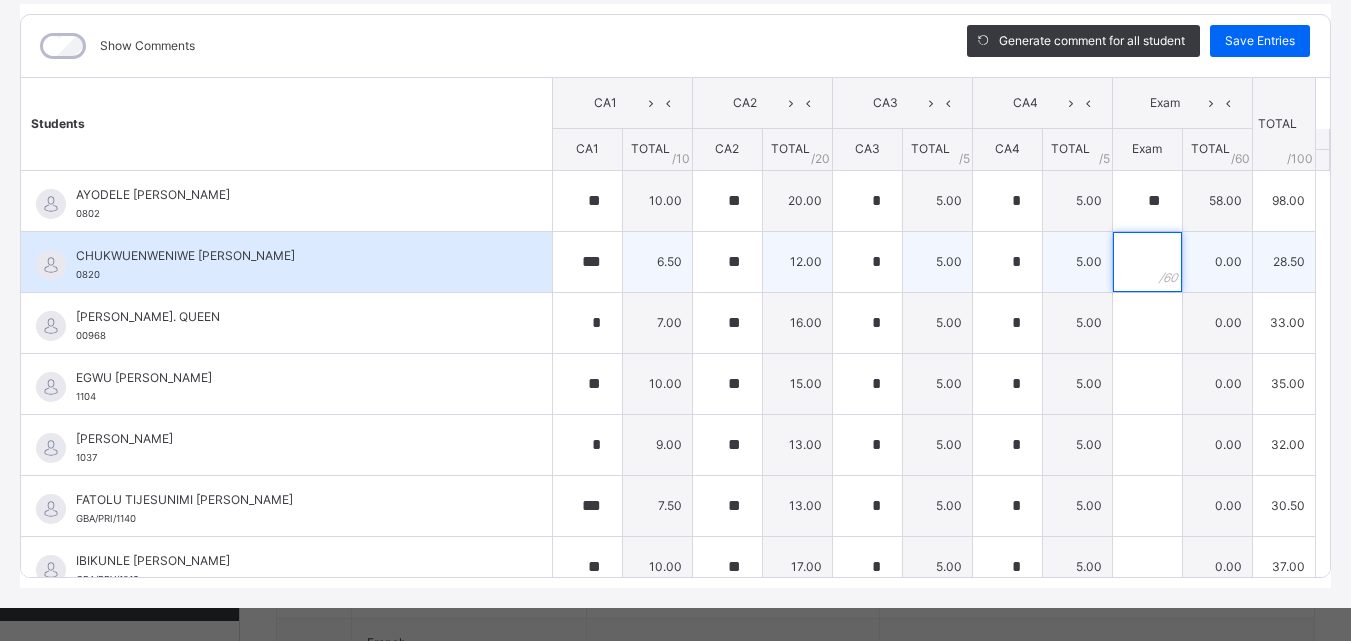click at bounding box center (1147, 262) 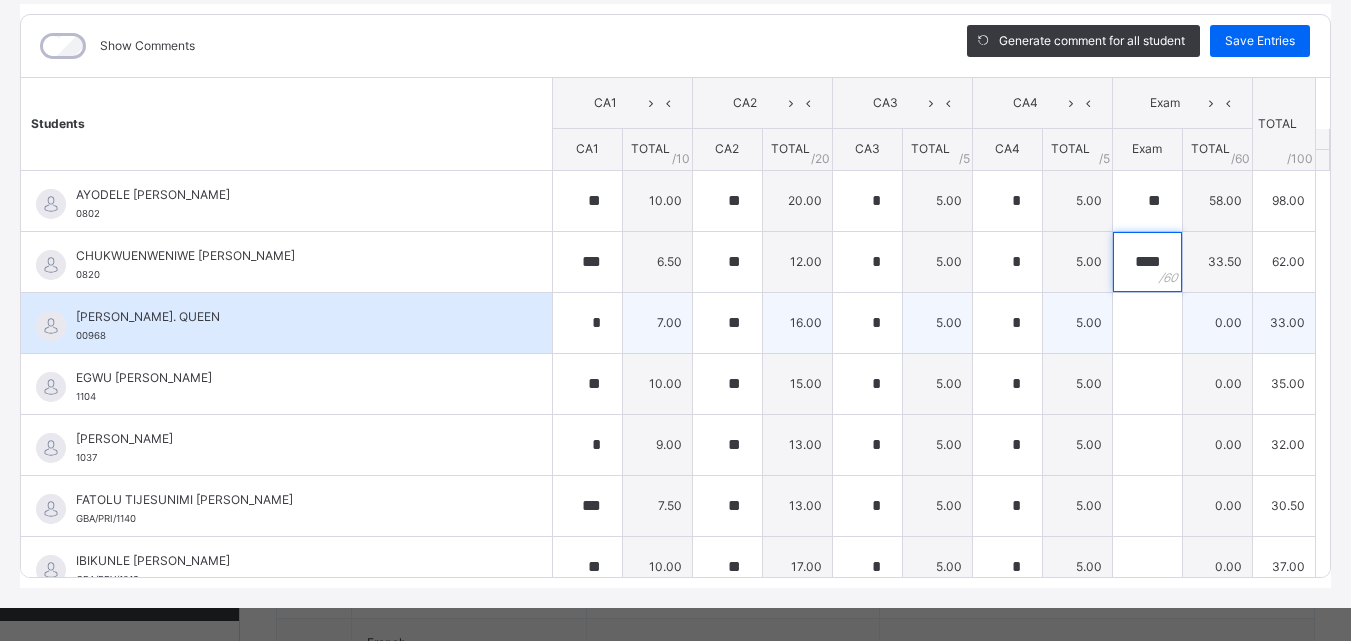 type on "****" 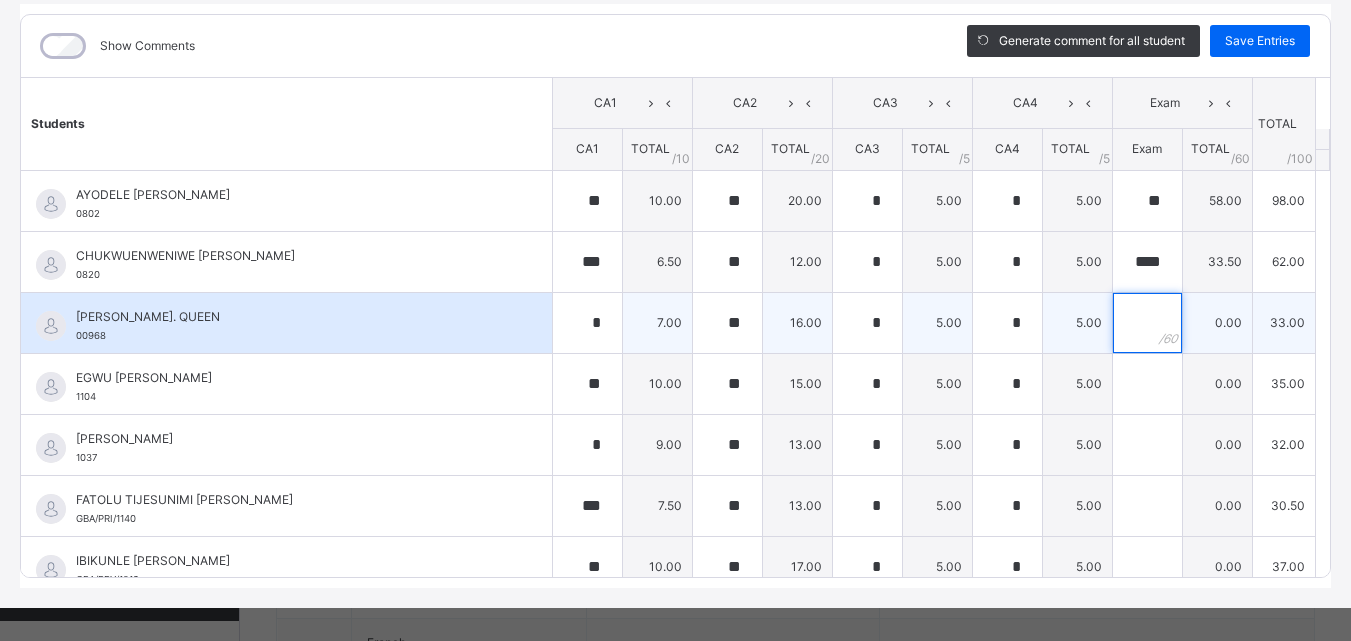click at bounding box center (1147, 323) 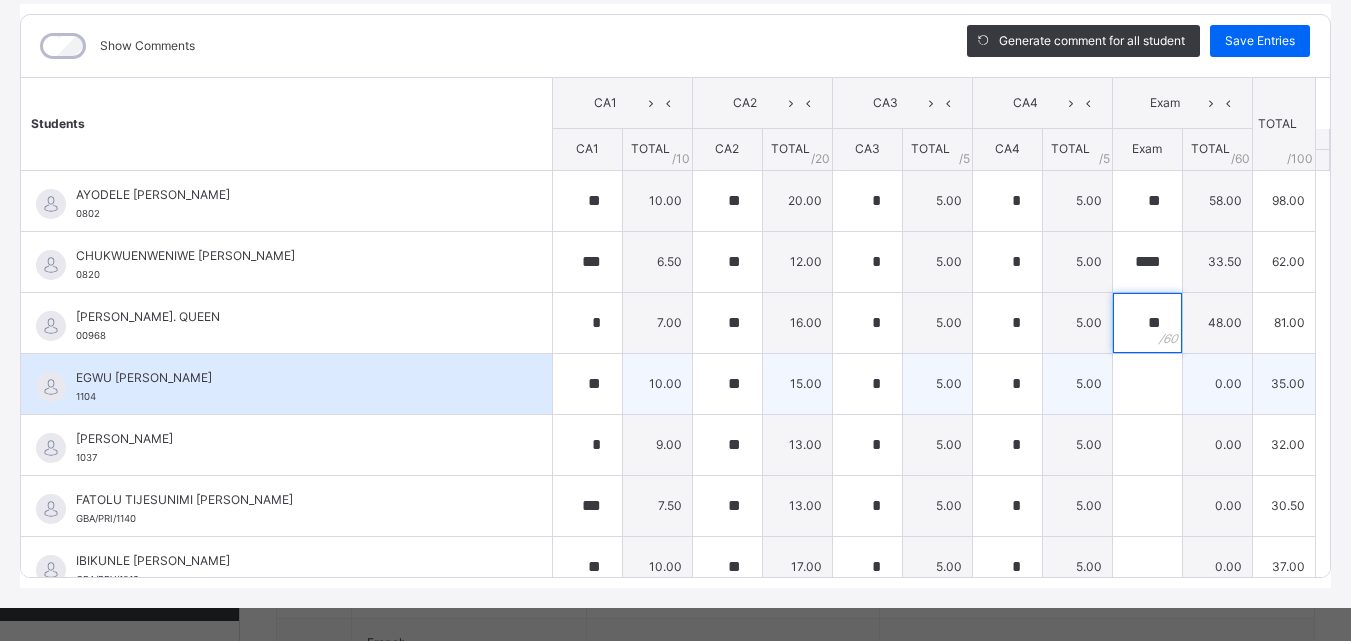 type on "**" 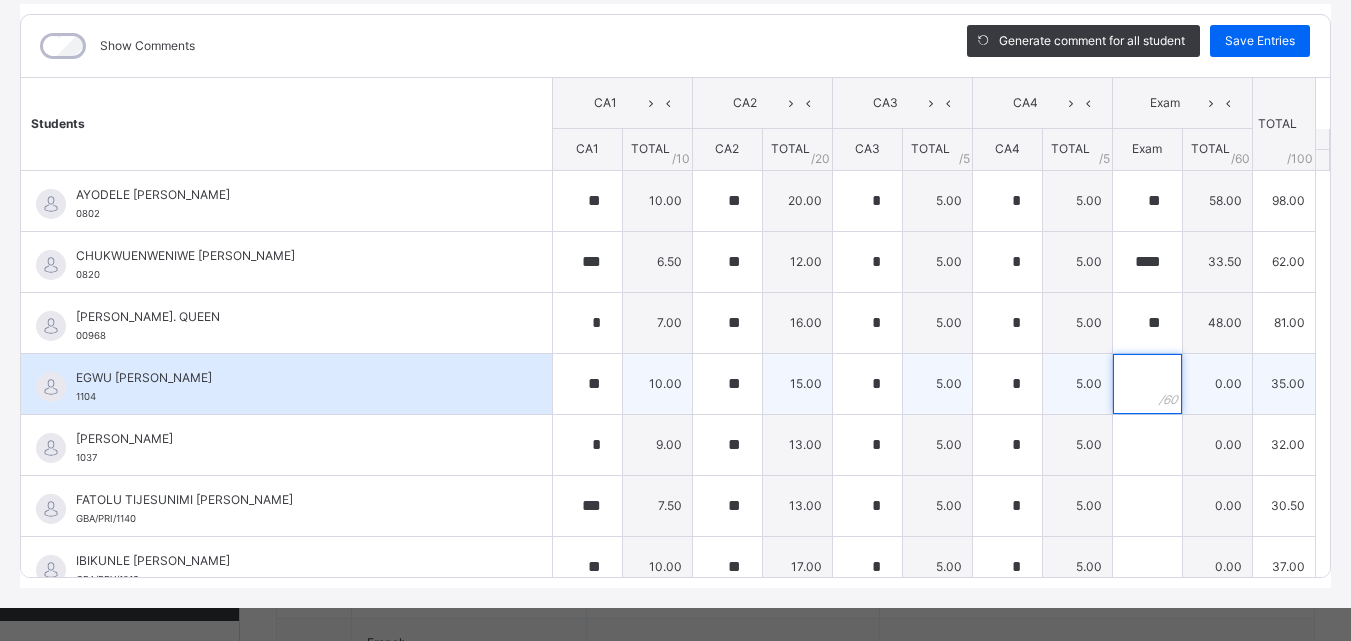 click at bounding box center (1147, 384) 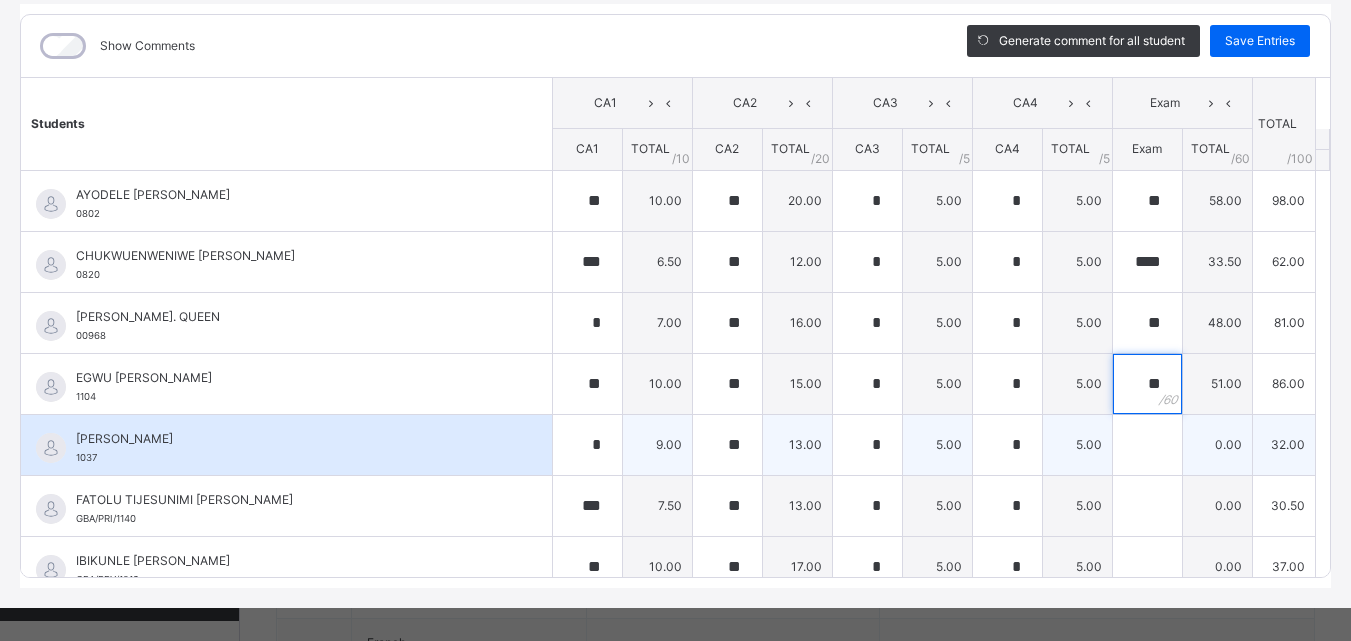 type on "**" 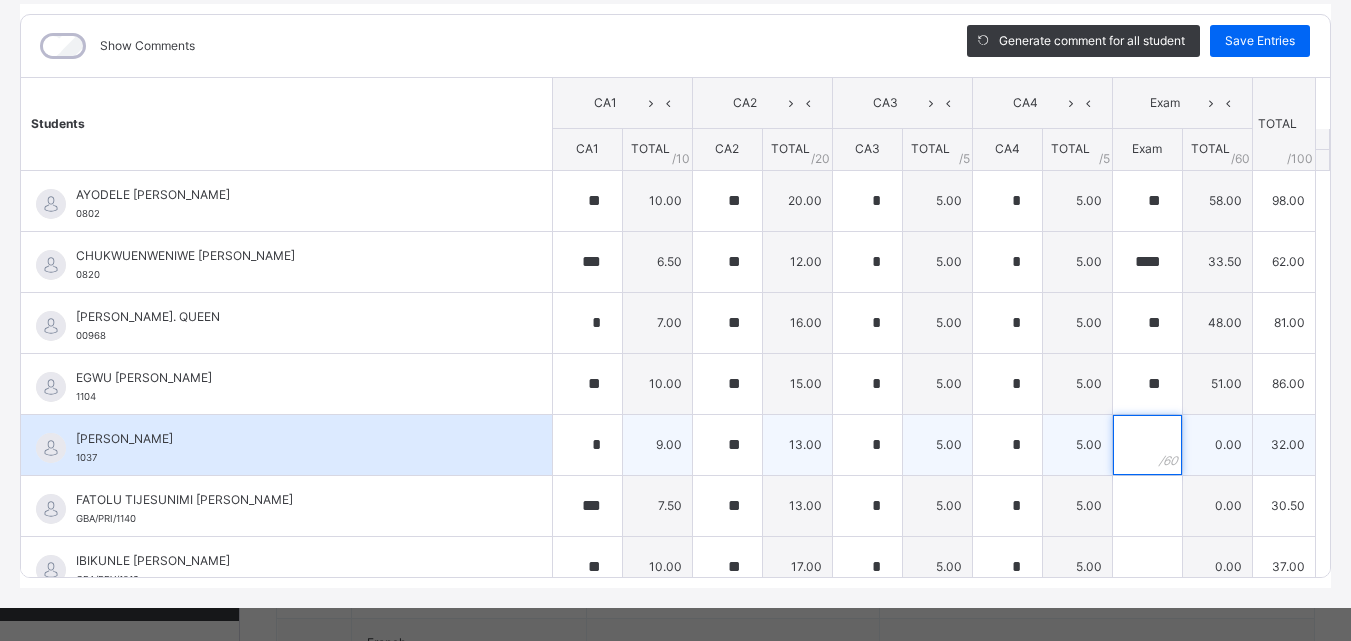 click at bounding box center [1147, 445] 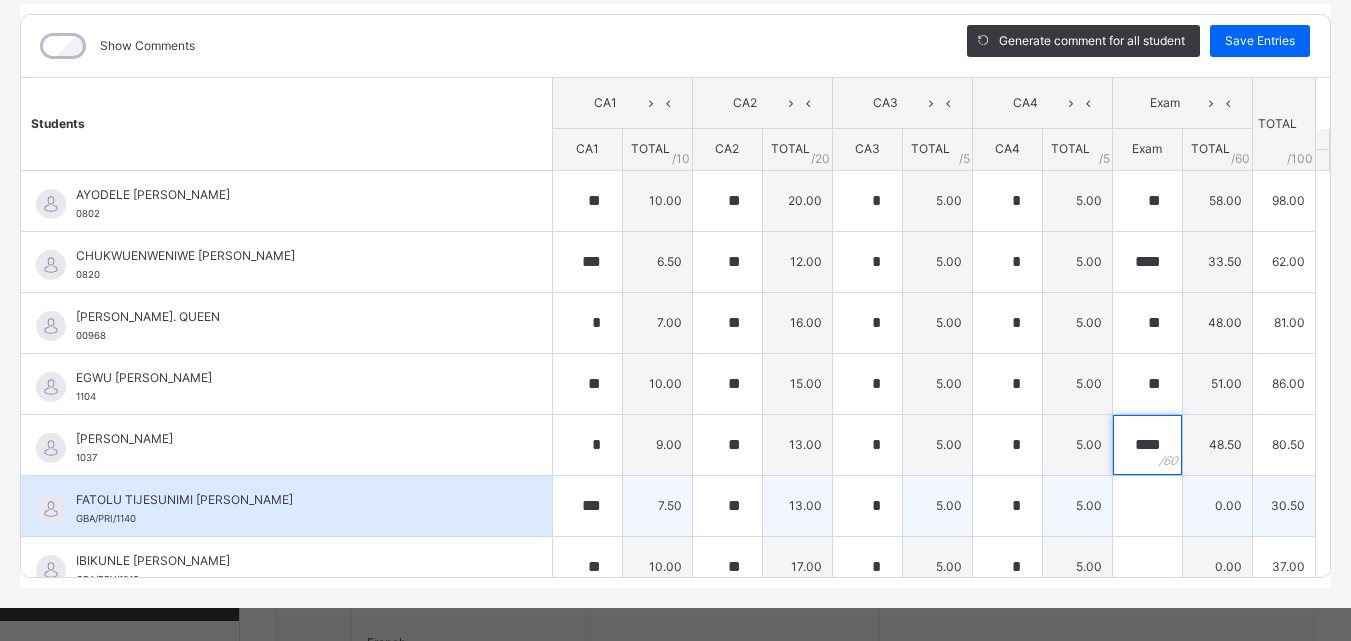 type on "****" 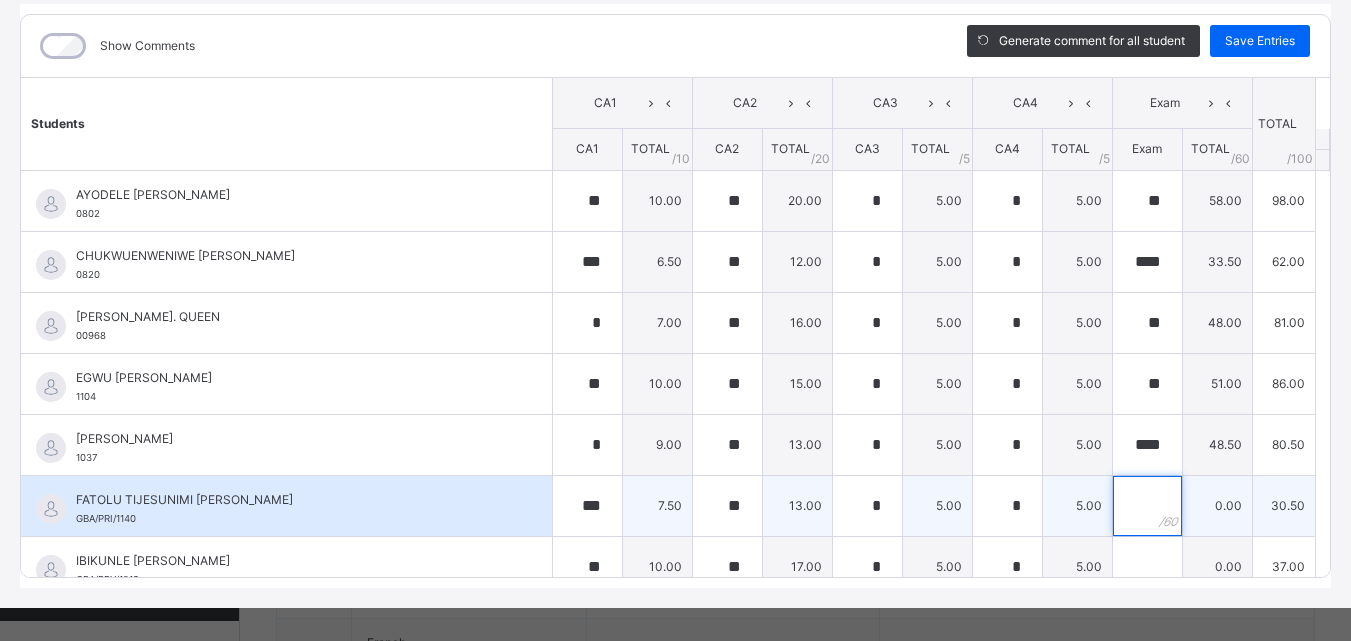 click at bounding box center [1147, 506] 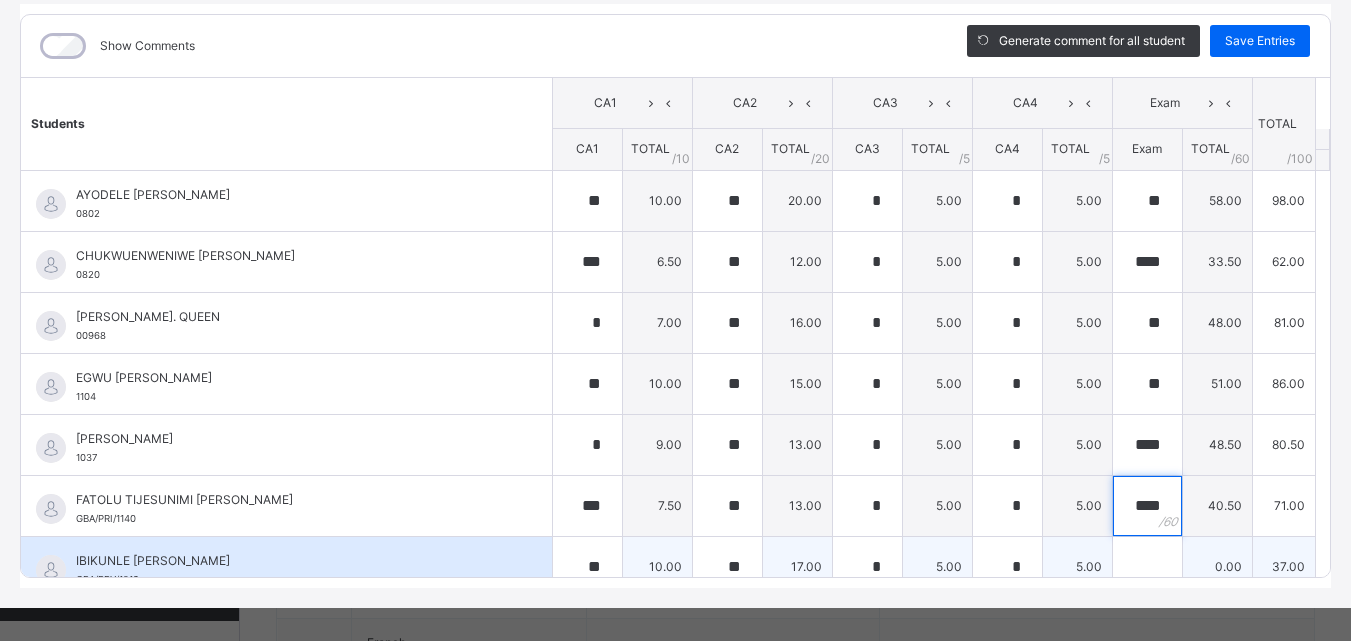 type on "****" 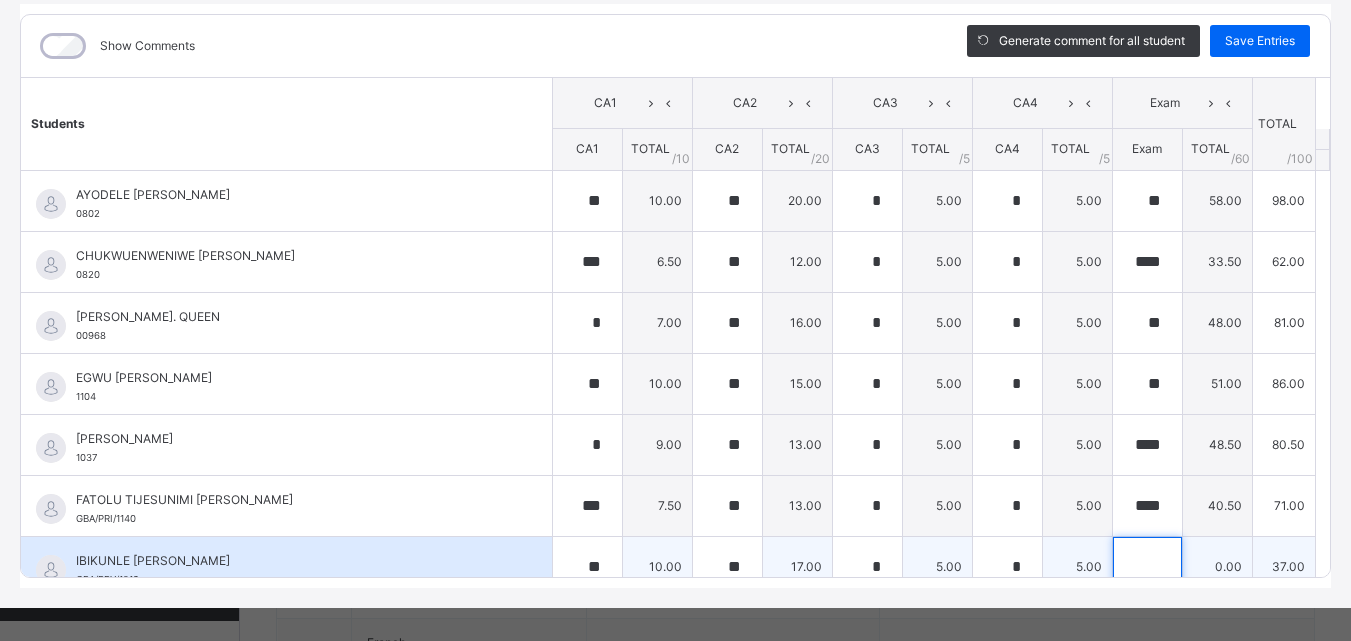 click at bounding box center (1147, 567) 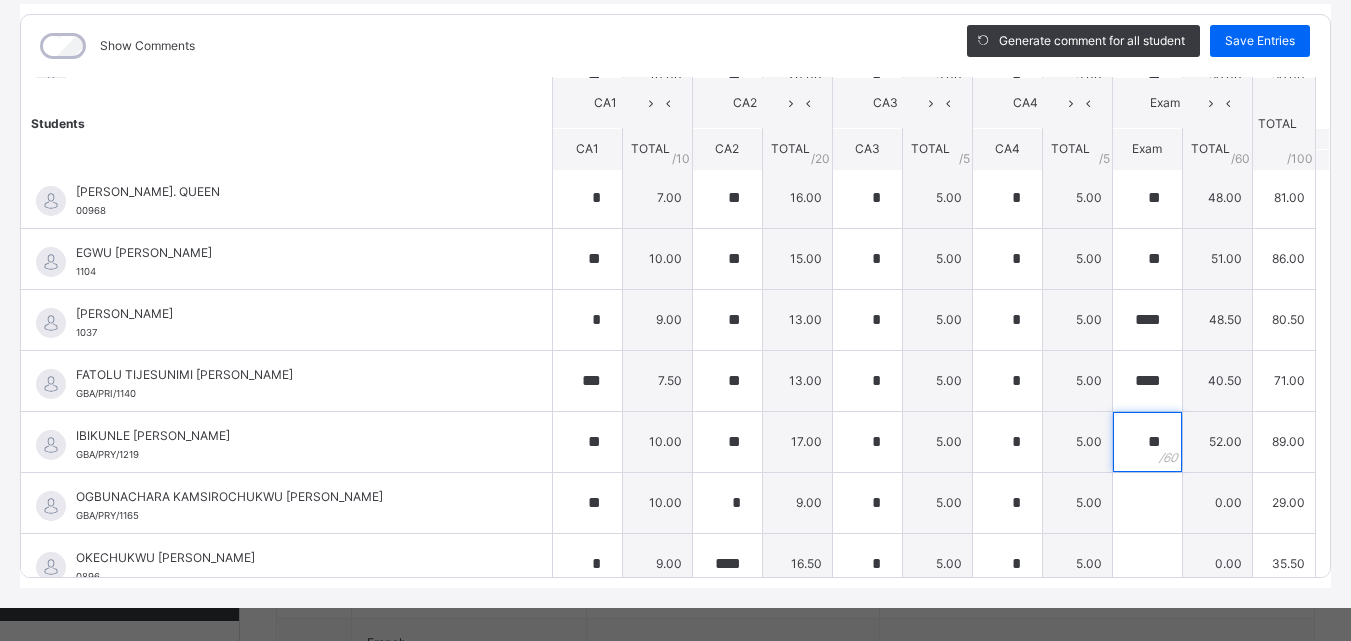 scroll, scrollTop: 143, scrollLeft: 0, axis: vertical 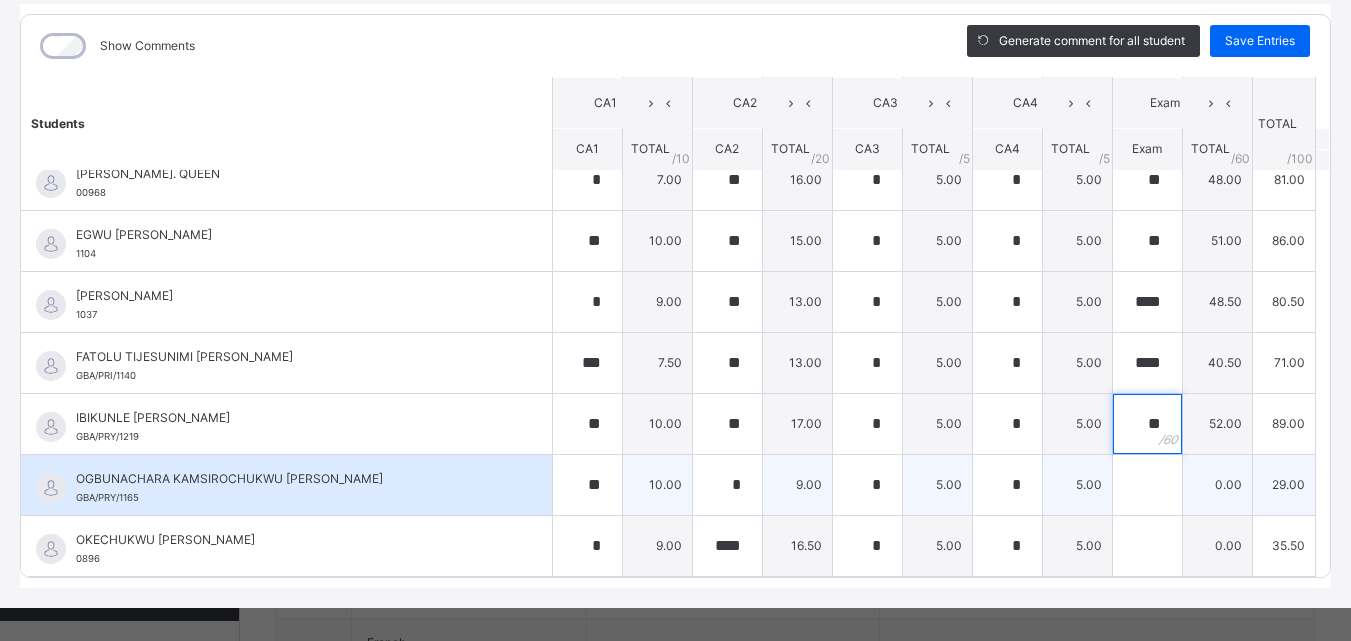 type on "**" 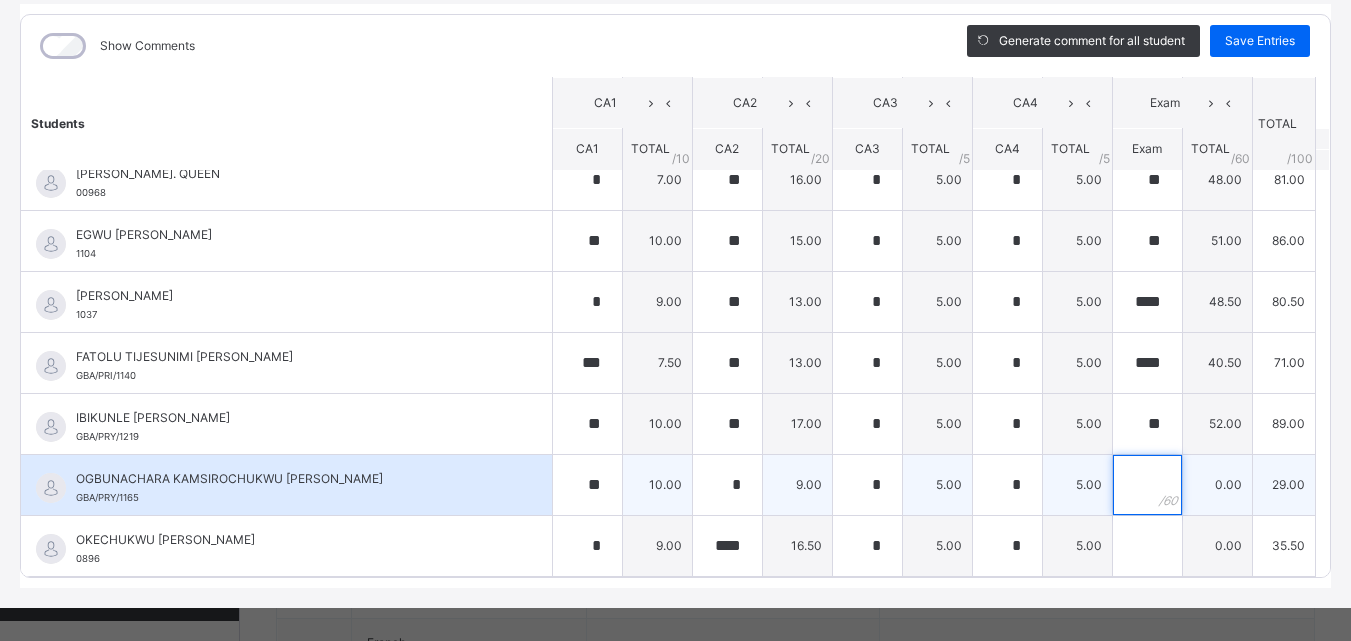 click at bounding box center (1147, 485) 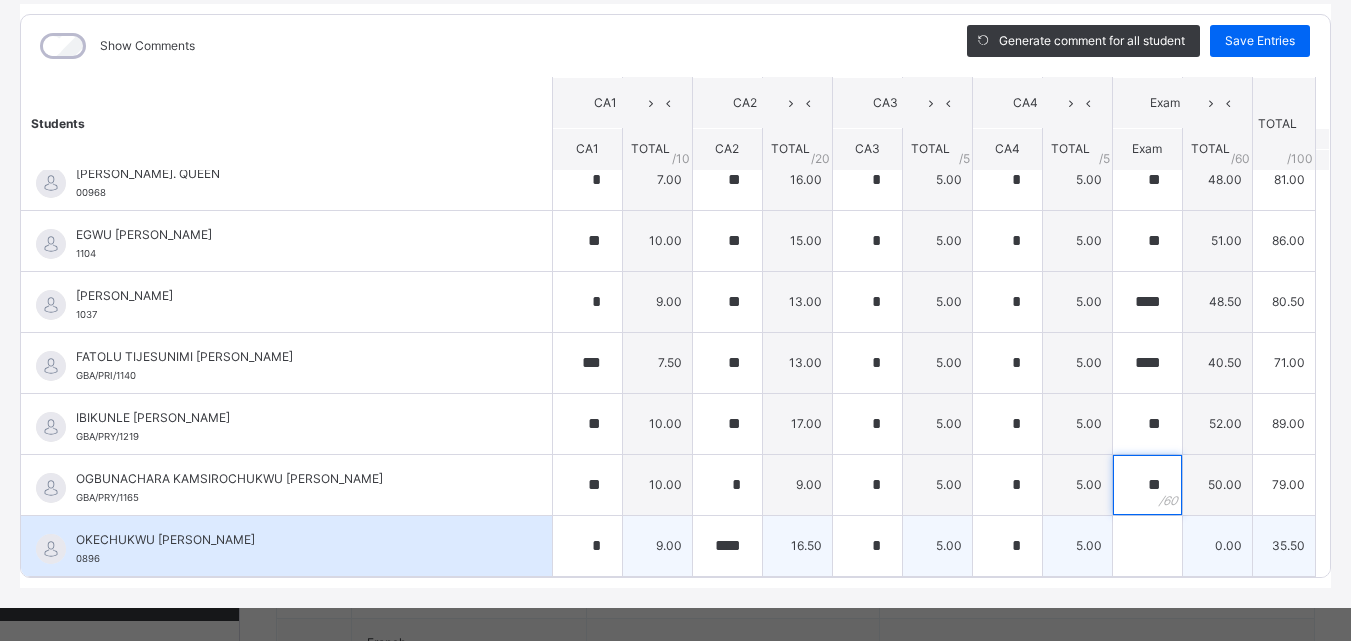 type on "**" 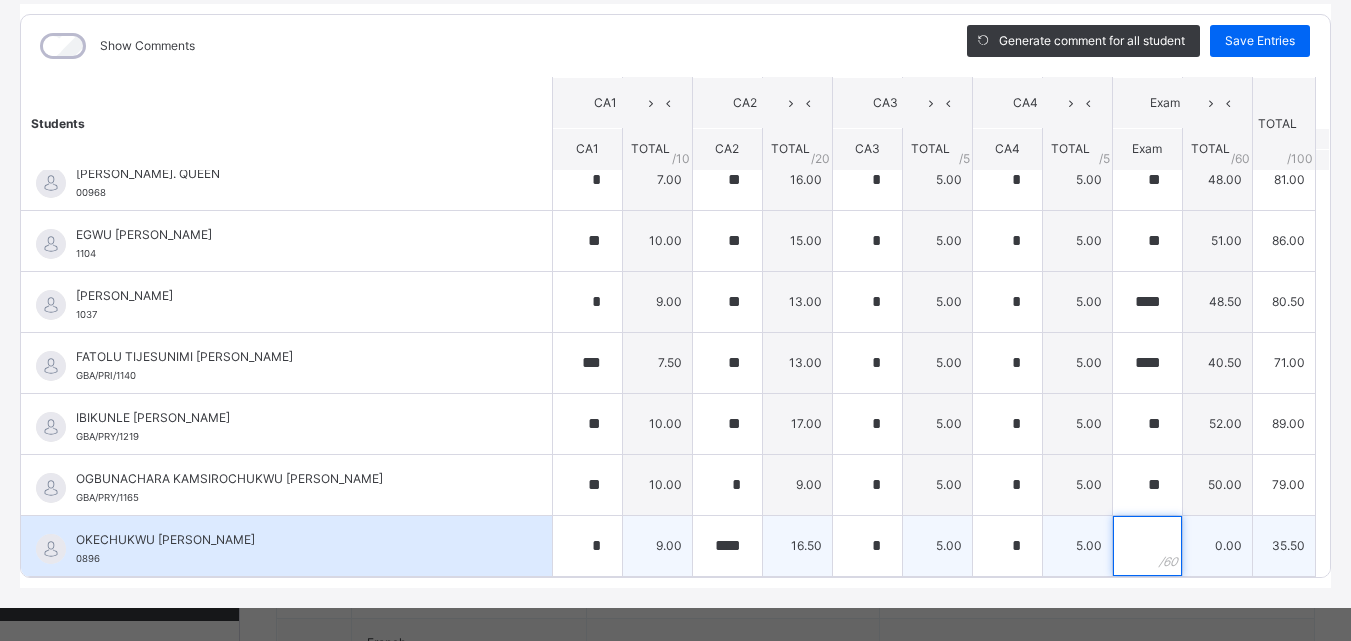 click at bounding box center (1147, 546) 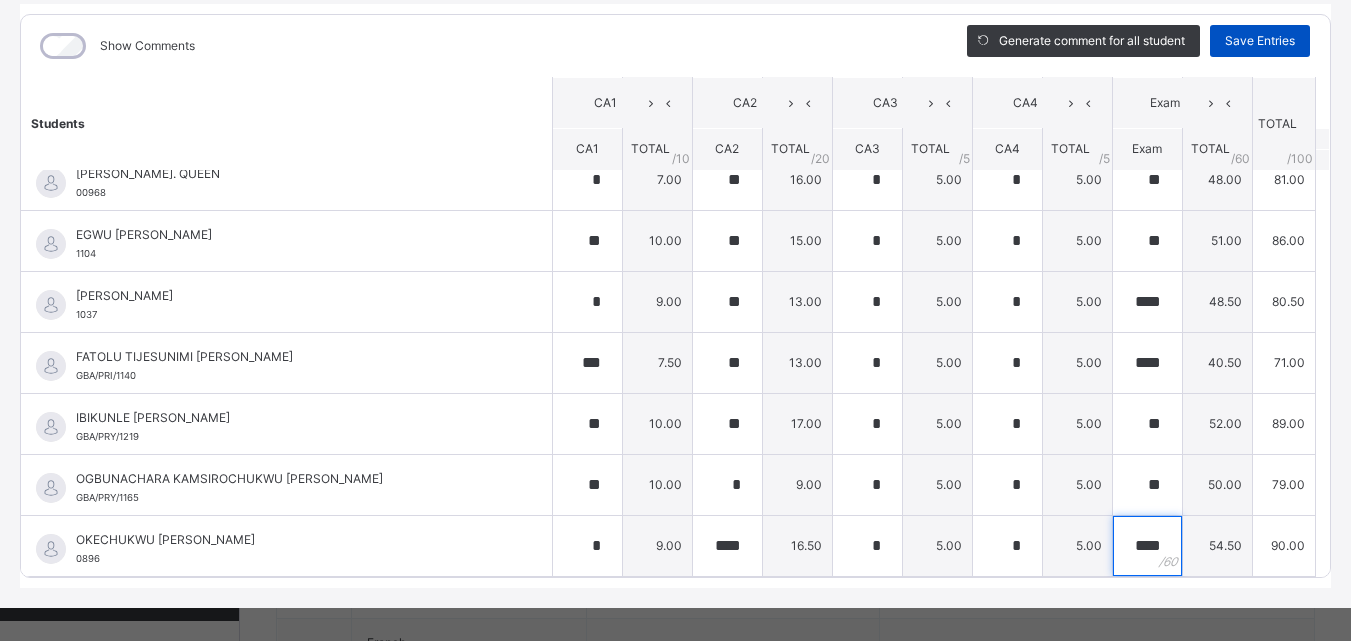type on "****" 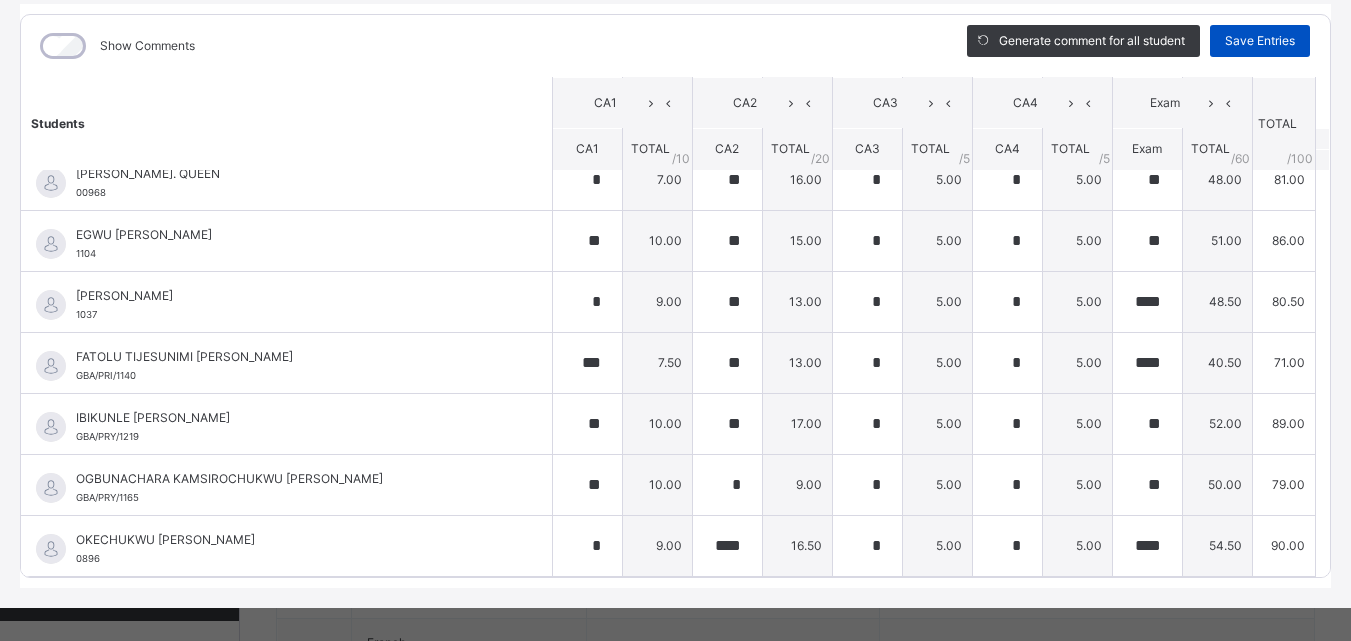 click on "Save Entries" at bounding box center [1260, 41] 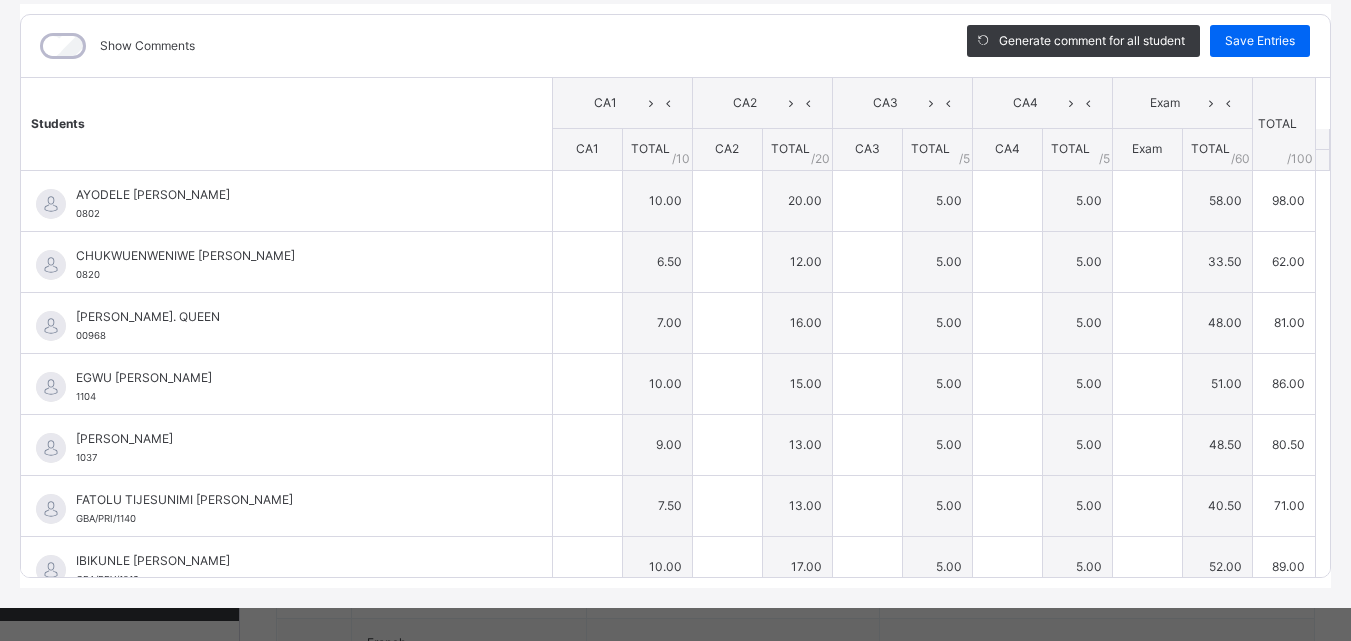 type on "**" 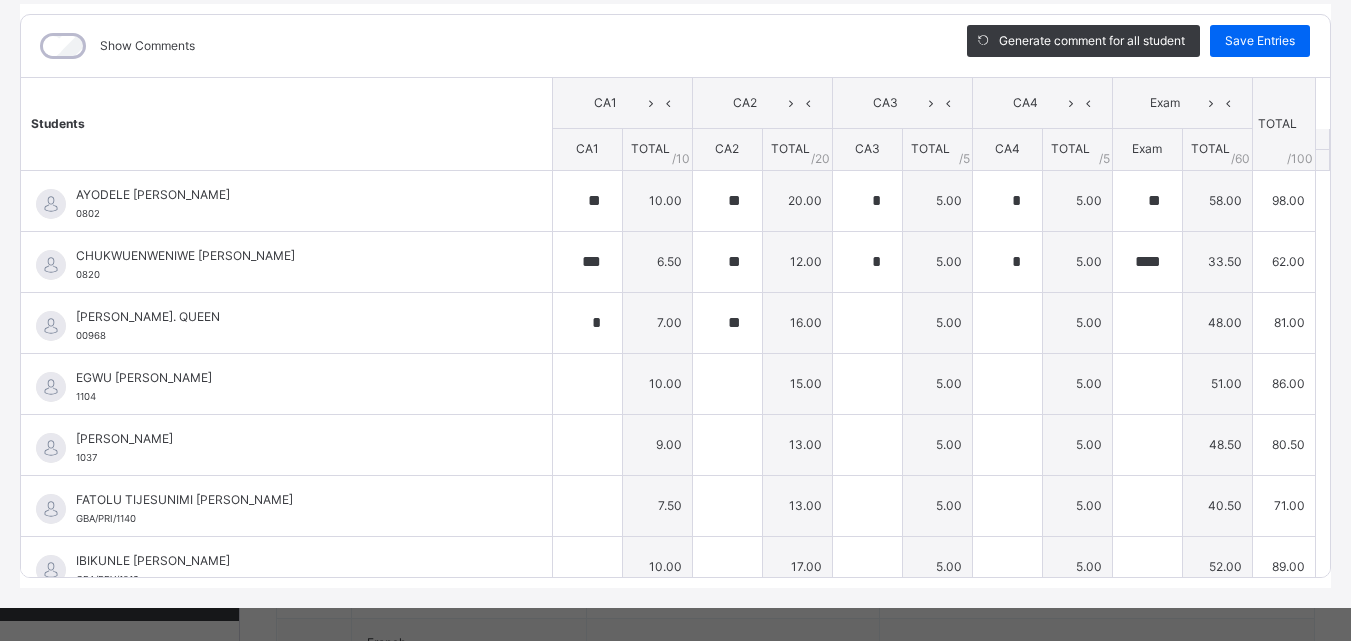 type on "*" 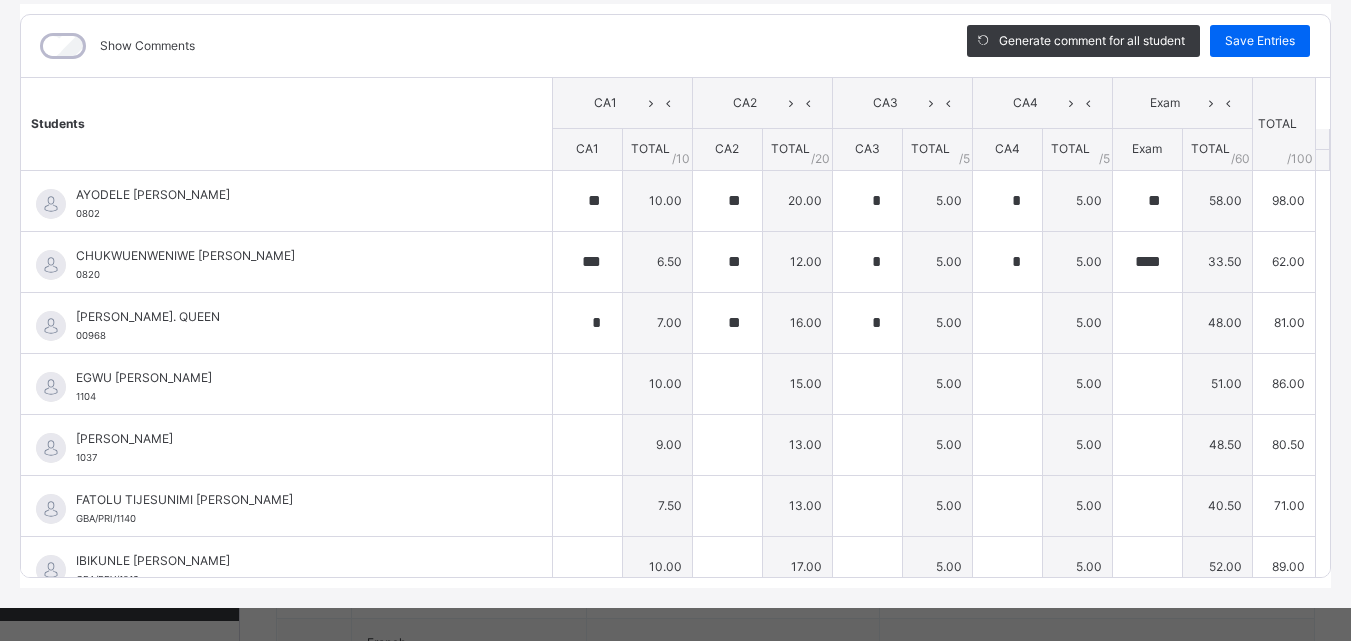 type on "*" 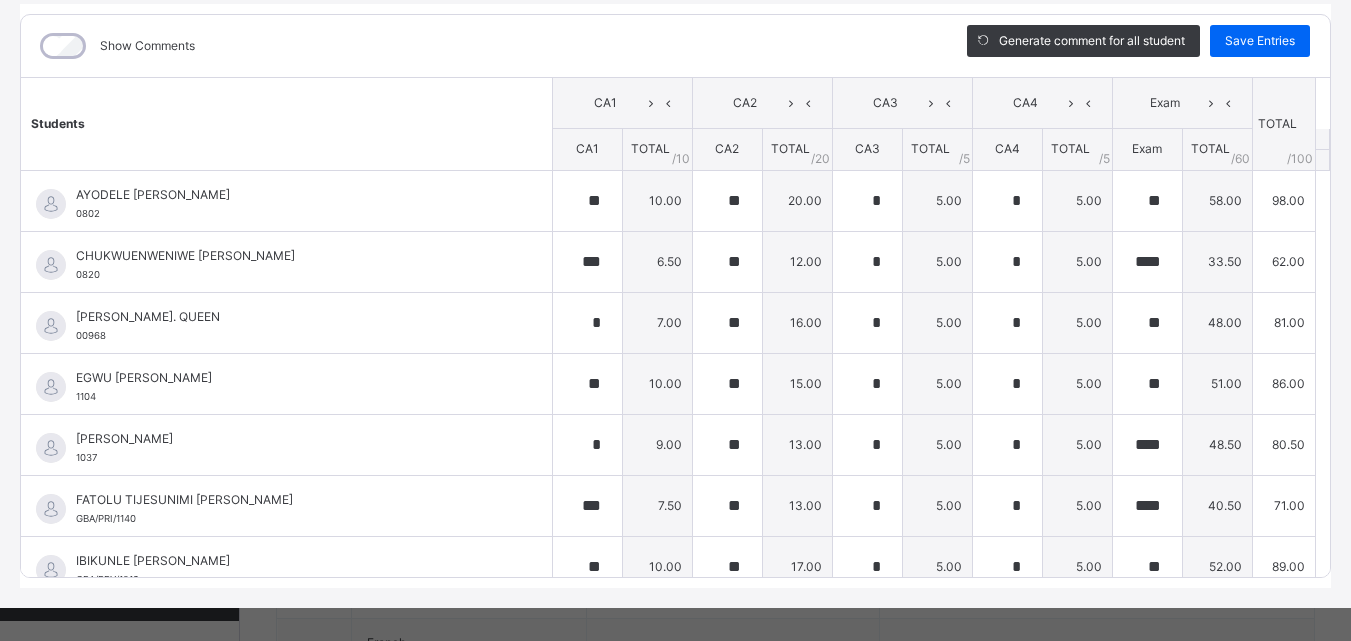 type on "*" 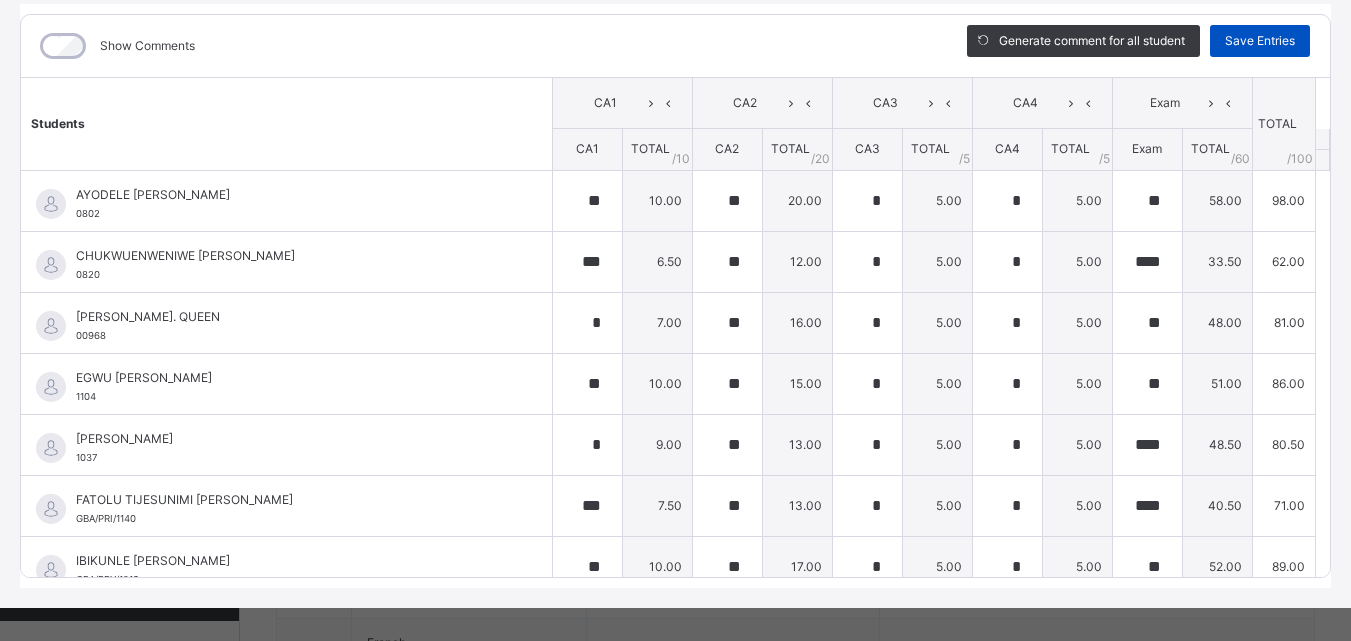 click on "Save Entries" at bounding box center (1260, 41) 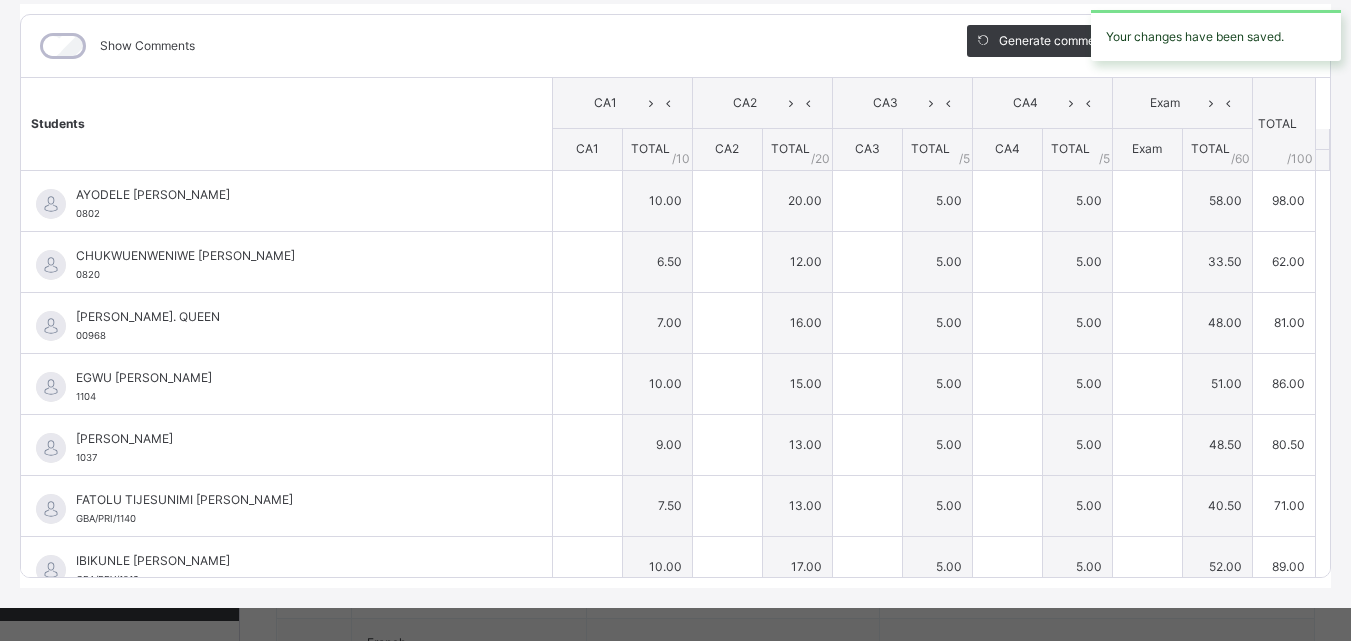 type on "**" 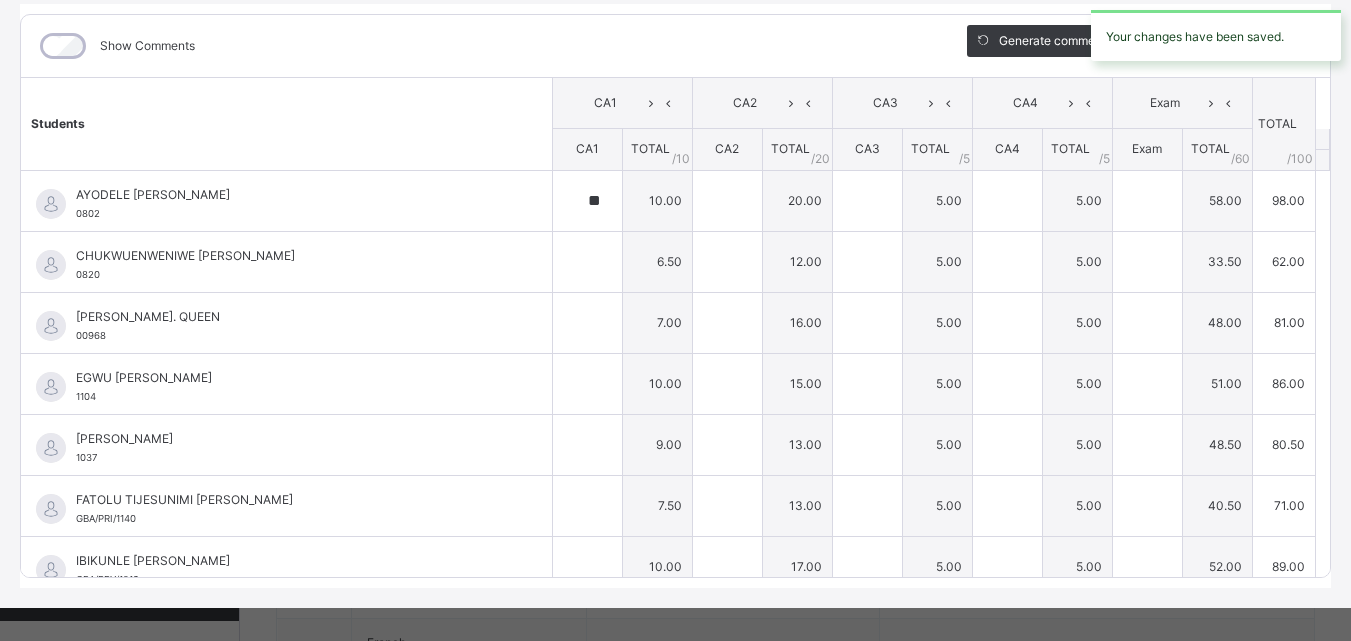 type on "**" 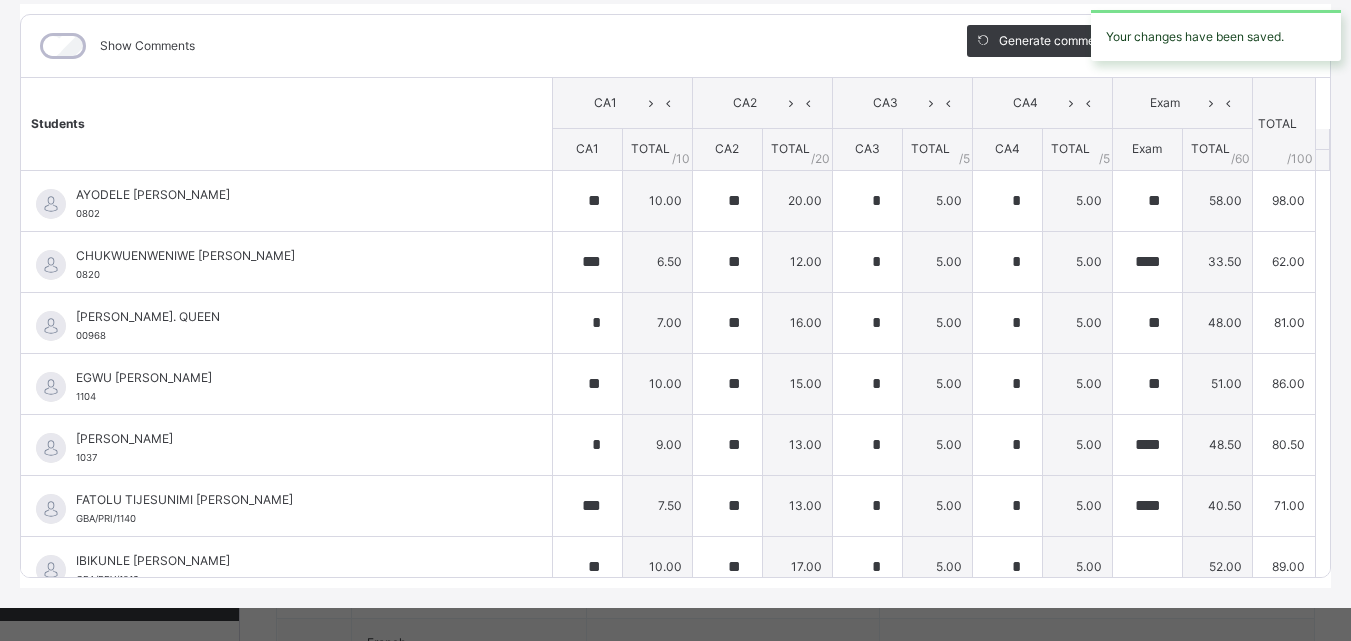 type on "**" 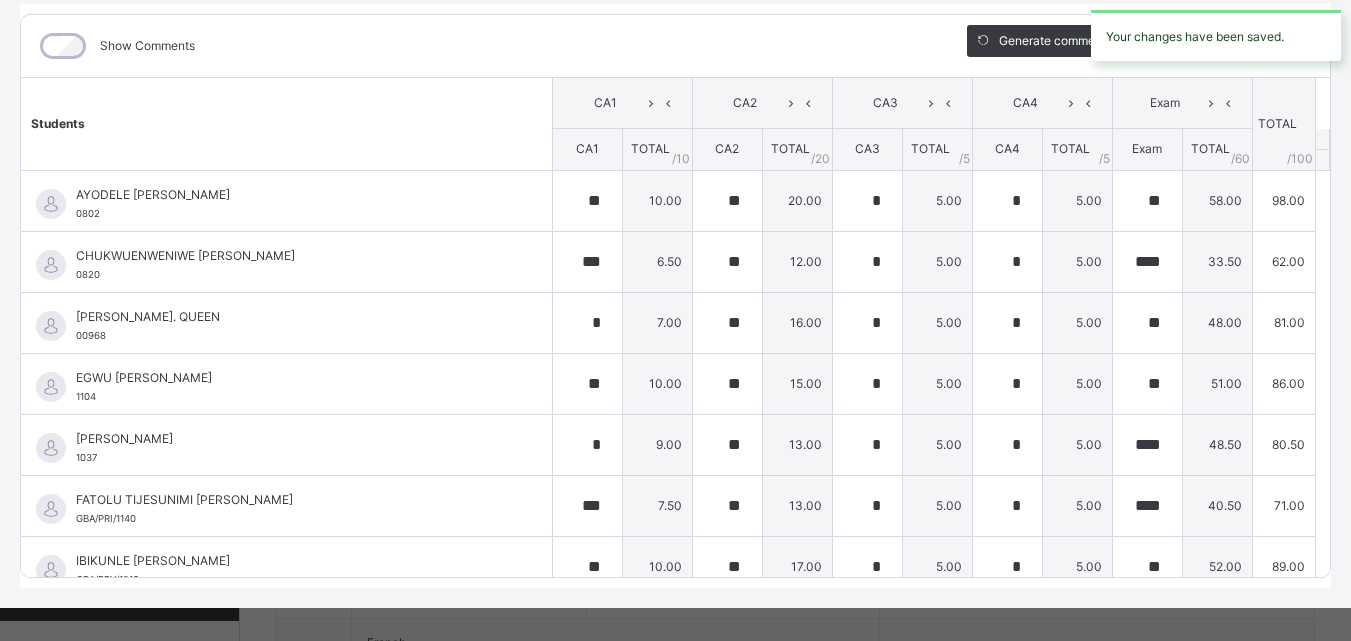 click on "Your changes have been saved." at bounding box center [1216, 35] 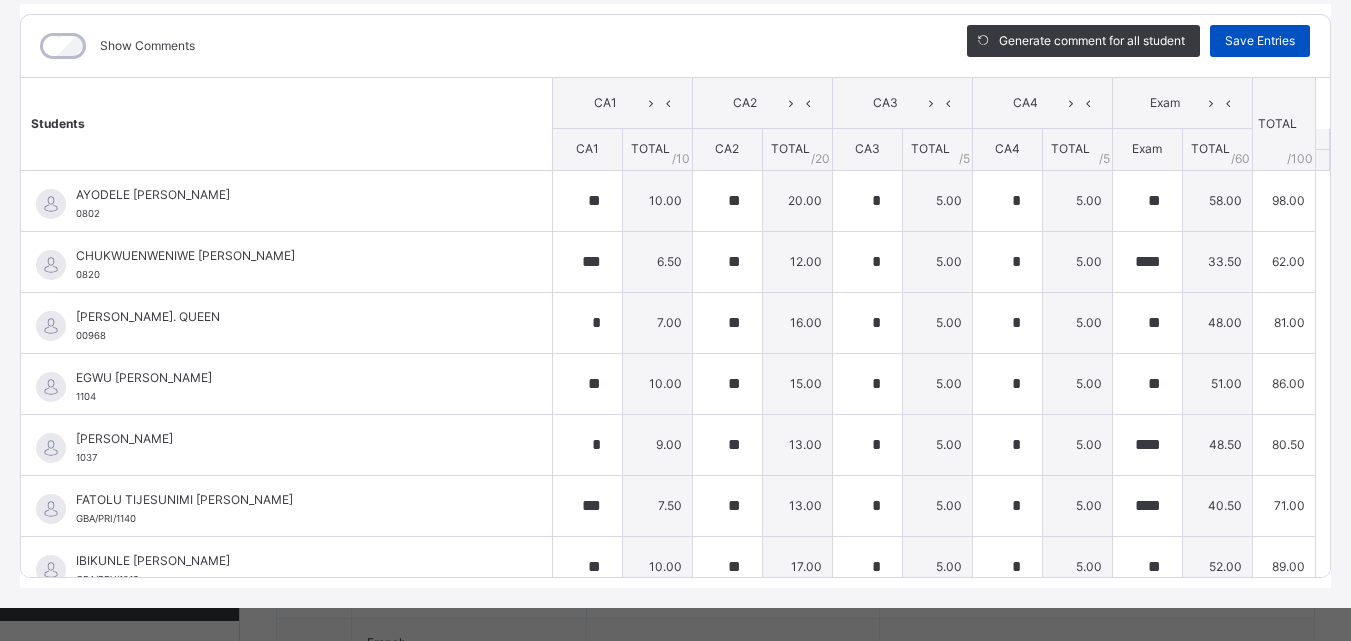 click on "Save Entries" at bounding box center (1260, 41) 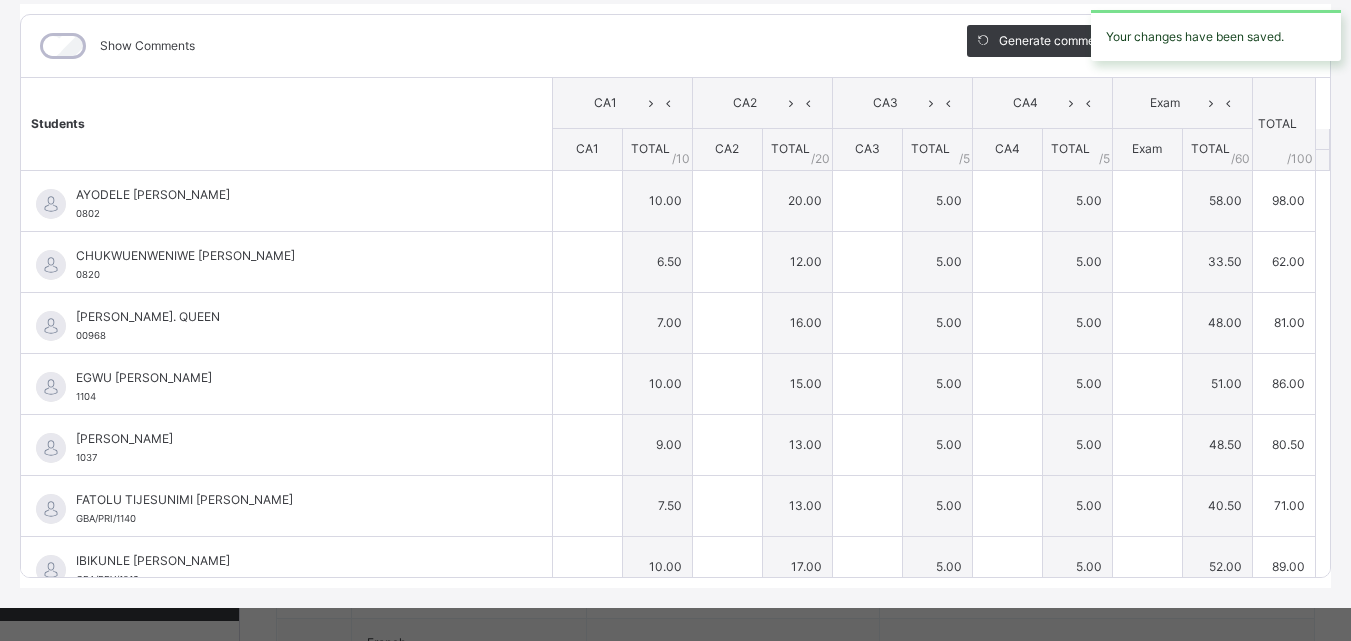 type on "**" 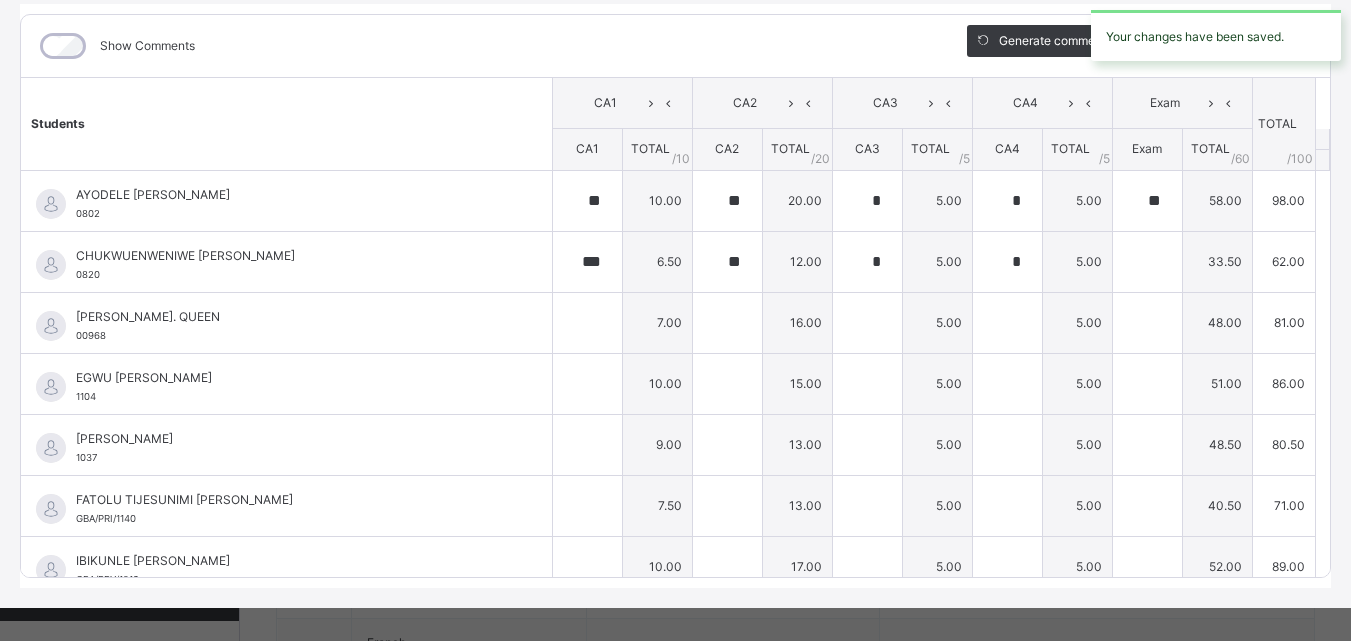 type on "****" 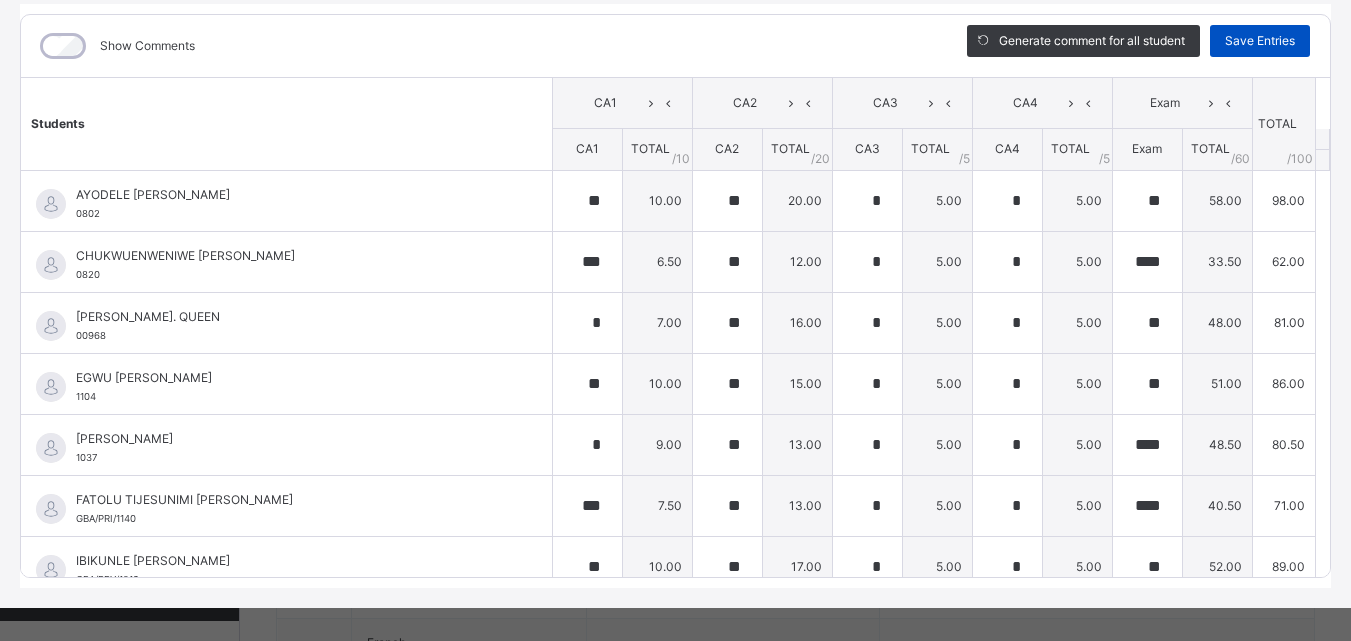 click on "Save Entries" at bounding box center [1260, 41] 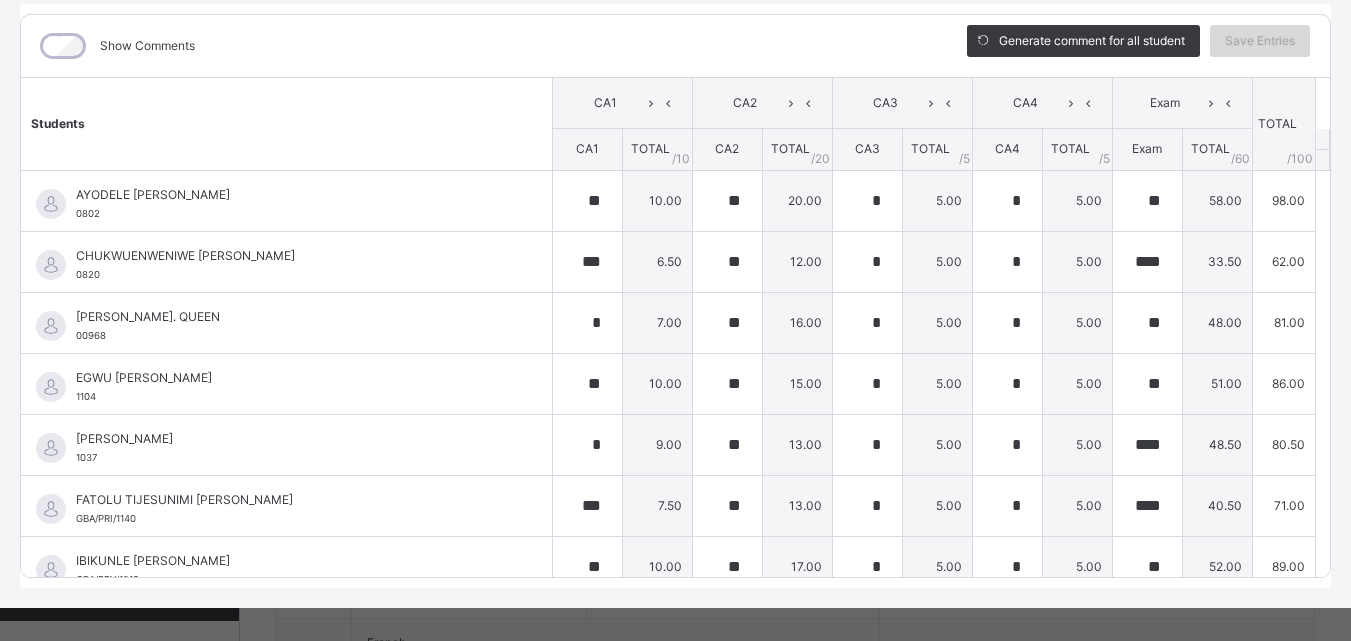 click on "Save Entries" at bounding box center [1260, 41] 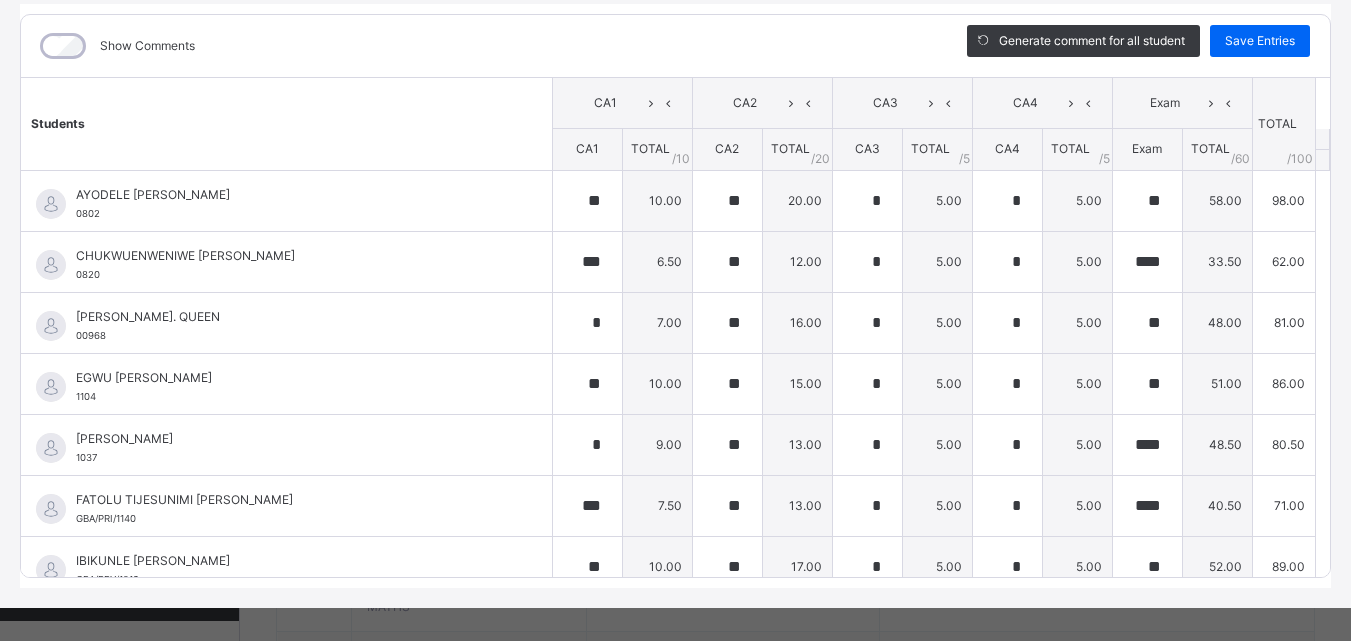 scroll, scrollTop: 0, scrollLeft: 0, axis: both 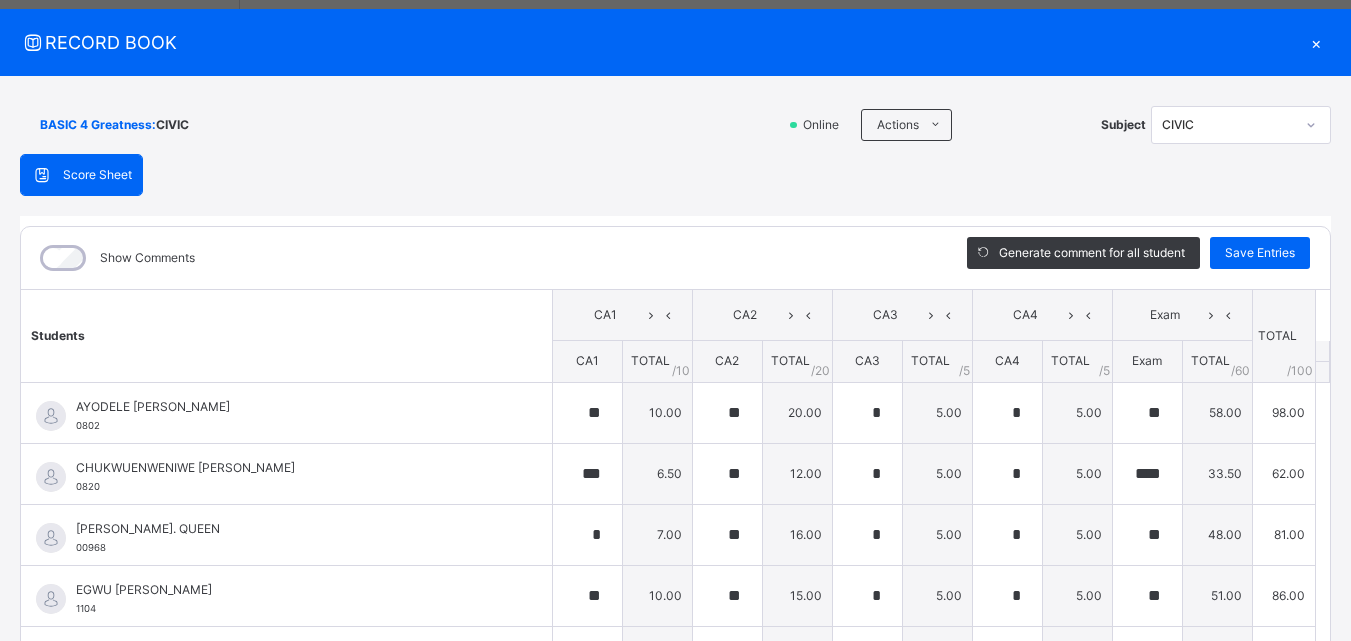 click on "×" at bounding box center (1316, 42) 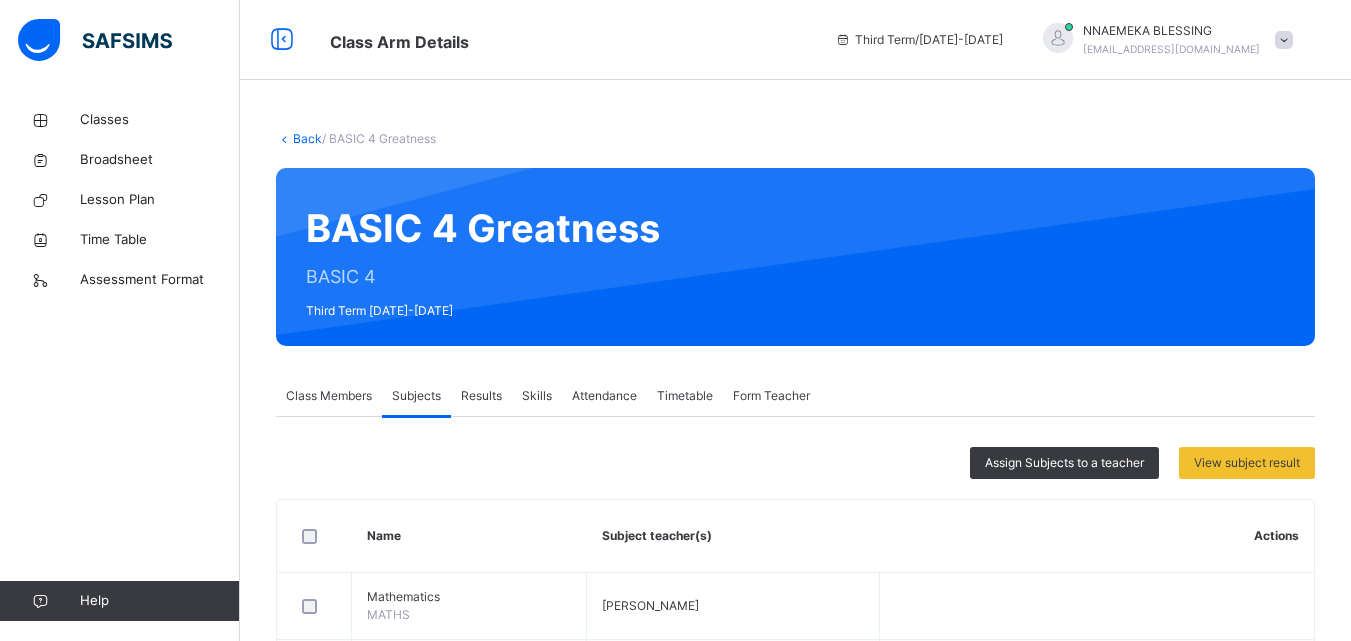 click at bounding box center (1284, 40) 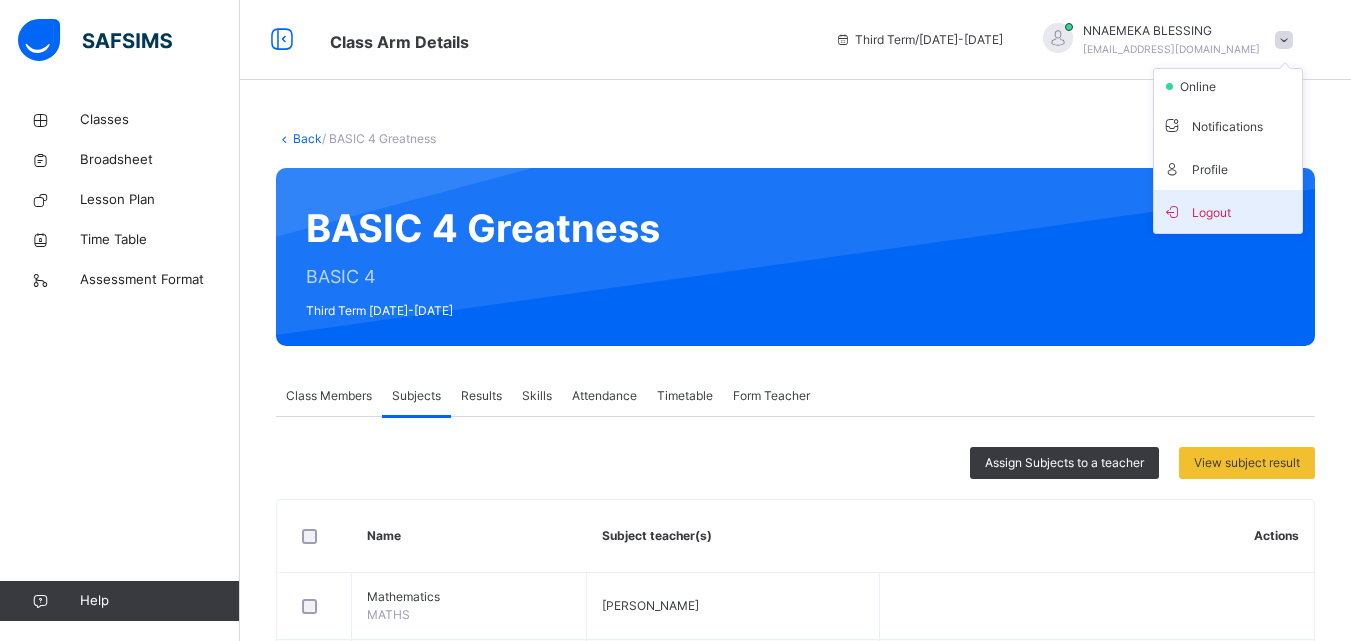click on "Logout" at bounding box center [1228, 211] 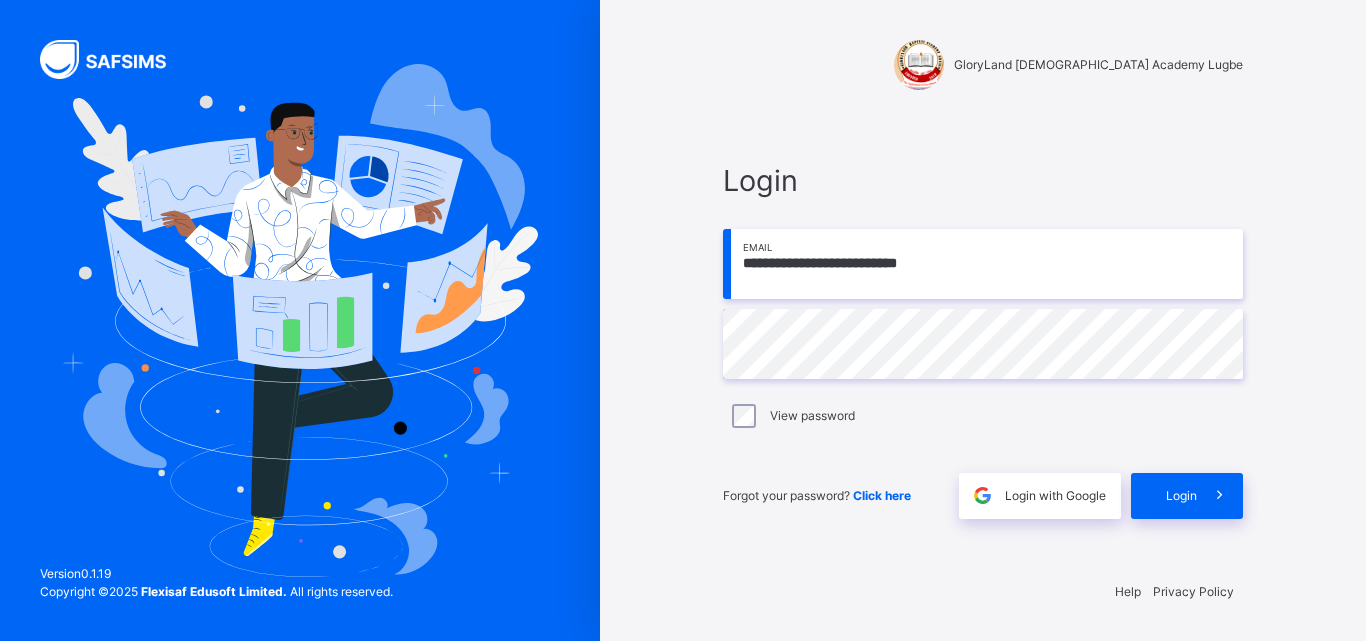click on "**********" at bounding box center (983, 264) 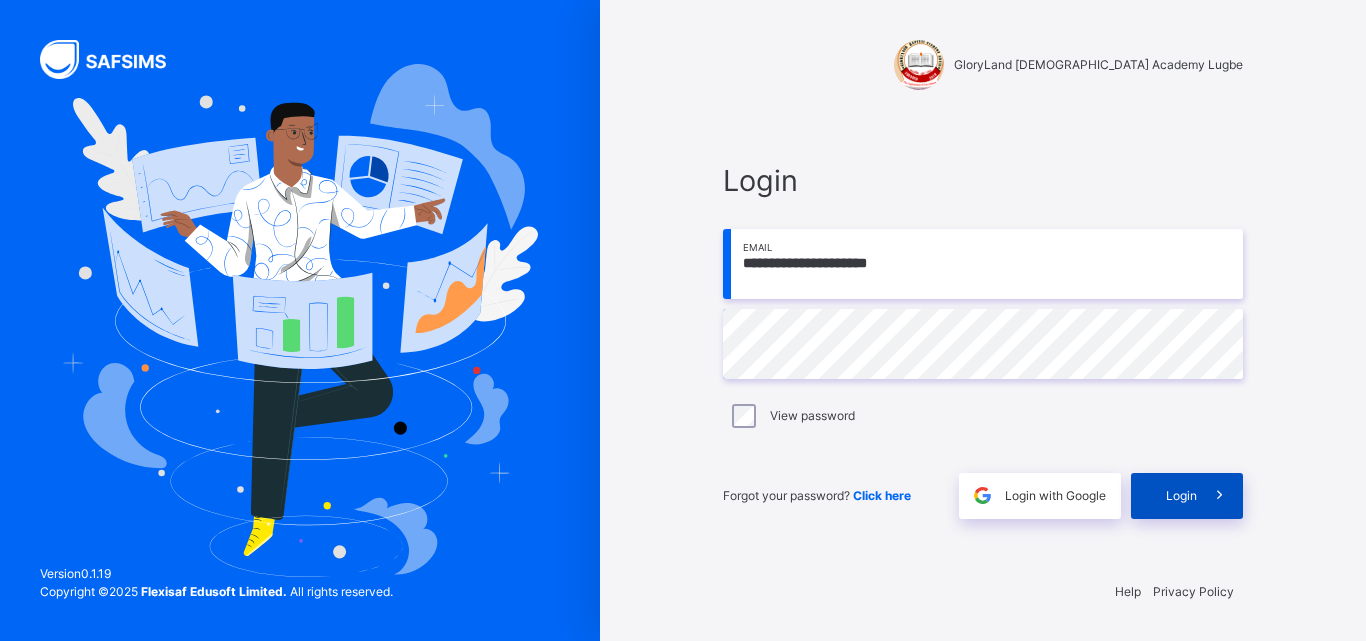 click at bounding box center (1220, 496) 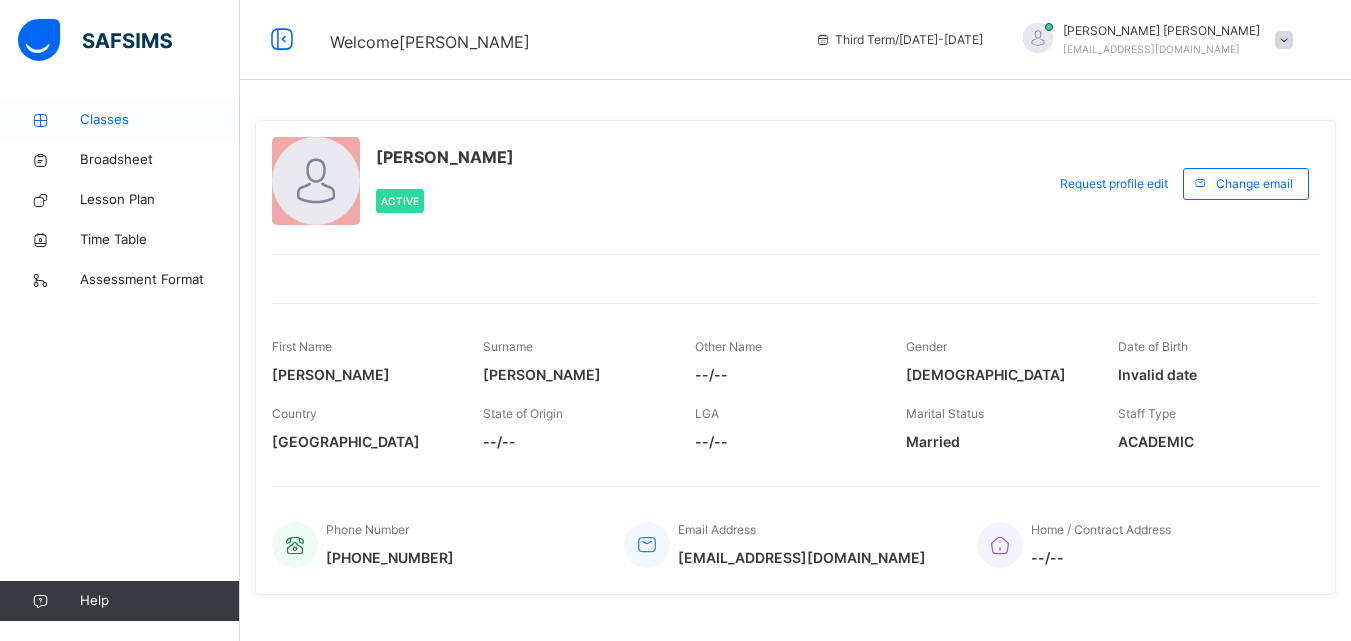 click on "Classes" at bounding box center (120, 120) 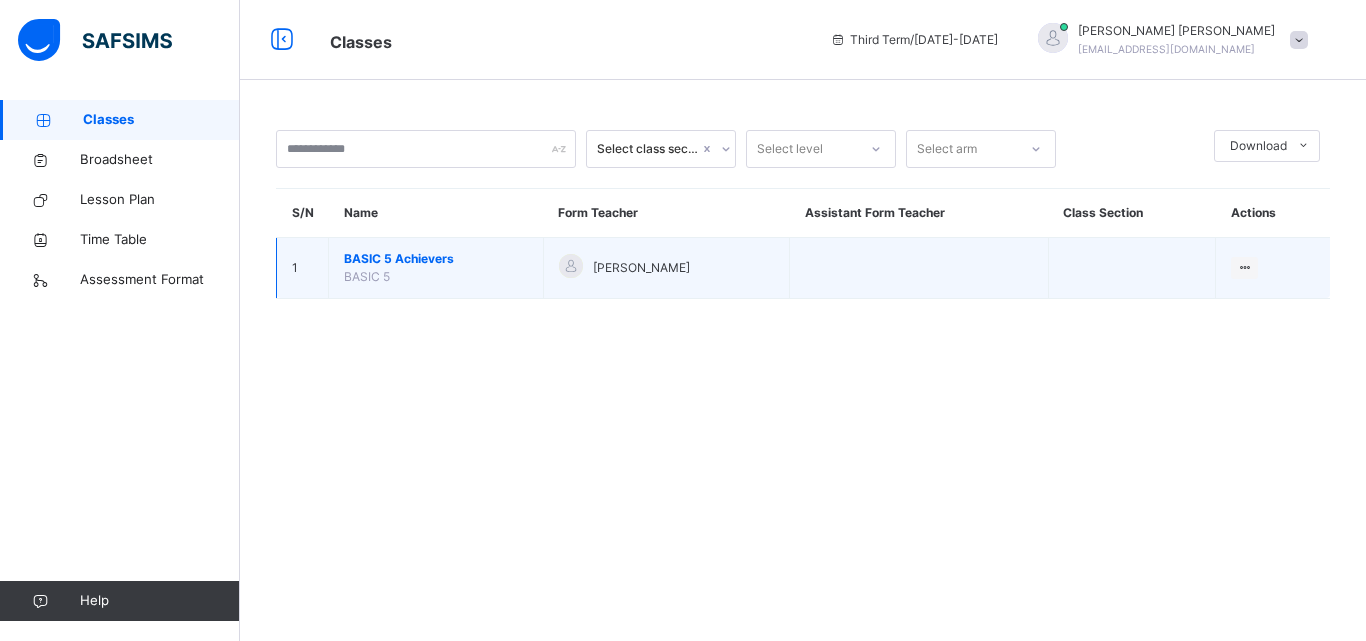 click on "BASIC 5   Achievers" at bounding box center (436, 259) 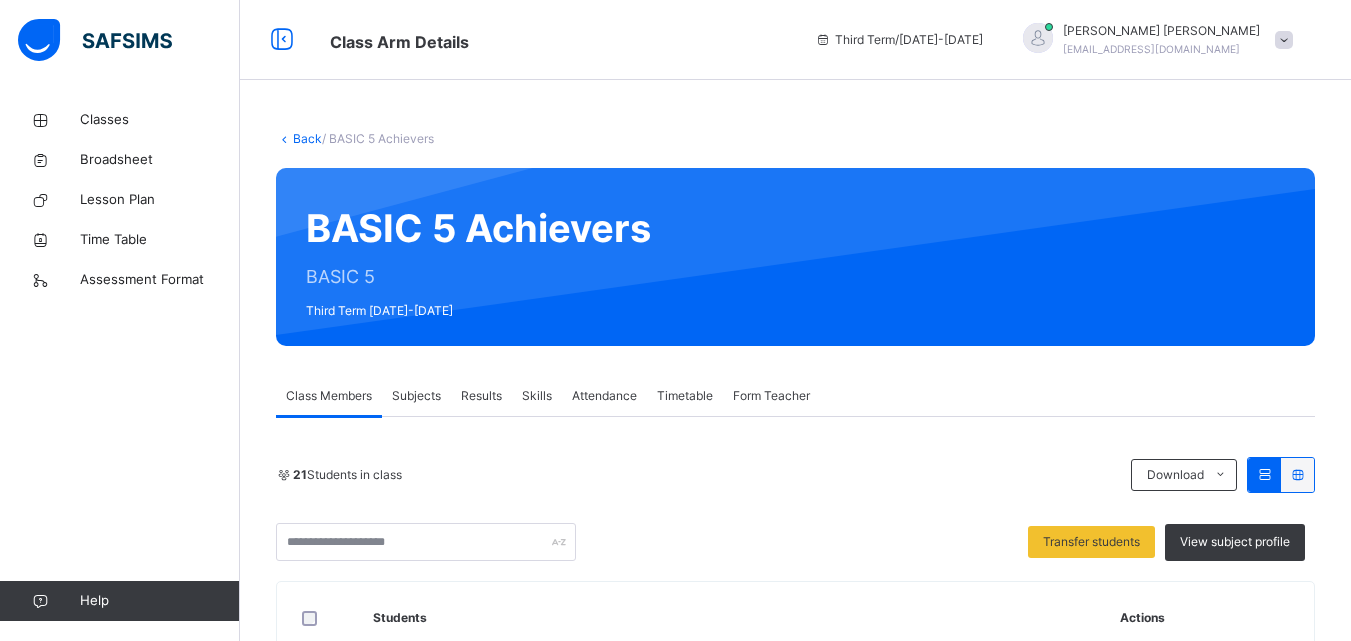 click on "Subjects" at bounding box center (416, 396) 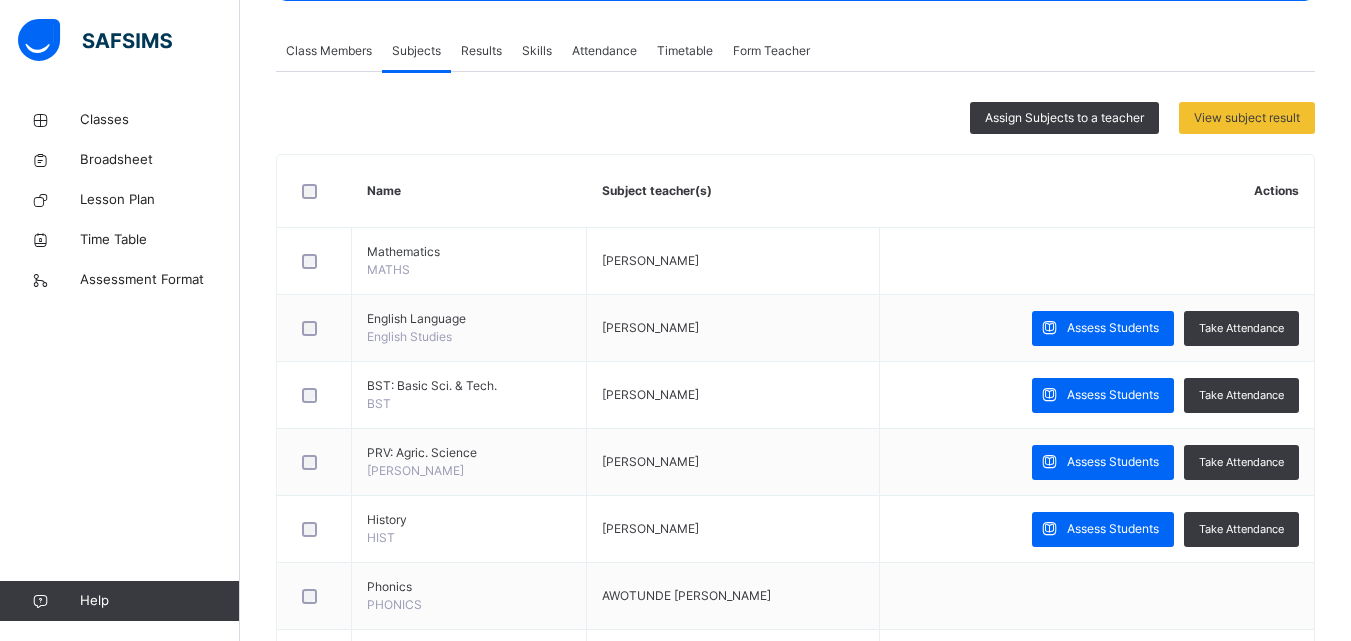 scroll, scrollTop: 350, scrollLeft: 0, axis: vertical 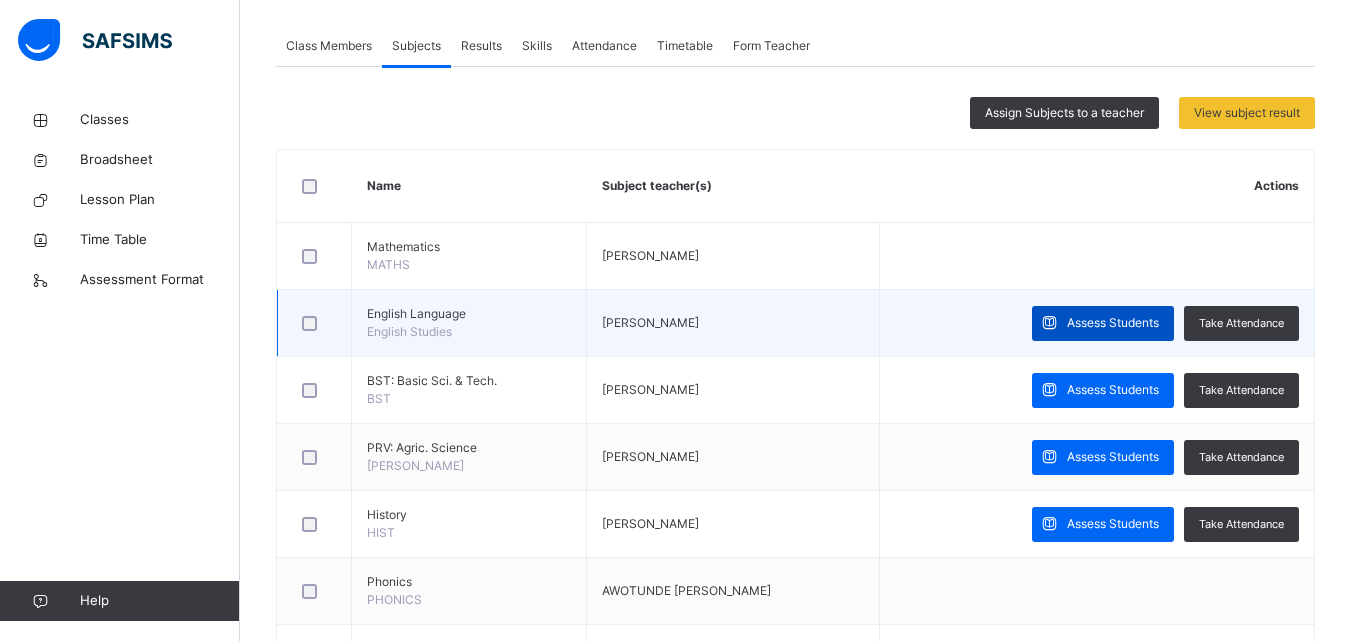 click on "Assess Students" at bounding box center (1113, 323) 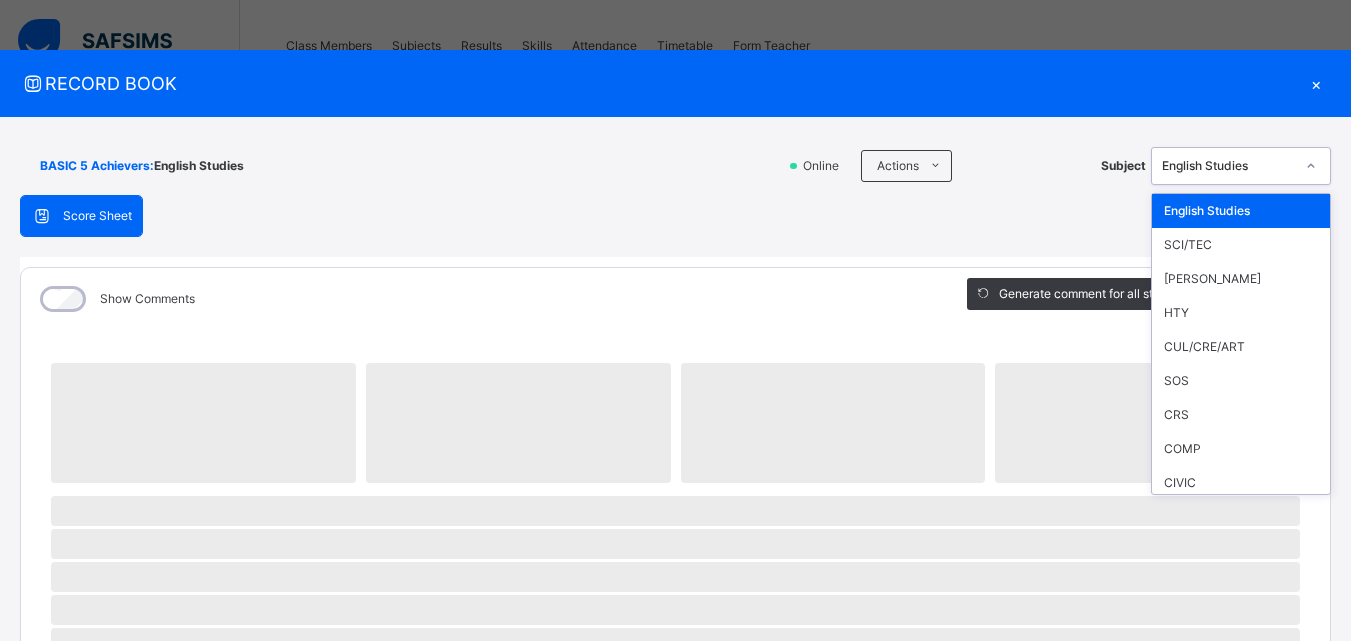 click 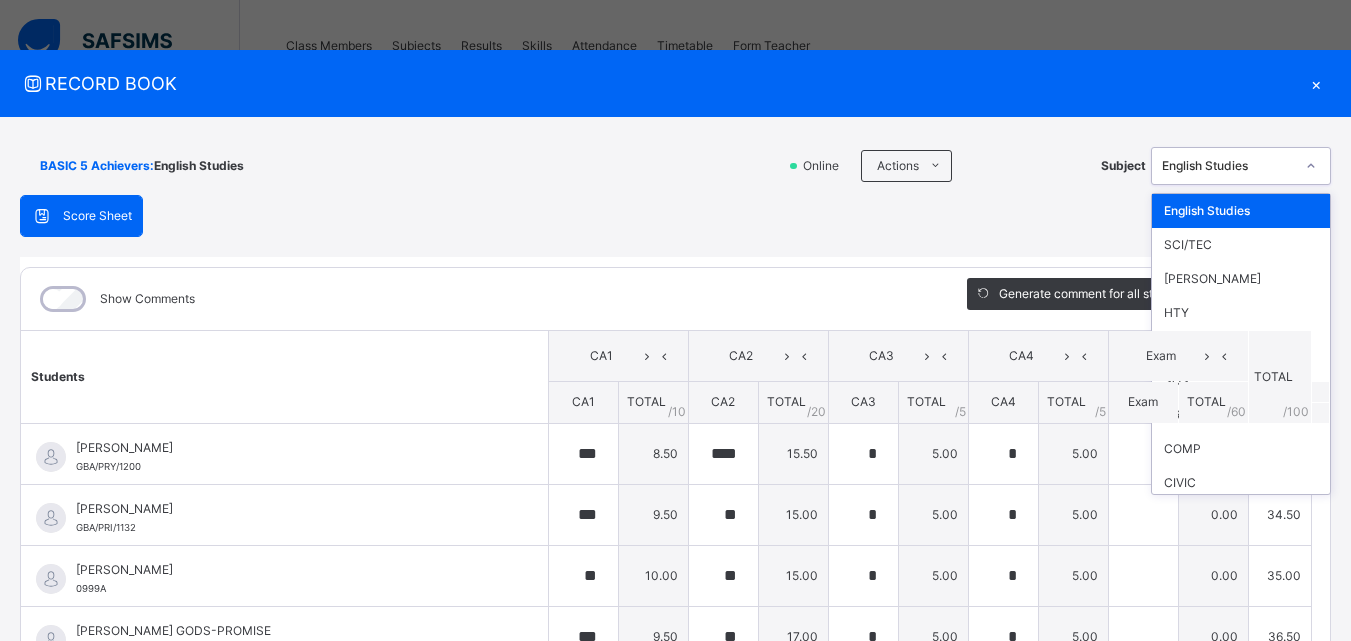 click on "English Studies" at bounding box center [1228, 166] 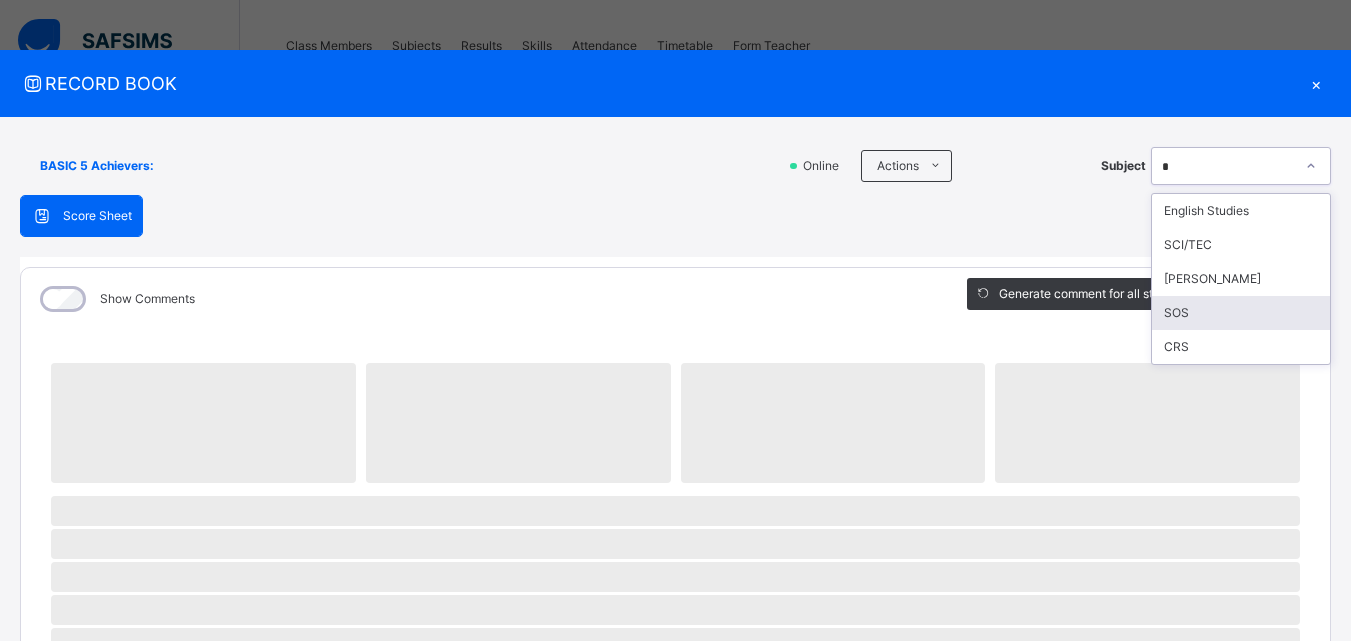 click on "SOS" at bounding box center (1241, 313) 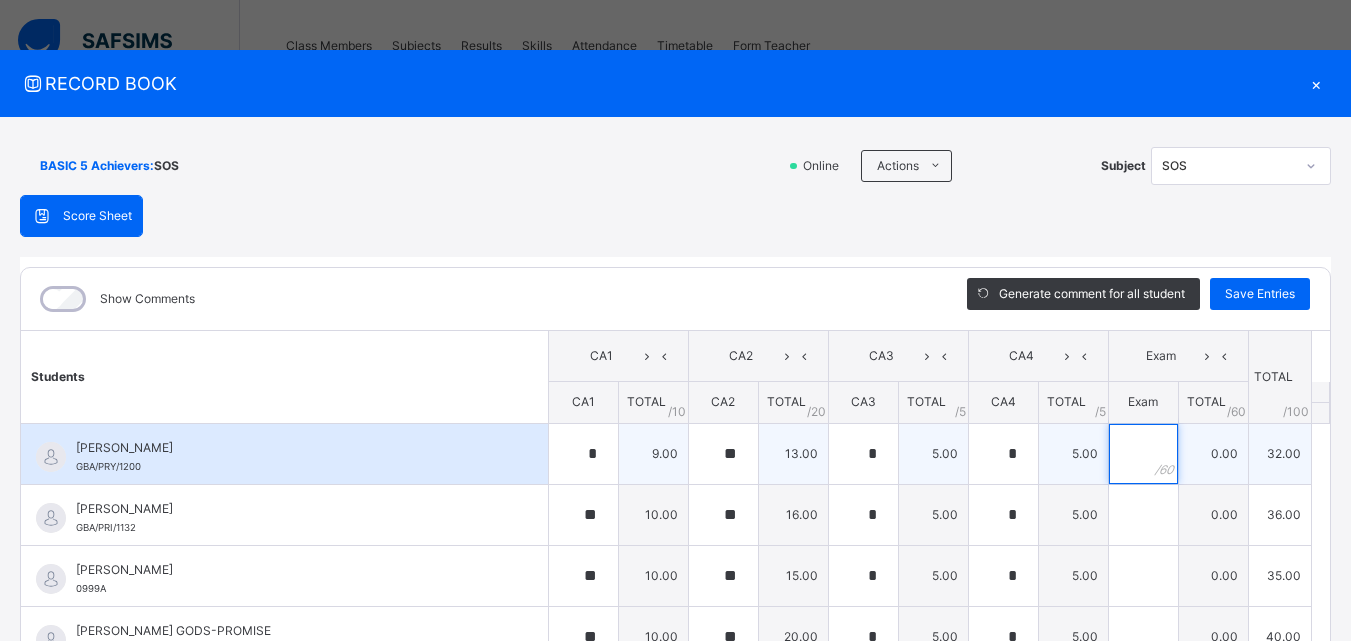 click at bounding box center [1143, 454] 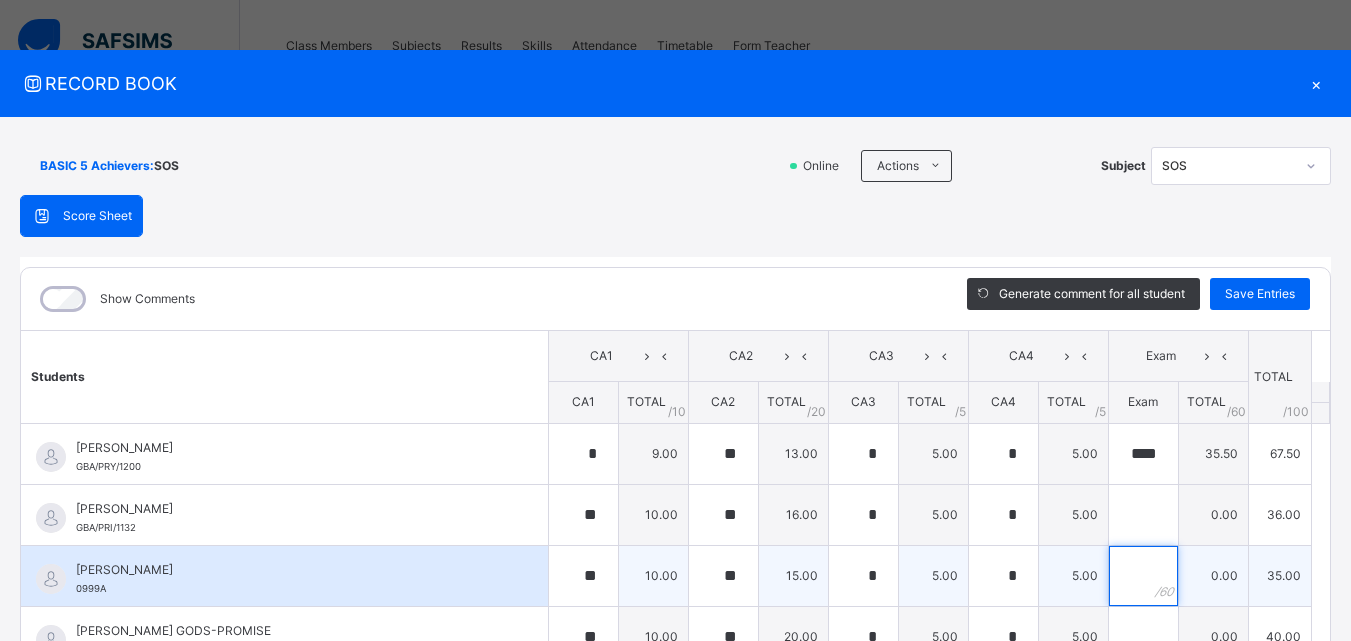 click at bounding box center [1143, 576] 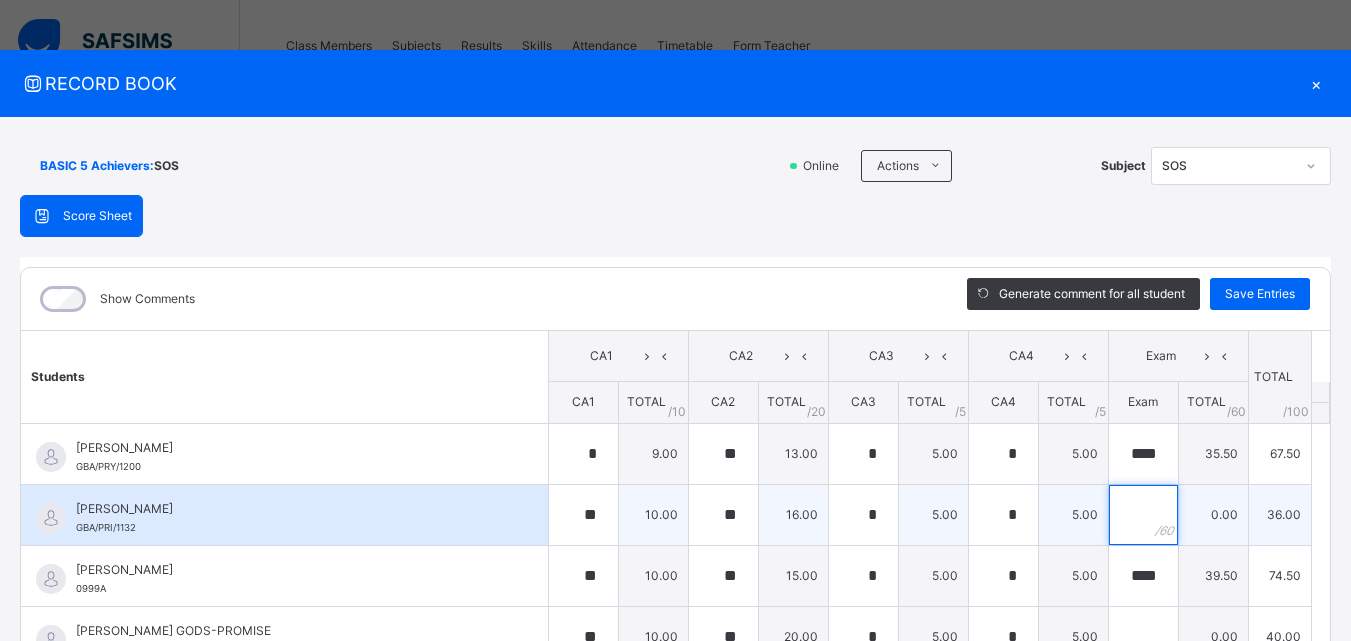 click at bounding box center (1143, 515) 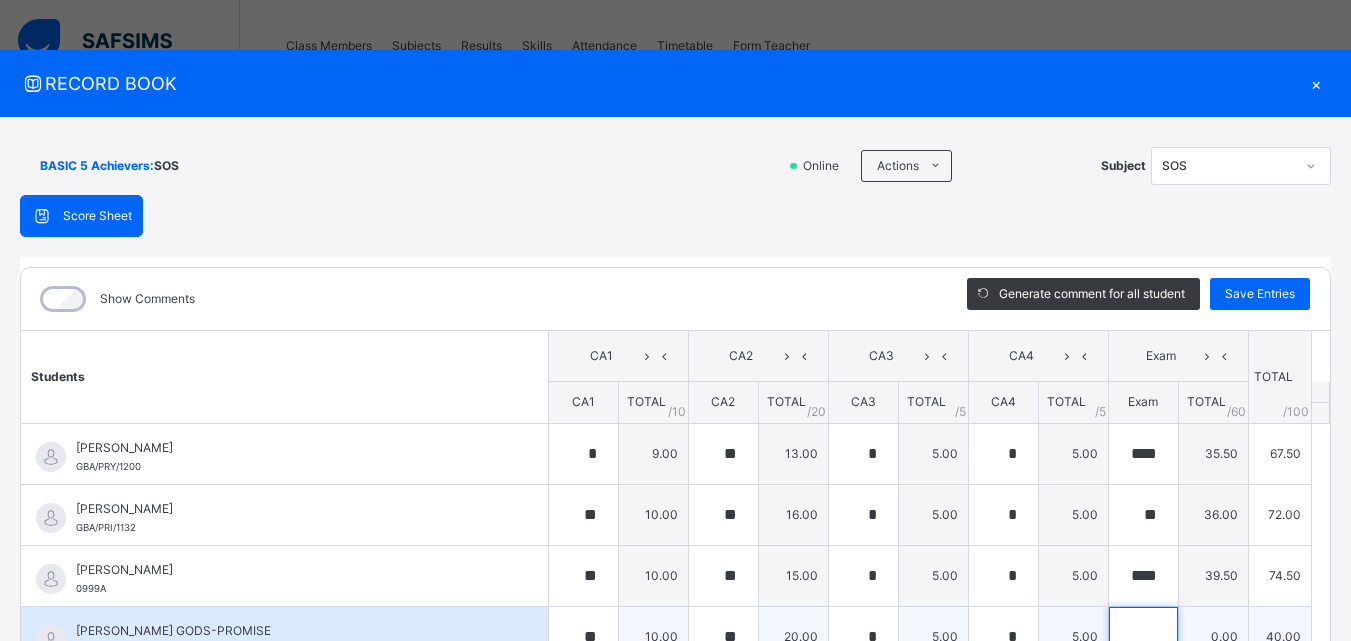 click at bounding box center [1143, 637] 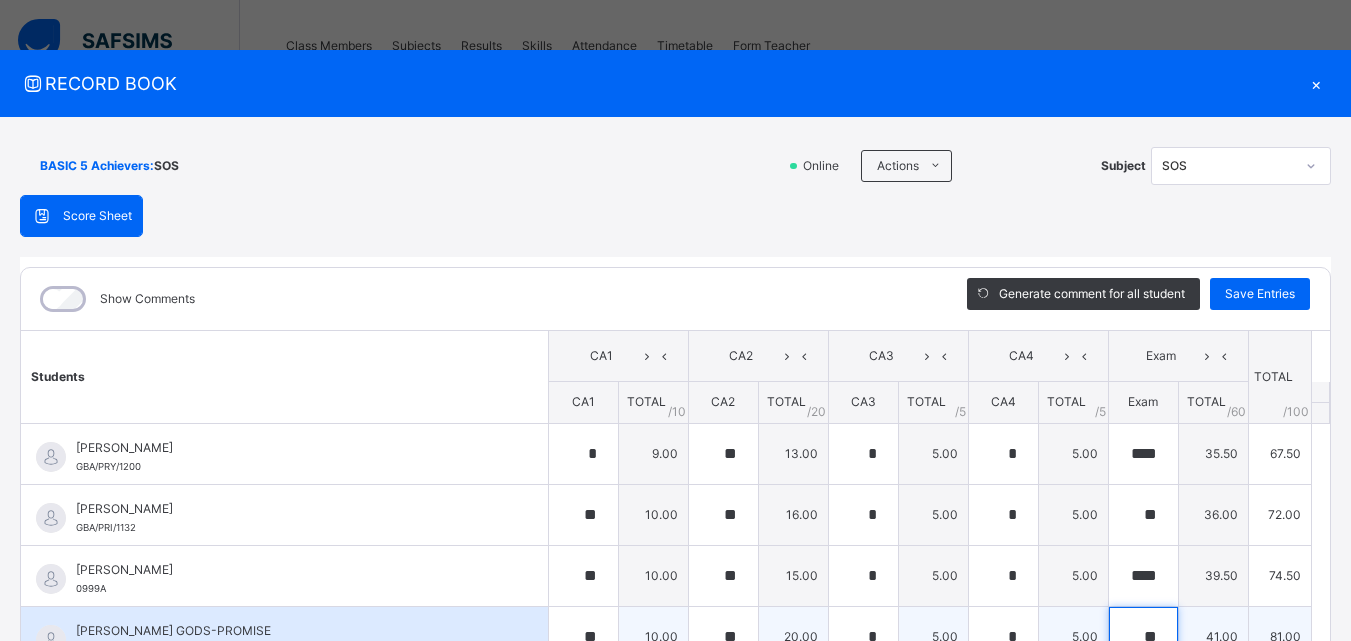 scroll, scrollTop: 6, scrollLeft: 0, axis: vertical 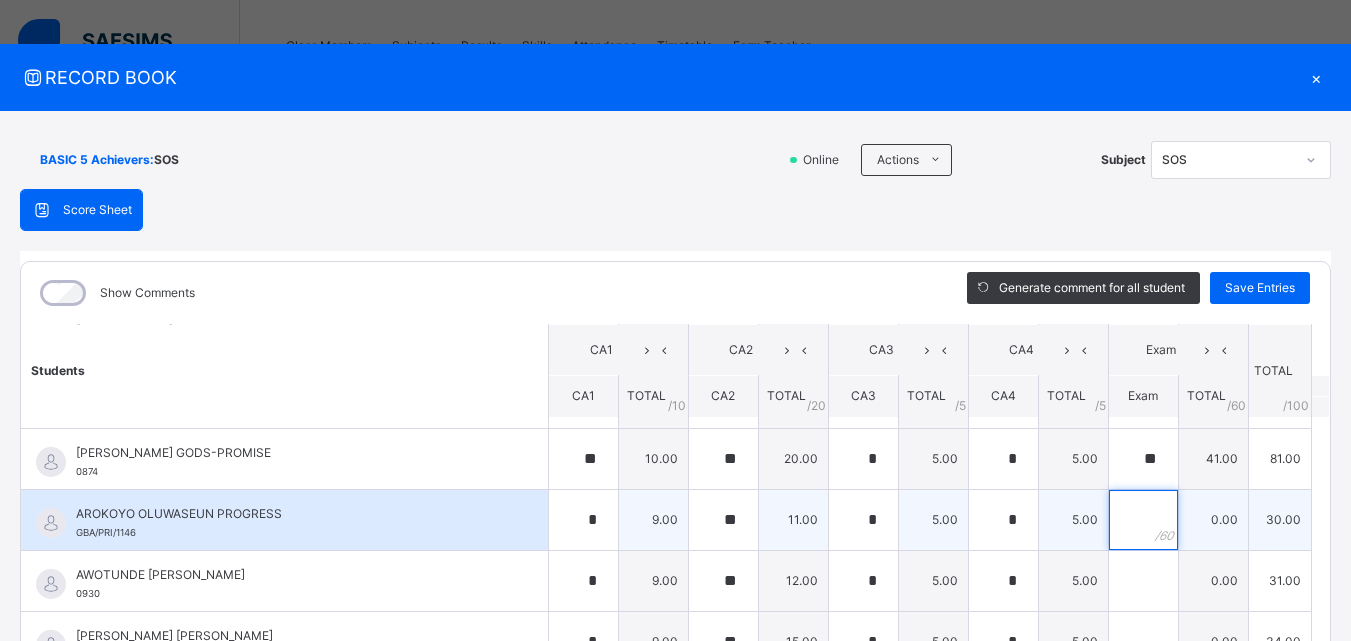 click at bounding box center [1143, 520] 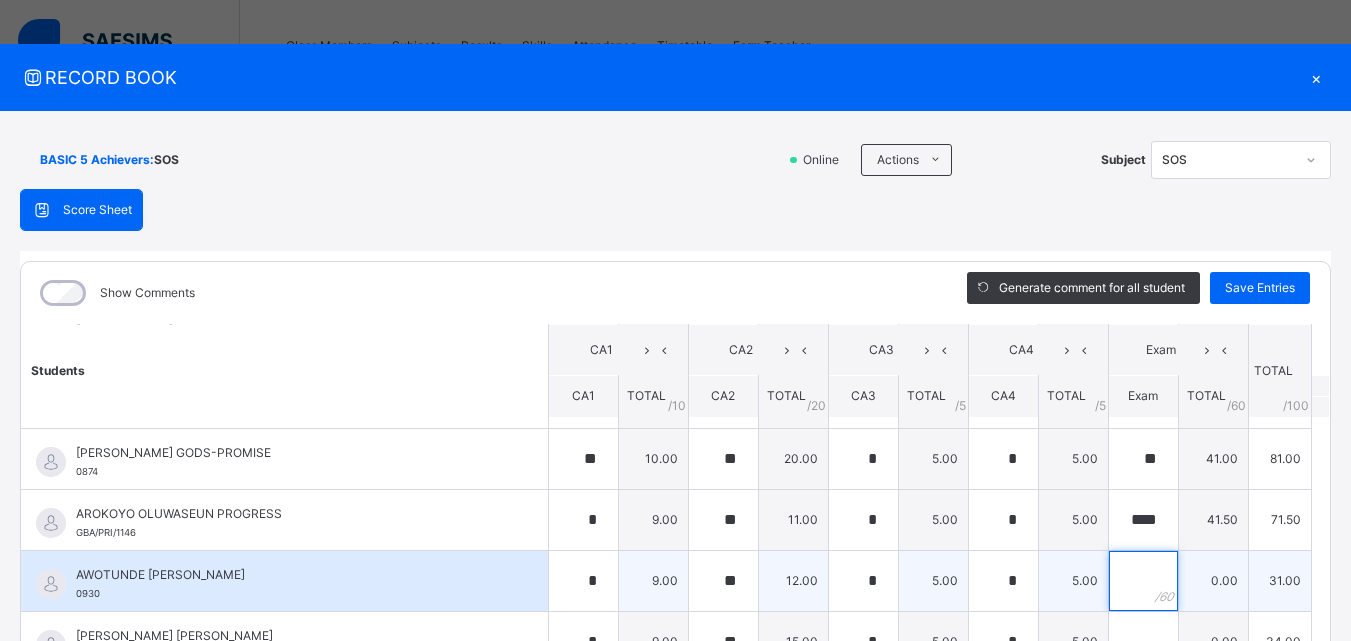 click at bounding box center [1143, 581] 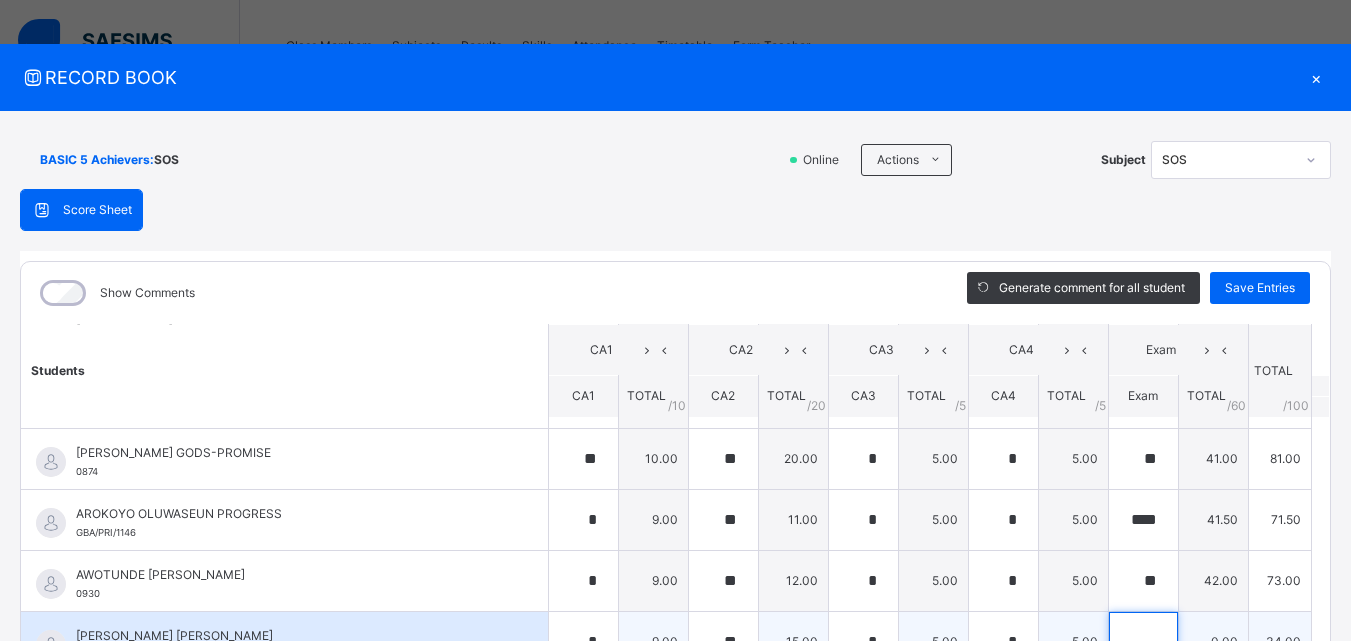 click at bounding box center (1143, 642) 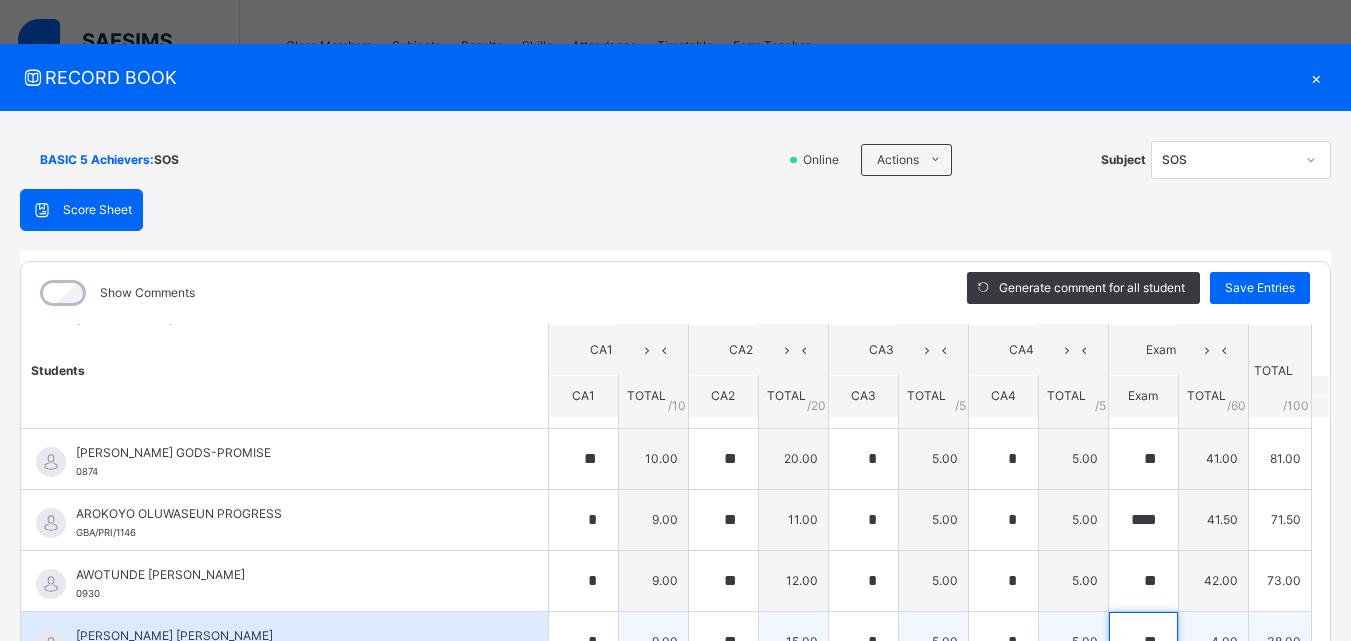 scroll, scrollTop: 17, scrollLeft: 0, axis: vertical 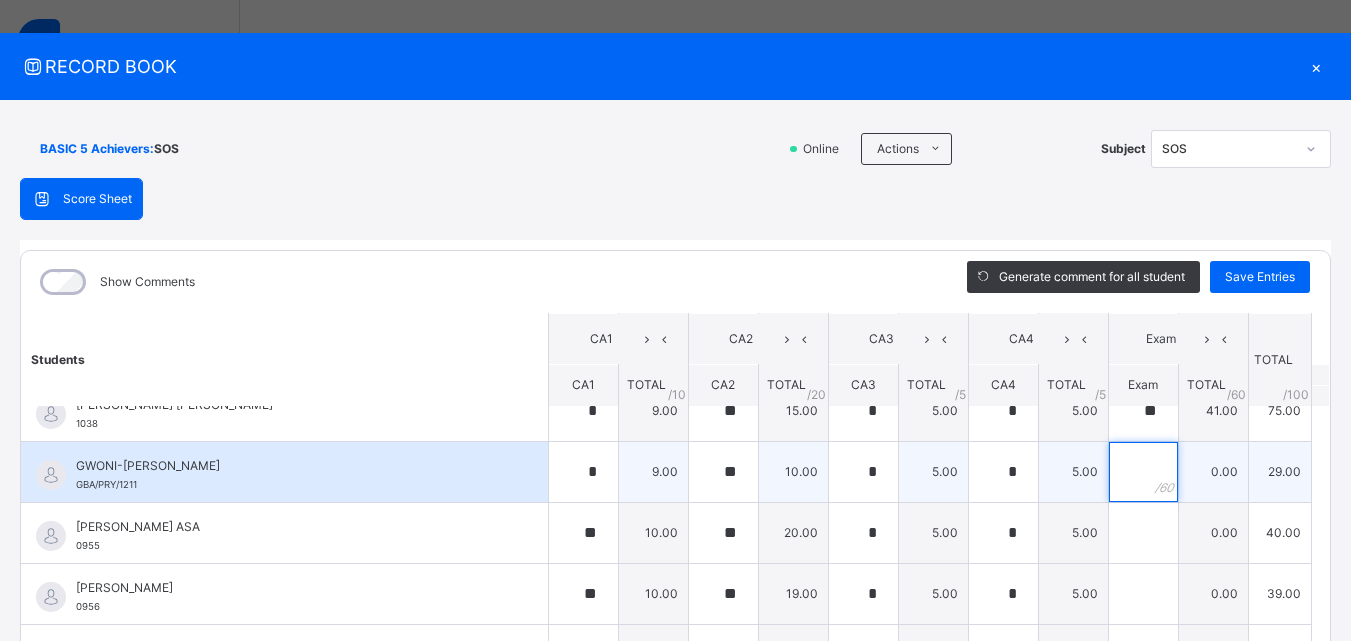 click at bounding box center (1143, 472) 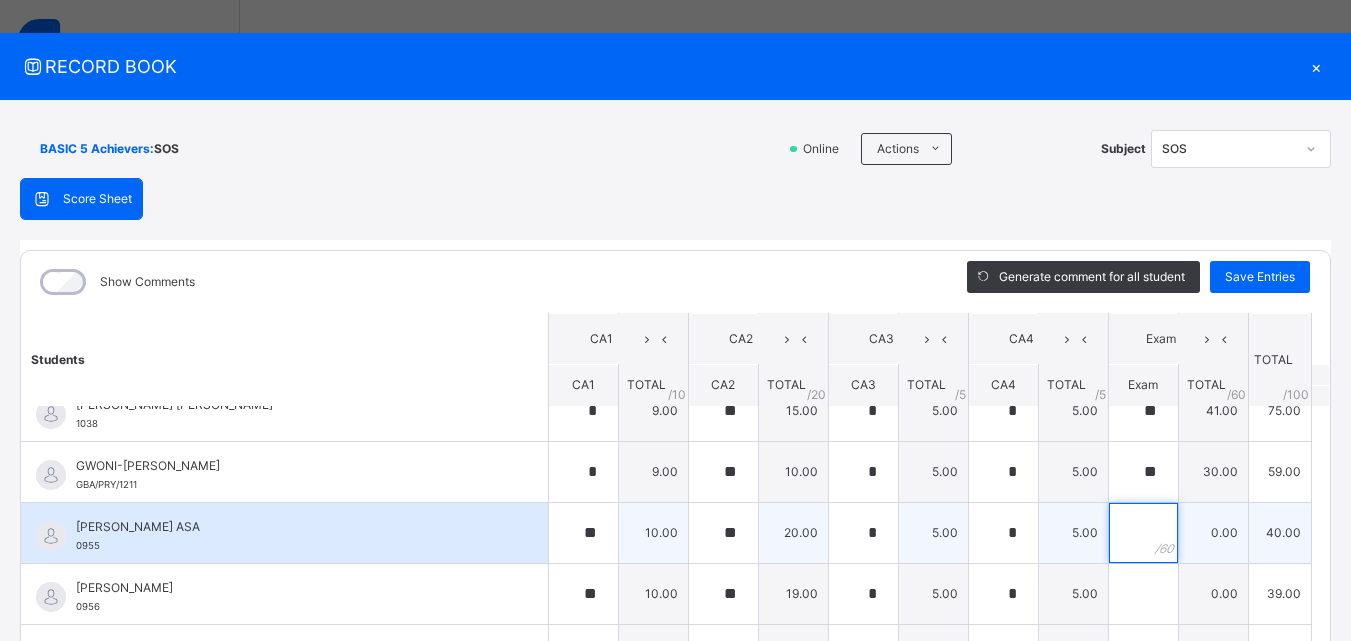 click at bounding box center [1143, 533] 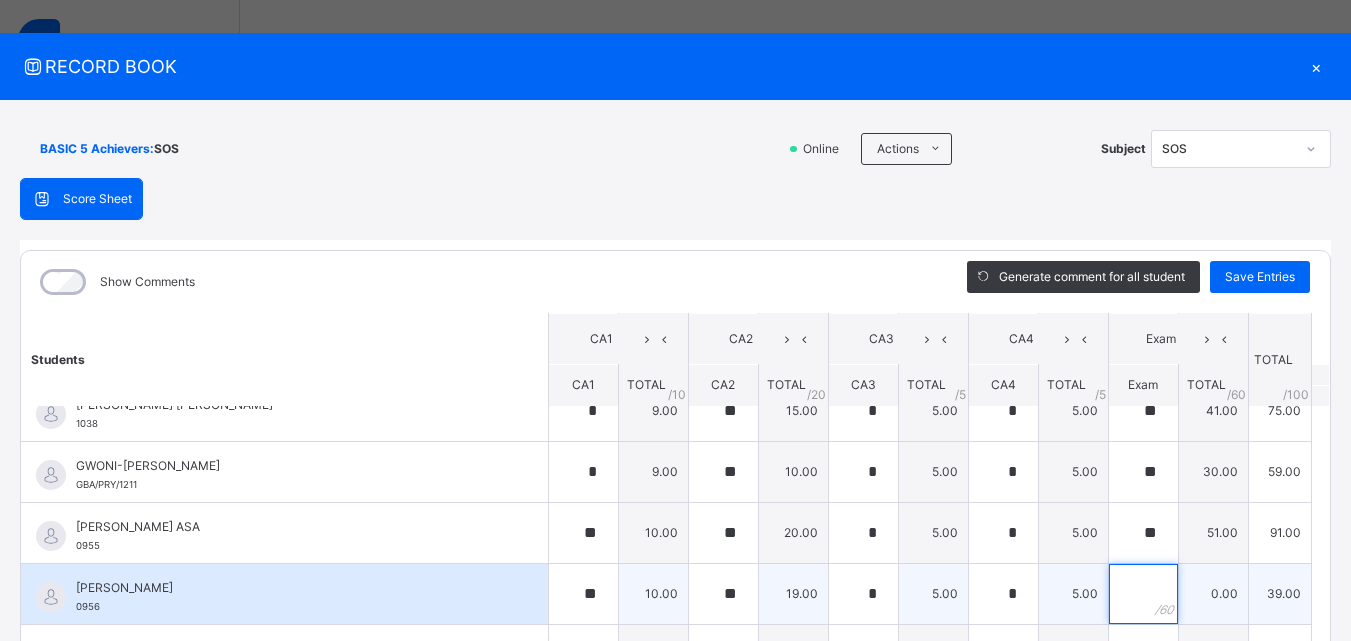 click at bounding box center (1143, 594) 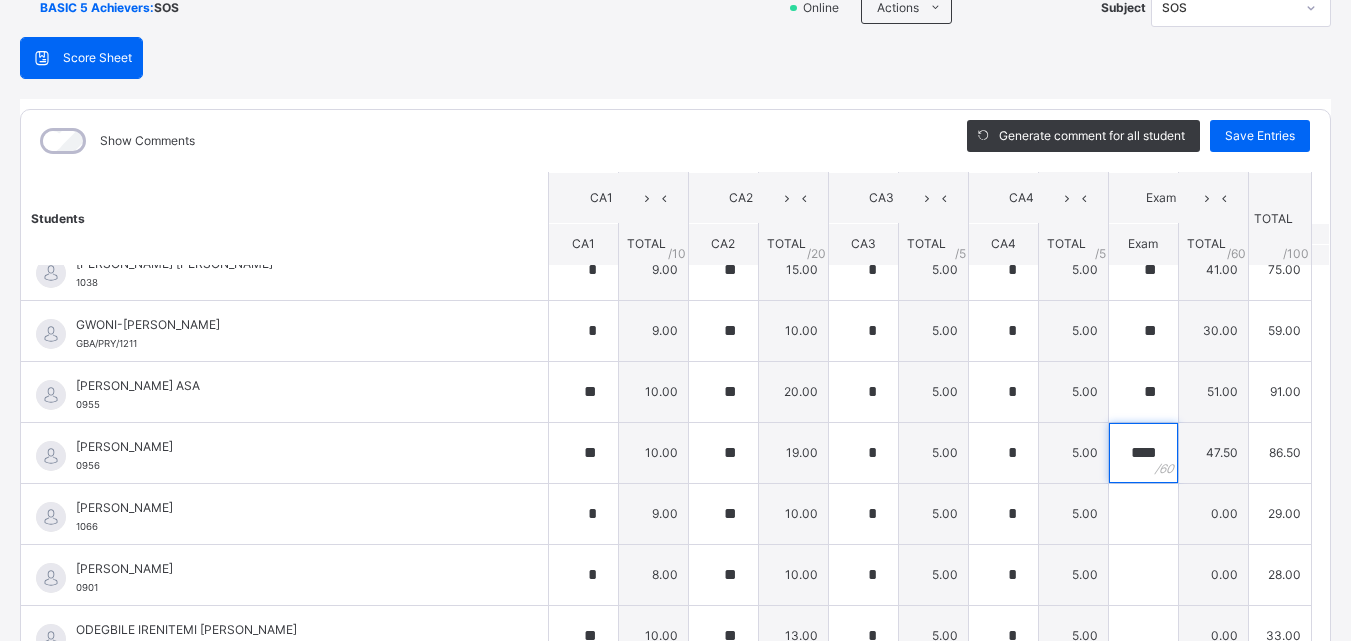 scroll, scrollTop: 270, scrollLeft: 0, axis: vertical 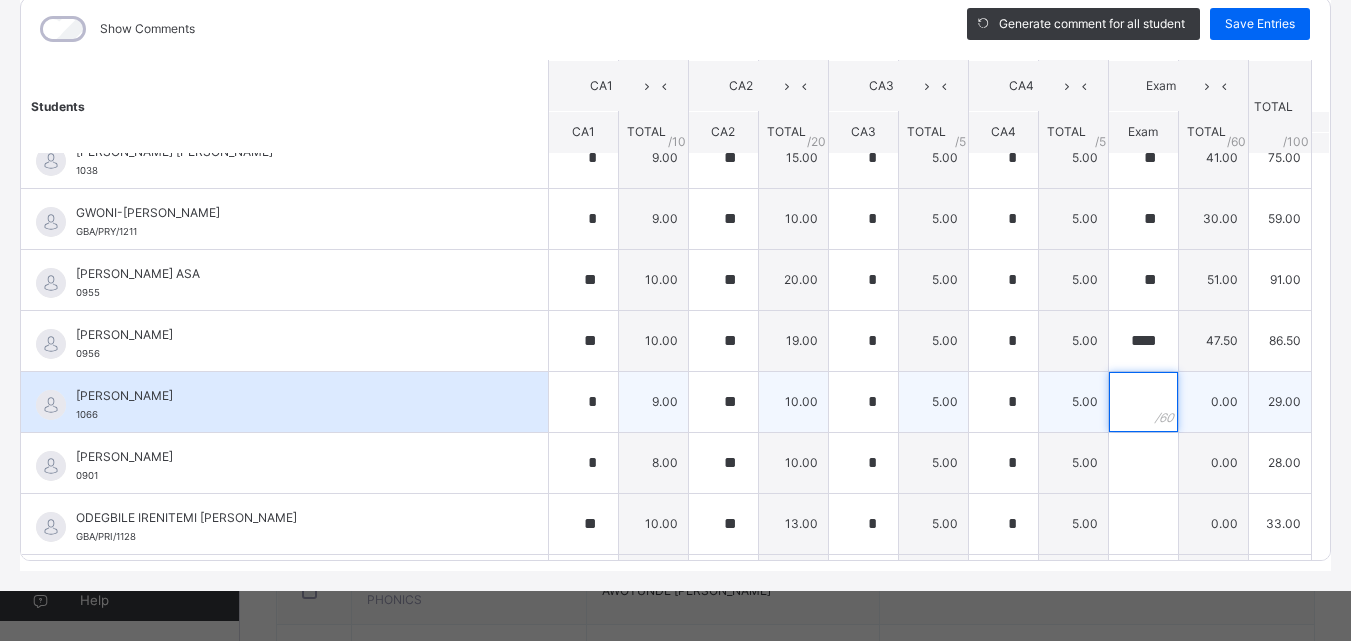 click at bounding box center (1143, 402) 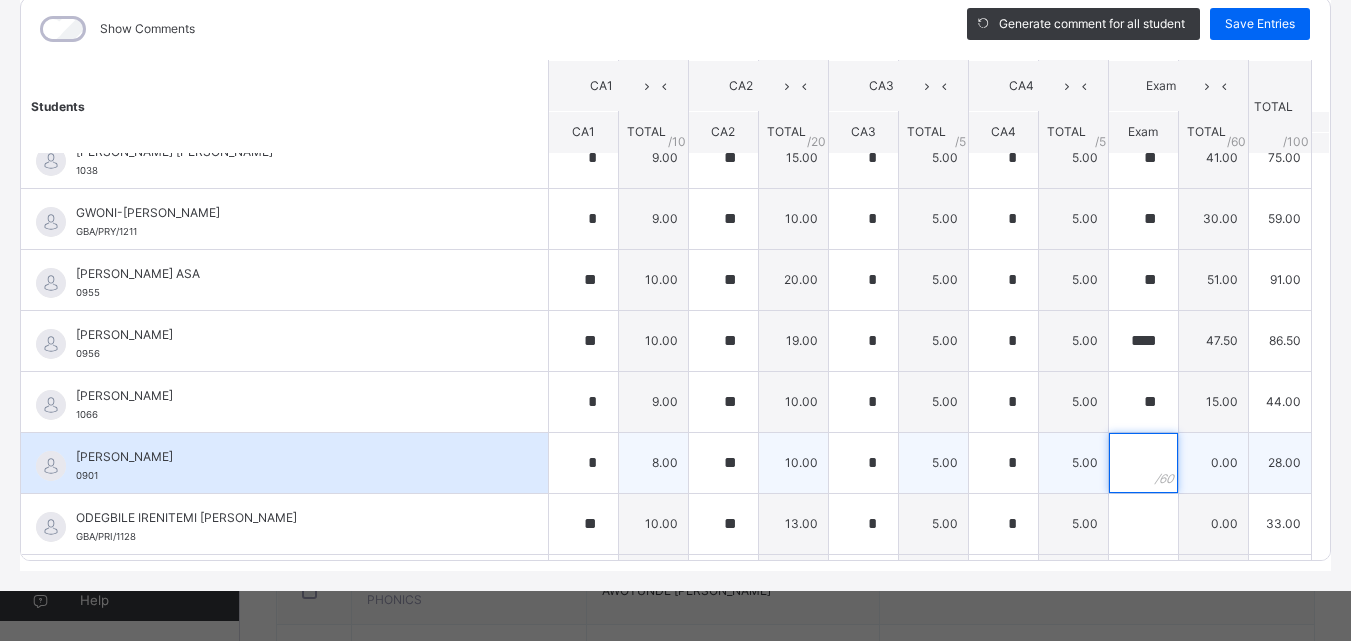 click at bounding box center (1143, 463) 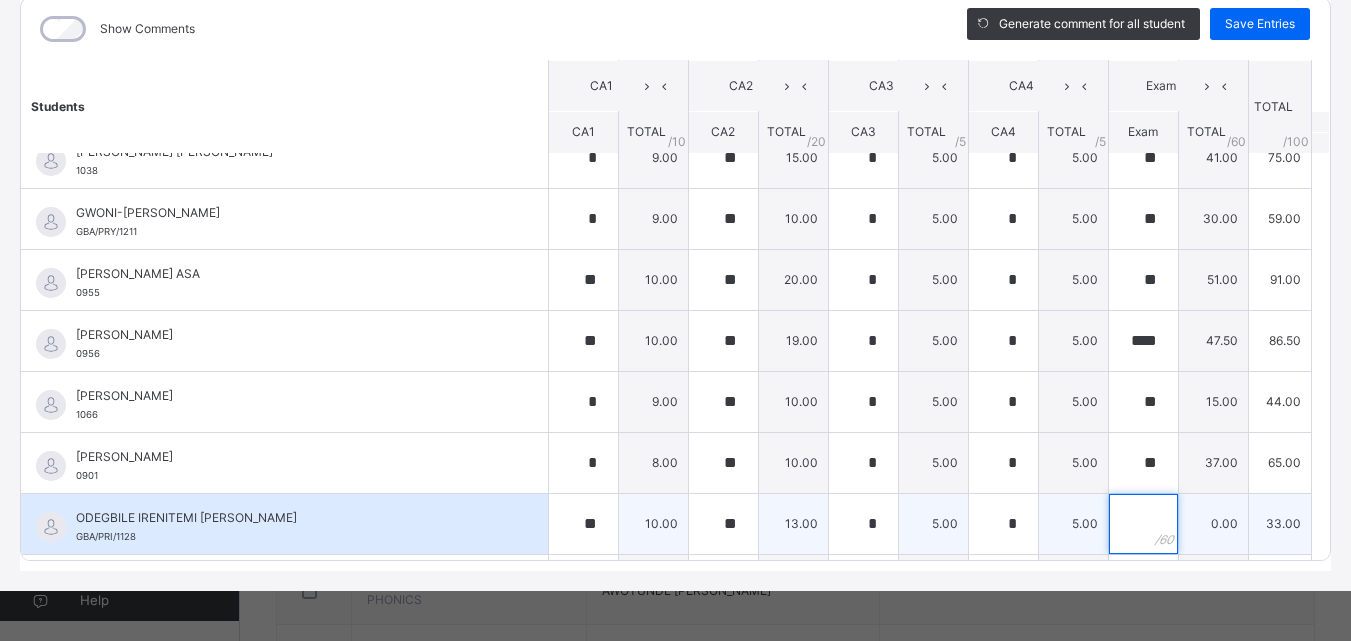click at bounding box center [1143, 524] 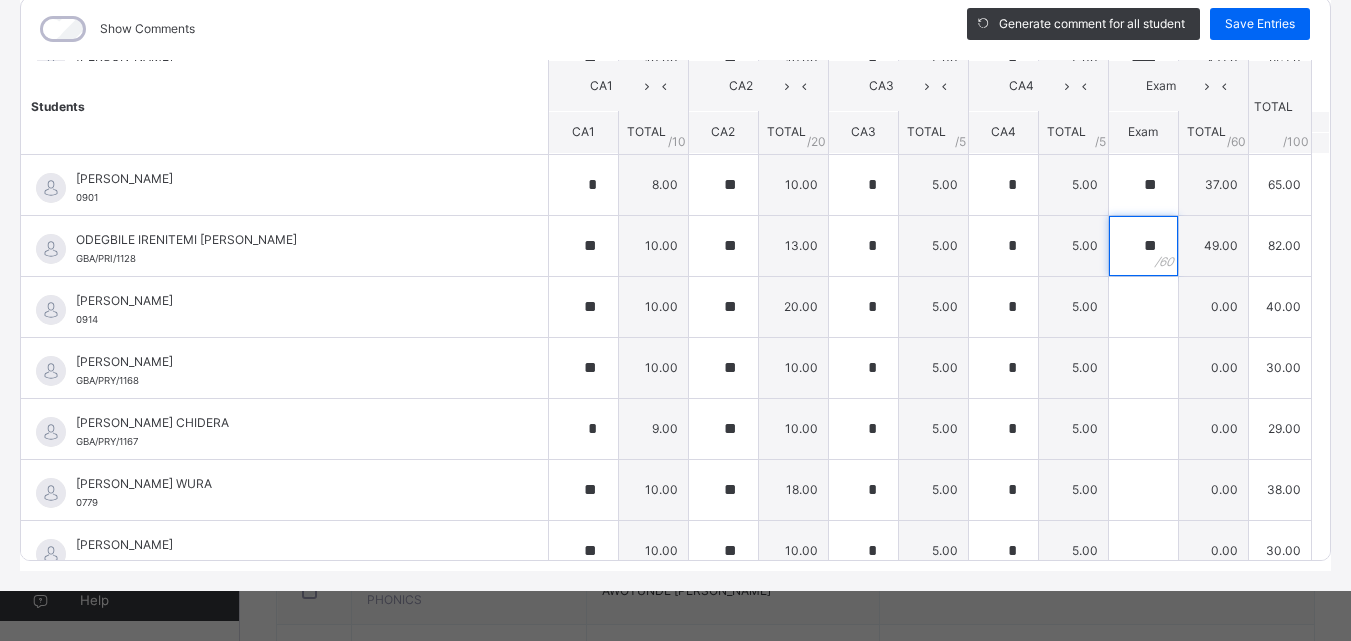 scroll, scrollTop: 777, scrollLeft: 0, axis: vertical 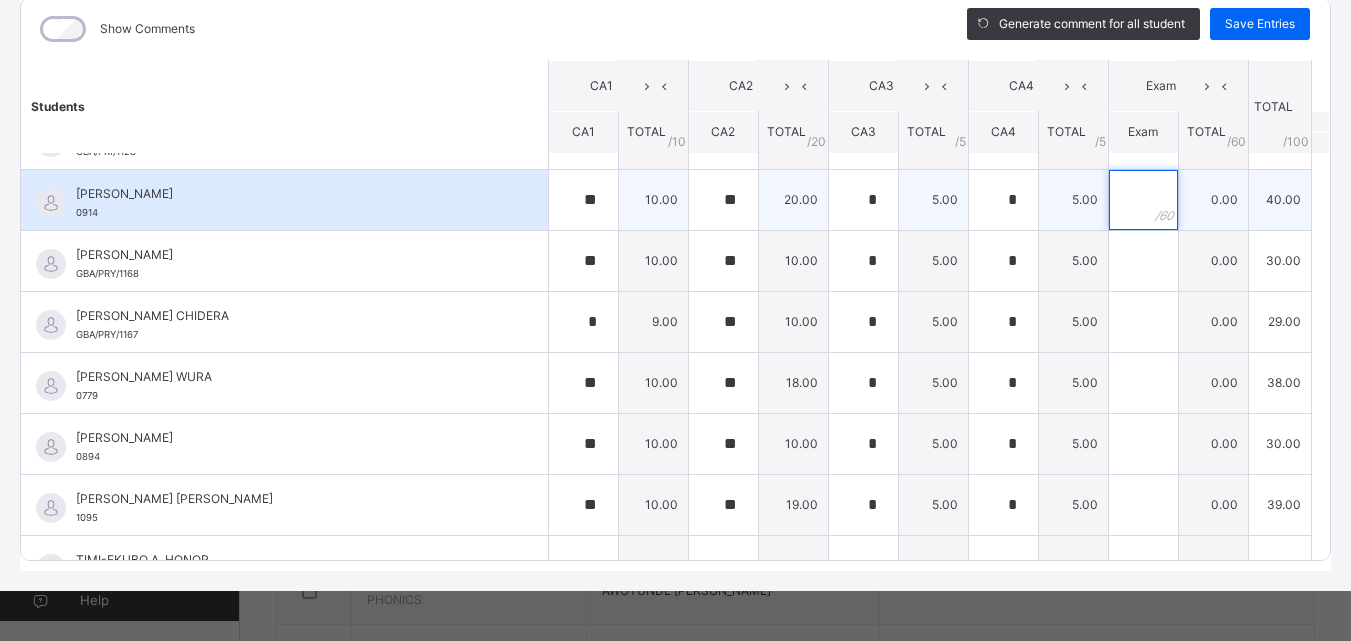 click at bounding box center (1143, 200) 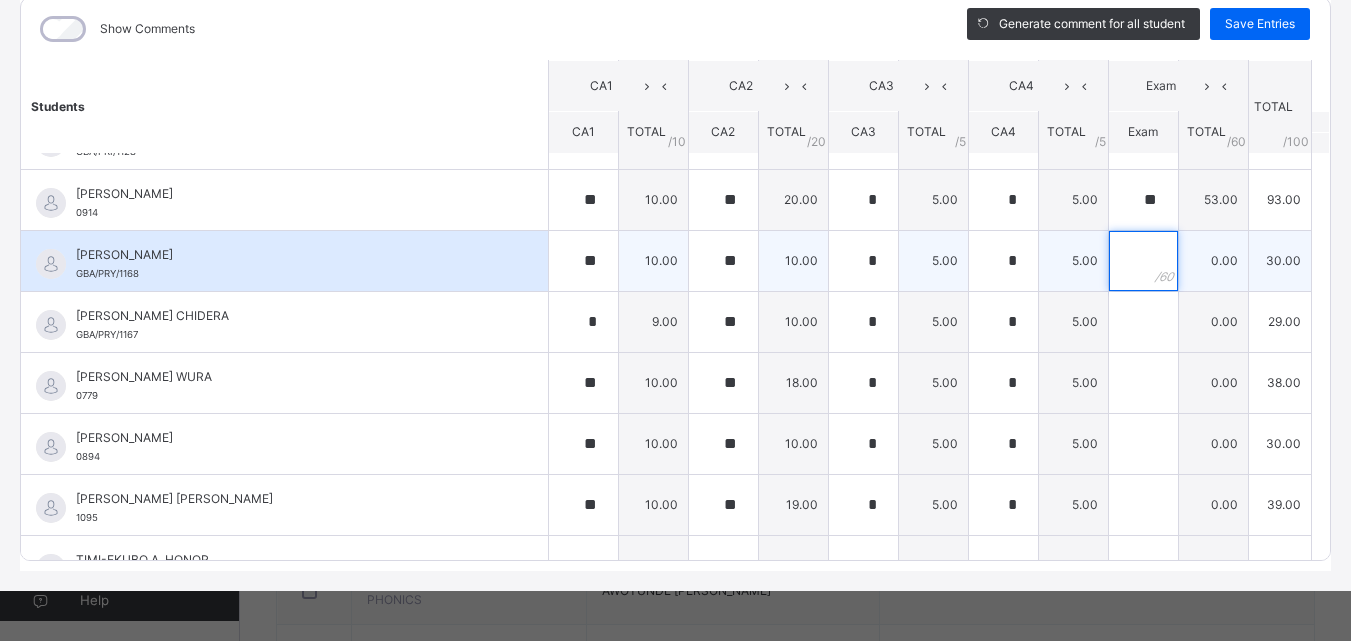 click at bounding box center [1143, 261] 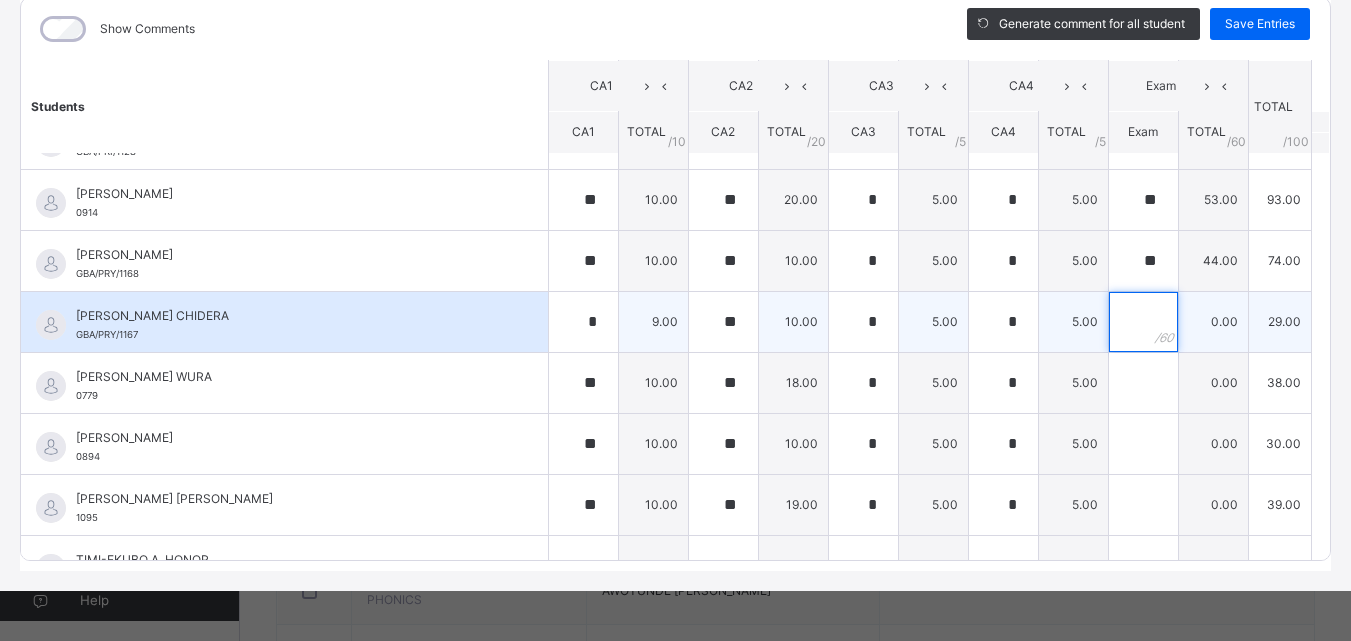 click at bounding box center (1143, 322) 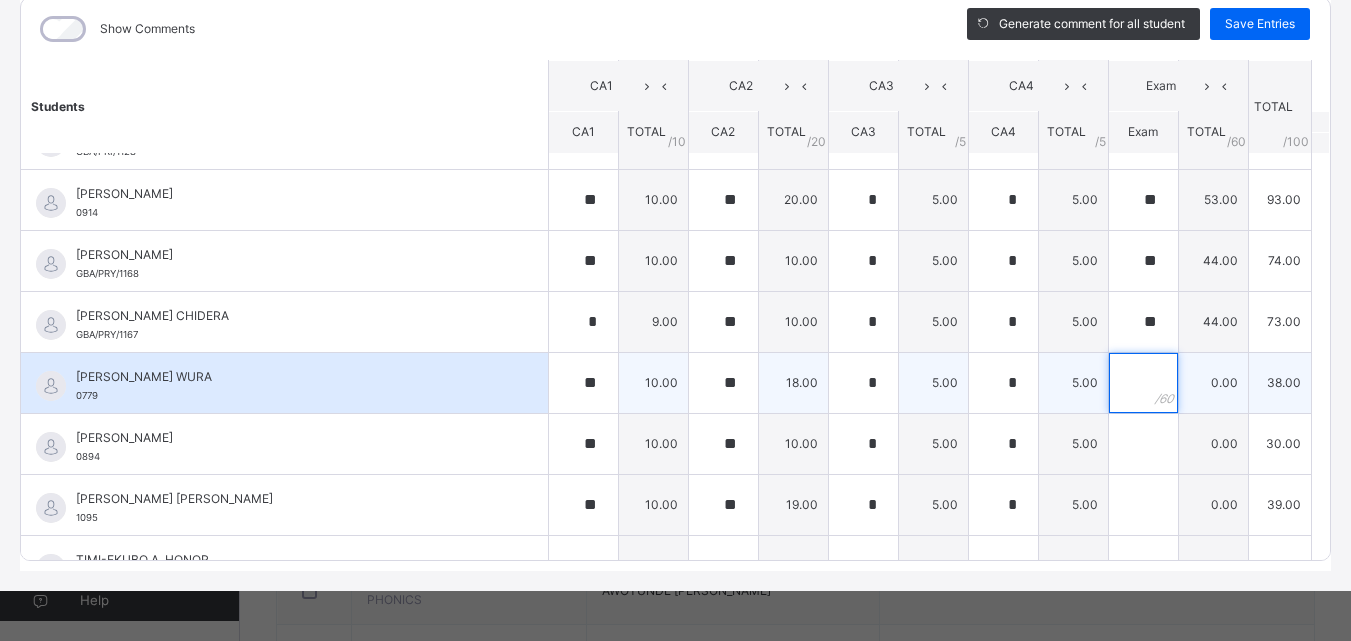 click at bounding box center [1143, 383] 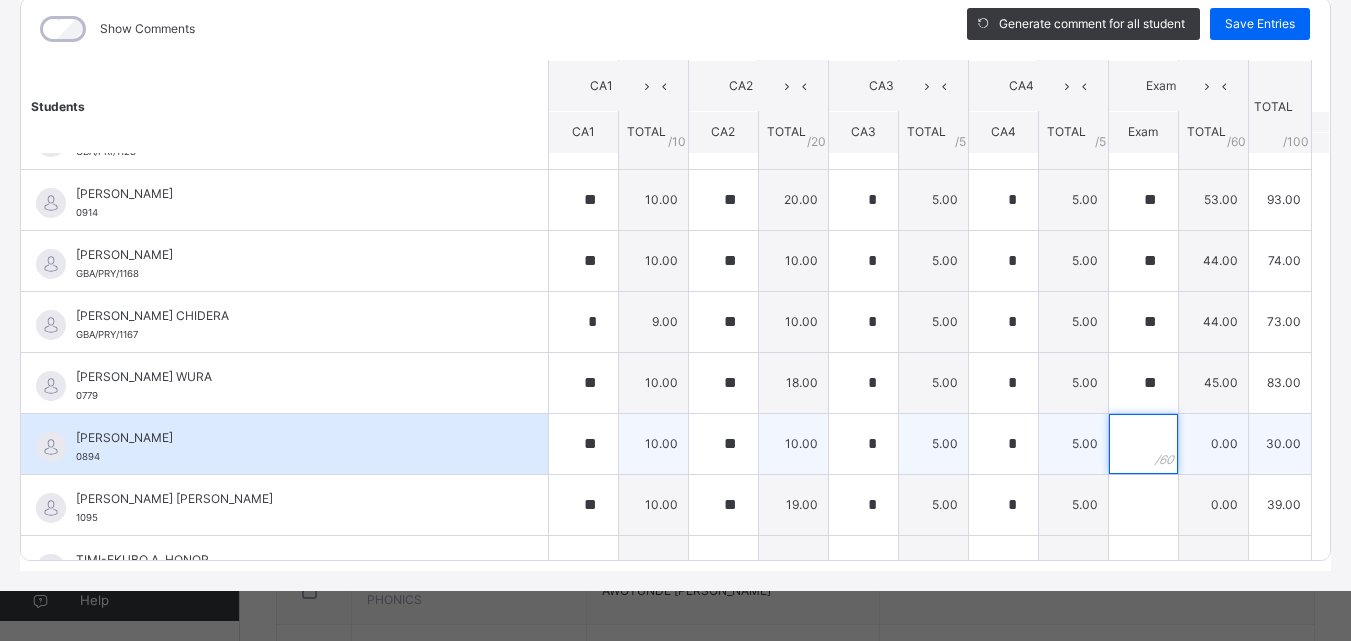 click at bounding box center [1143, 444] 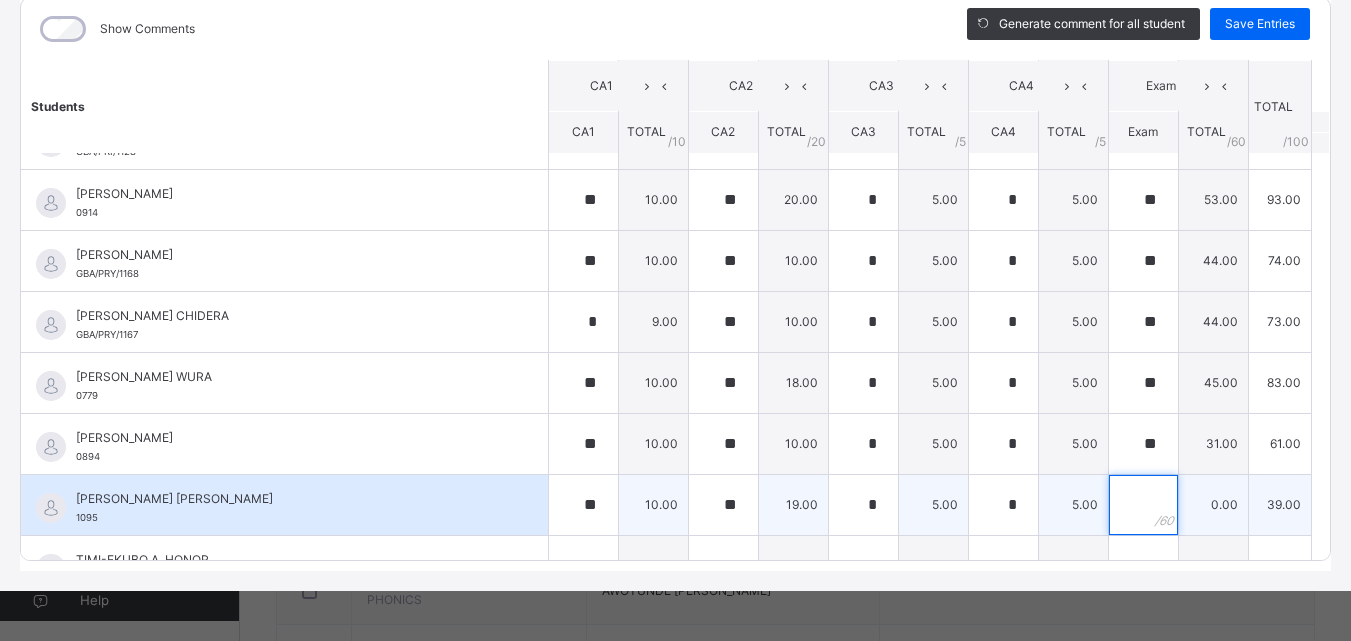 click at bounding box center [1143, 505] 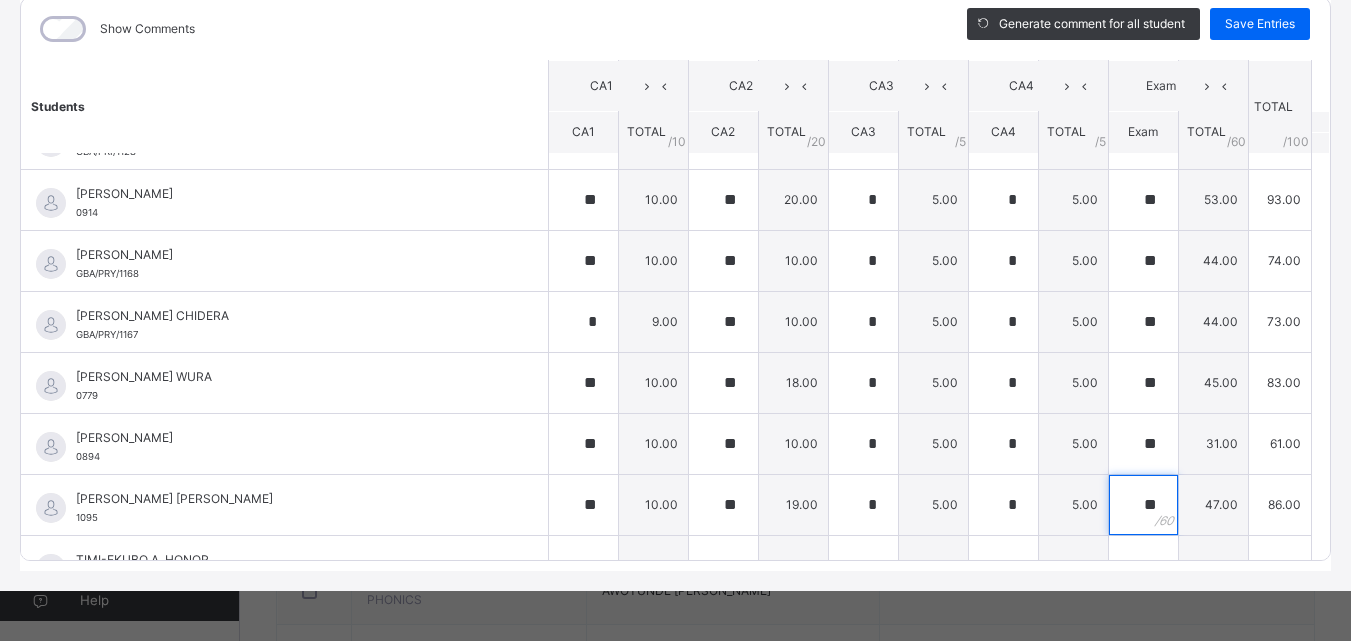 scroll, scrollTop: 875, scrollLeft: 0, axis: vertical 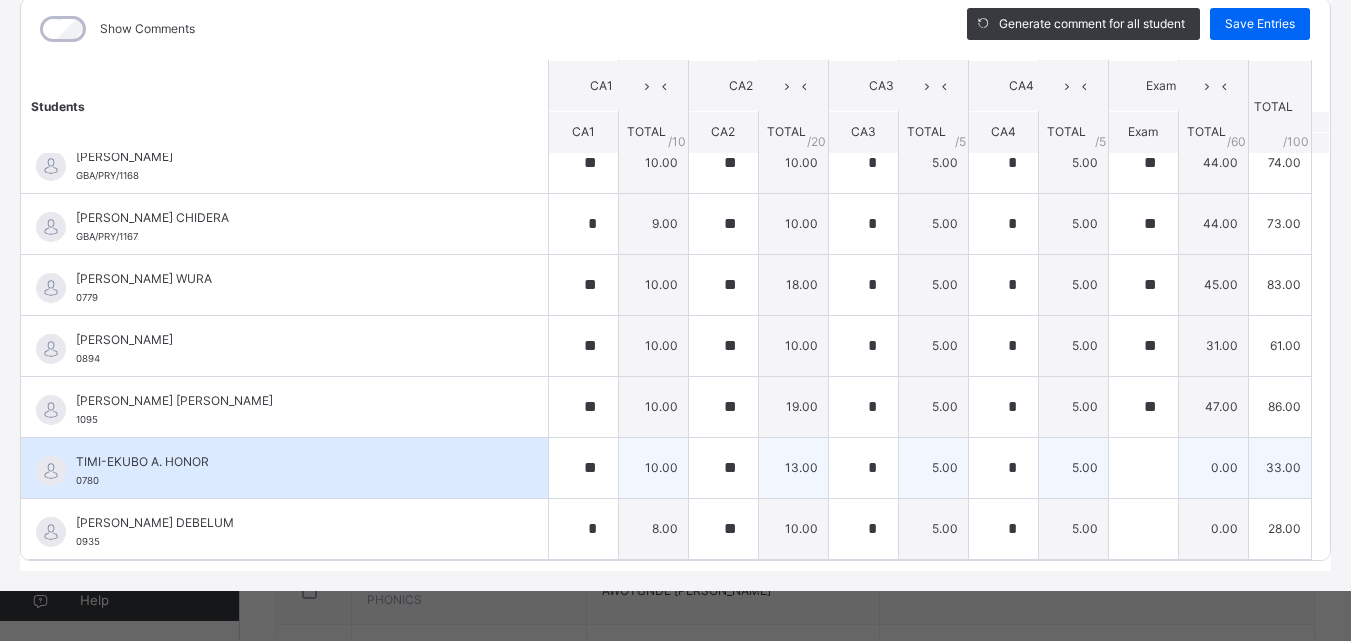 click on "0.00" at bounding box center [1213, 467] 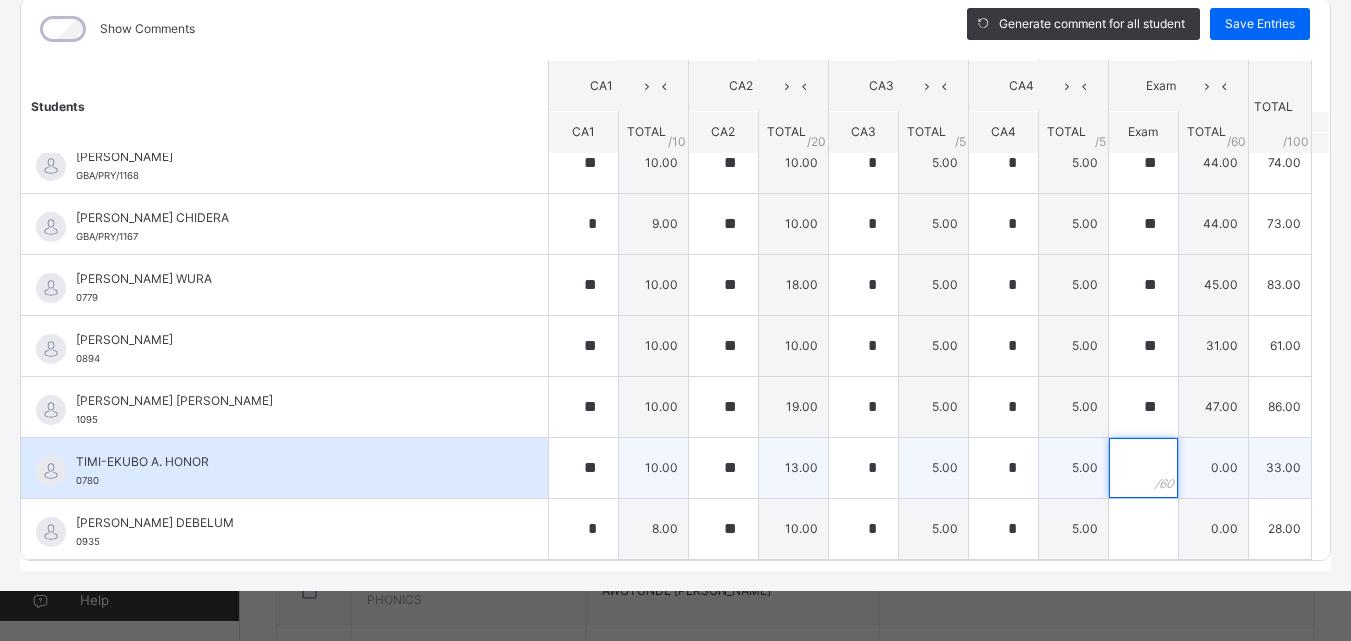 click at bounding box center (1143, 468) 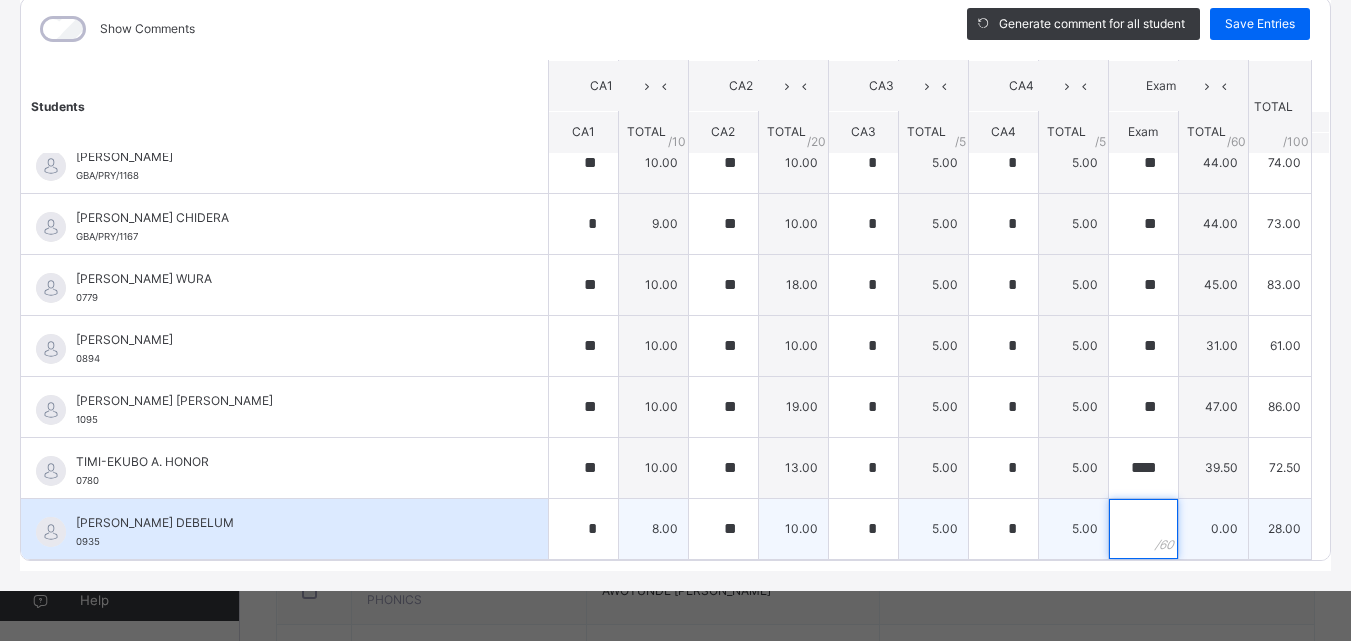 click at bounding box center (1143, 529) 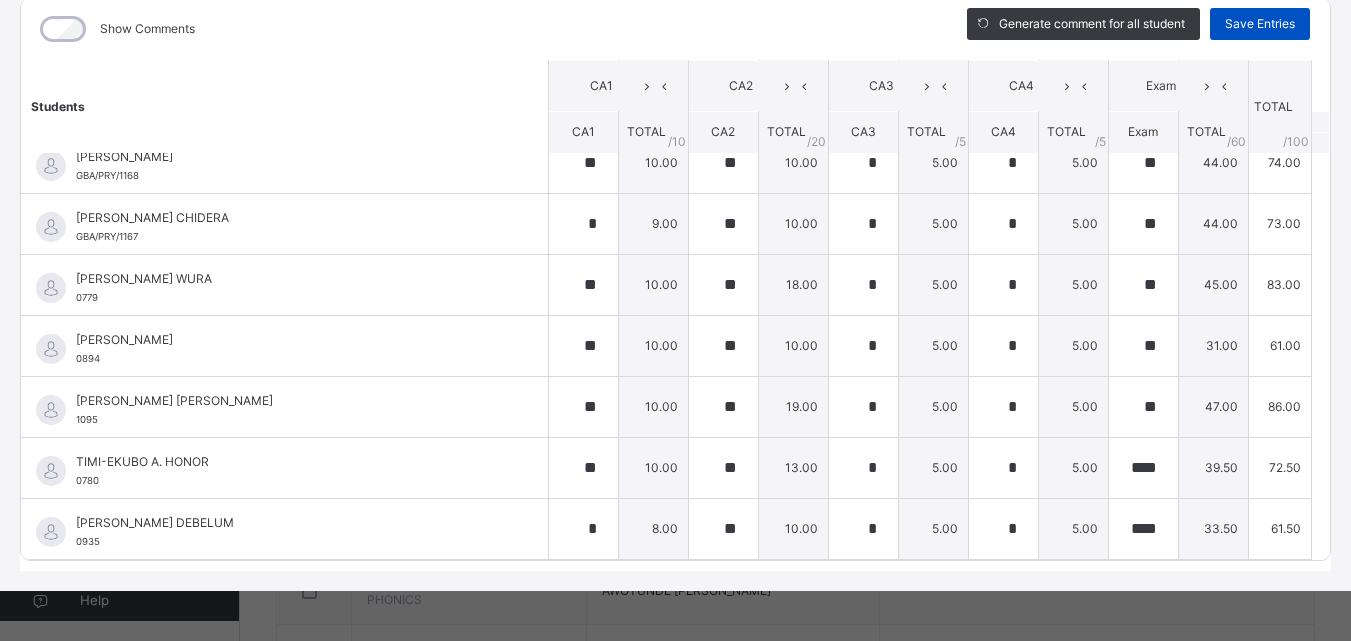 click on "Save Entries" at bounding box center (1260, 24) 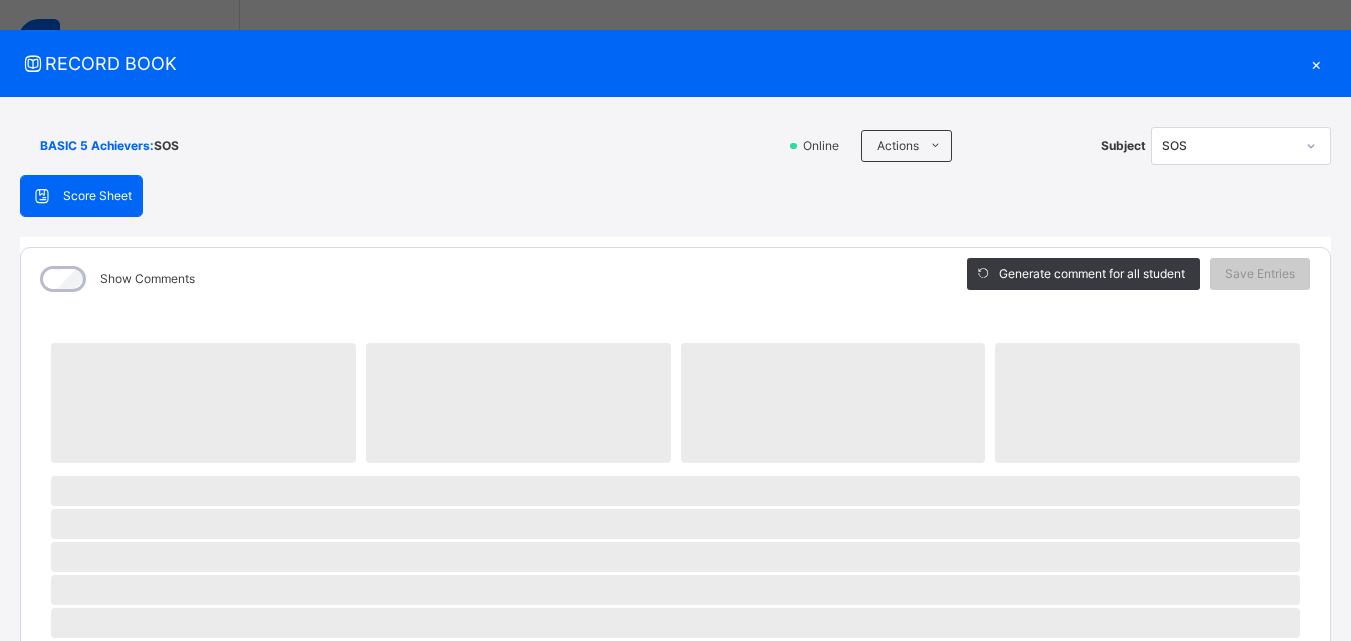 scroll, scrollTop: 0, scrollLeft: 0, axis: both 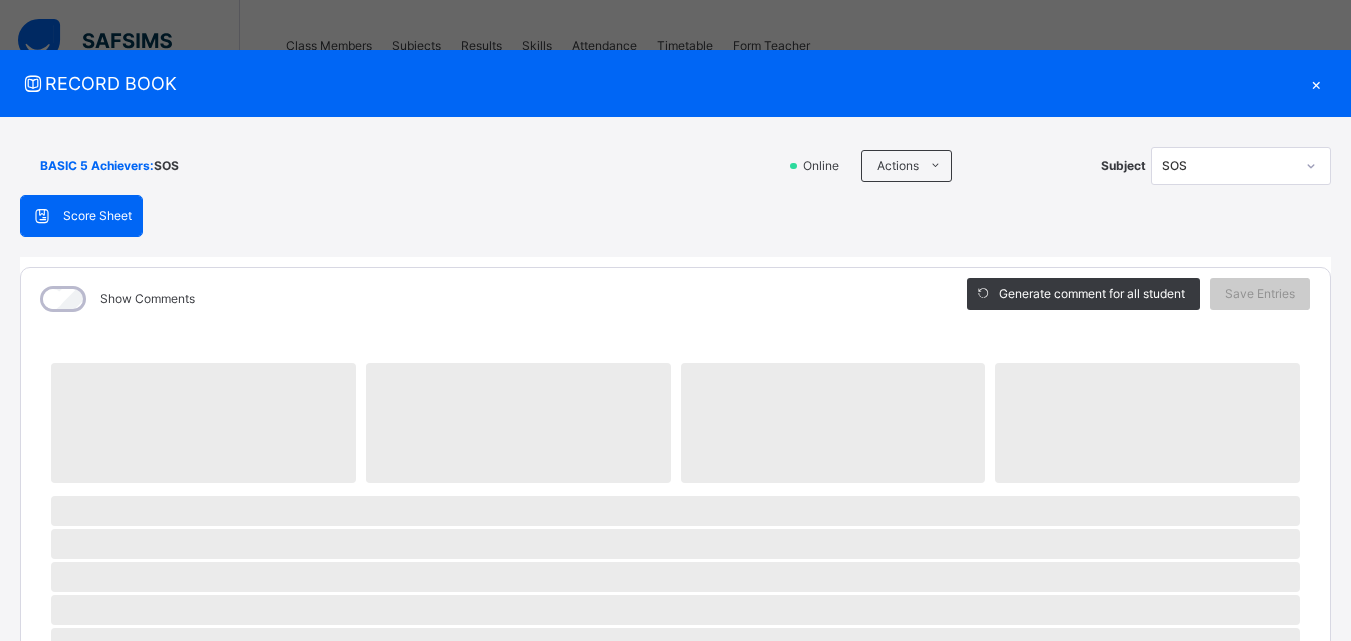 click at bounding box center [1311, 166] 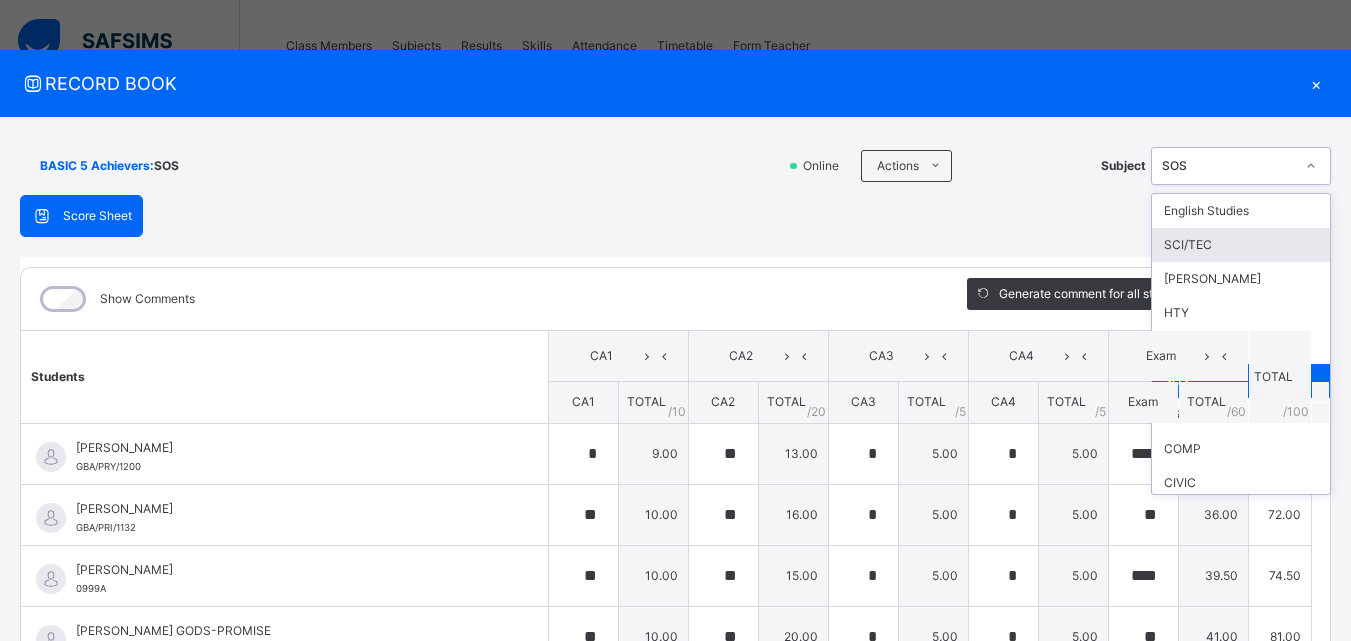 click on "SCI/TEC" at bounding box center (1241, 245) 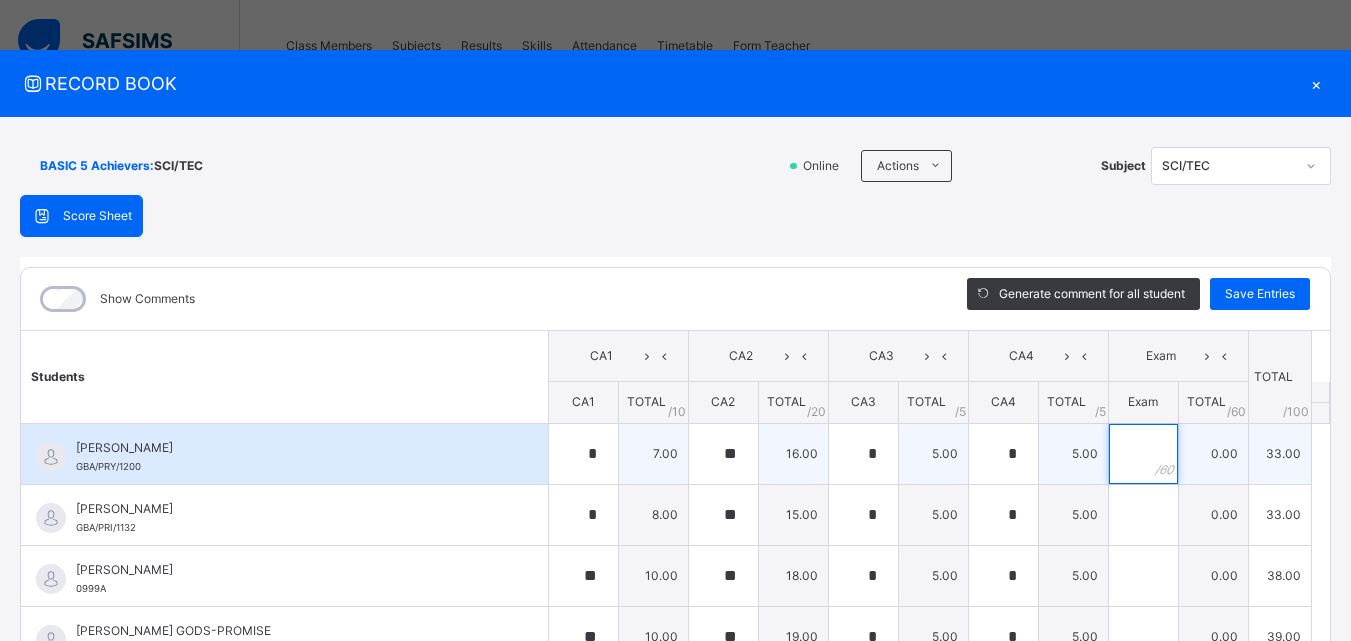 click at bounding box center [1143, 454] 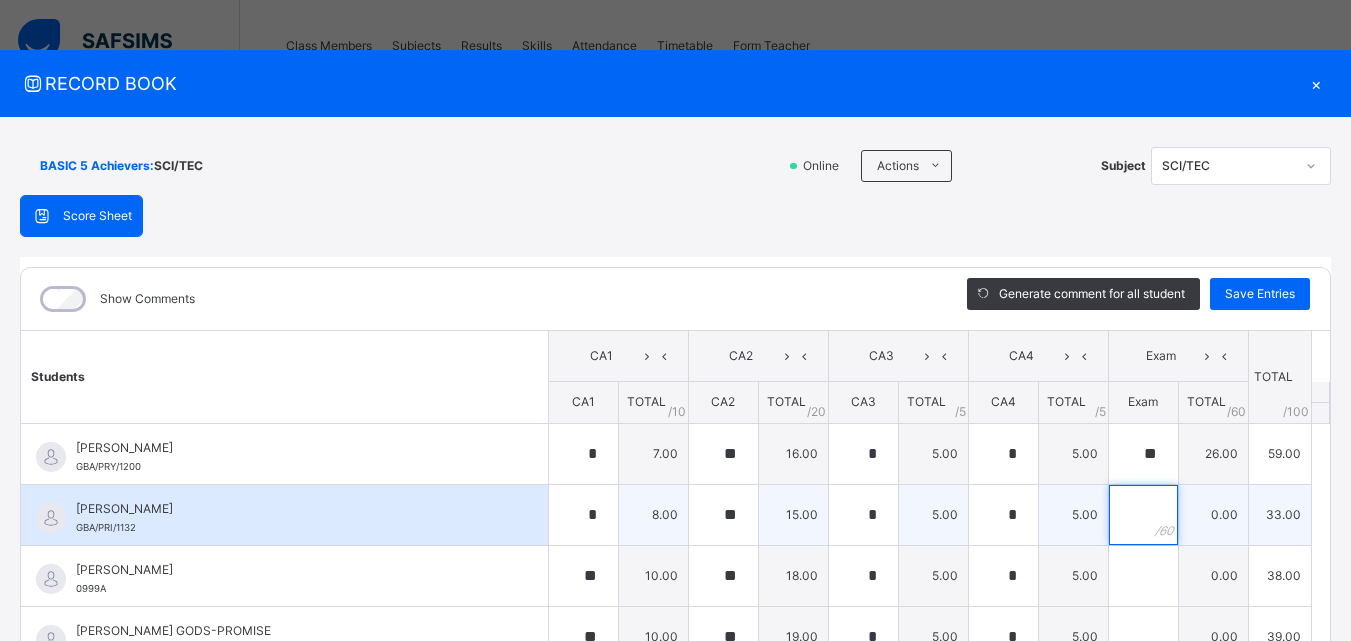 click at bounding box center [1143, 515] 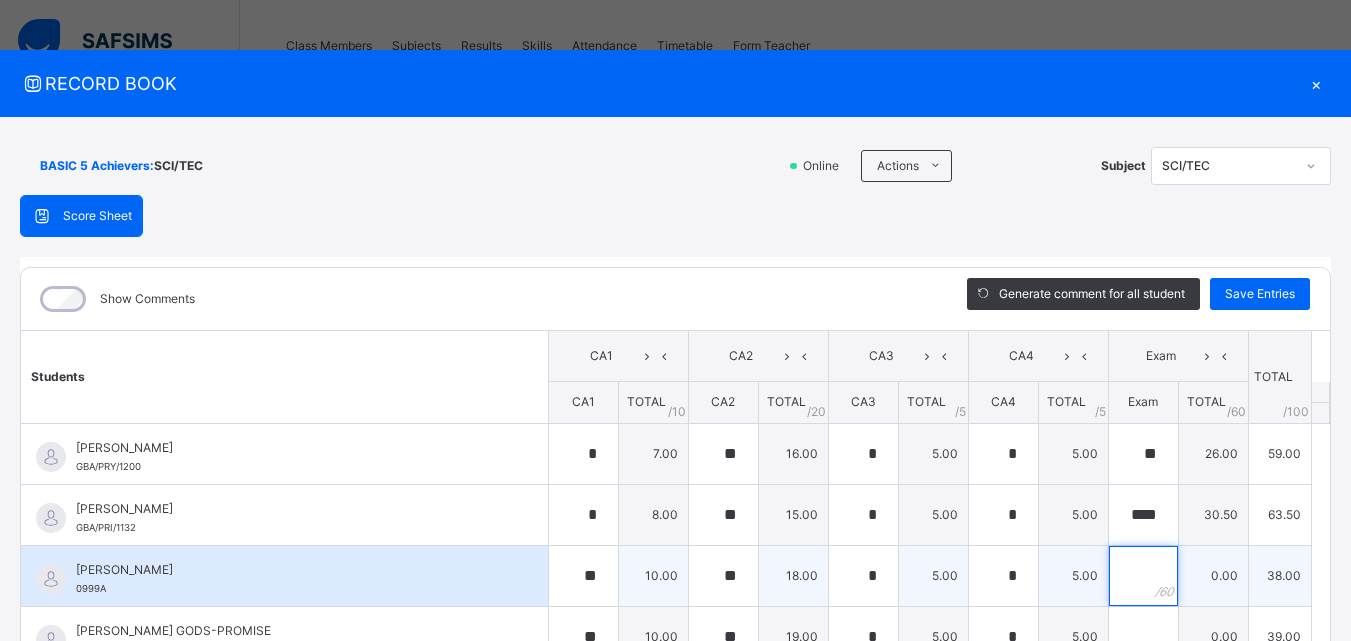 click at bounding box center [1143, 576] 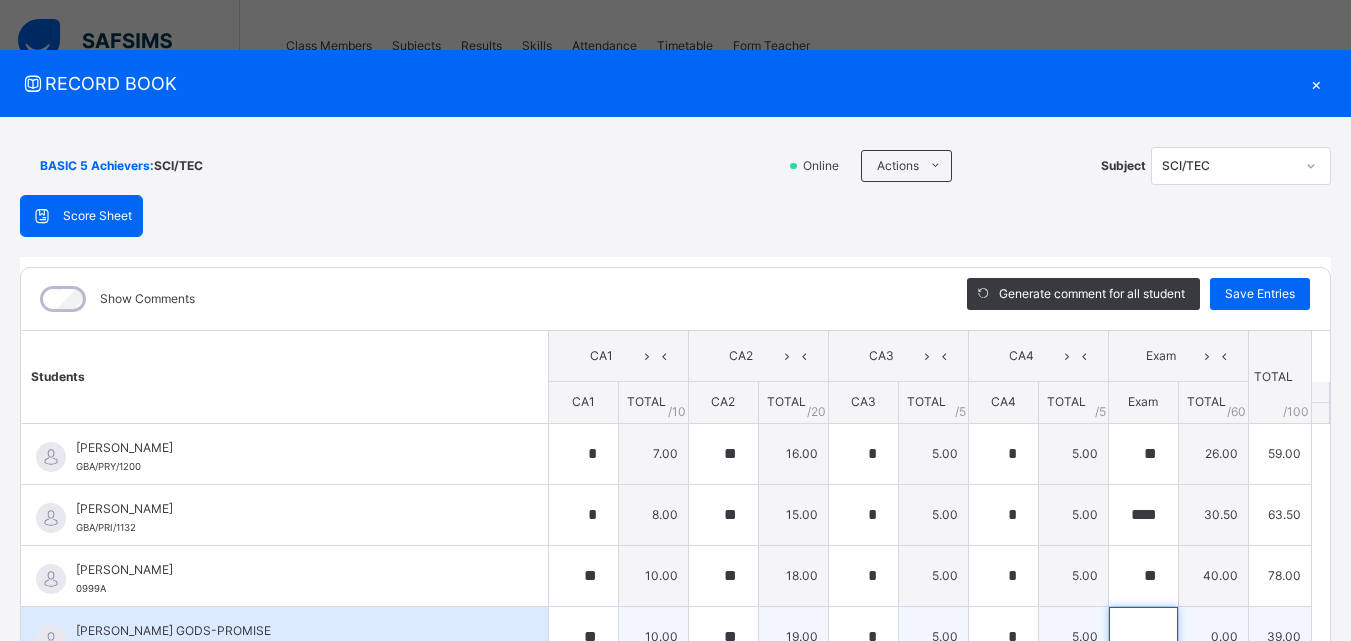 click at bounding box center [1143, 637] 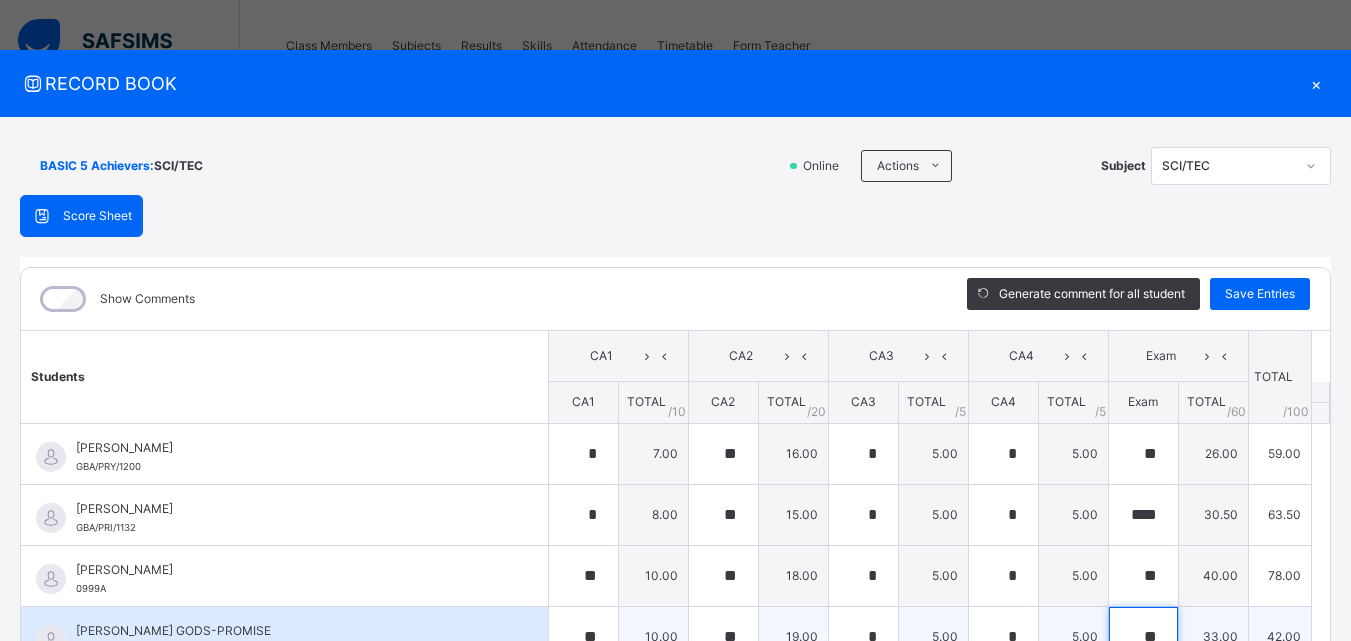 scroll, scrollTop: 6, scrollLeft: 0, axis: vertical 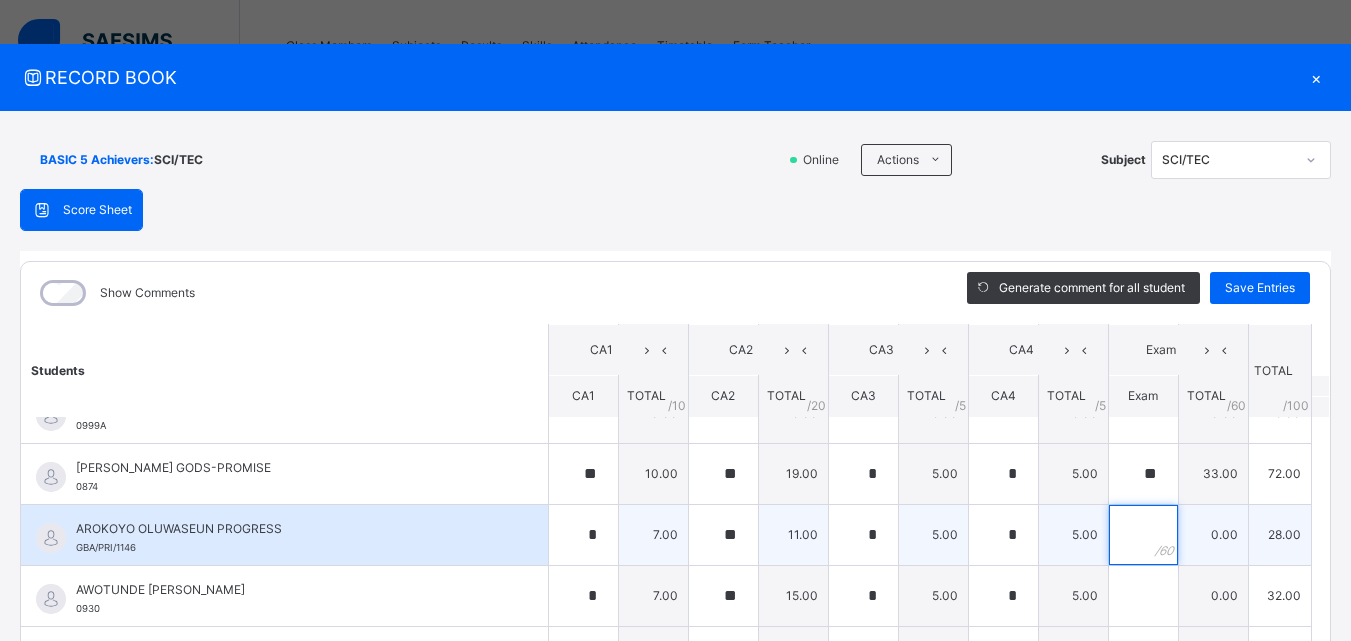 click at bounding box center [1143, 535] 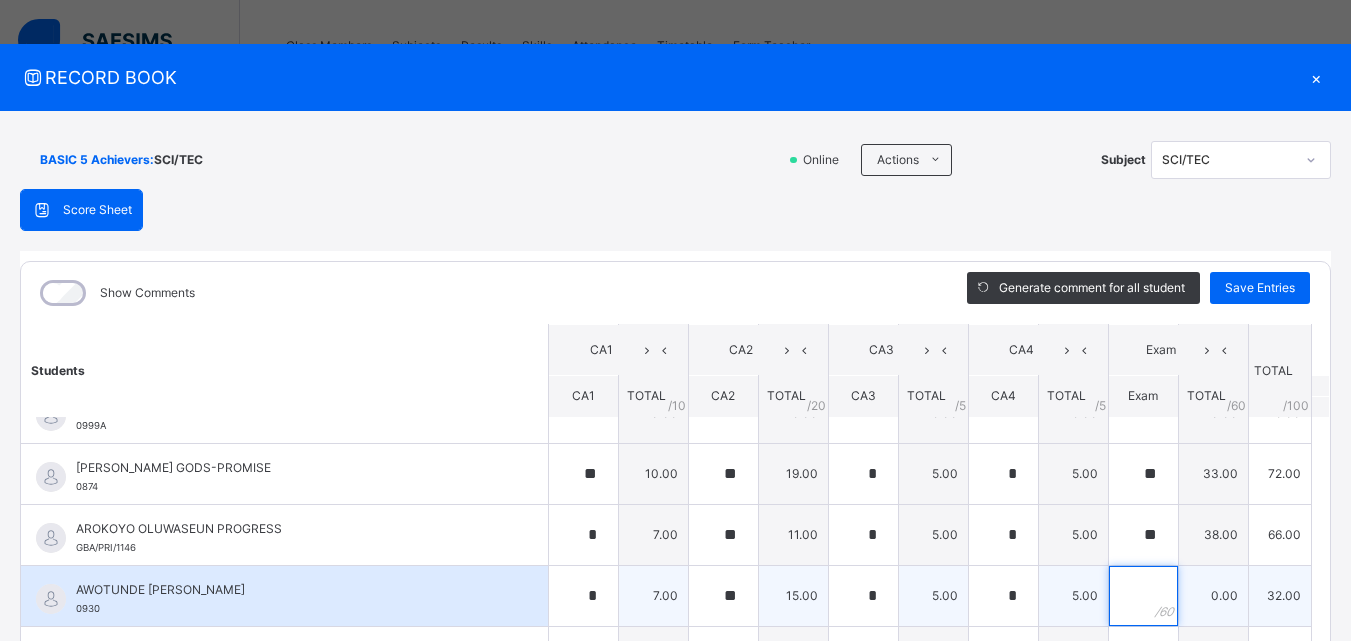 click at bounding box center (1143, 596) 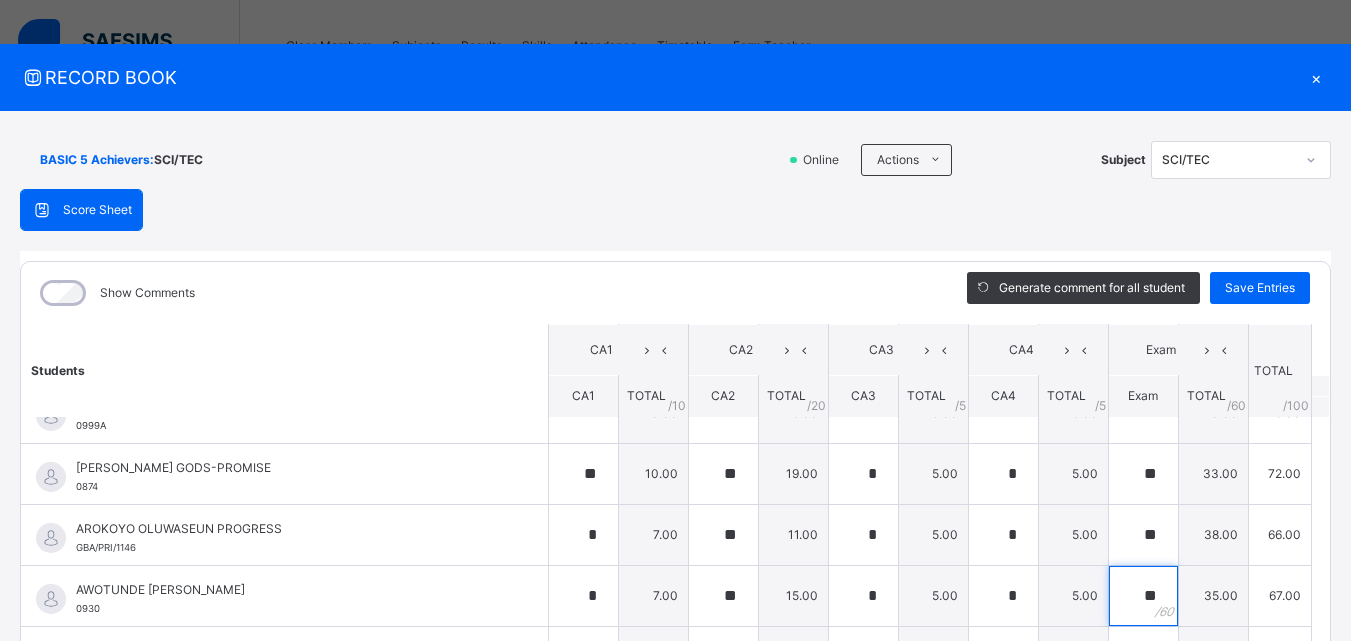 scroll, scrollTop: 376, scrollLeft: 0, axis: vertical 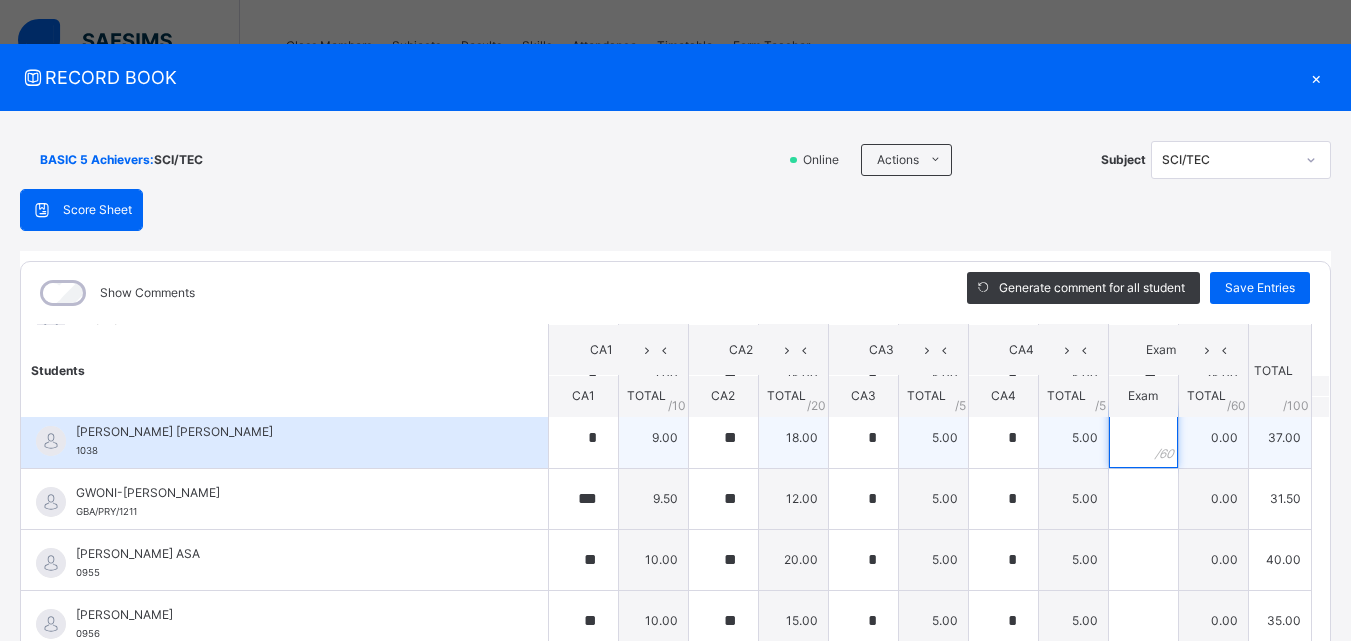 click at bounding box center [1143, 438] 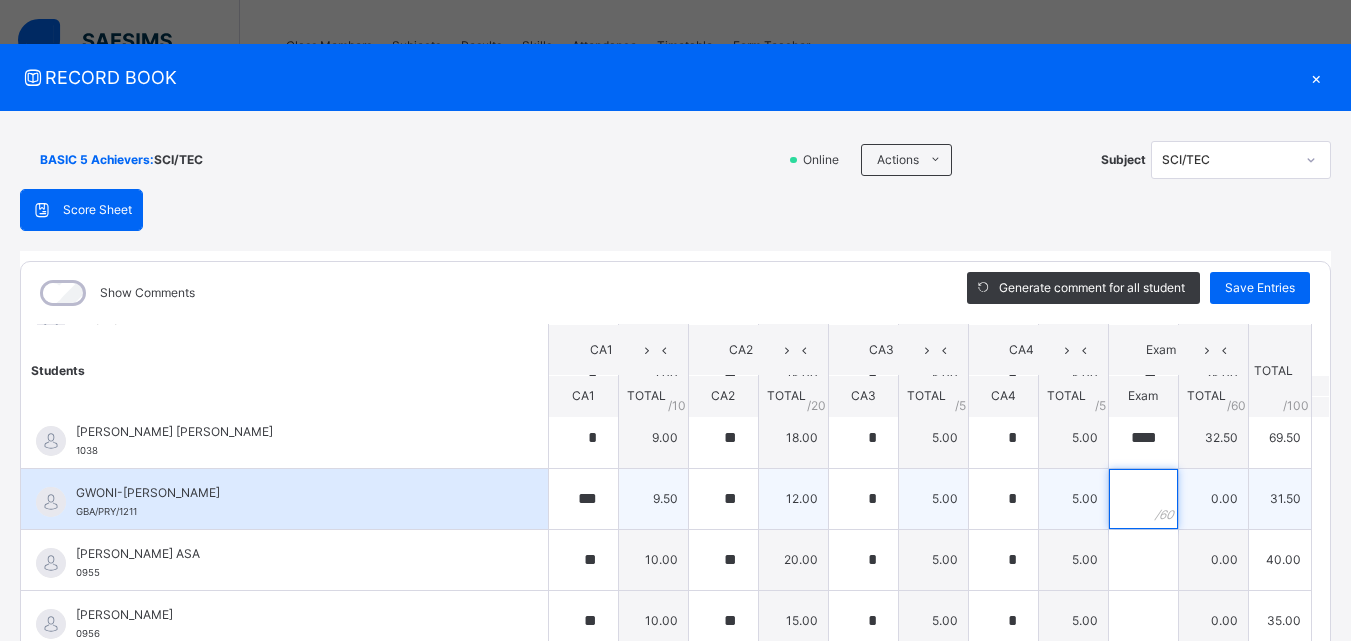 click at bounding box center (1143, 499) 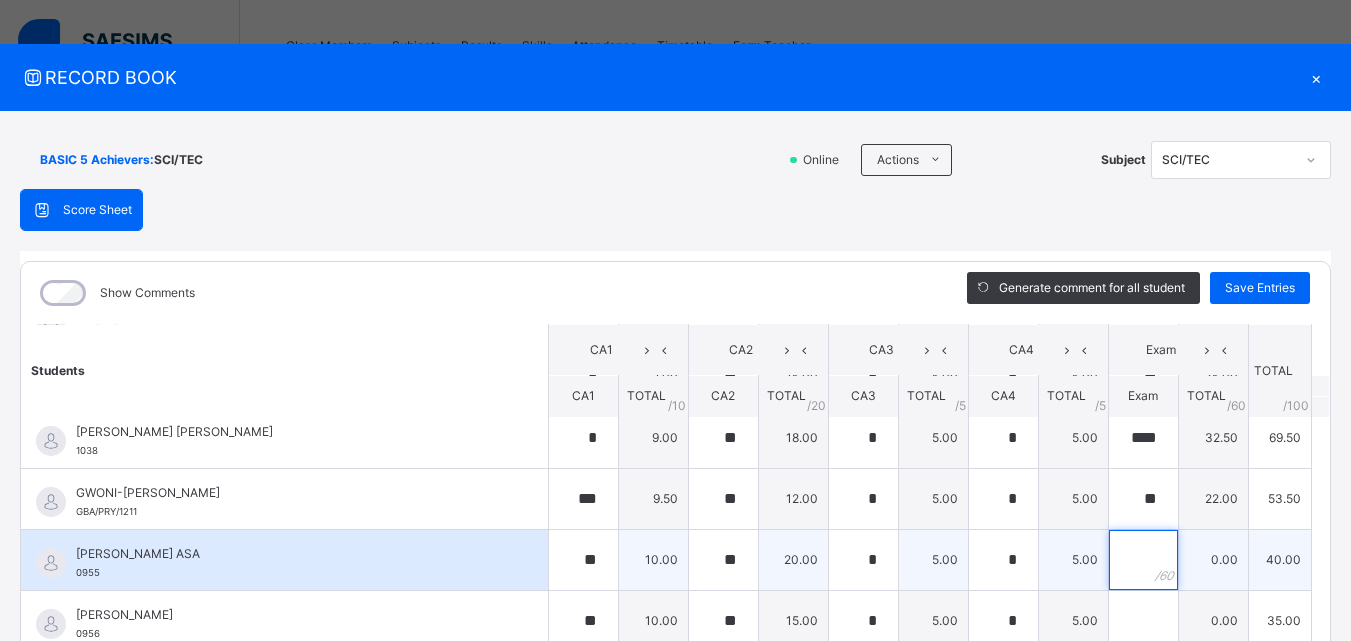 click at bounding box center [1143, 560] 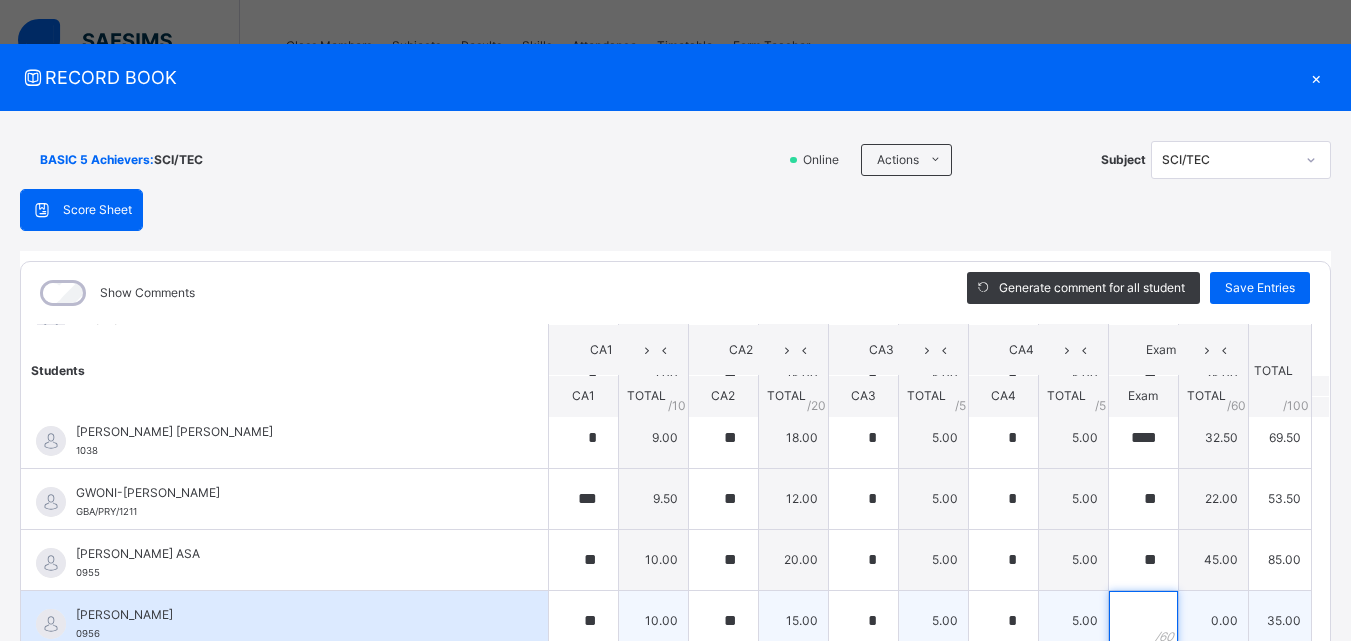 click at bounding box center [1143, 621] 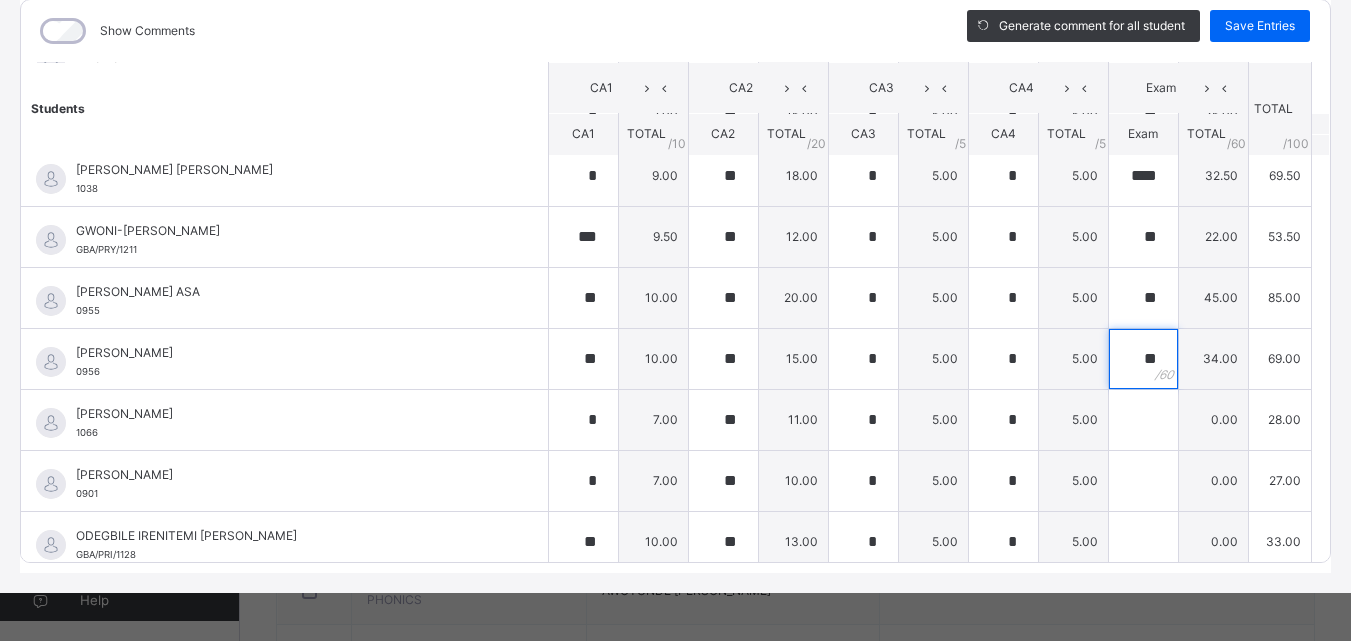 scroll, scrollTop: 270, scrollLeft: 0, axis: vertical 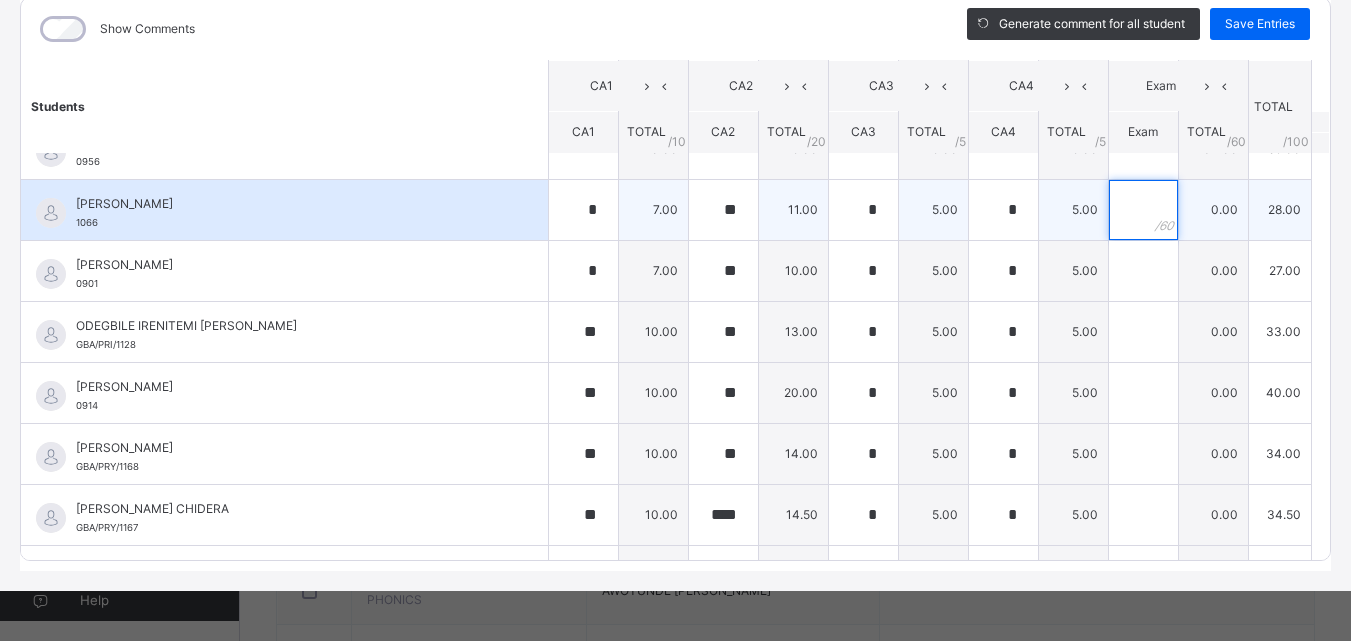 click at bounding box center [1143, 210] 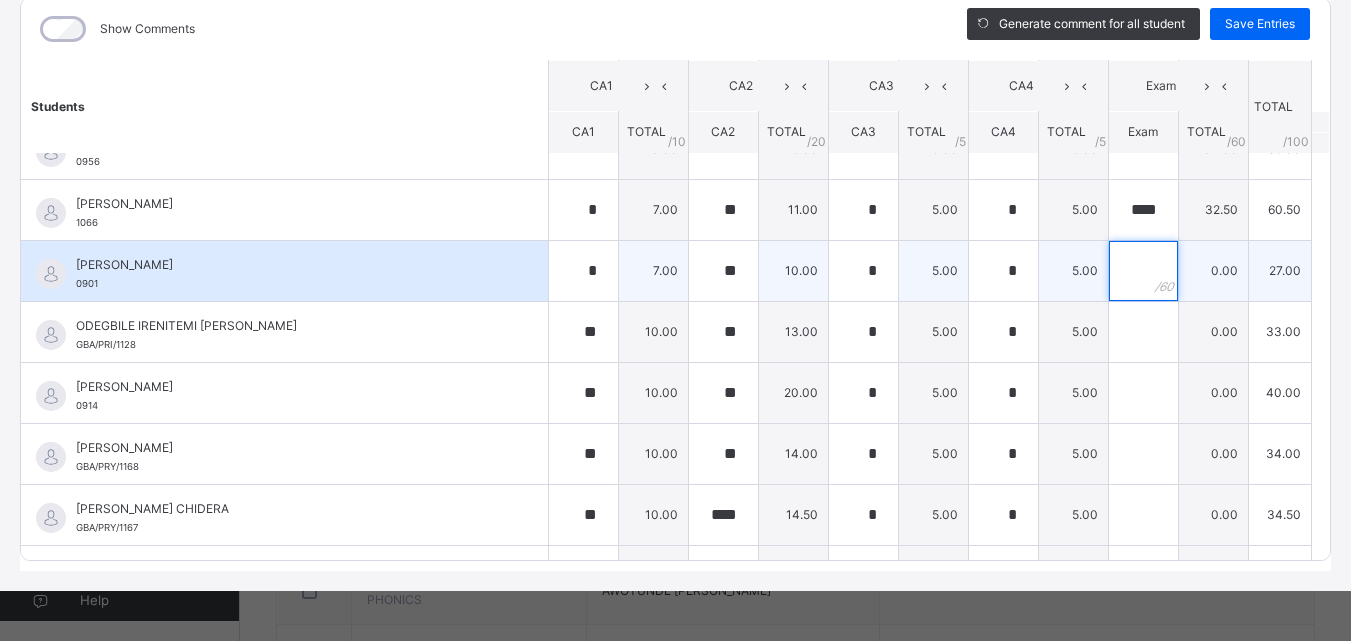 click at bounding box center (1143, 271) 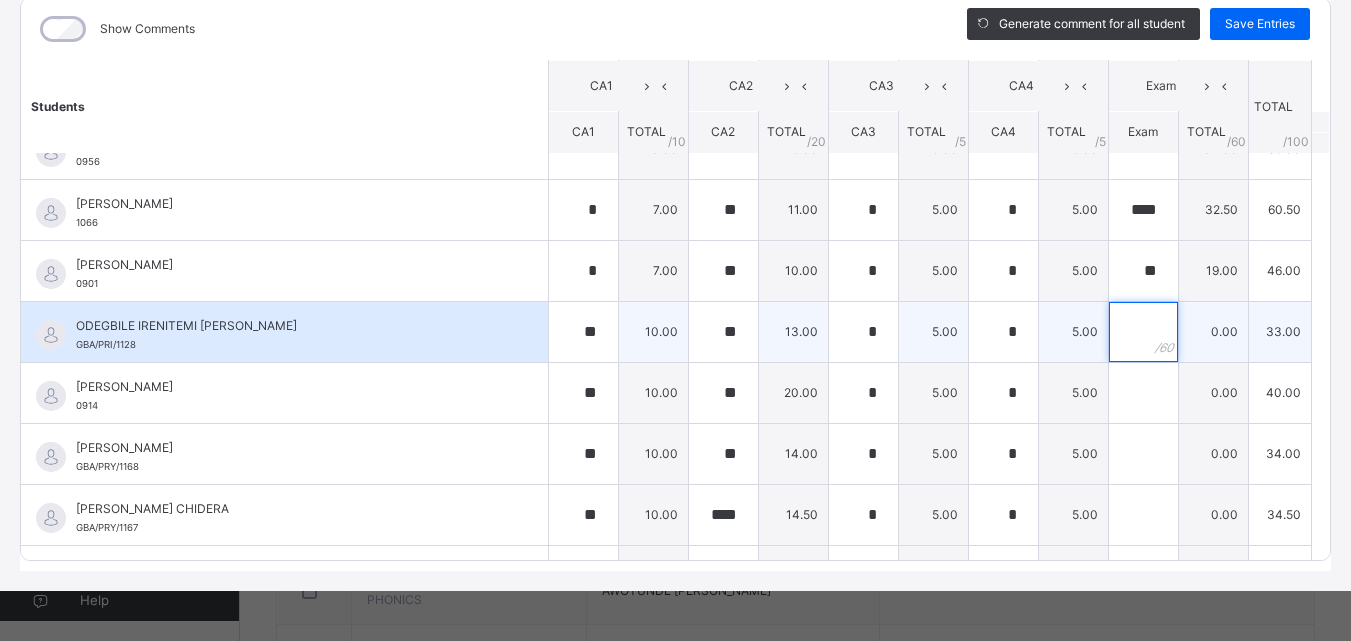 click at bounding box center (1143, 332) 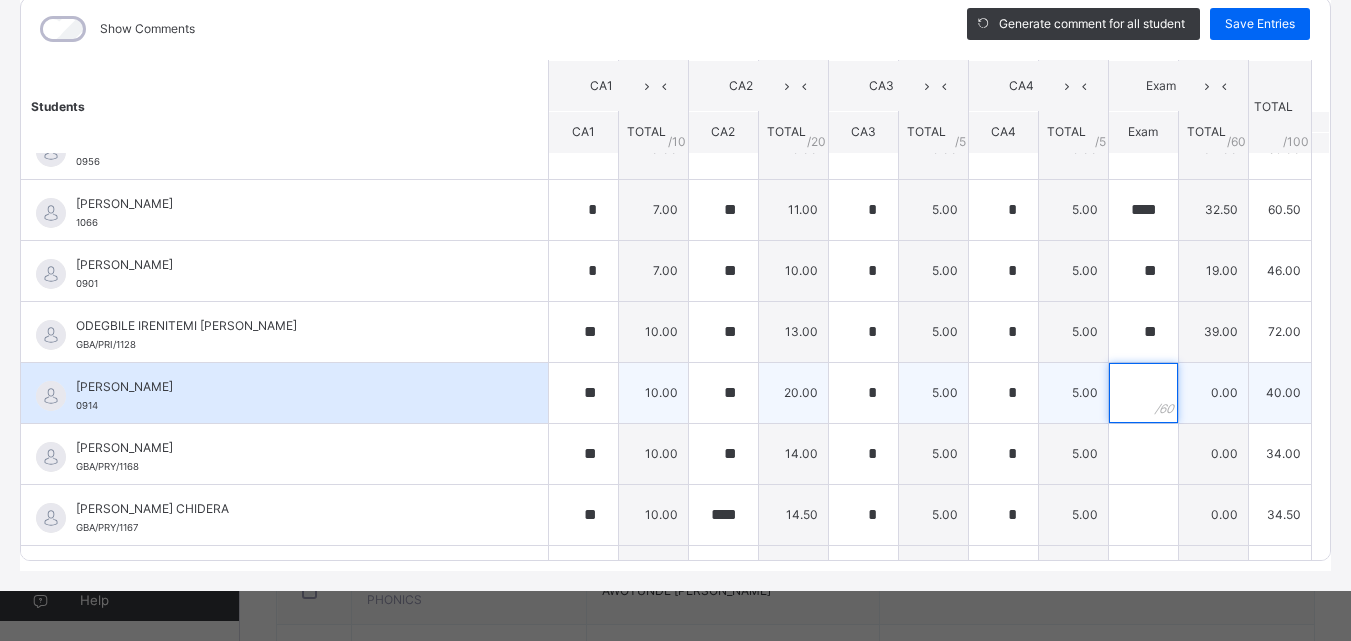 click at bounding box center (1143, 393) 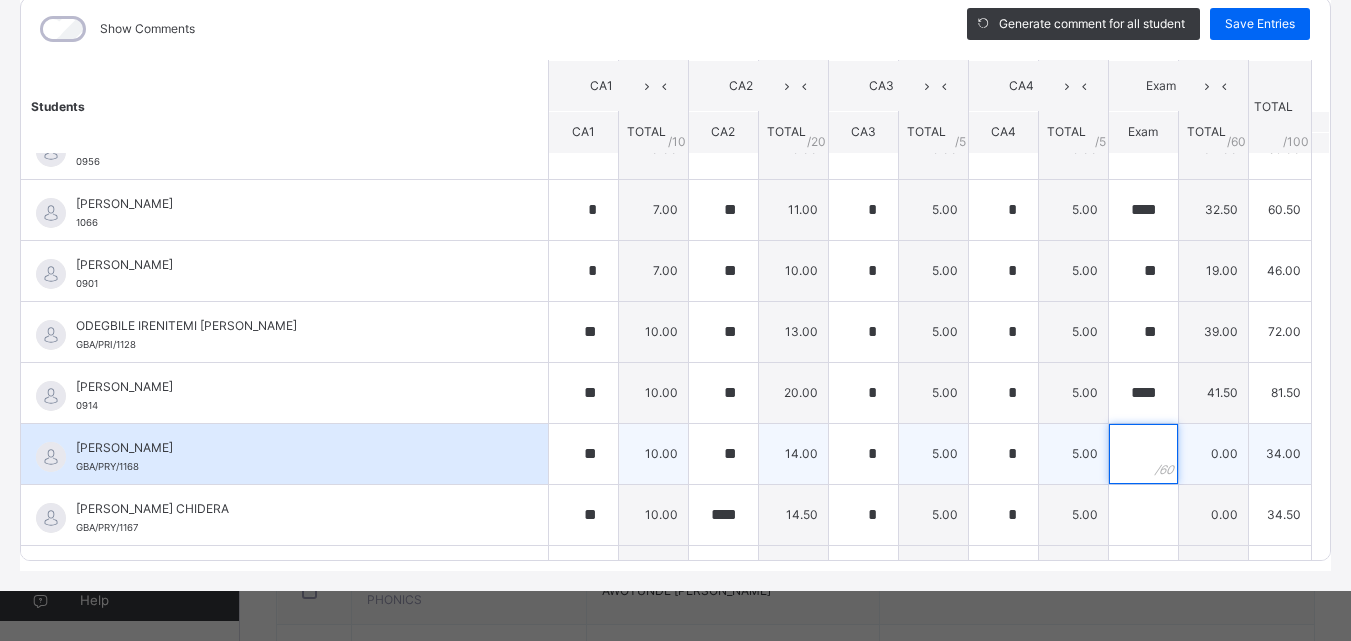 click at bounding box center (1143, 454) 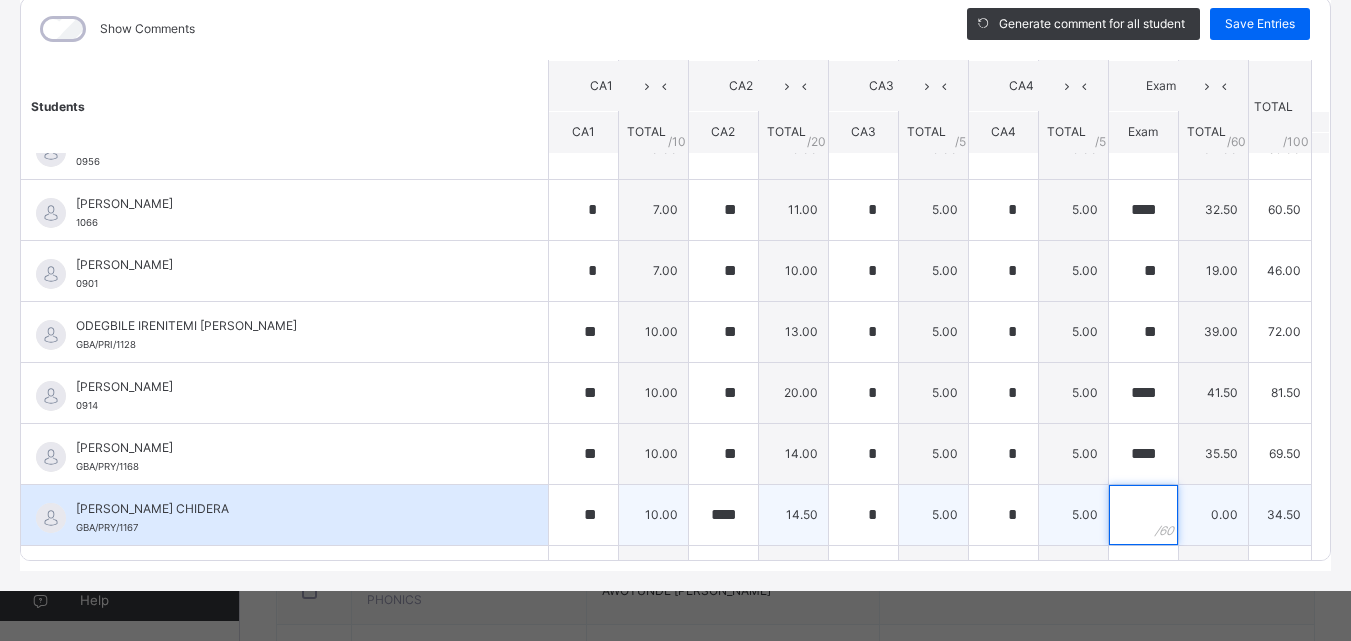 click at bounding box center [1143, 515] 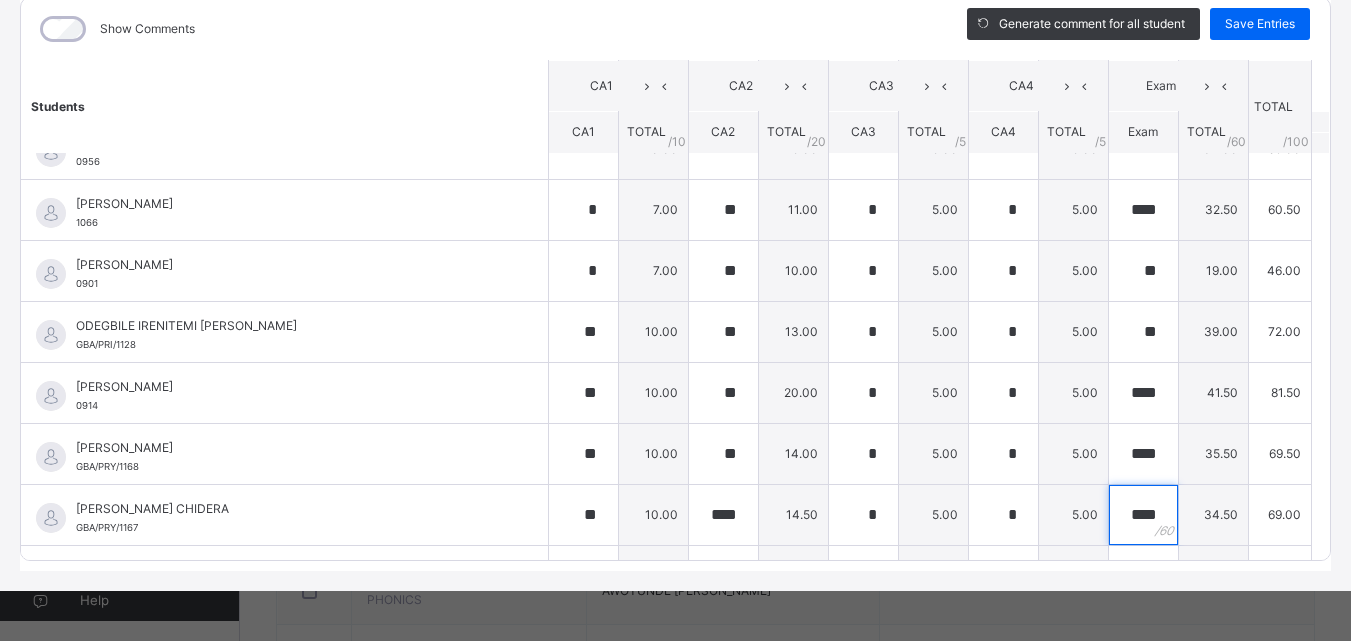 scroll, scrollTop: 875, scrollLeft: 0, axis: vertical 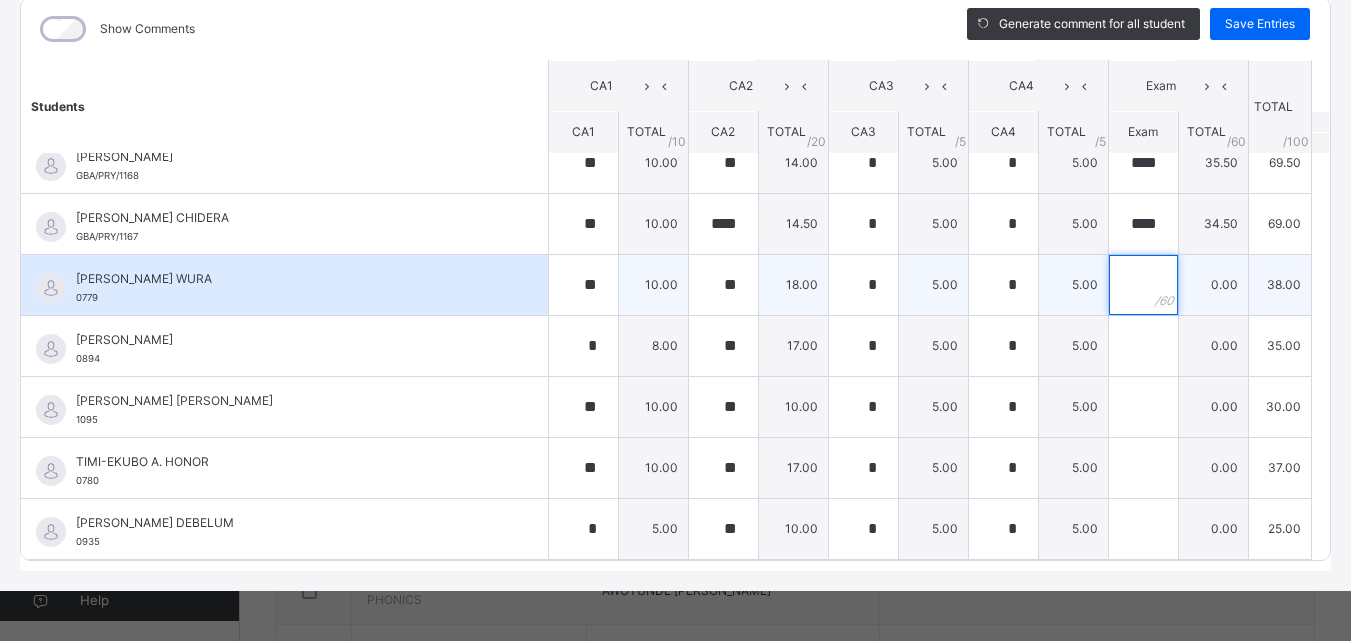 click at bounding box center [1143, 285] 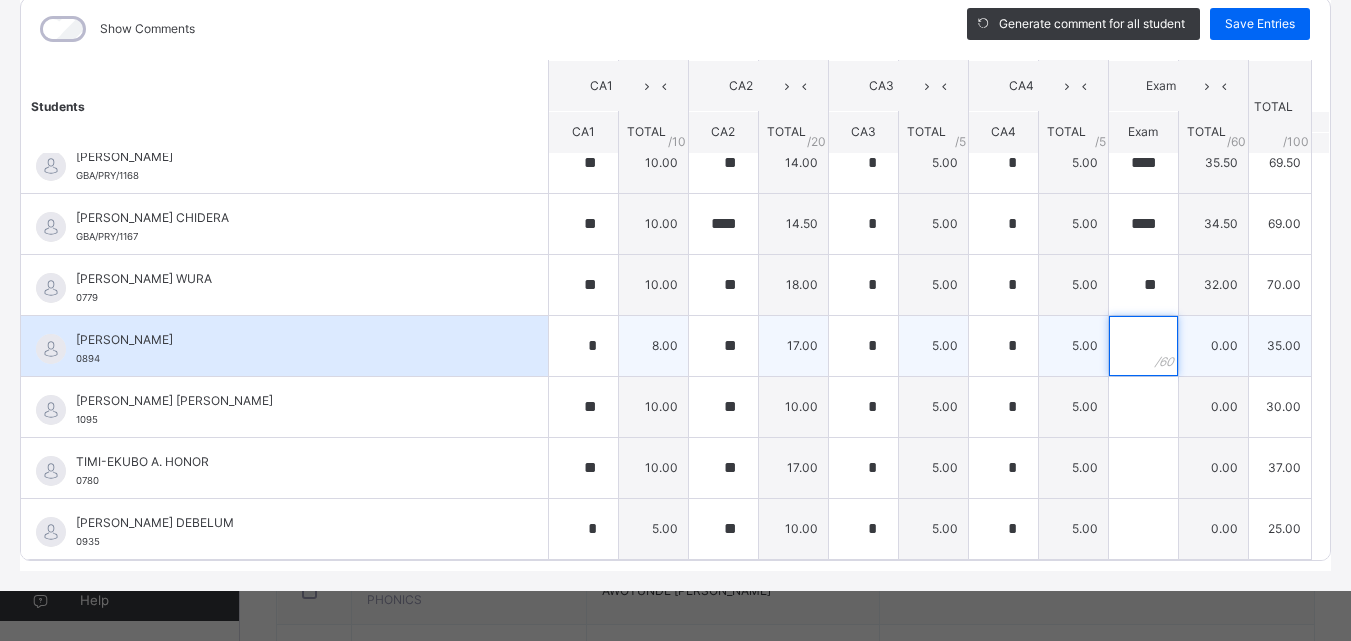 click at bounding box center [1143, 346] 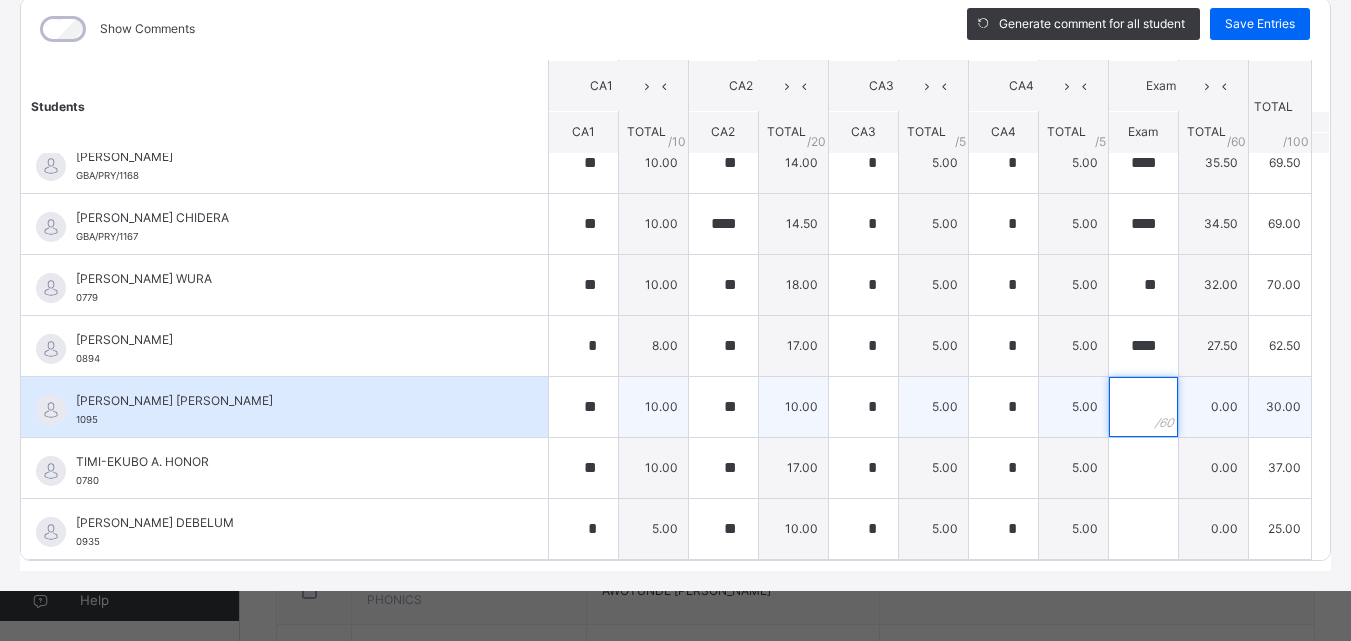 click at bounding box center [1143, 407] 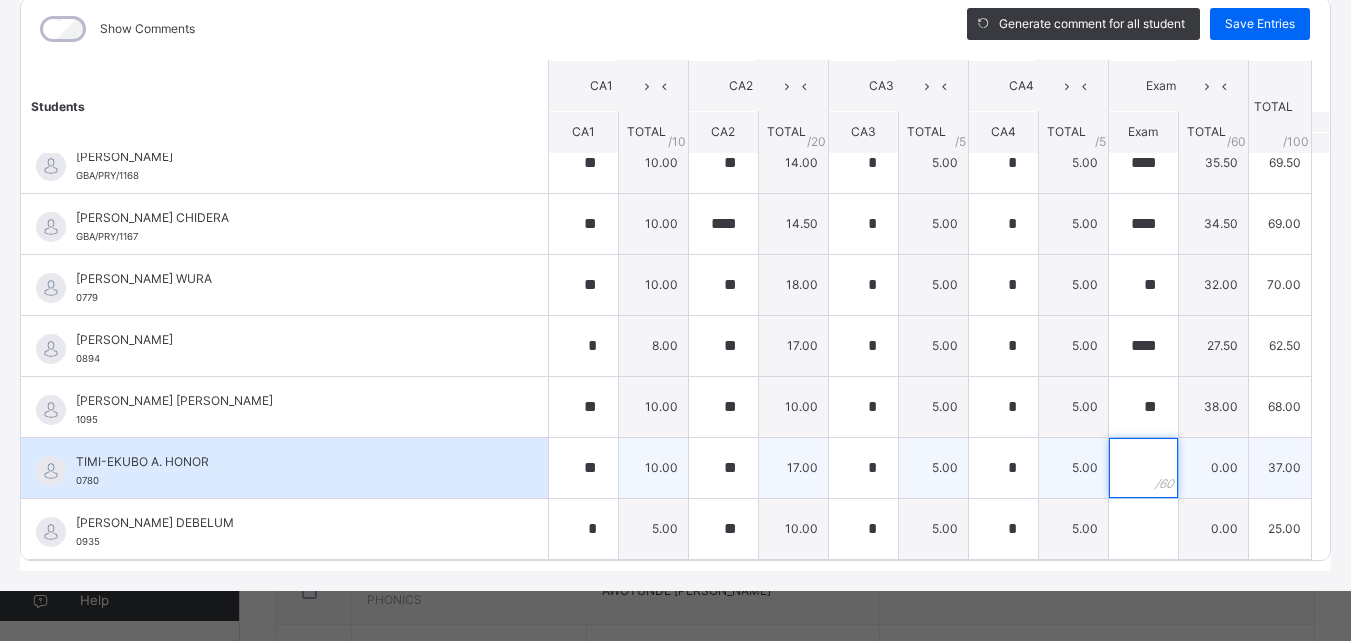 click at bounding box center [1143, 468] 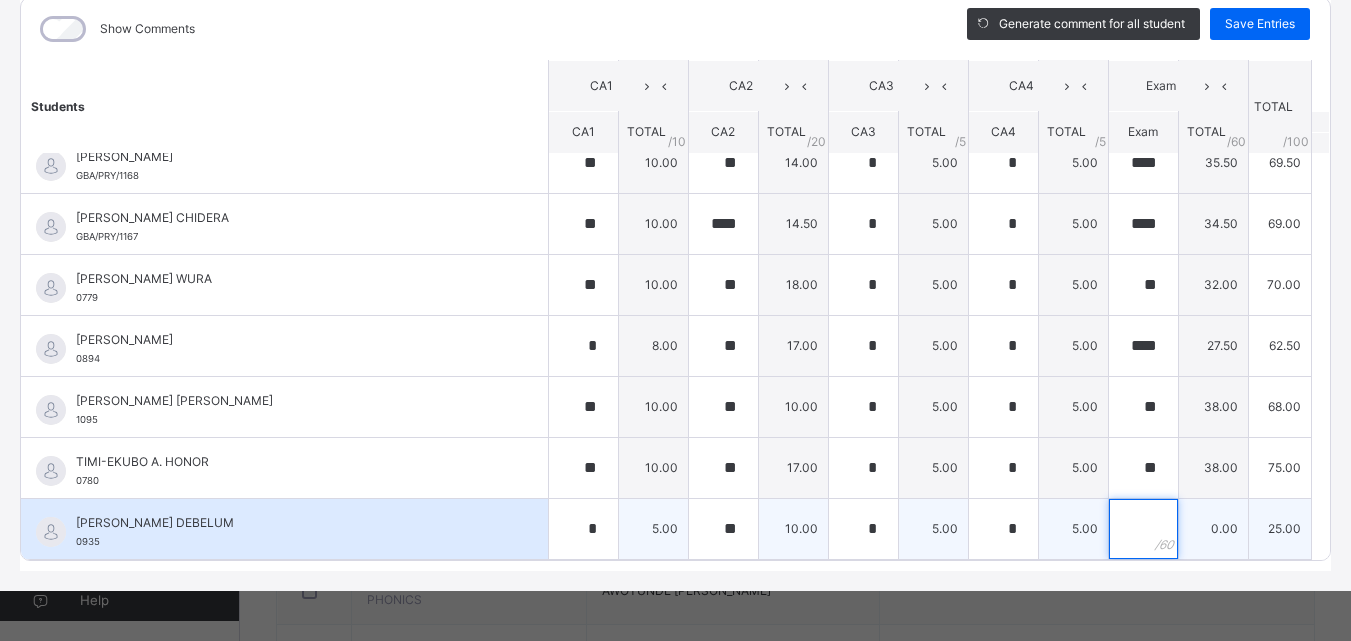click at bounding box center [1143, 529] 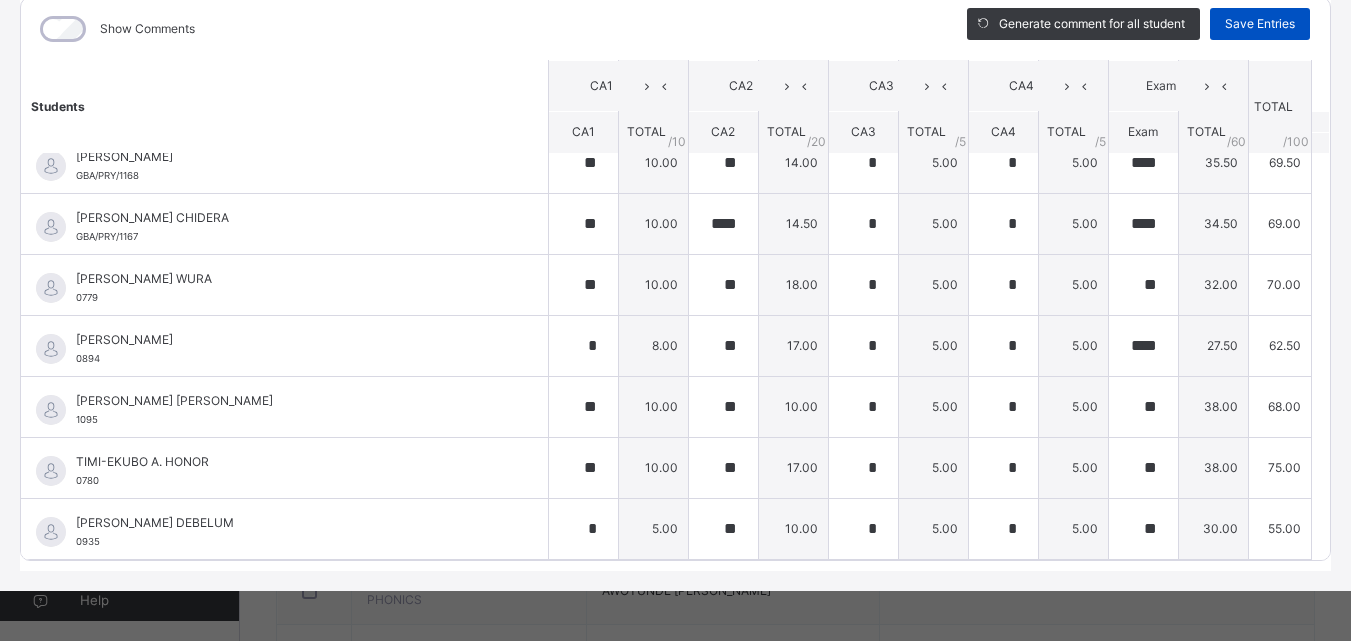 click on "Save Entries" at bounding box center [1260, 24] 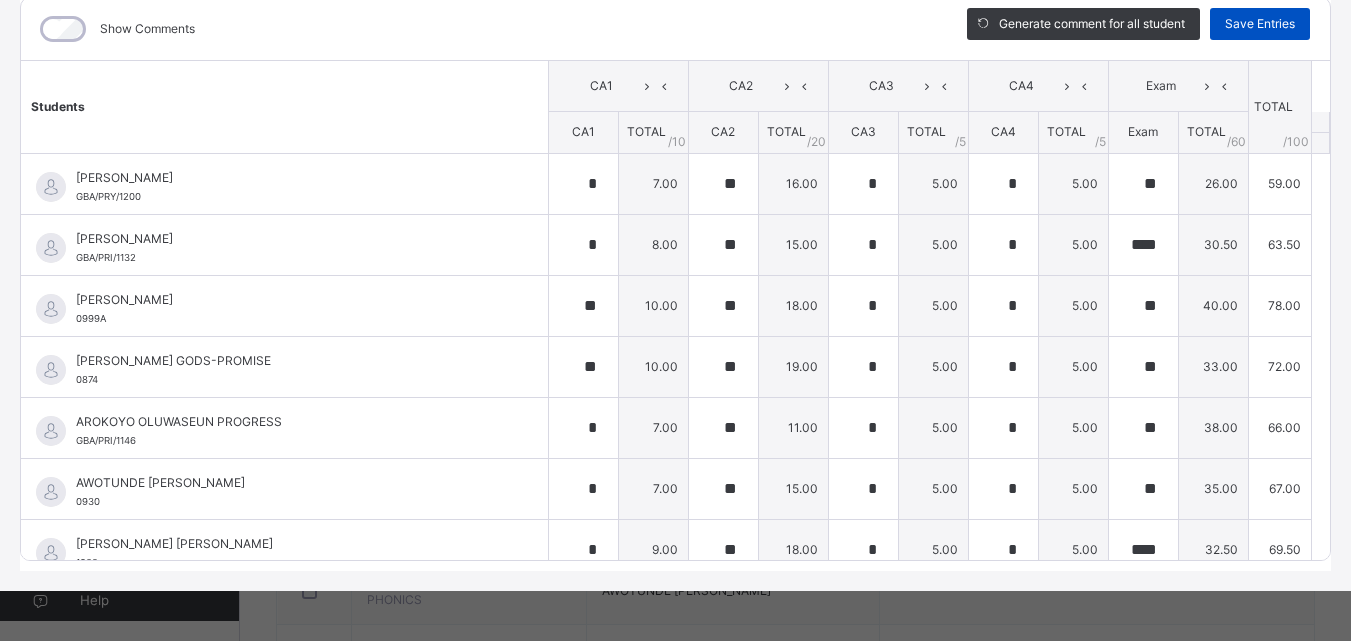 click on "Save Entries" at bounding box center (1260, 24) 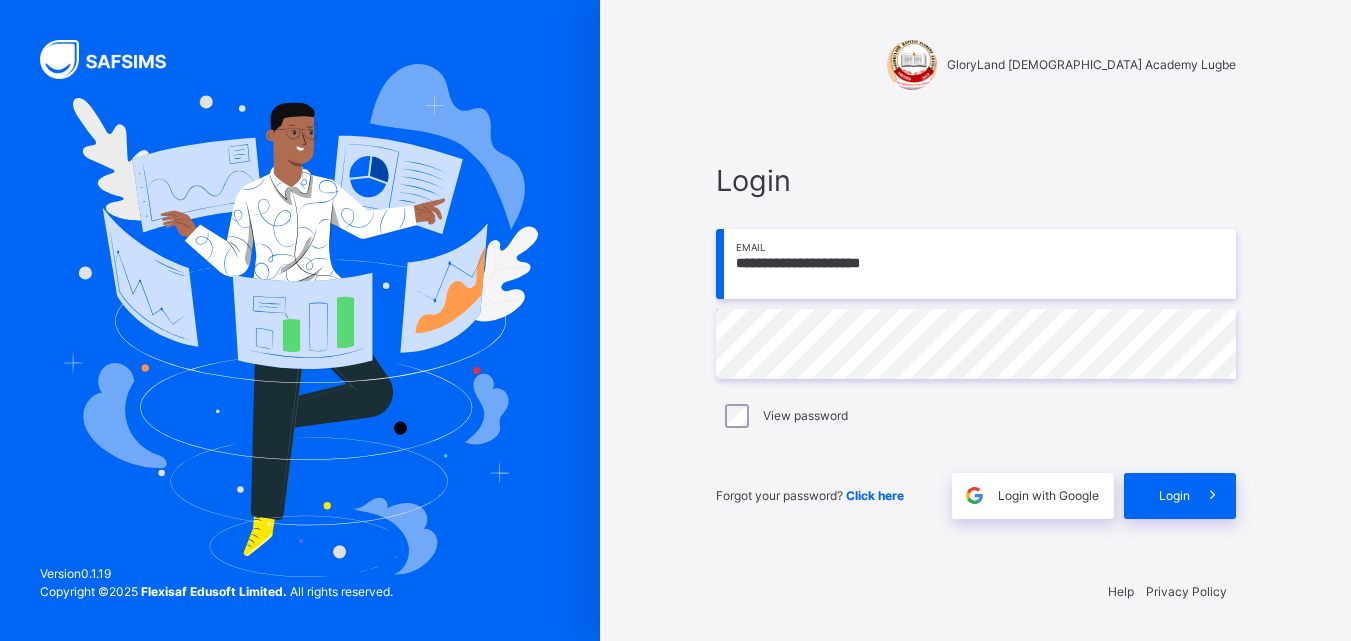 scroll, scrollTop: 0, scrollLeft: 0, axis: both 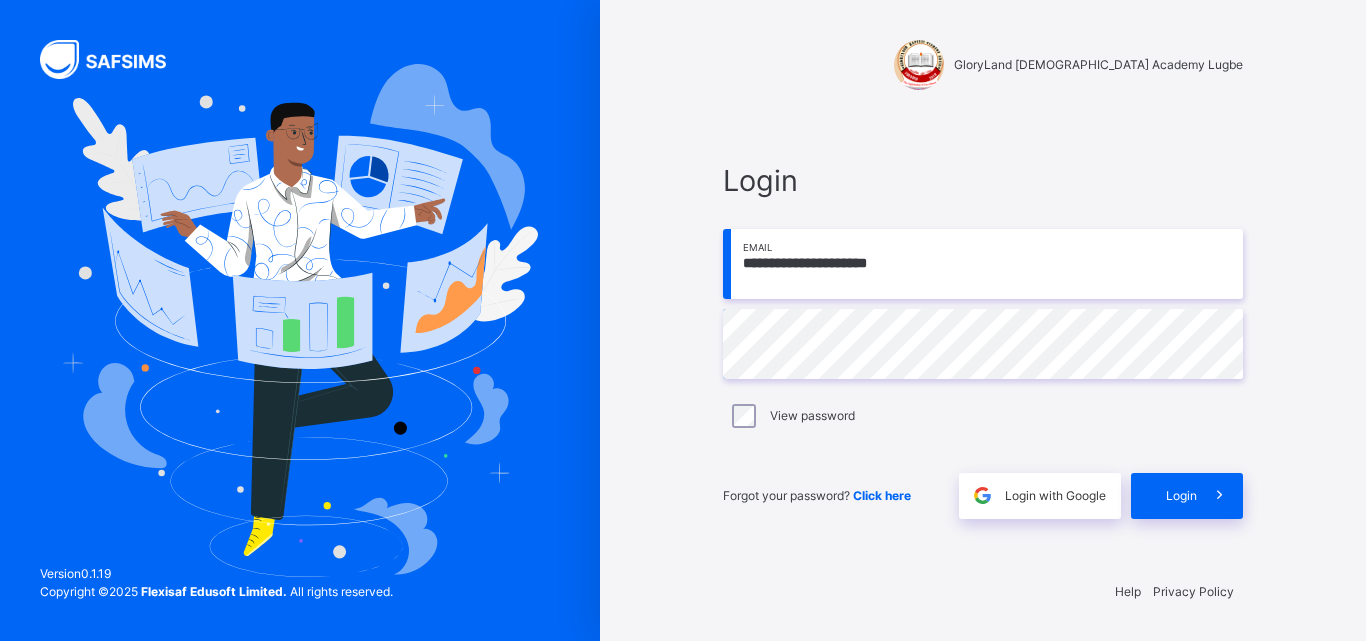 click on "**********" at bounding box center [983, 264] 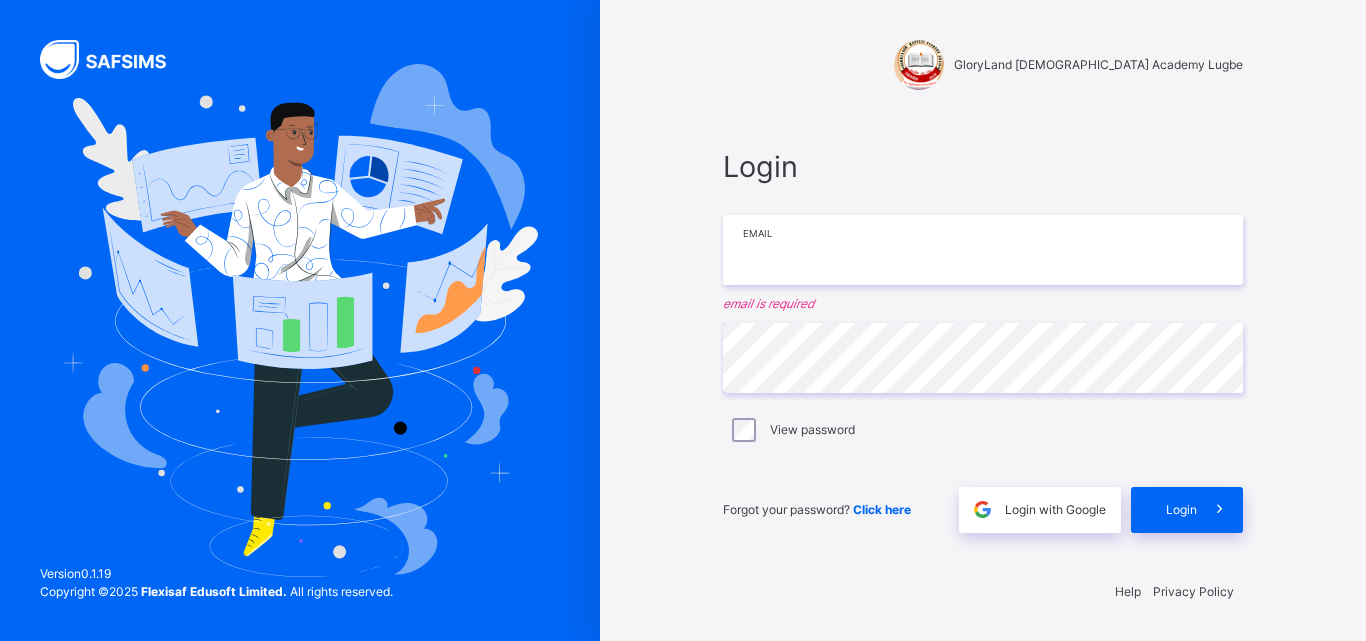 click at bounding box center (983, 250) 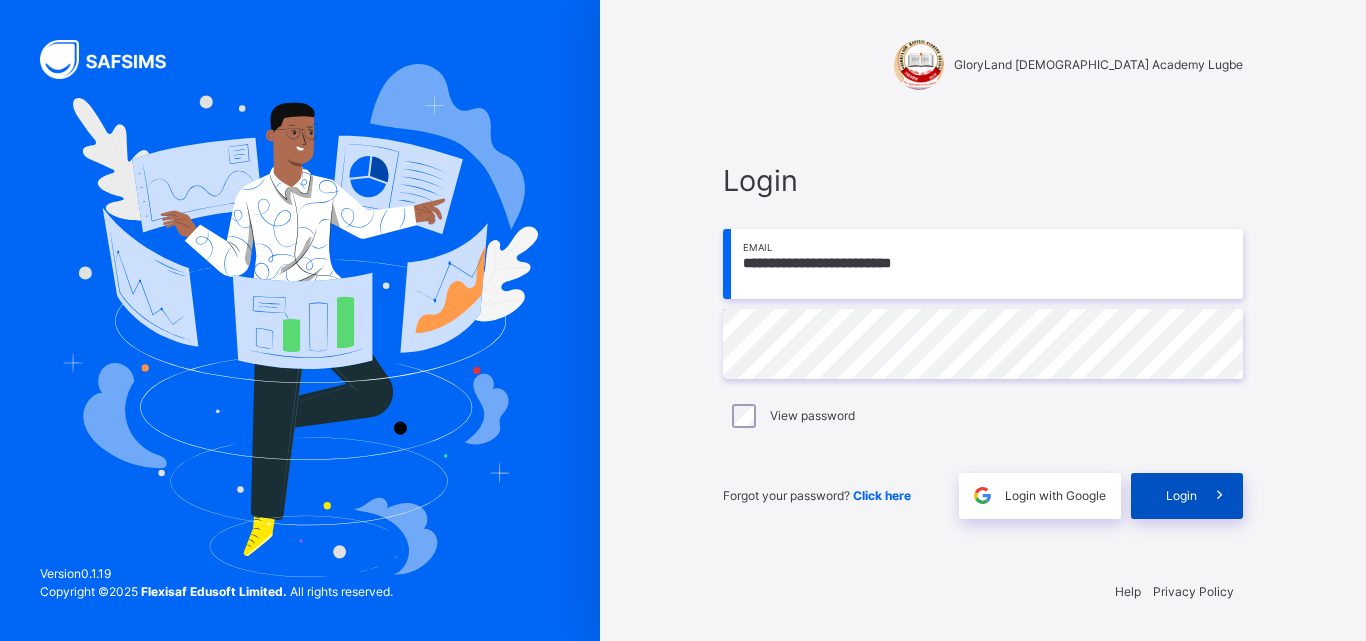 click on "Login" at bounding box center (1181, 496) 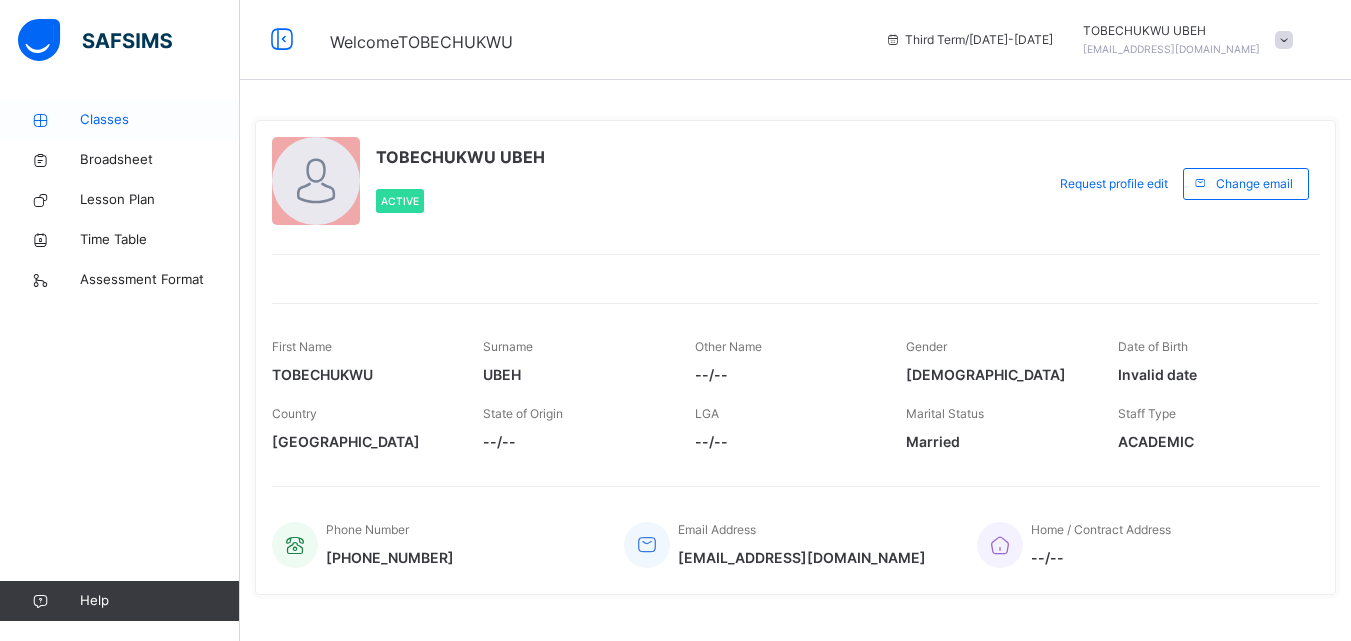 click on "Classes" at bounding box center (160, 120) 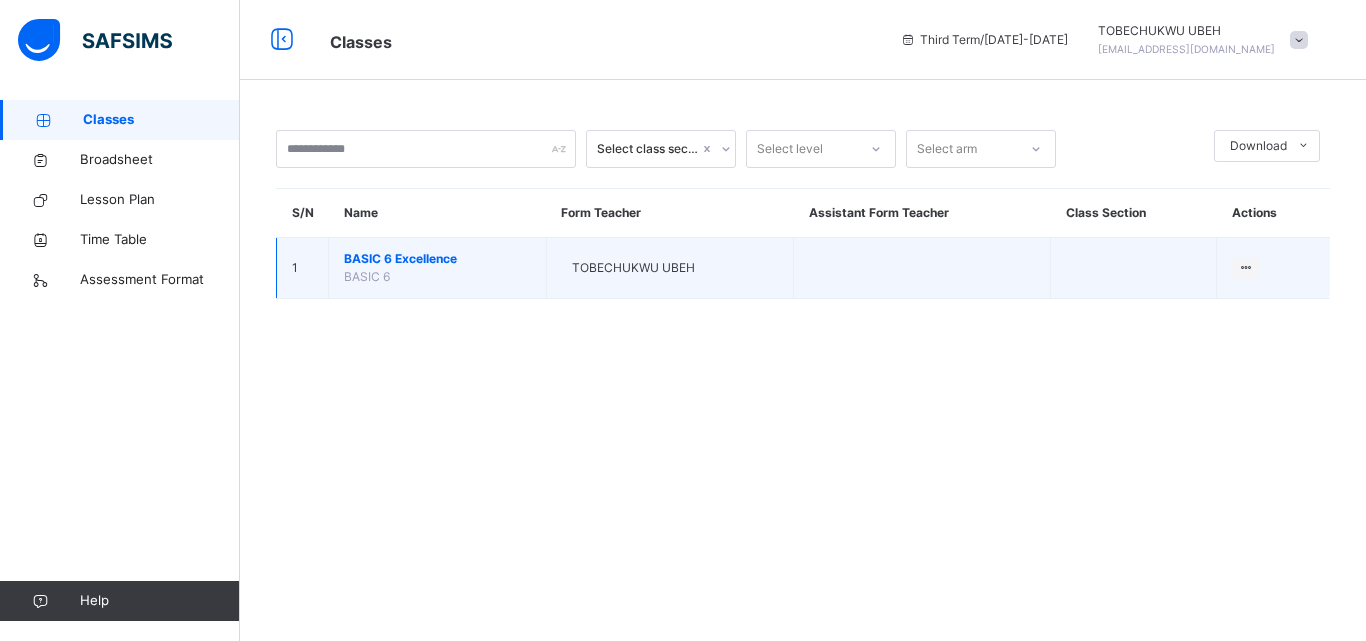 click on "BASIC 6   Excellence" at bounding box center [437, 259] 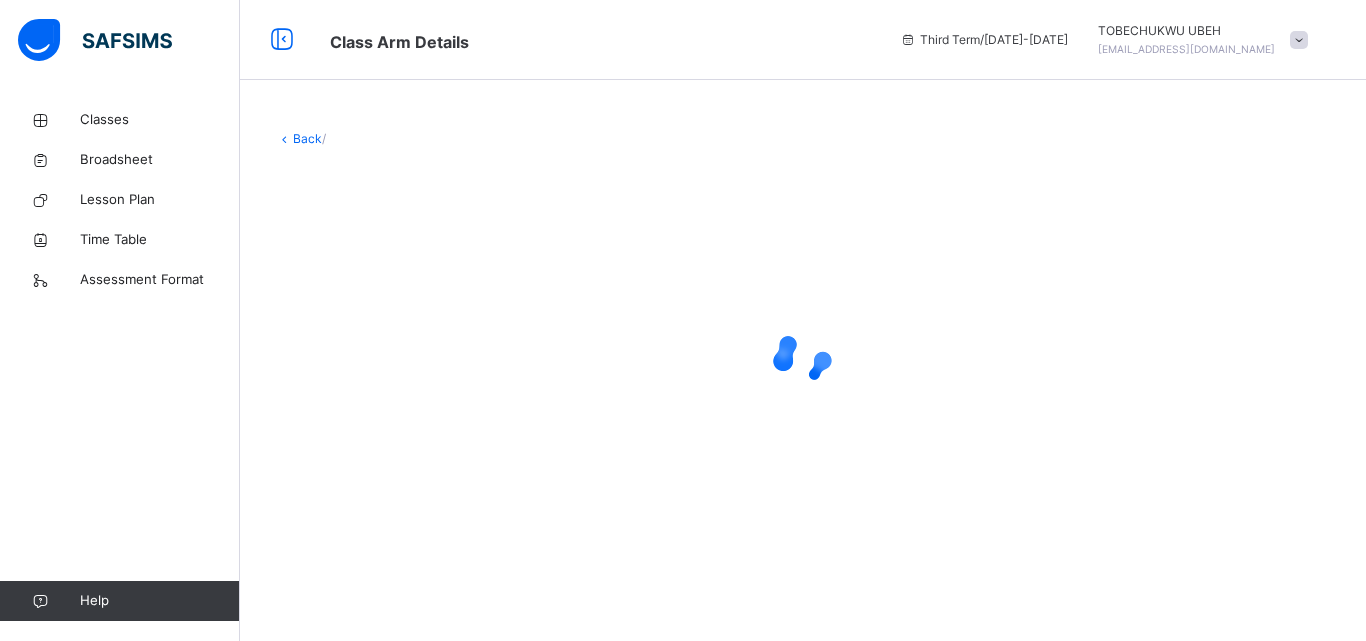 click at bounding box center [803, 358] 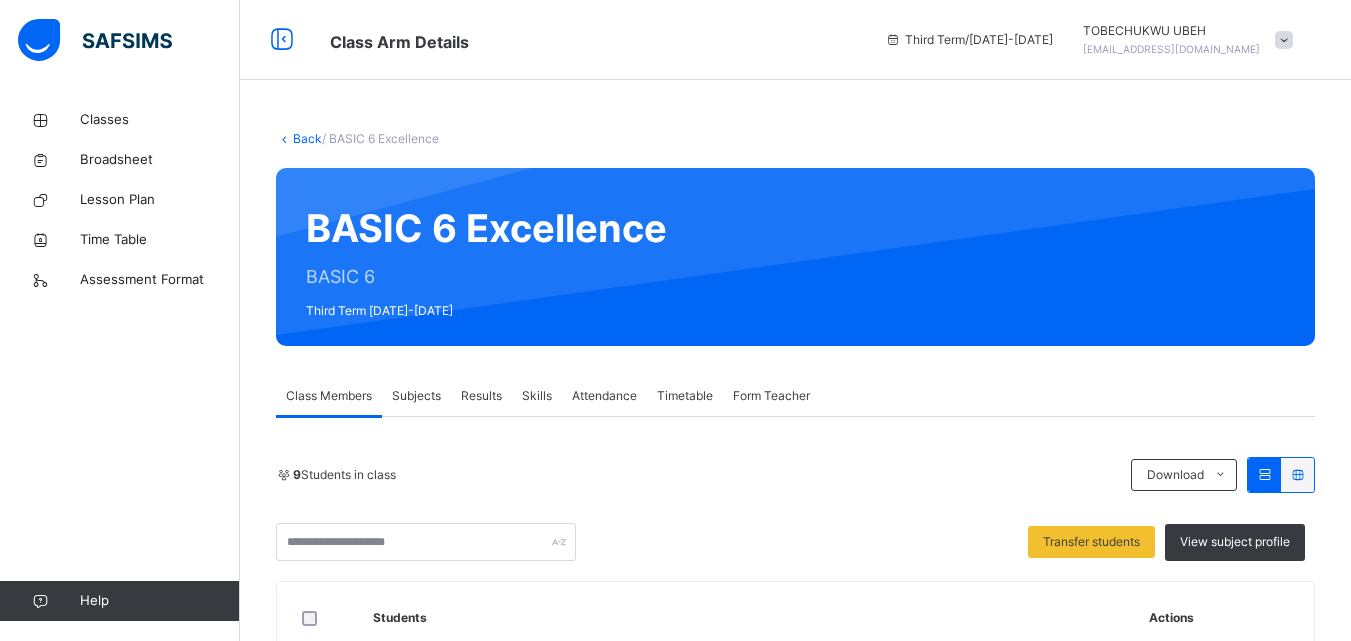click on "Subjects" at bounding box center [416, 396] 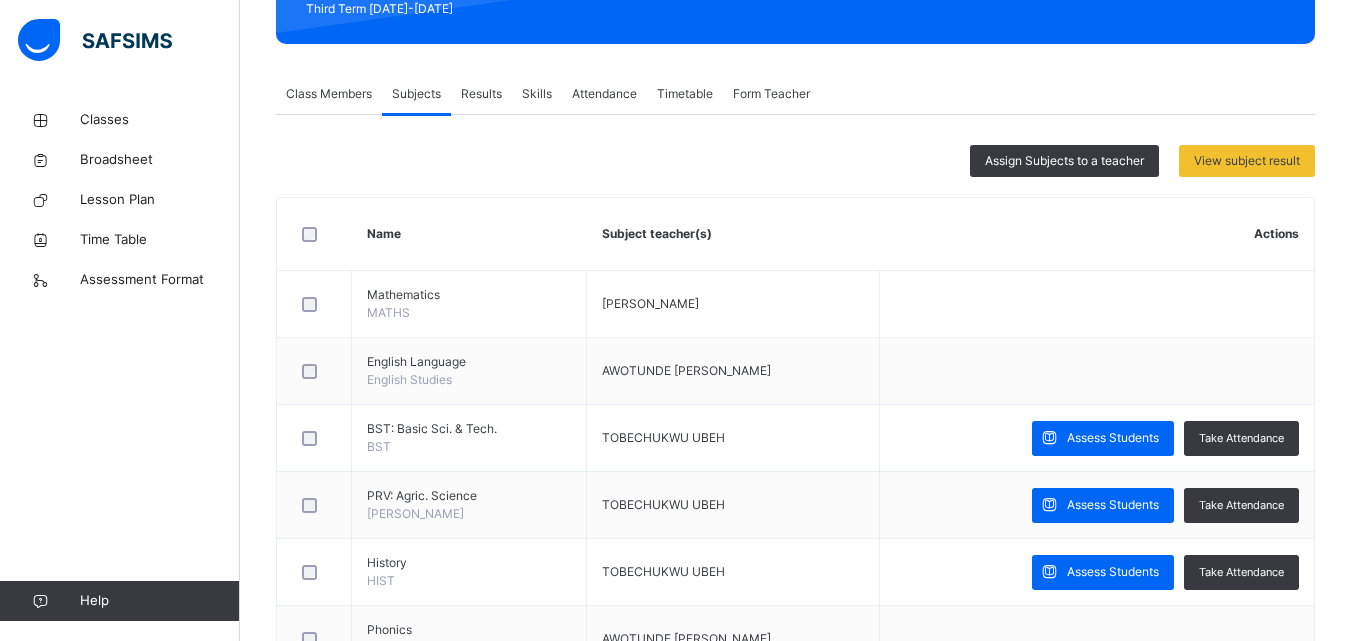 scroll, scrollTop: 307, scrollLeft: 0, axis: vertical 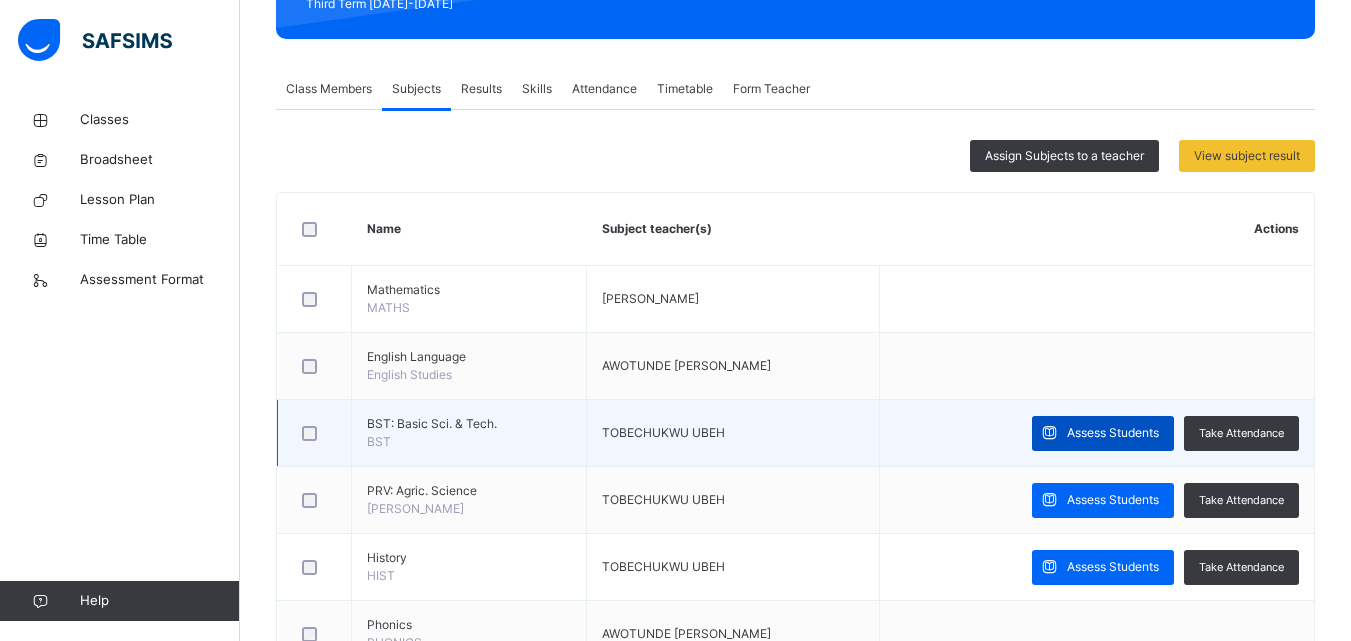click on "Assess Students" at bounding box center (1103, 433) 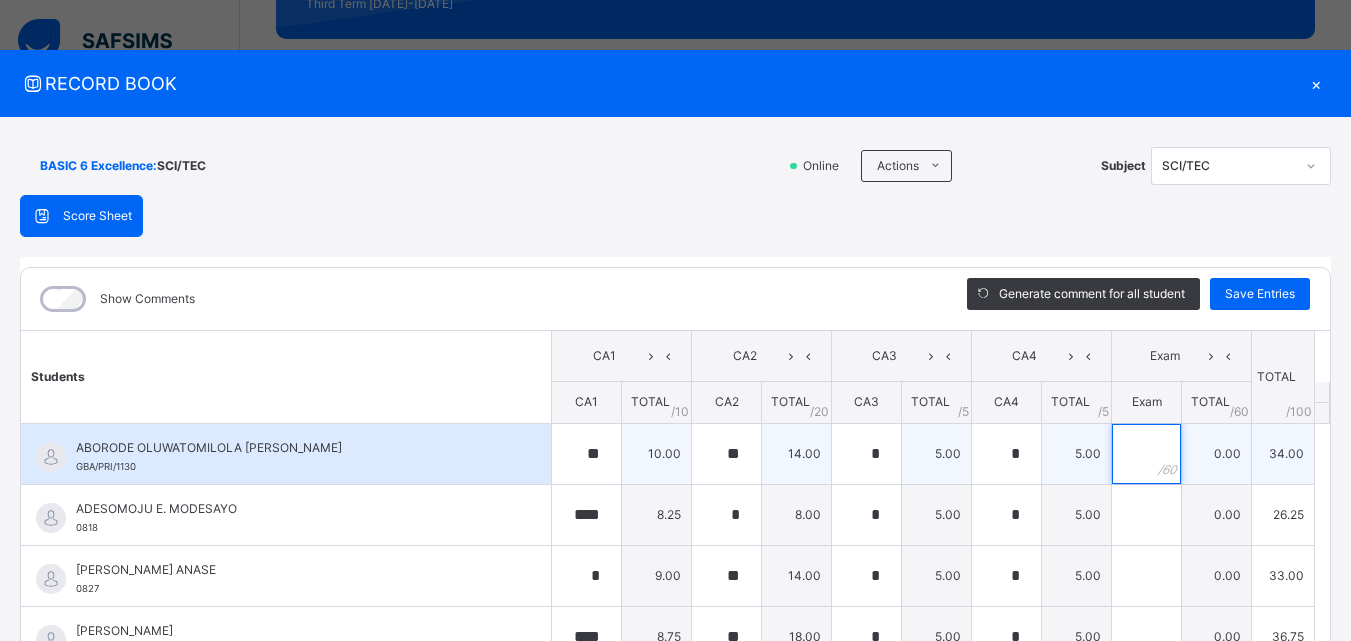 click at bounding box center (1146, 454) 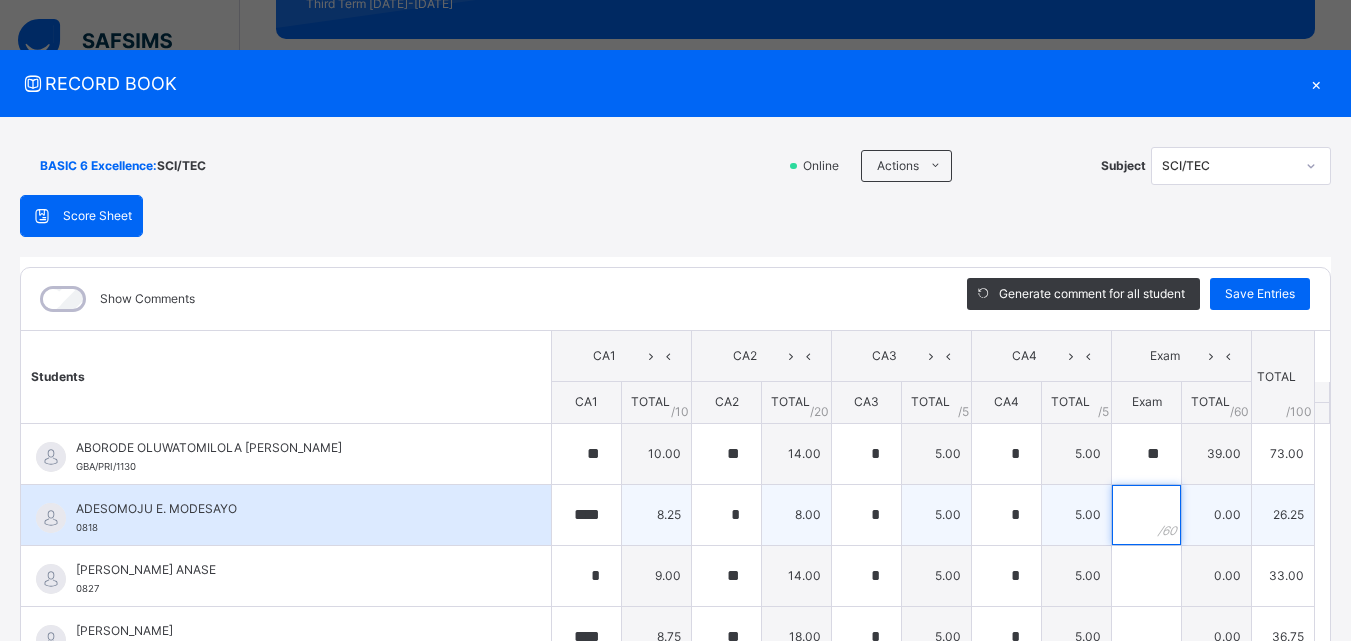 click at bounding box center (1146, 515) 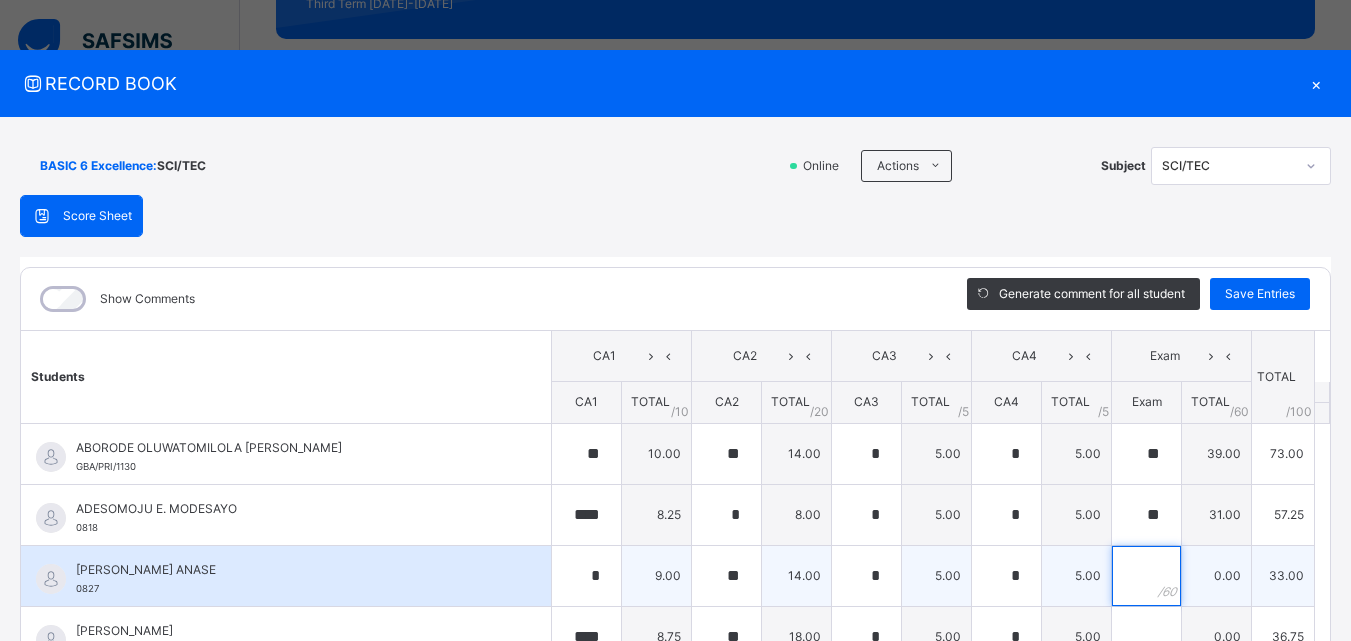 click at bounding box center (1146, 576) 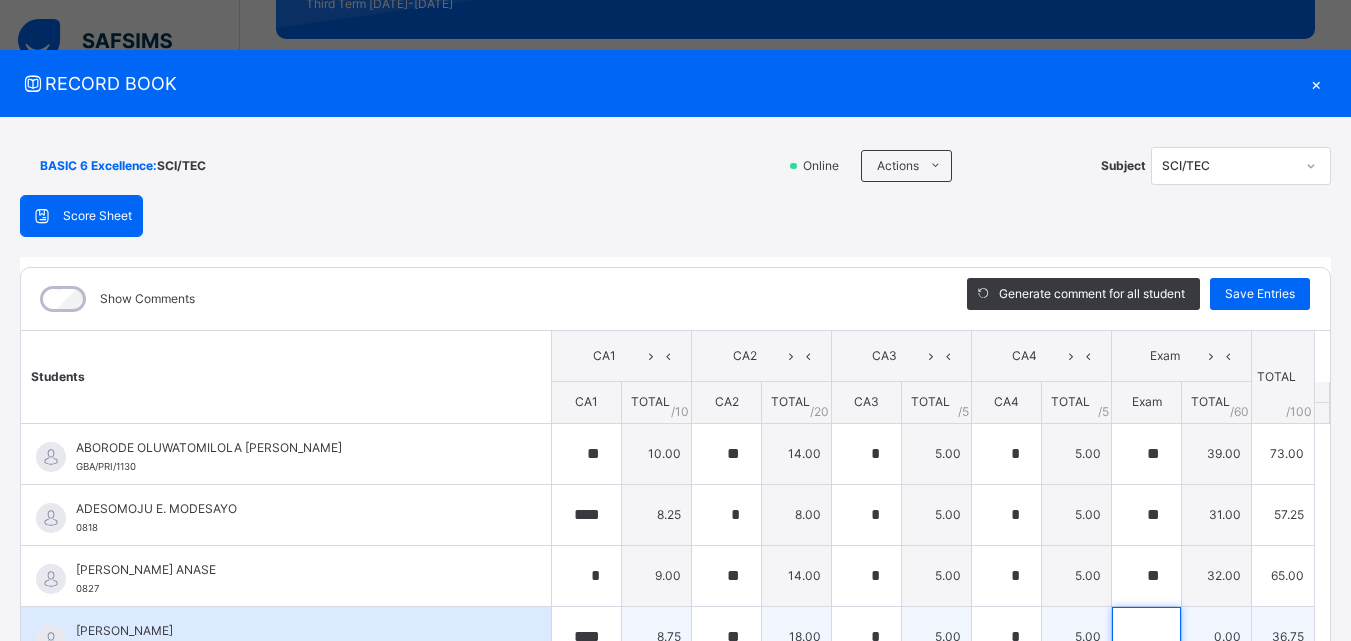 click at bounding box center [1146, 637] 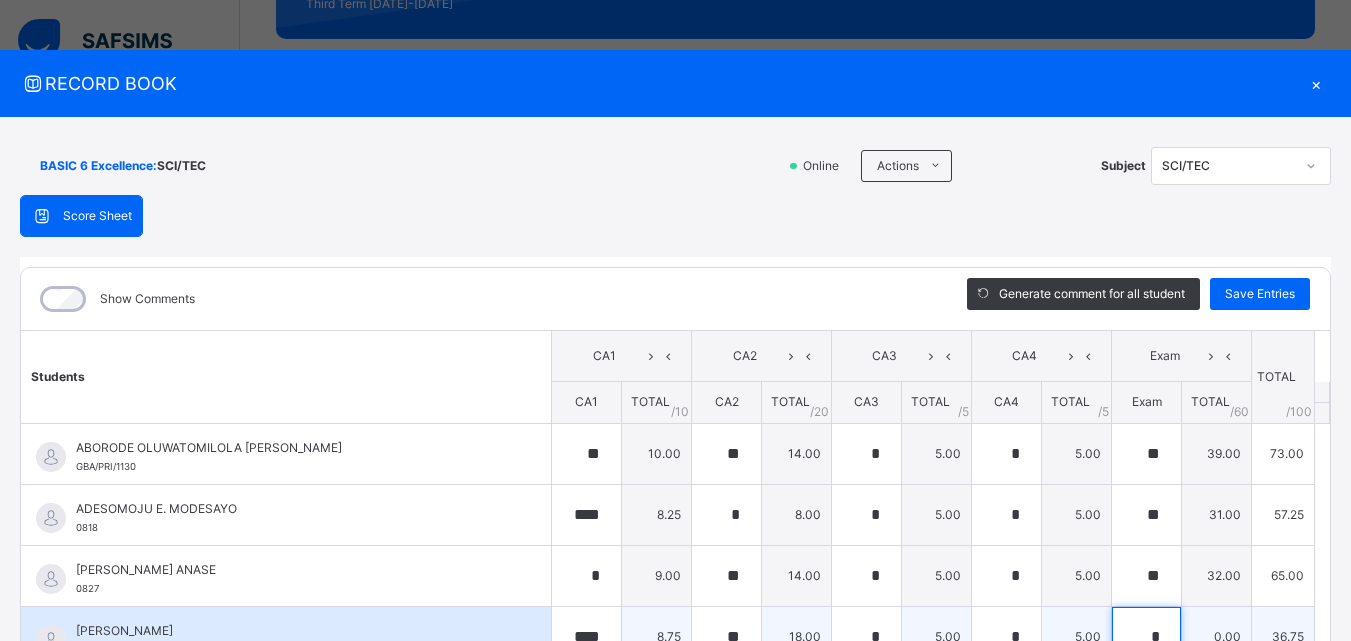 scroll, scrollTop: 6, scrollLeft: 0, axis: vertical 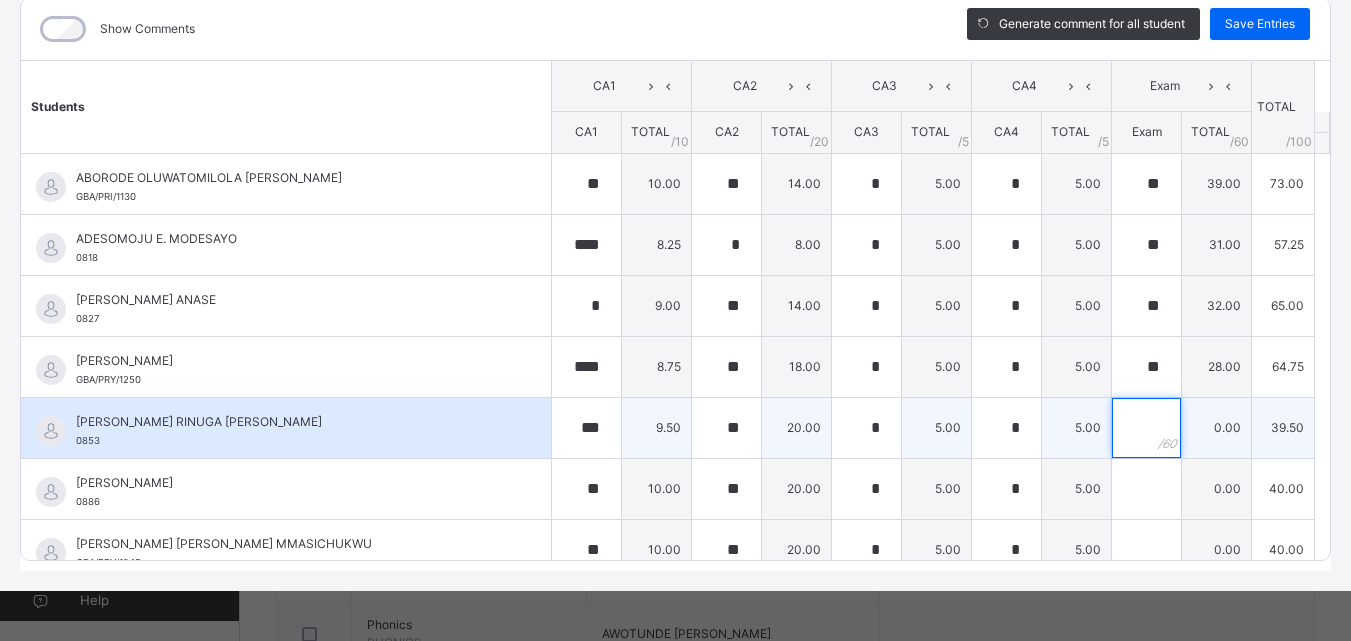 click at bounding box center (1146, 428) 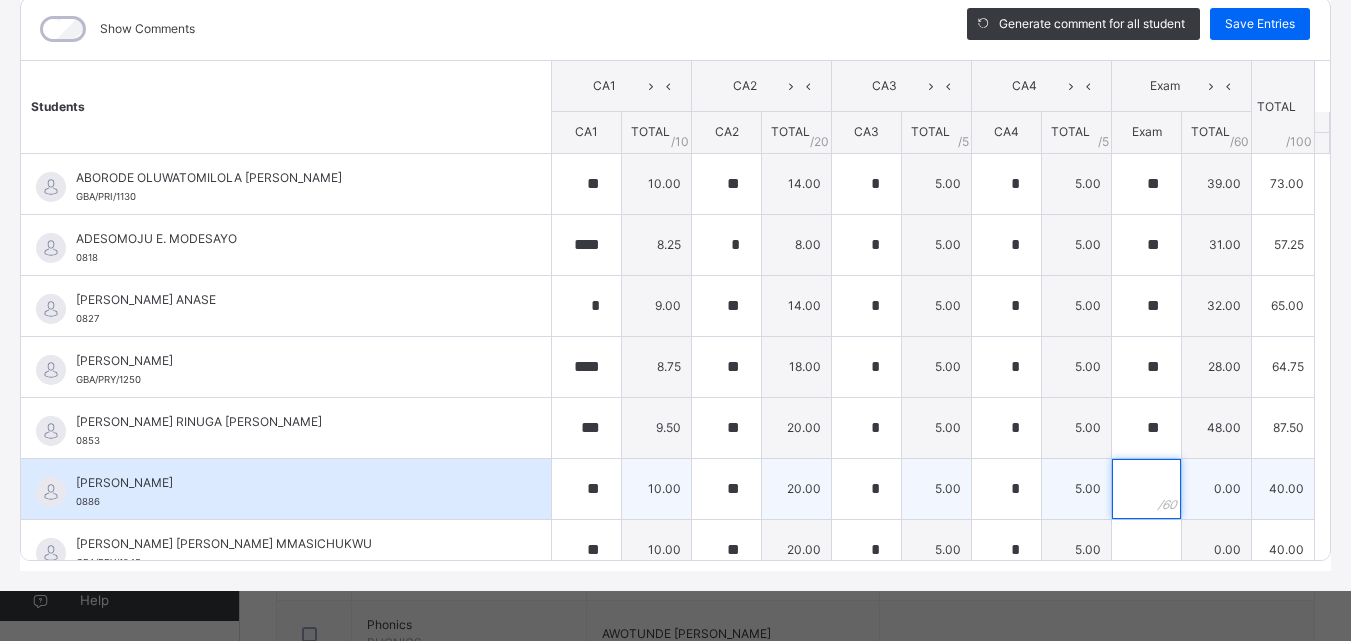 click at bounding box center [1146, 489] 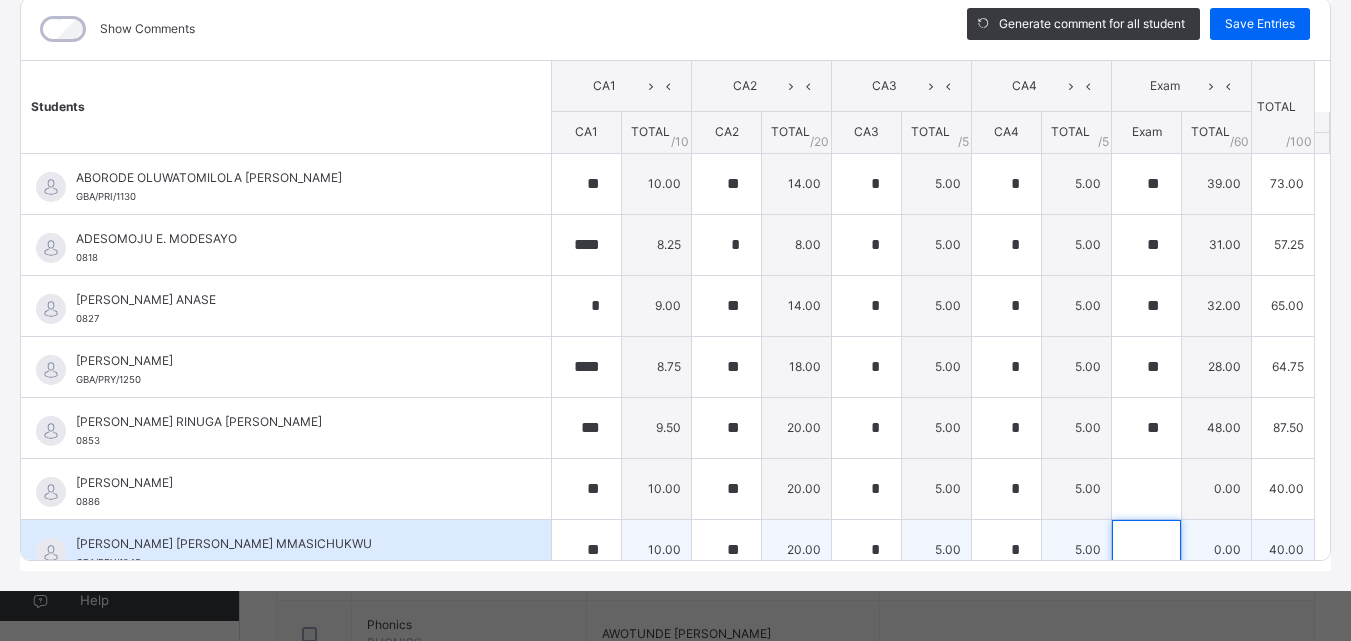 click at bounding box center (1146, 550) 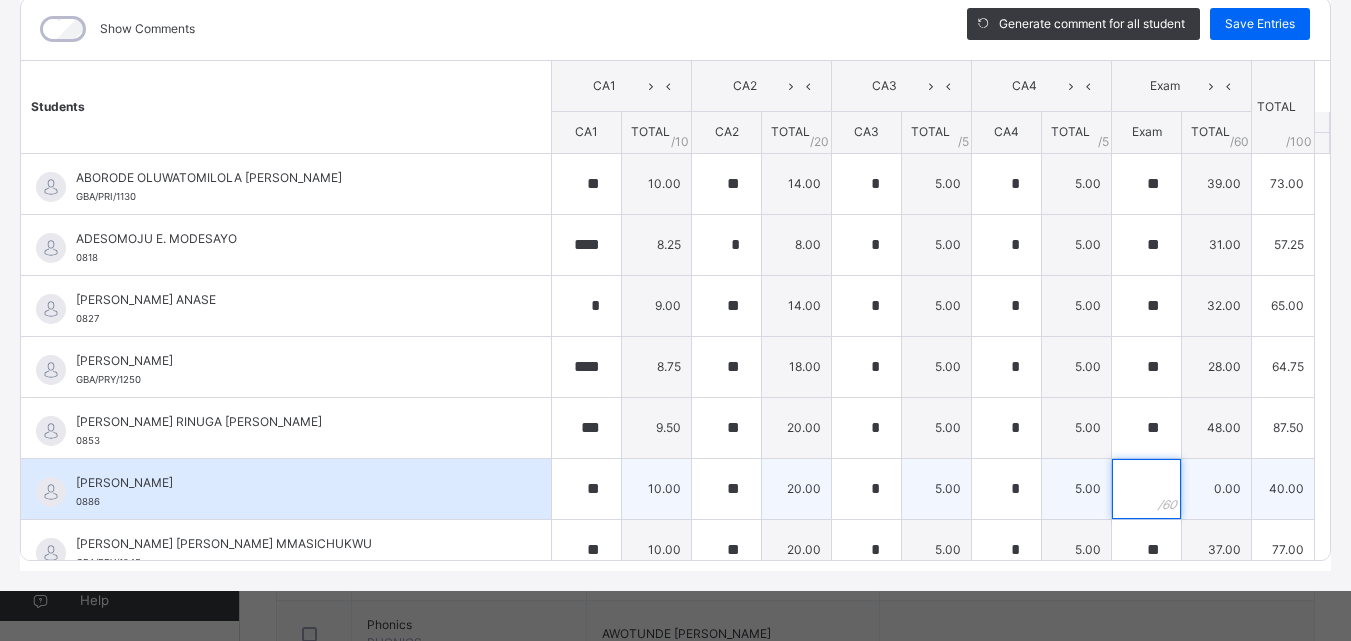 click at bounding box center [1146, 489] 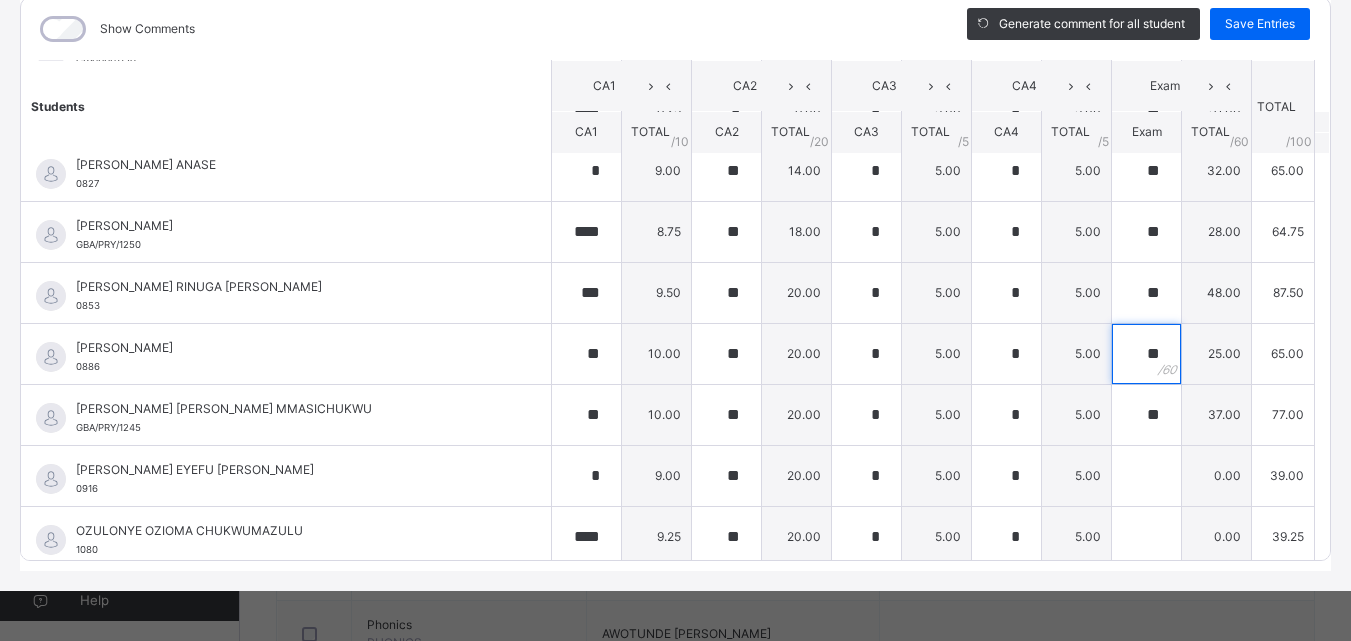 scroll, scrollTop: 143, scrollLeft: 0, axis: vertical 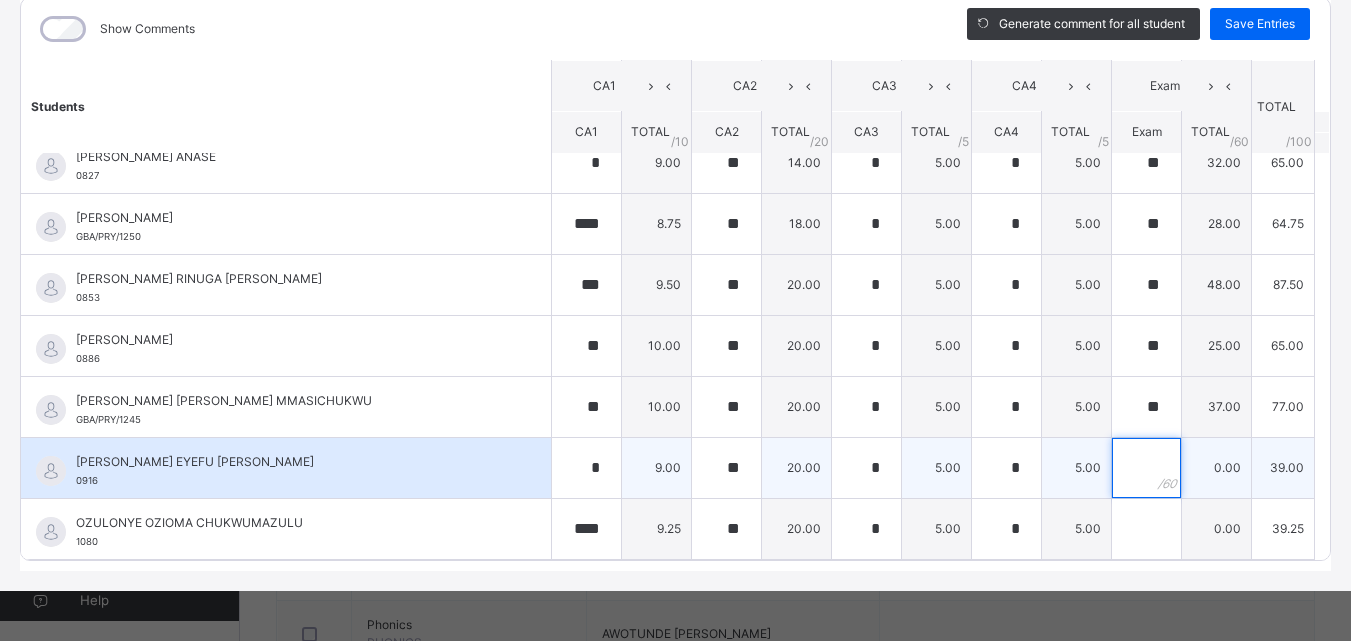 click at bounding box center [1146, 468] 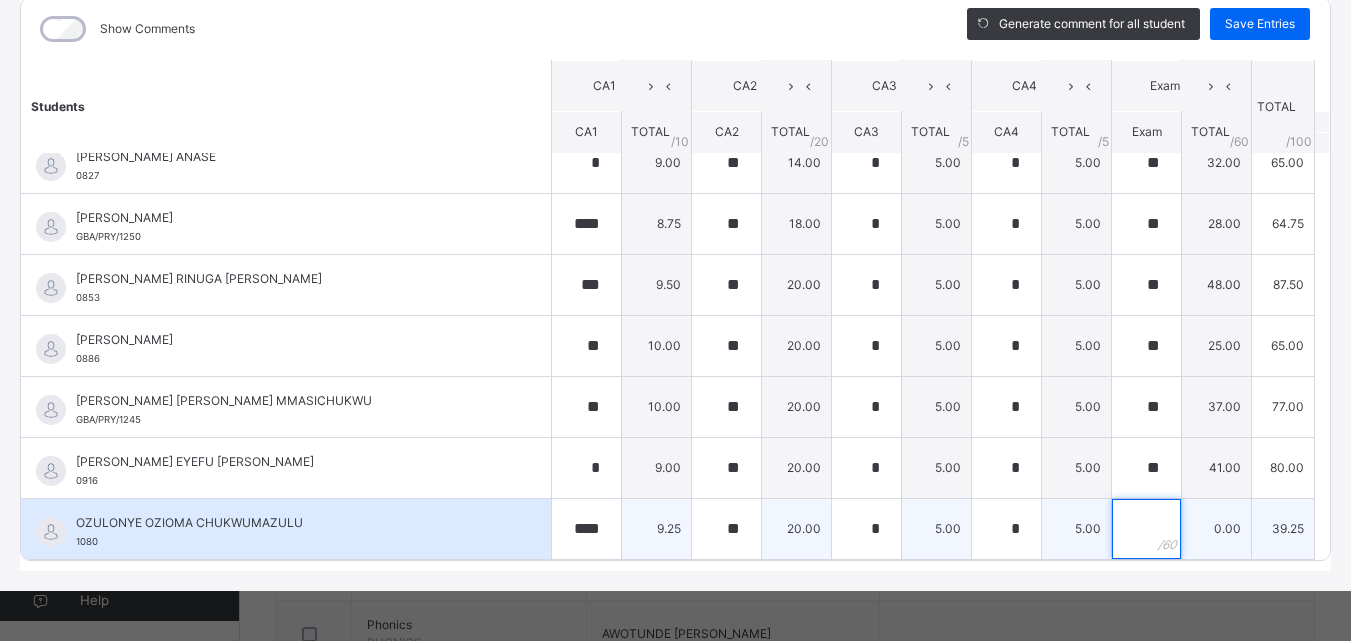 click at bounding box center [1146, 529] 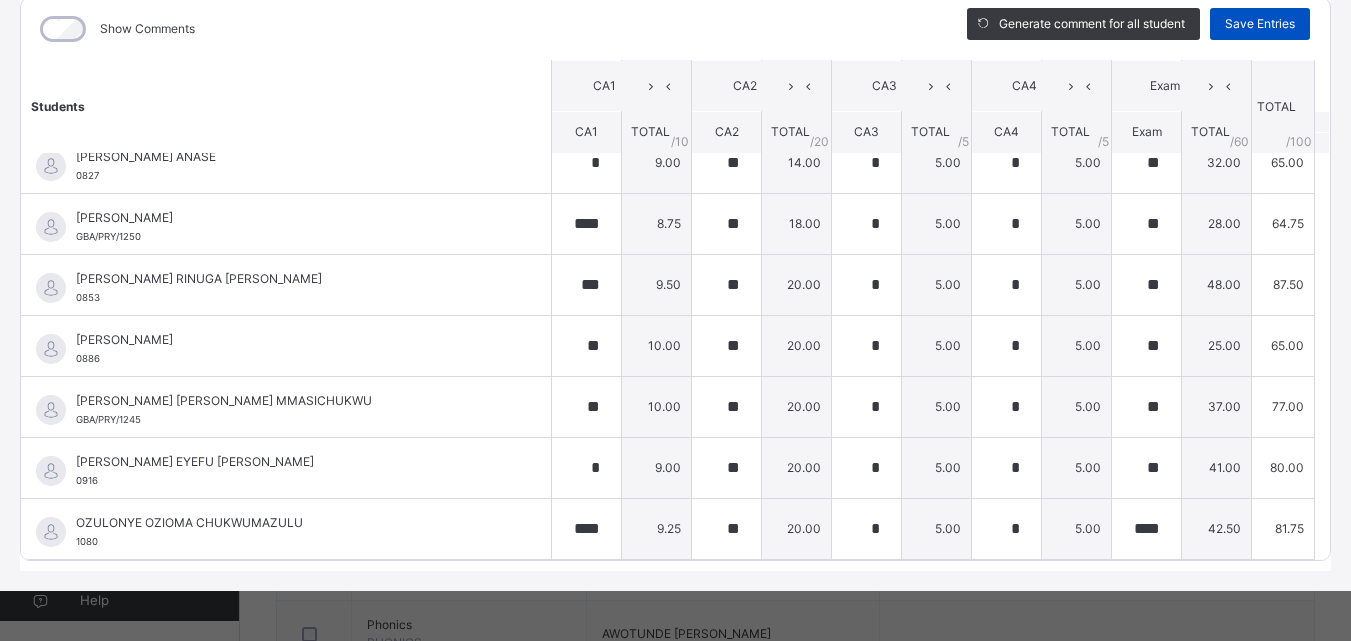 click on "Save Entries" at bounding box center (1260, 24) 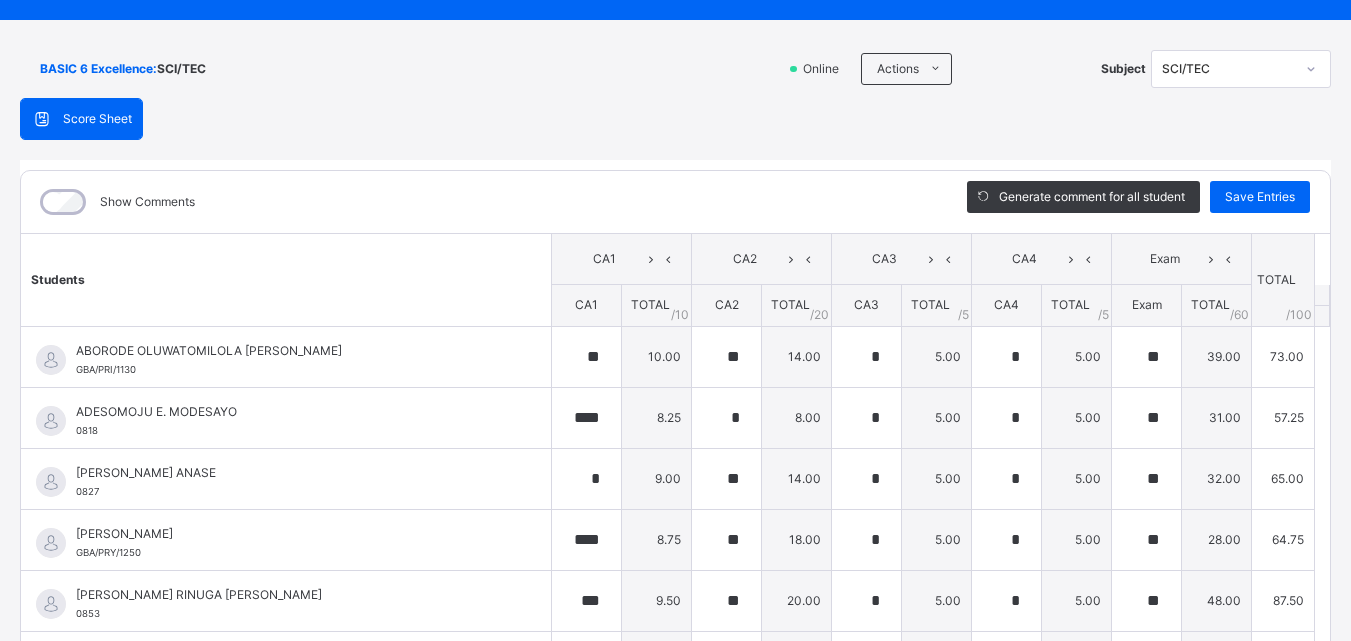 scroll, scrollTop: 50, scrollLeft: 0, axis: vertical 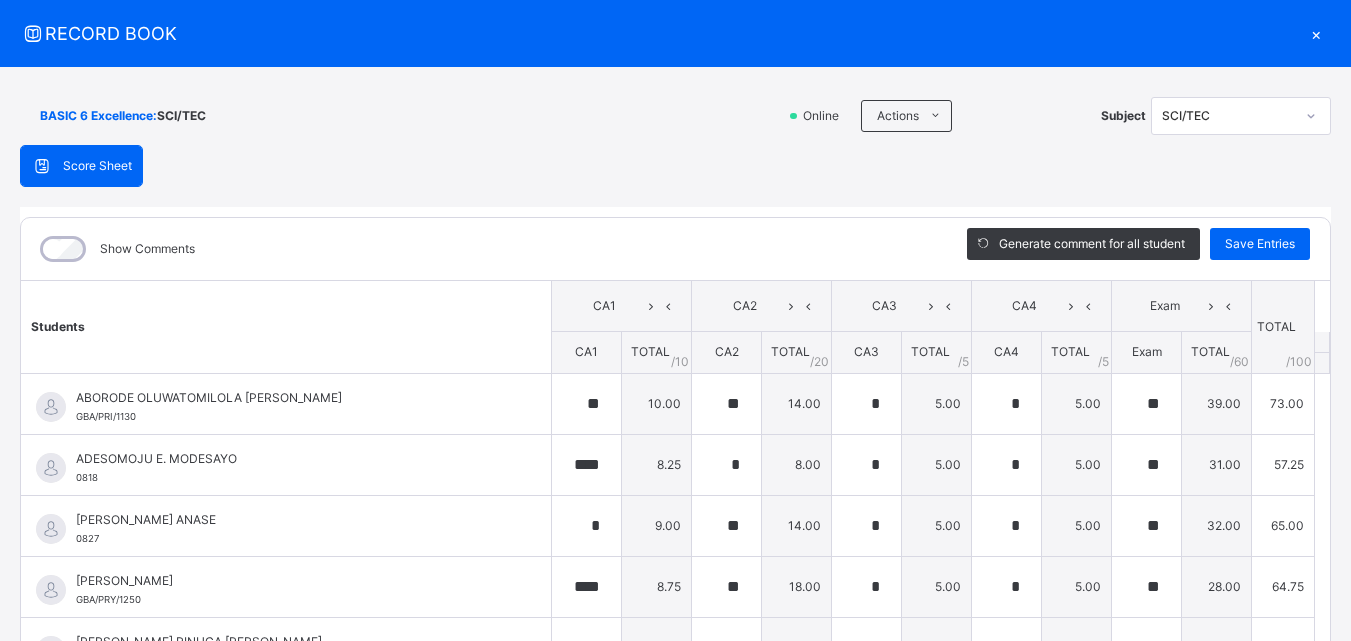click 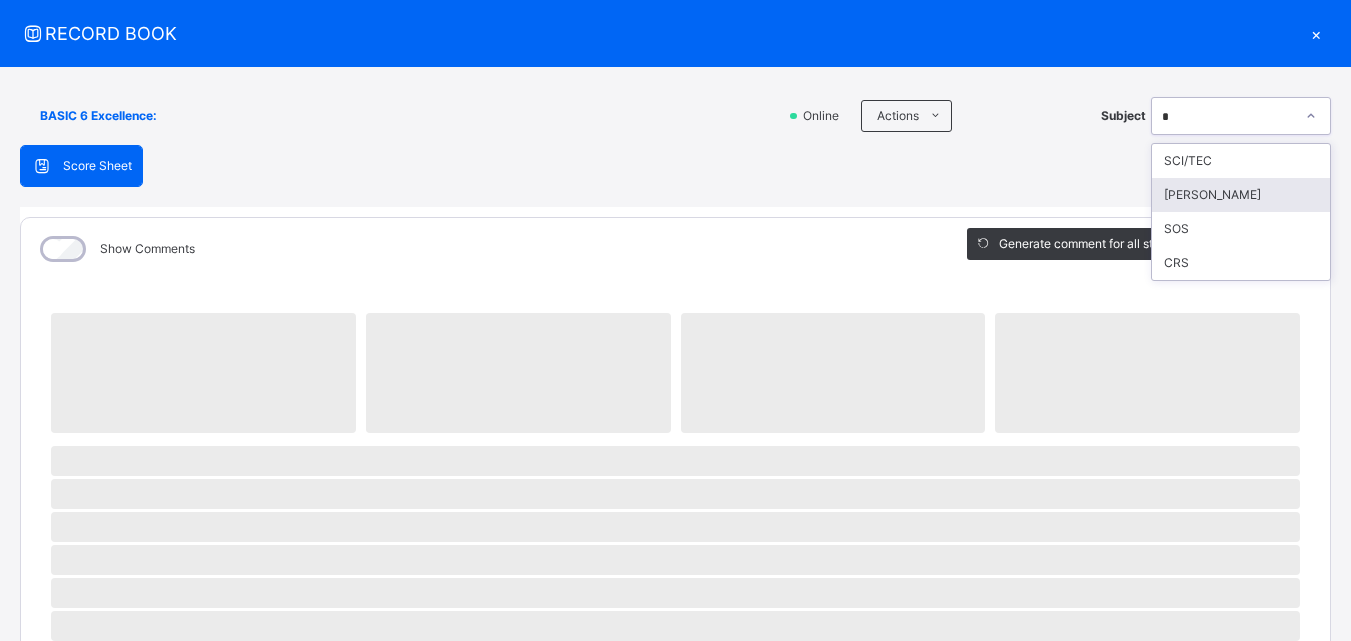 click on "* s" at bounding box center (1222, 116) 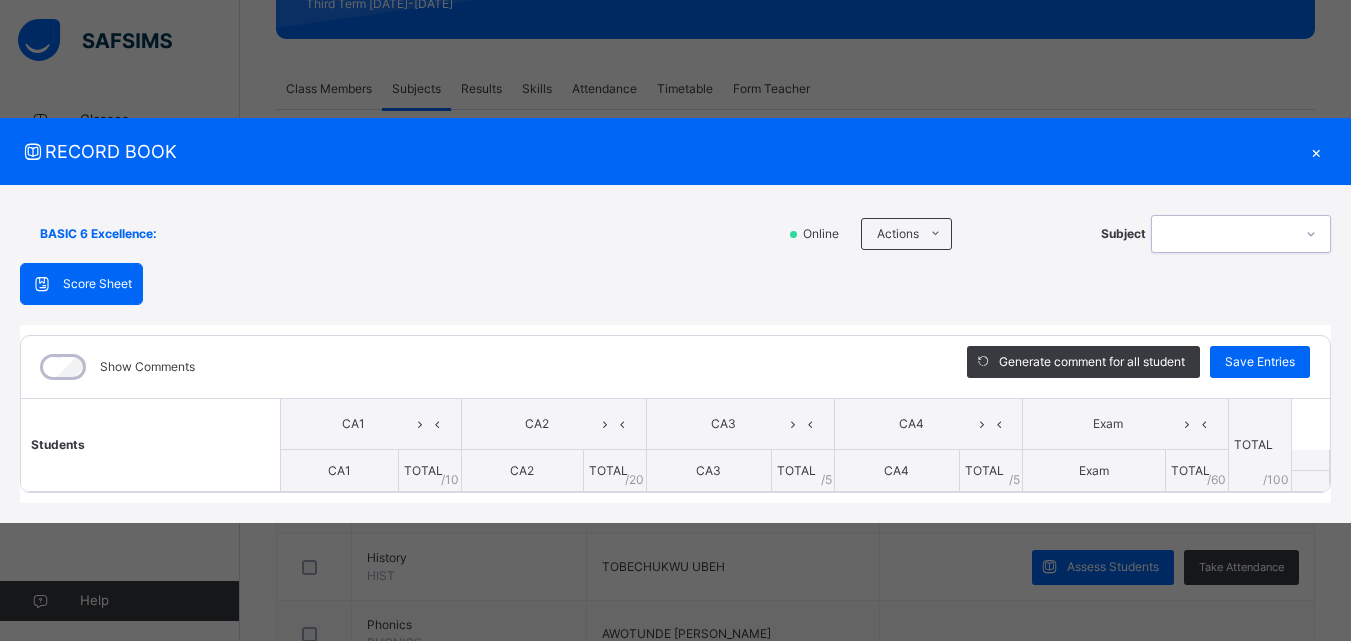 scroll, scrollTop: 0, scrollLeft: 0, axis: both 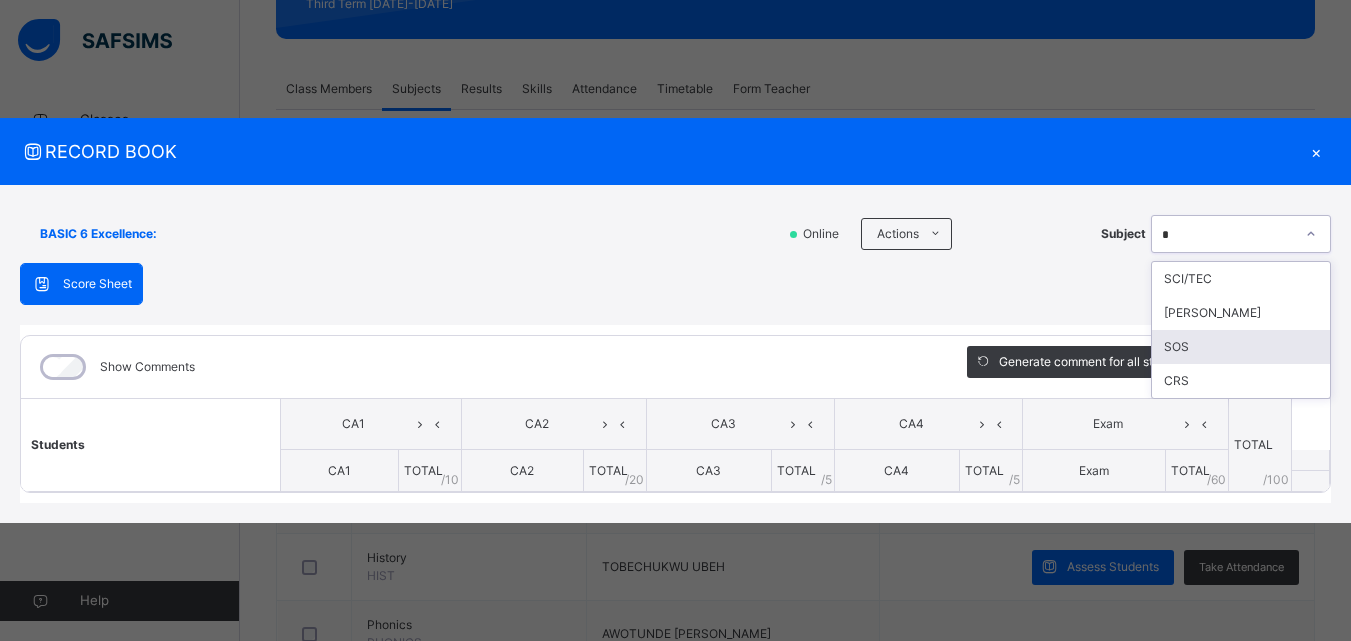 click on "SOS" at bounding box center (1241, 347) 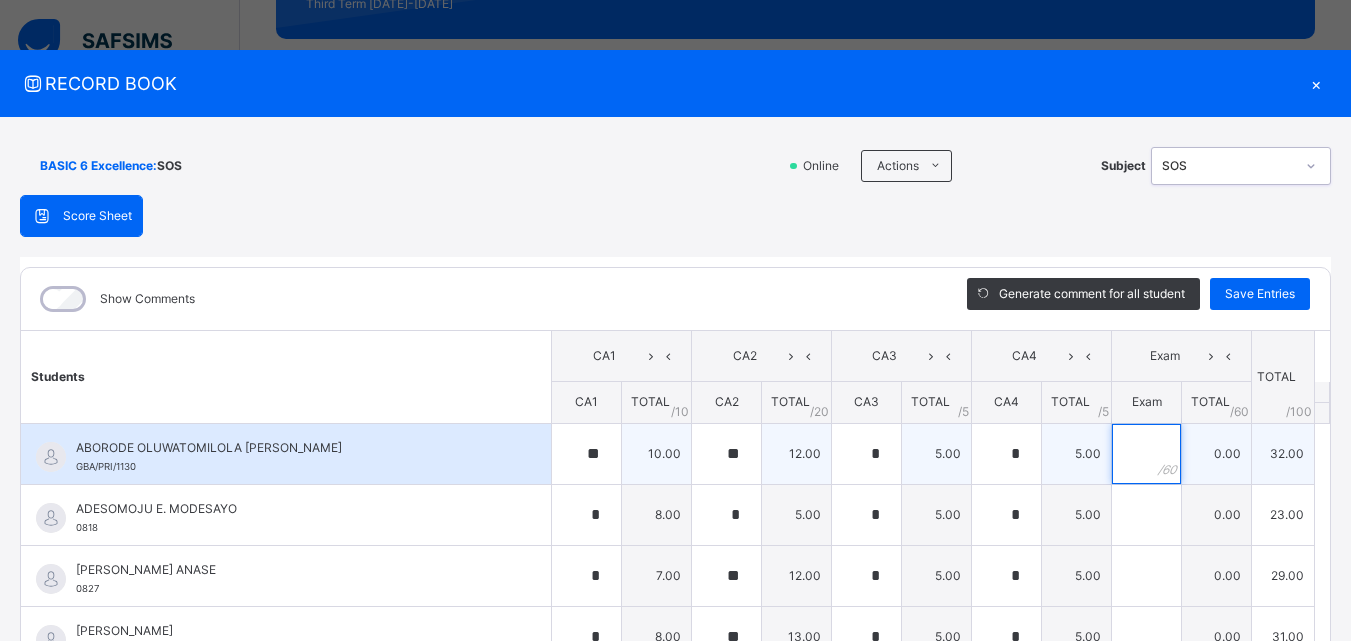 click at bounding box center [1146, 454] 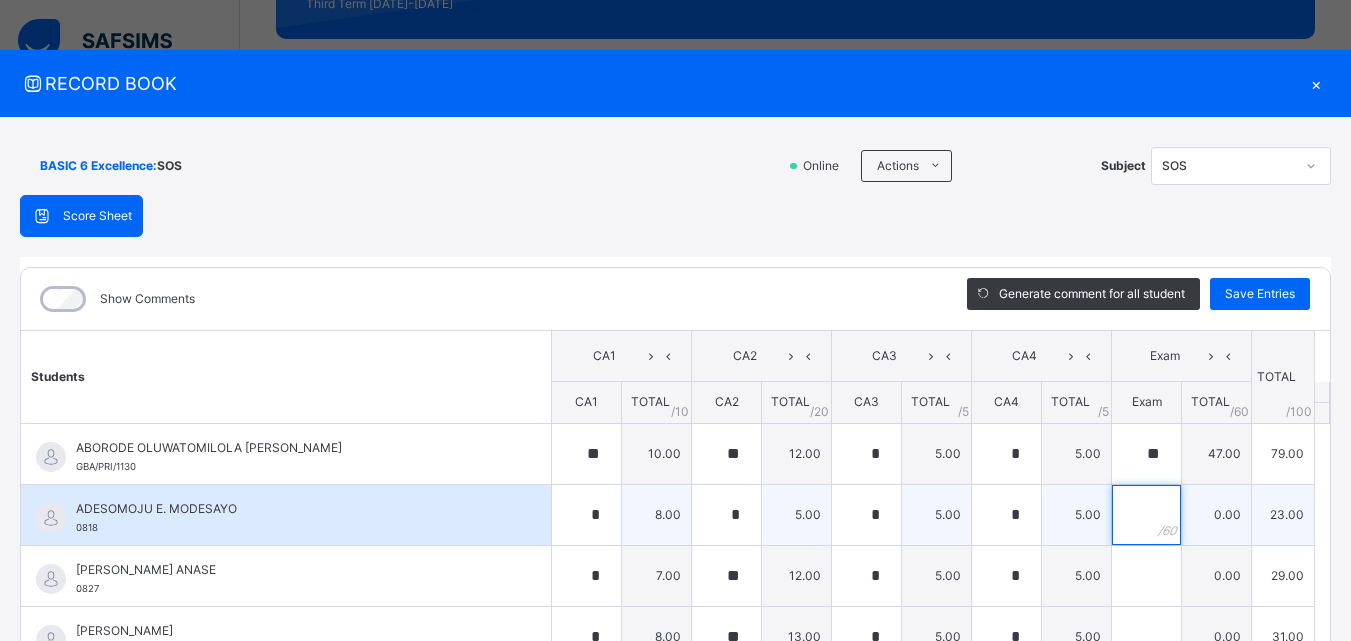 click at bounding box center [1146, 515] 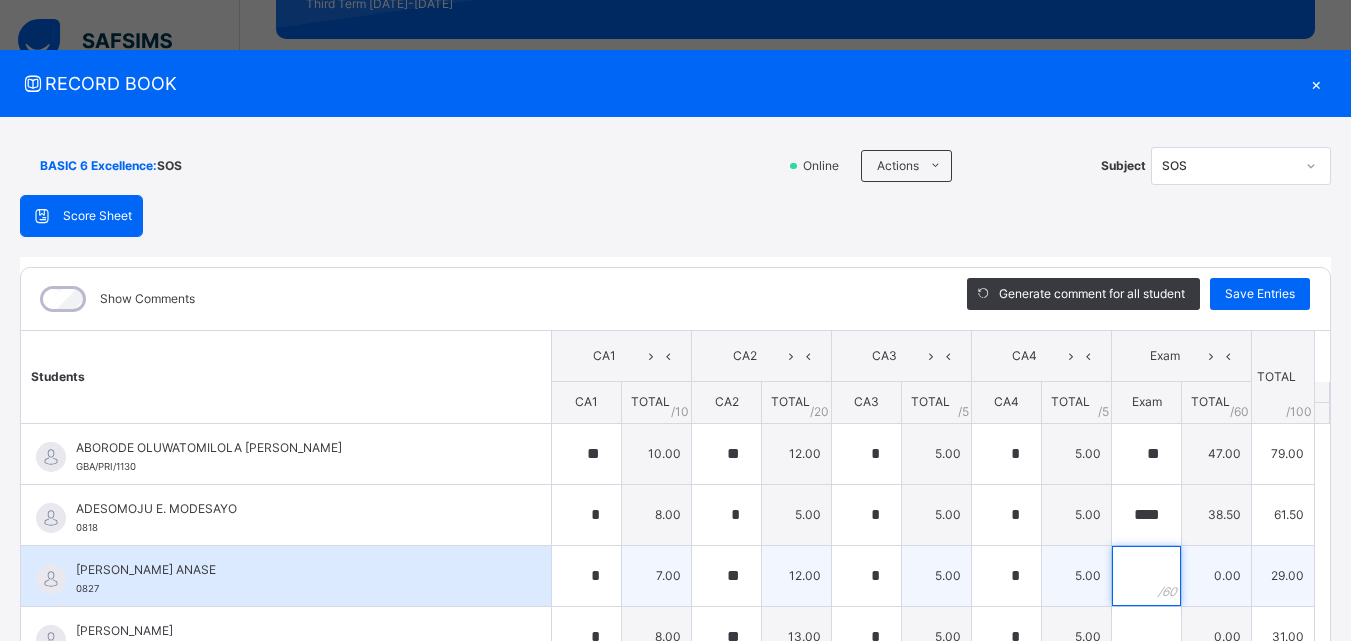 click at bounding box center (1146, 576) 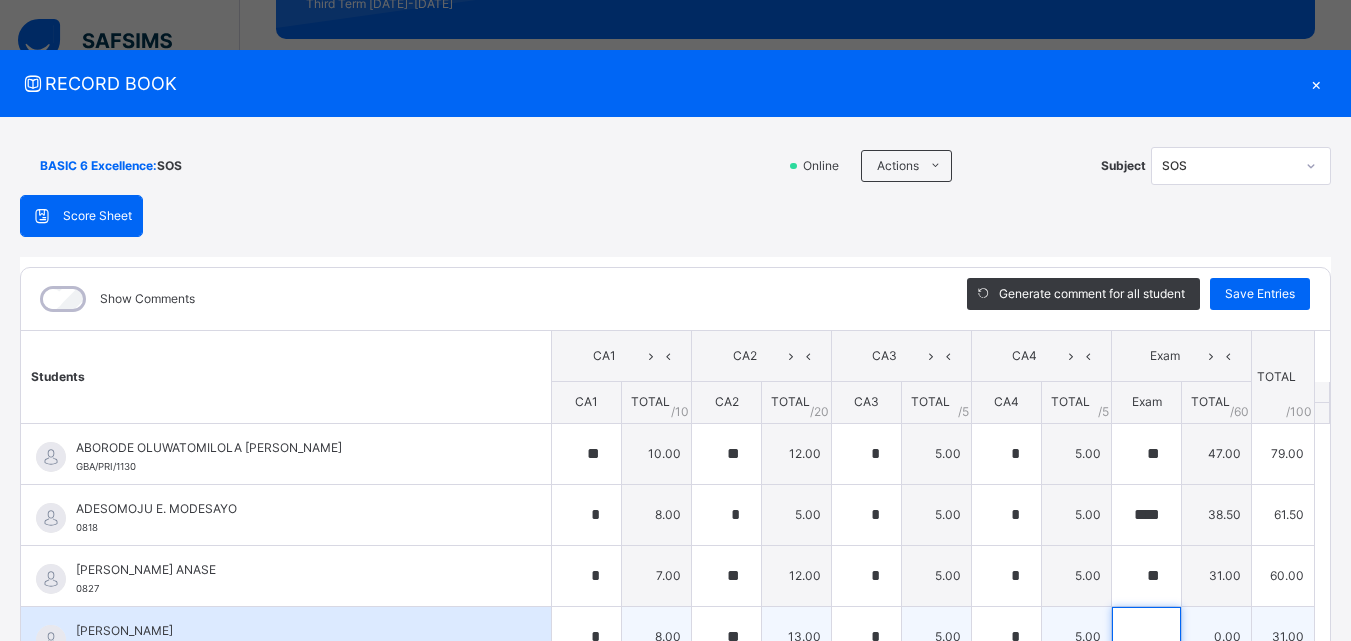 click at bounding box center (1146, 637) 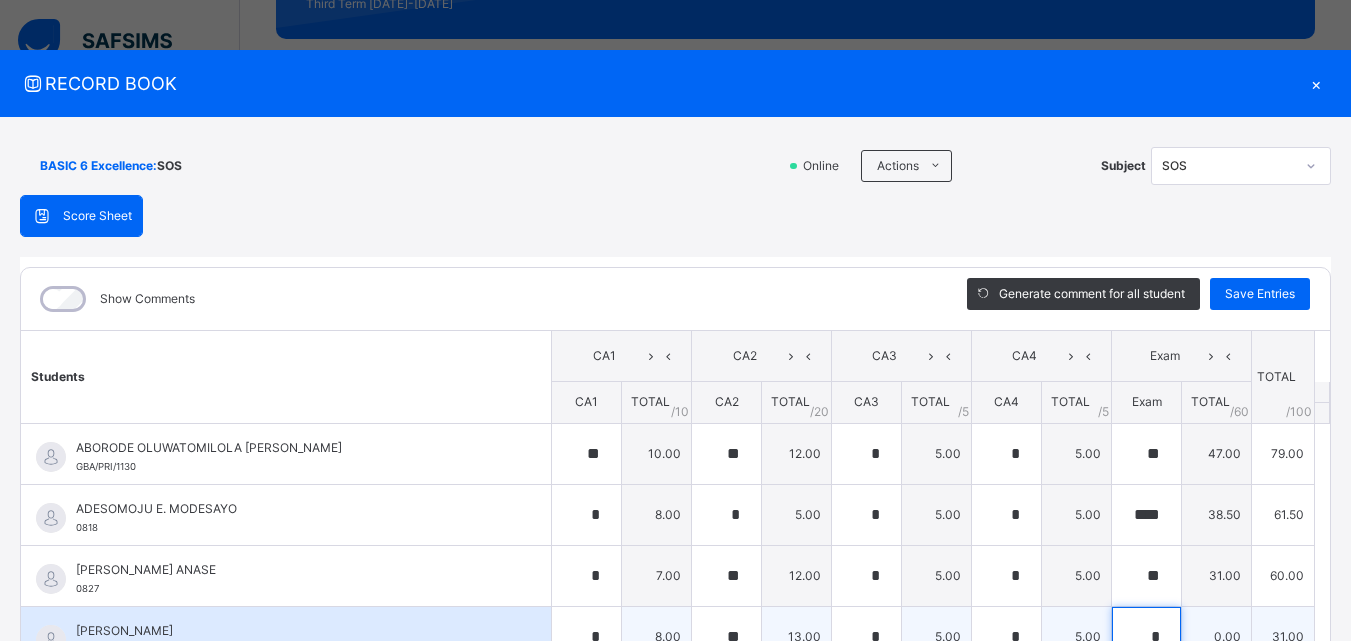 scroll, scrollTop: 6, scrollLeft: 0, axis: vertical 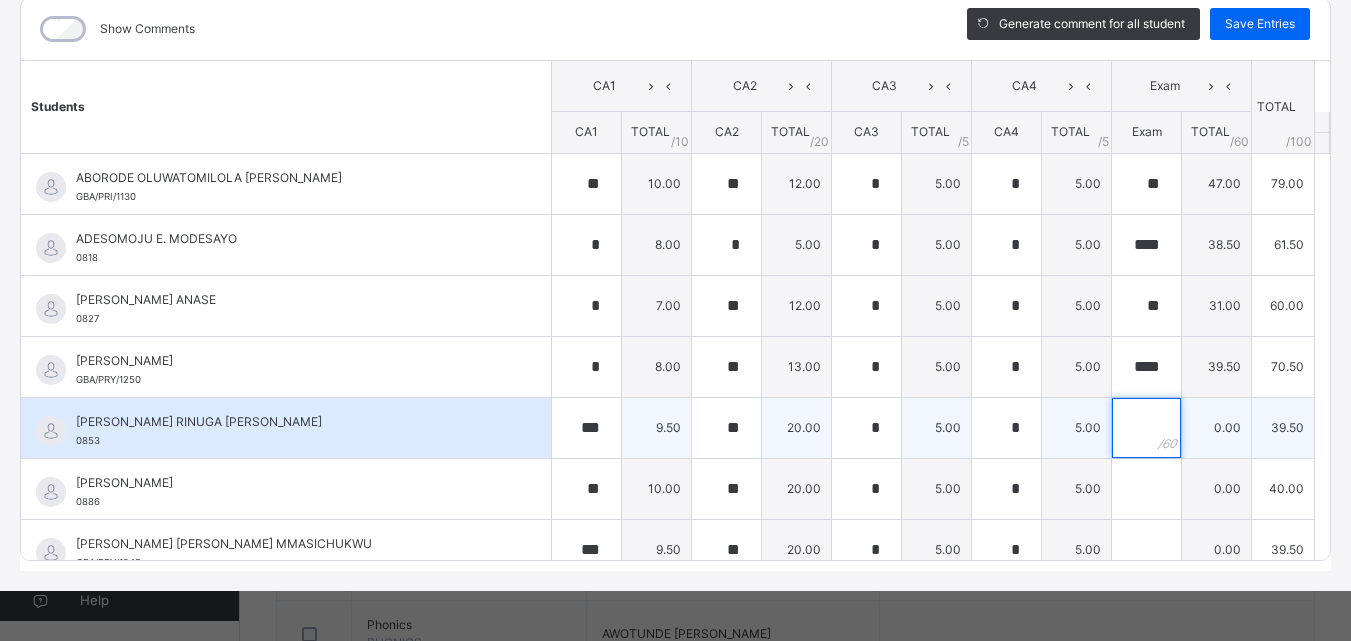 click at bounding box center [1146, 428] 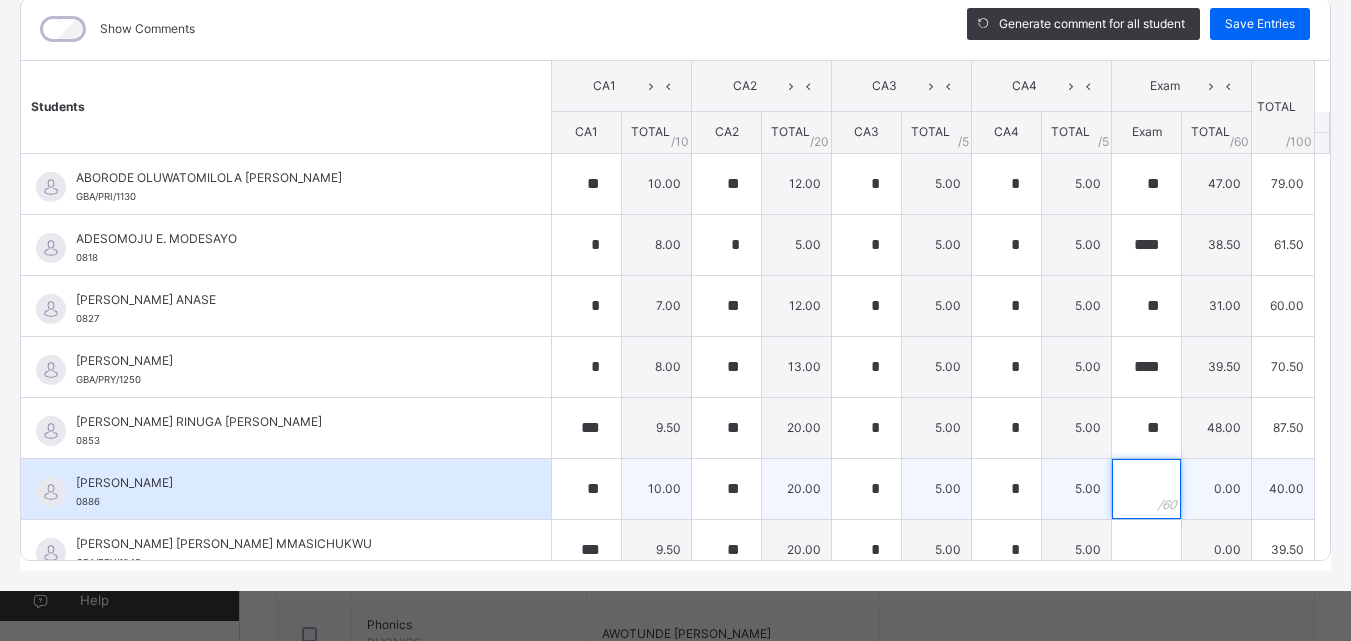 click at bounding box center [1146, 489] 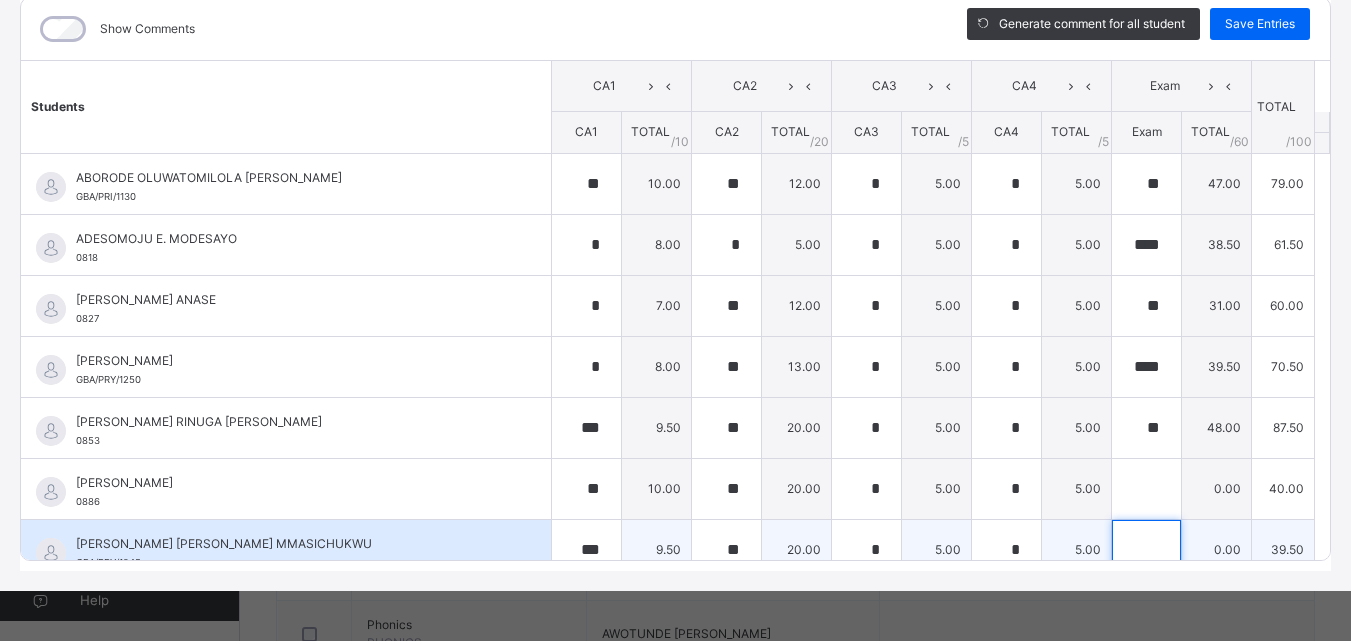 click at bounding box center [1146, 550] 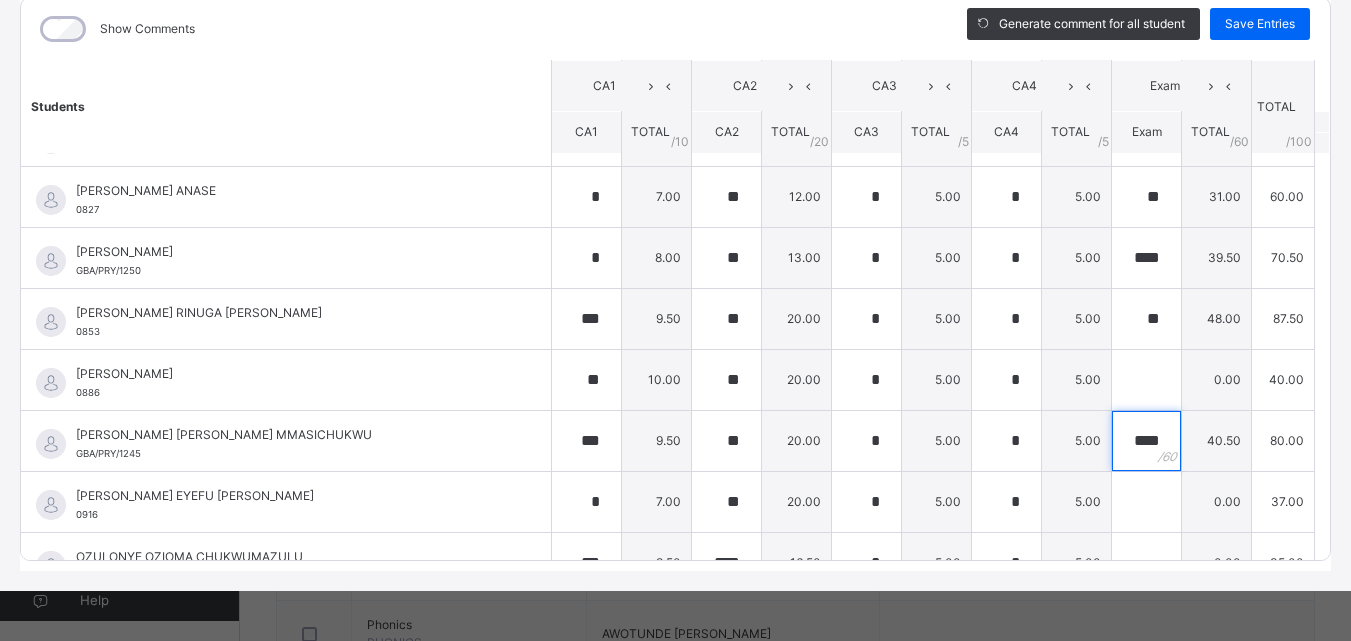 scroll, scrollTop: 143, scrollLeft: 0, axis: vertical 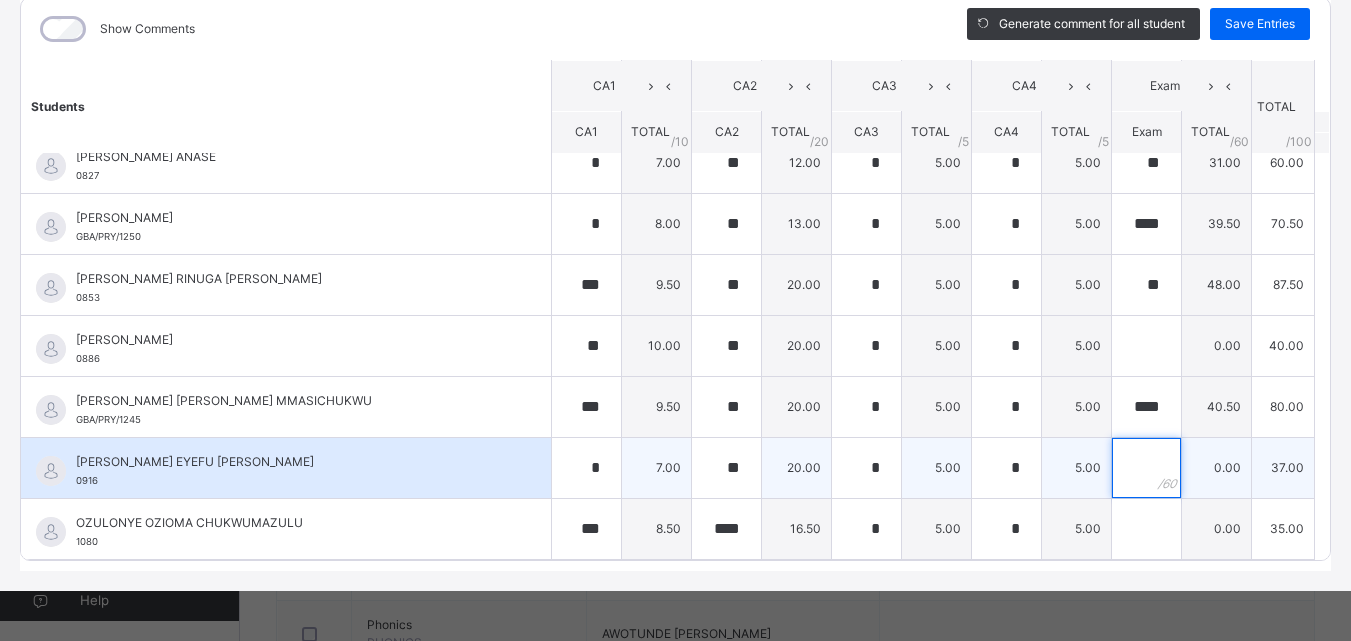 click at bounding box center [1146, 468] 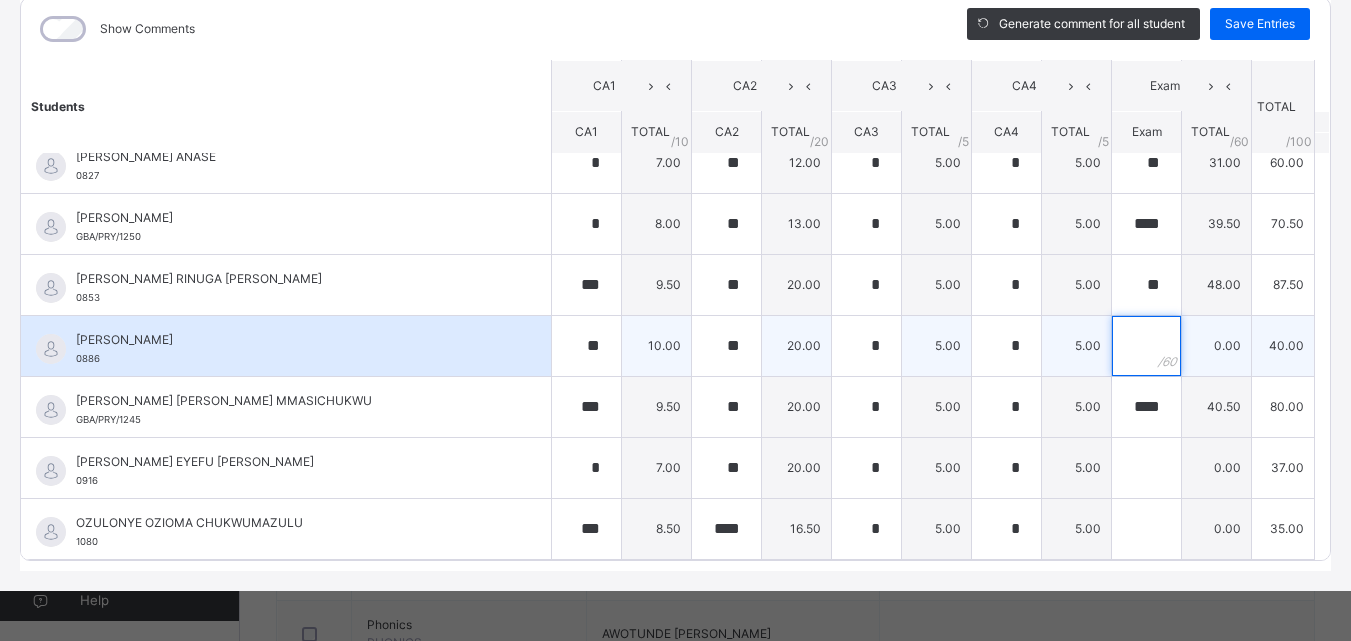 click at bounding box center (1146, 346) 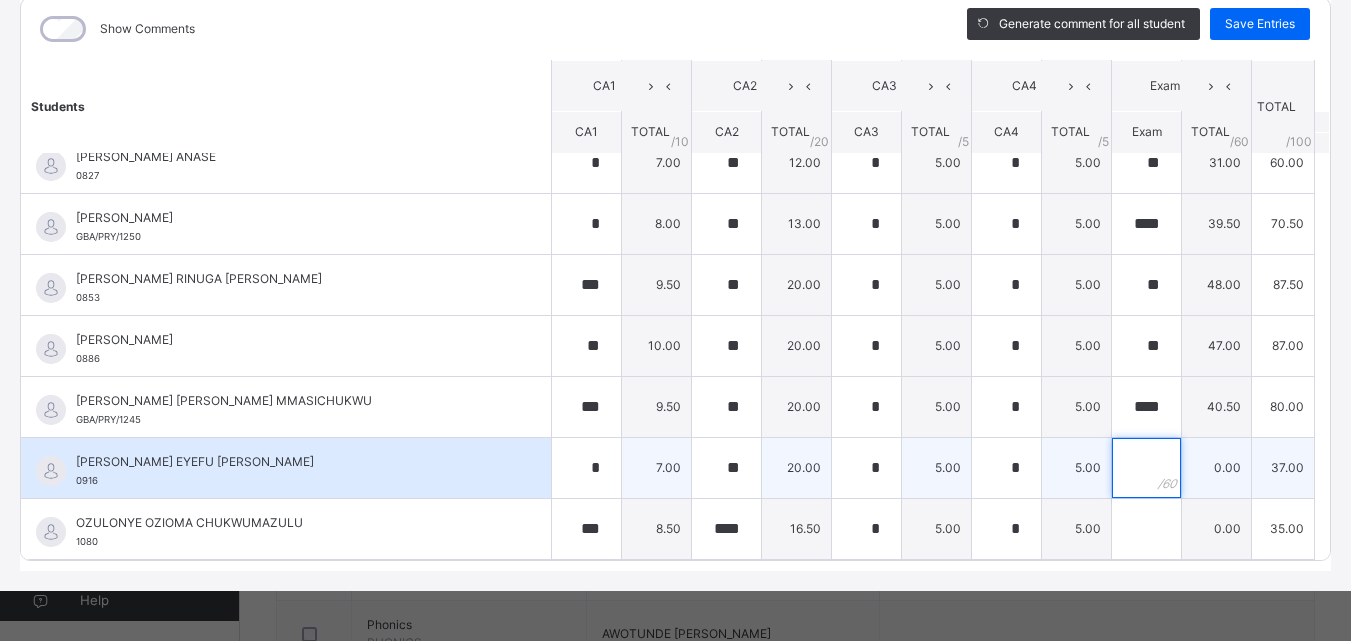 click at bounding box center (1146, 468) 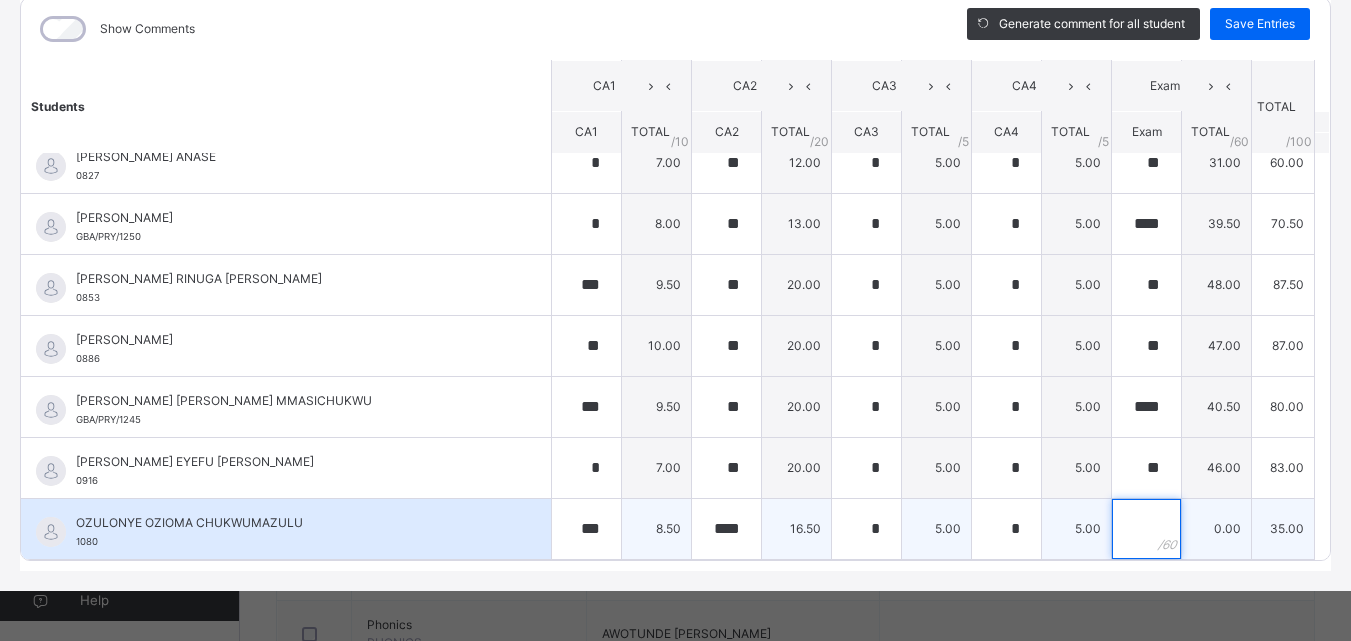 click at bounding box center (1146, 529) 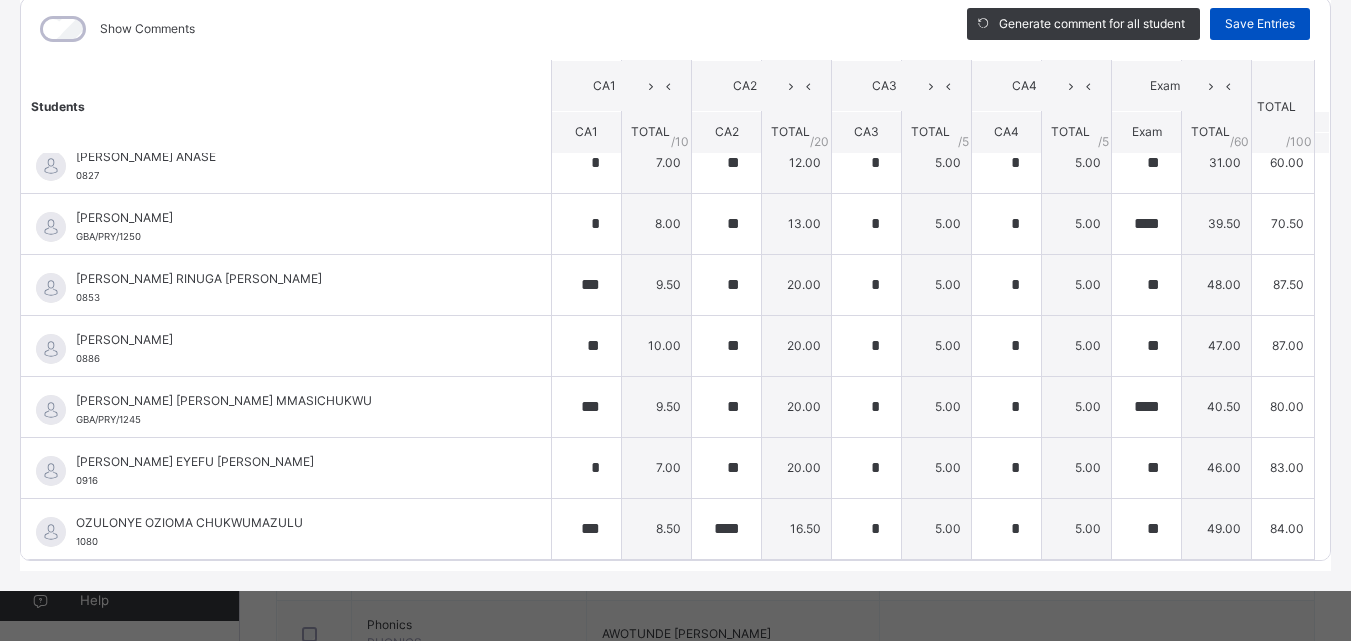 click on "Save Entries" at bounding box center [1260, 24] 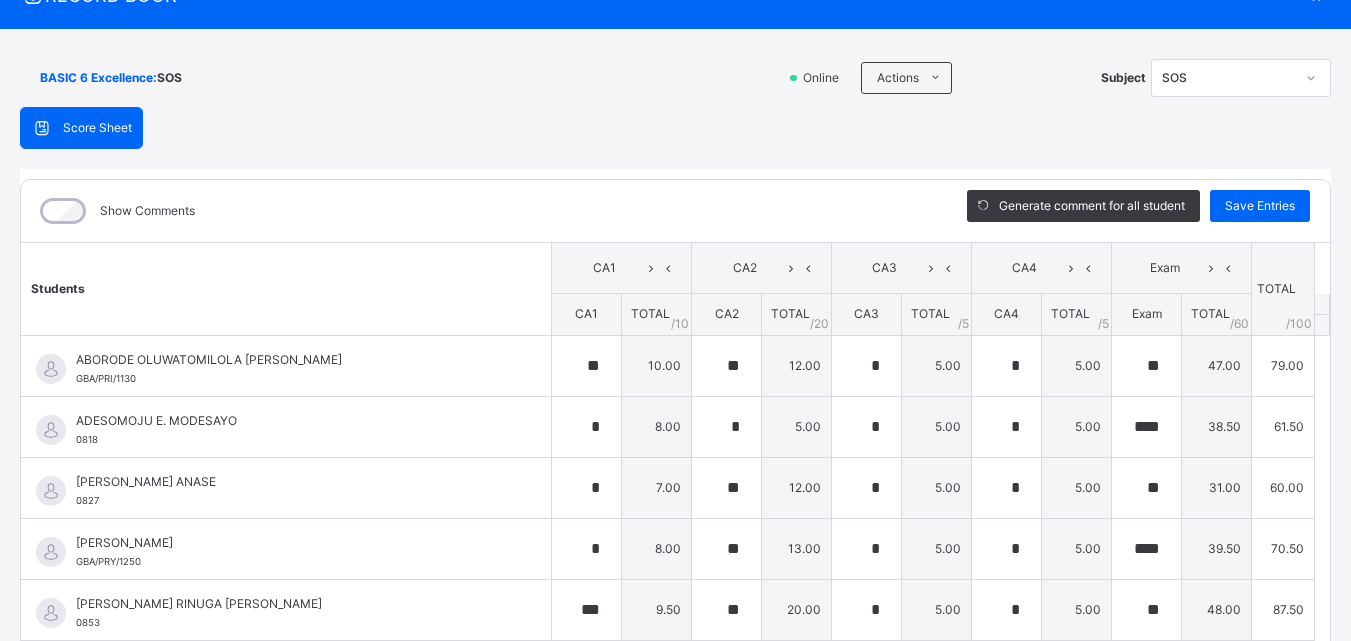 scroll, scrollTop: 82, scrollLeft: 0, axis: vertical 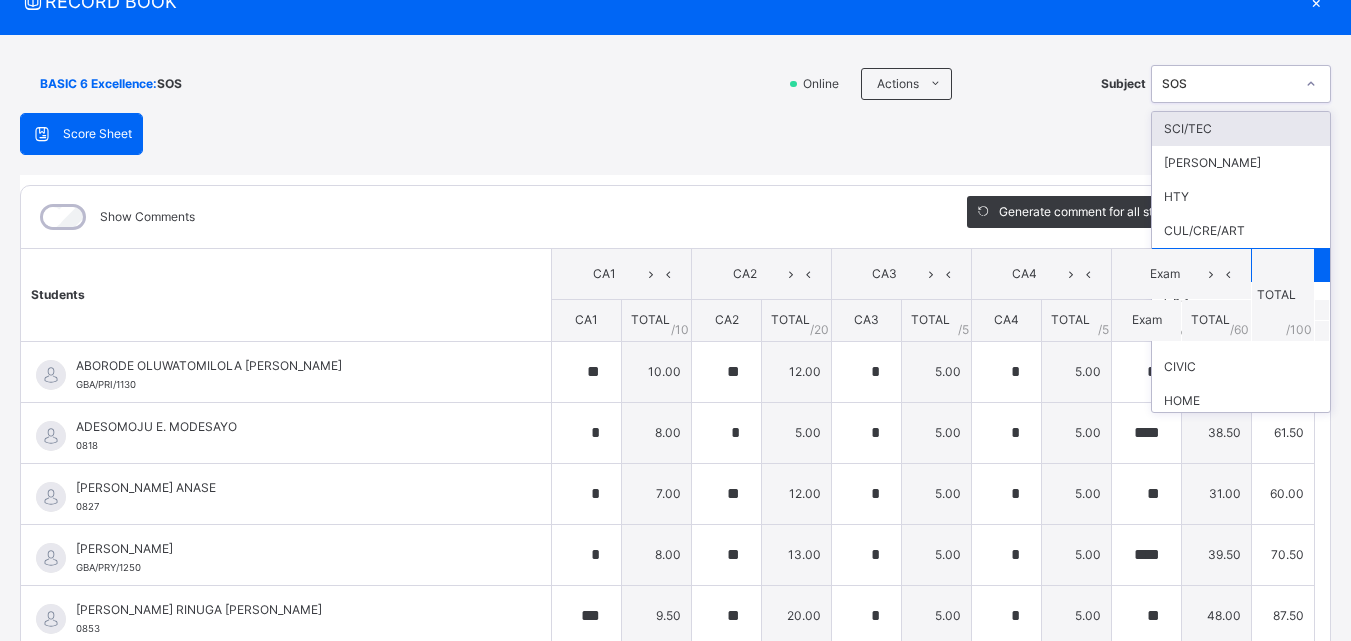 click 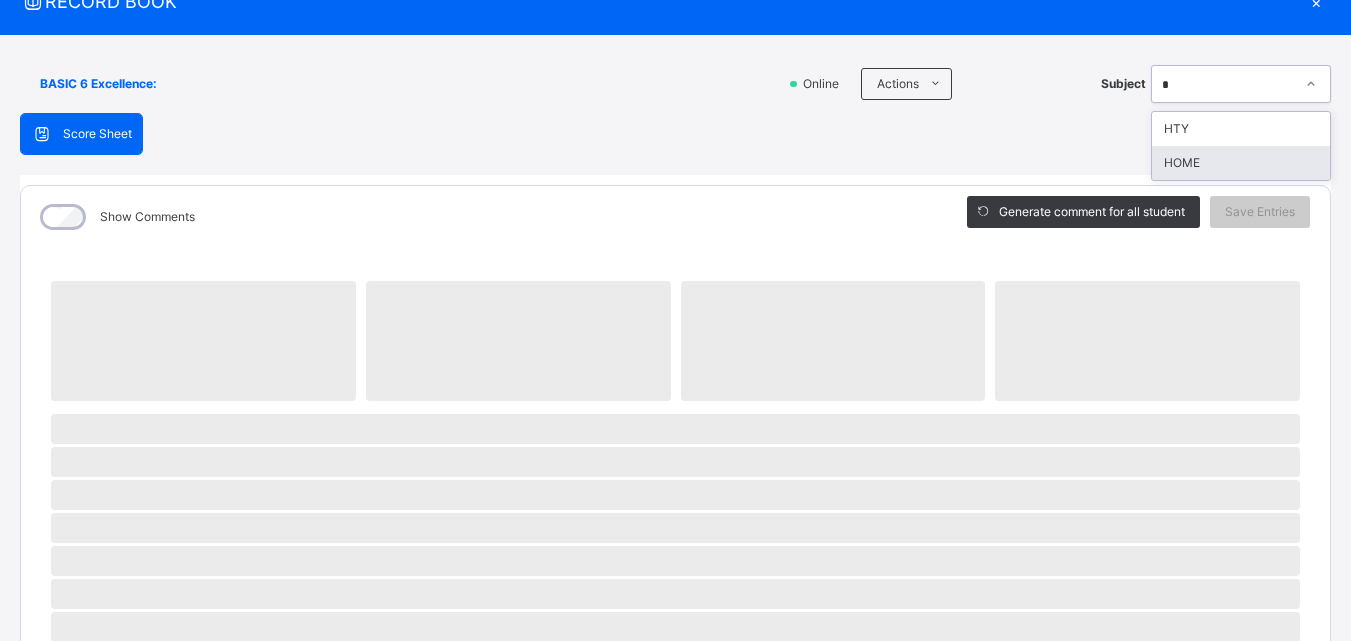 click on "HOME" at bounding box center [1241, 163] 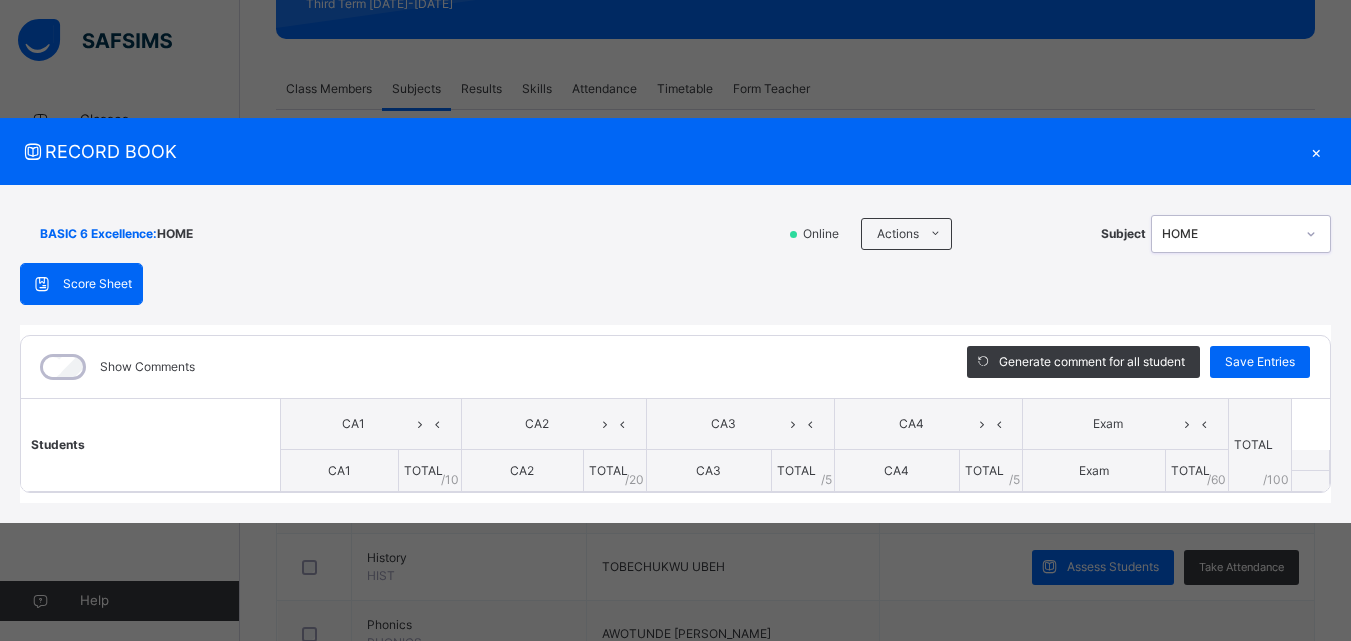 scroll, scrollTop: 0, scrollLeft: 0, axis: both 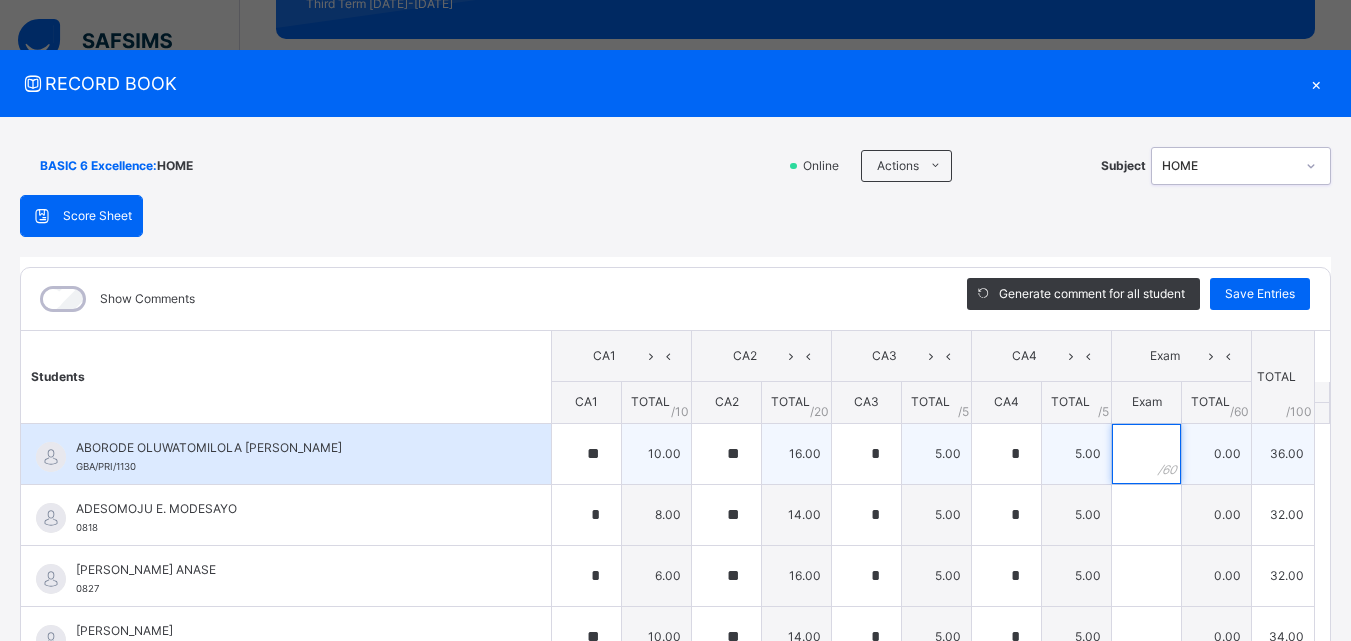 click at bounding box center (1146, 454) 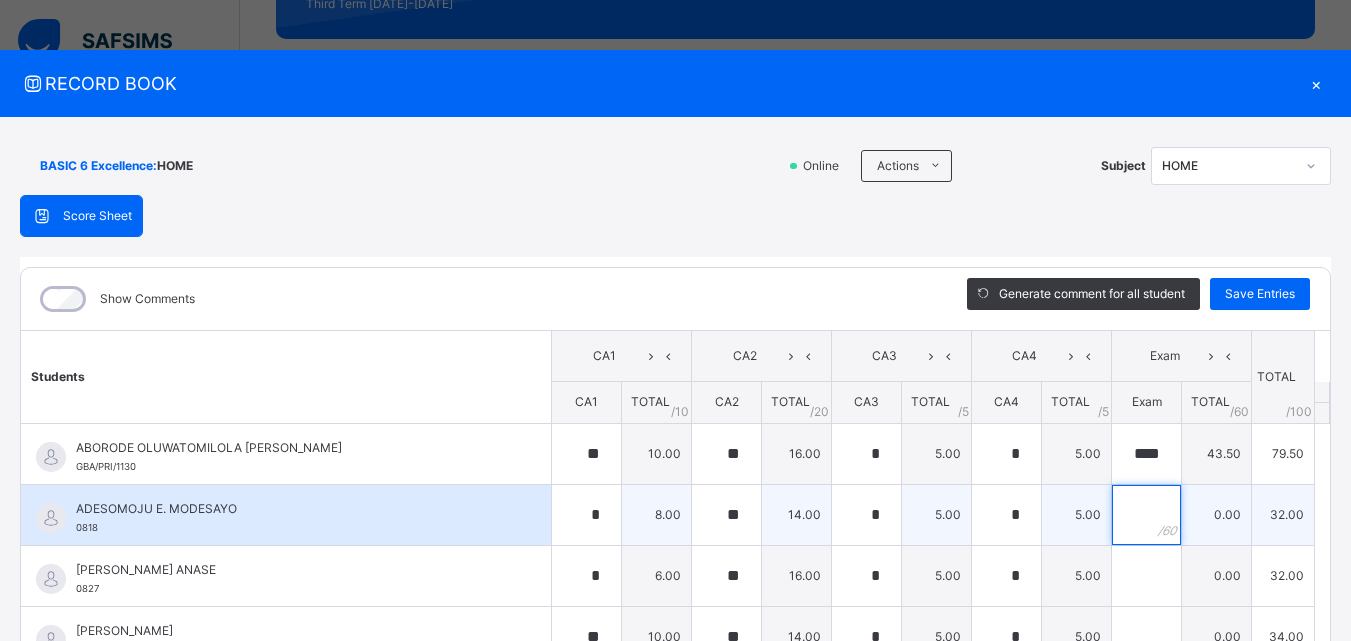 click at bounding box center [1146, 515] 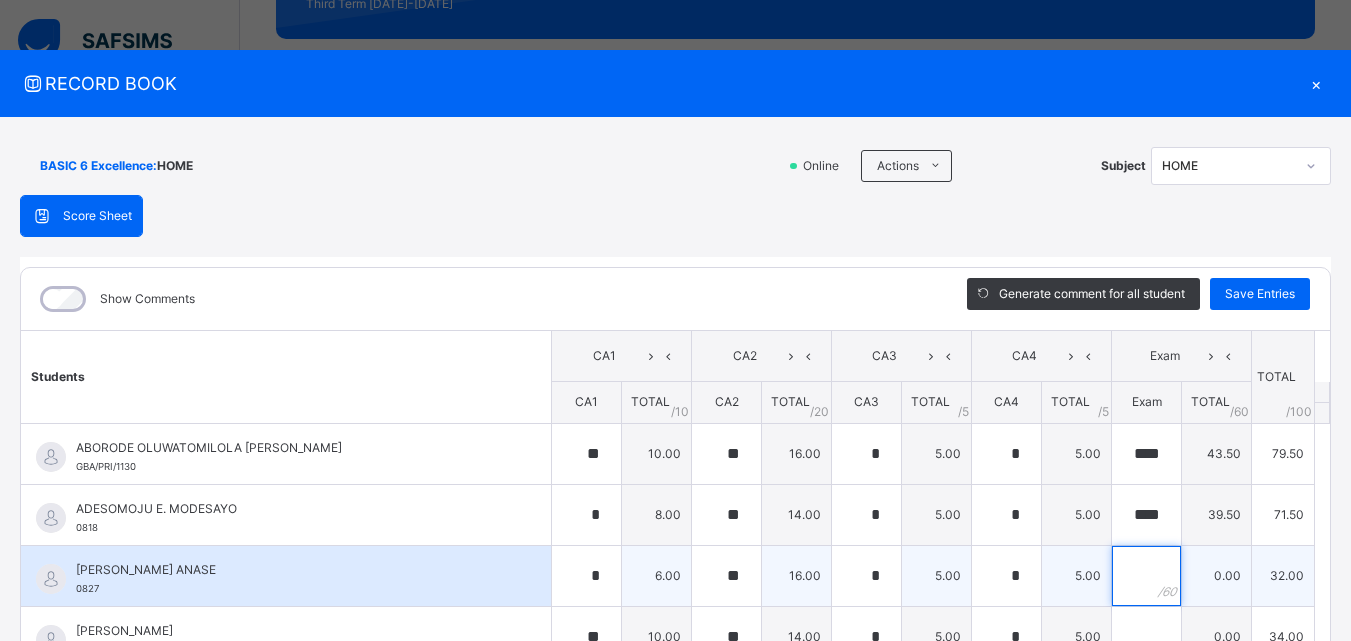 click at bounding box center [1146, 576] 